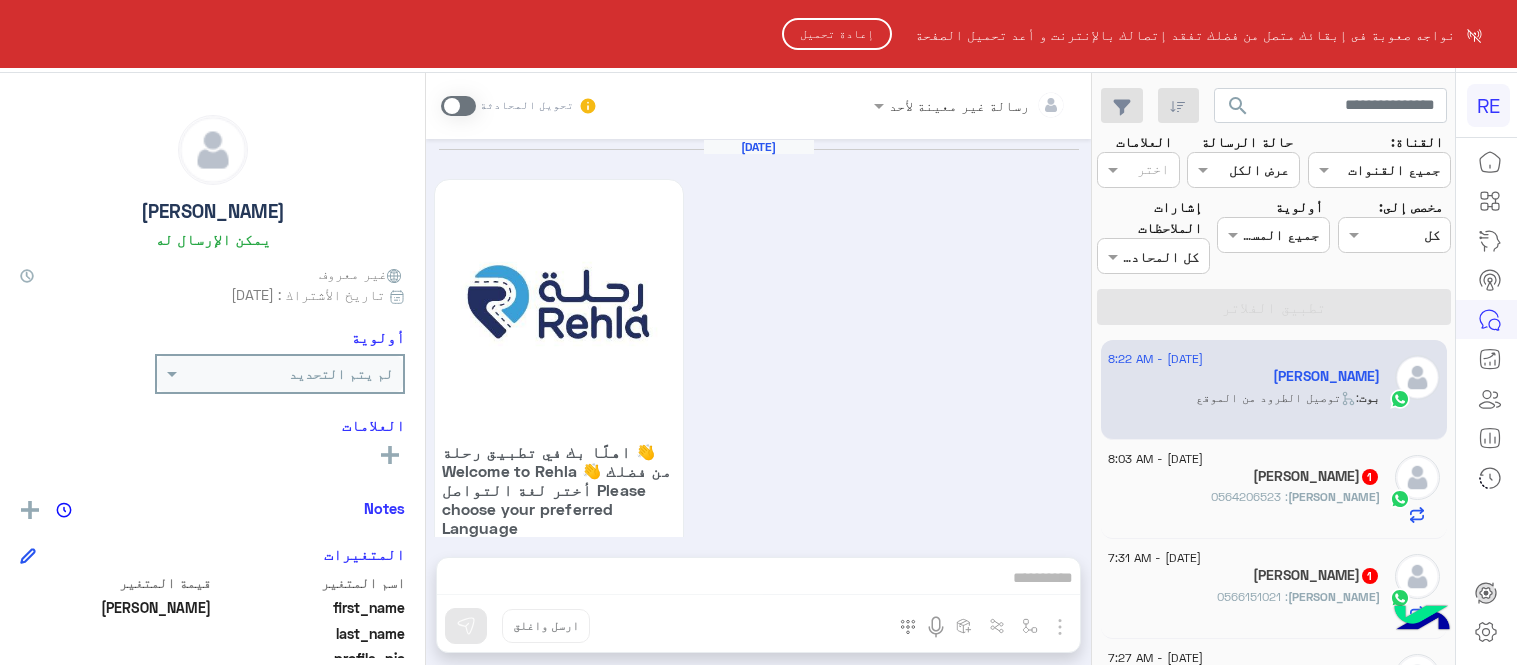 scroll, scrollTop: 0, scrollLeft: 0, axis: both 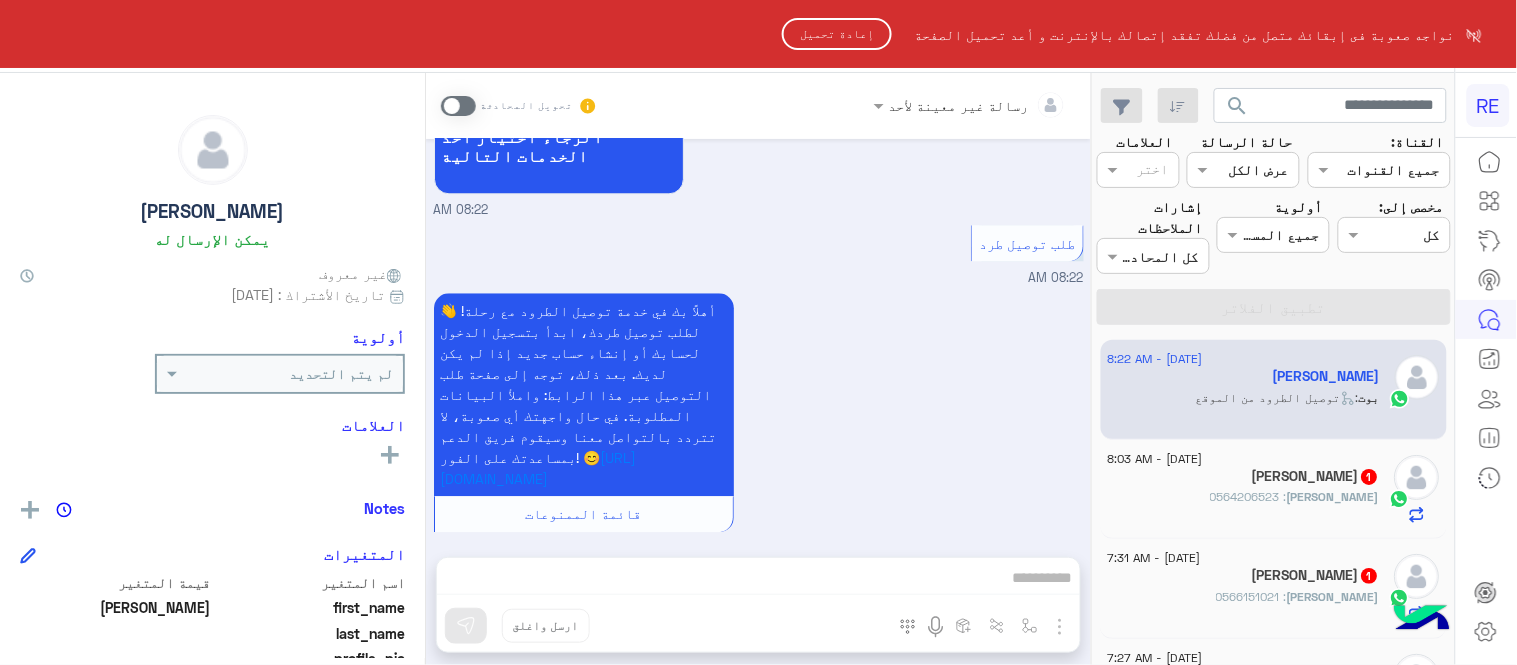 click on "إعادة تحميل" 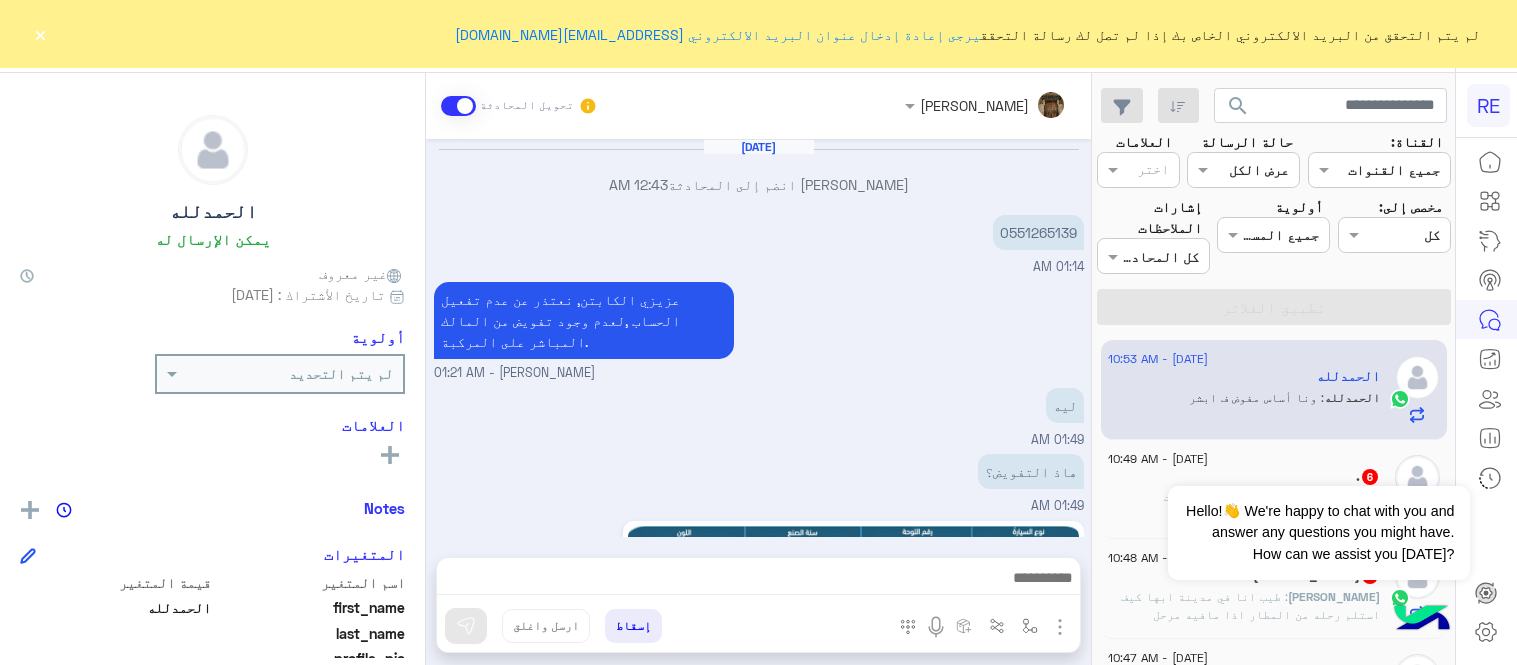 scroll, scrollTop: 0, scrollLeft: 0, axis: both 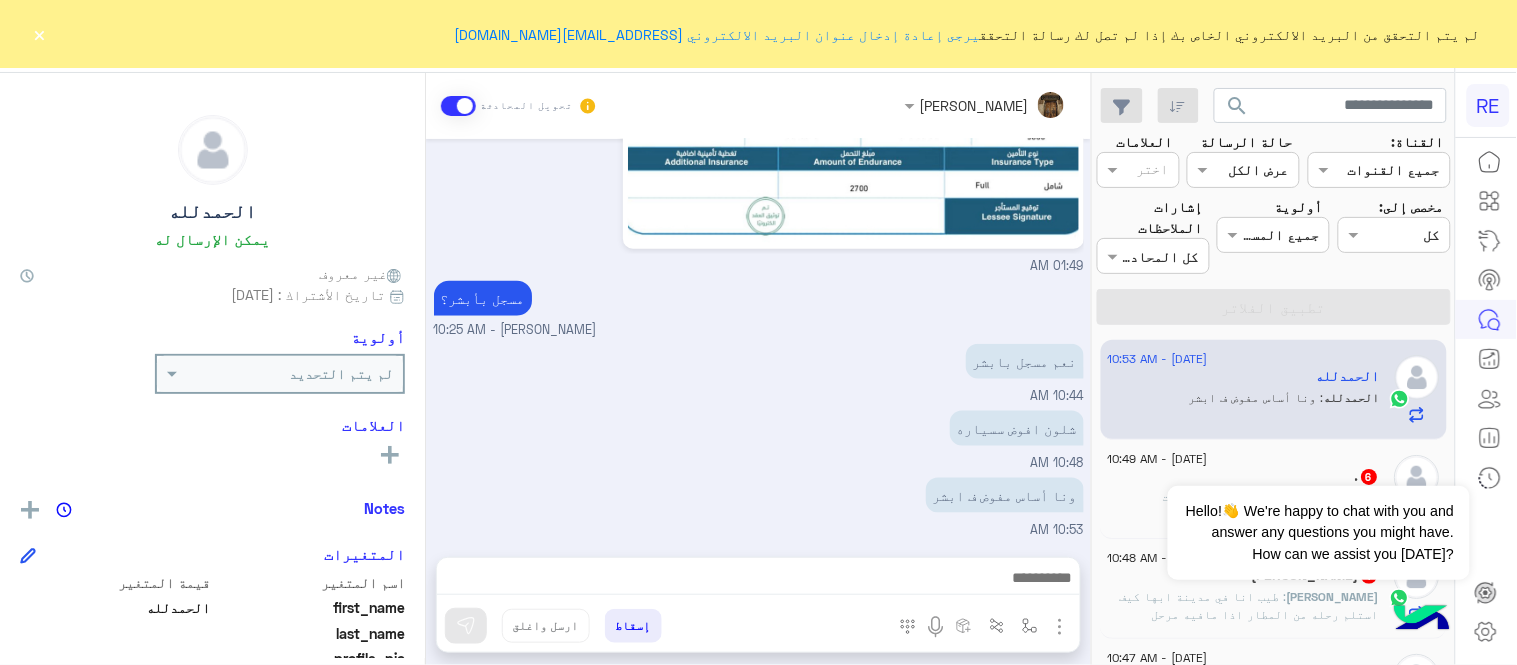 click on "نعم مسجل بابشر   10:44 AM" at bounding box center (759, 372) 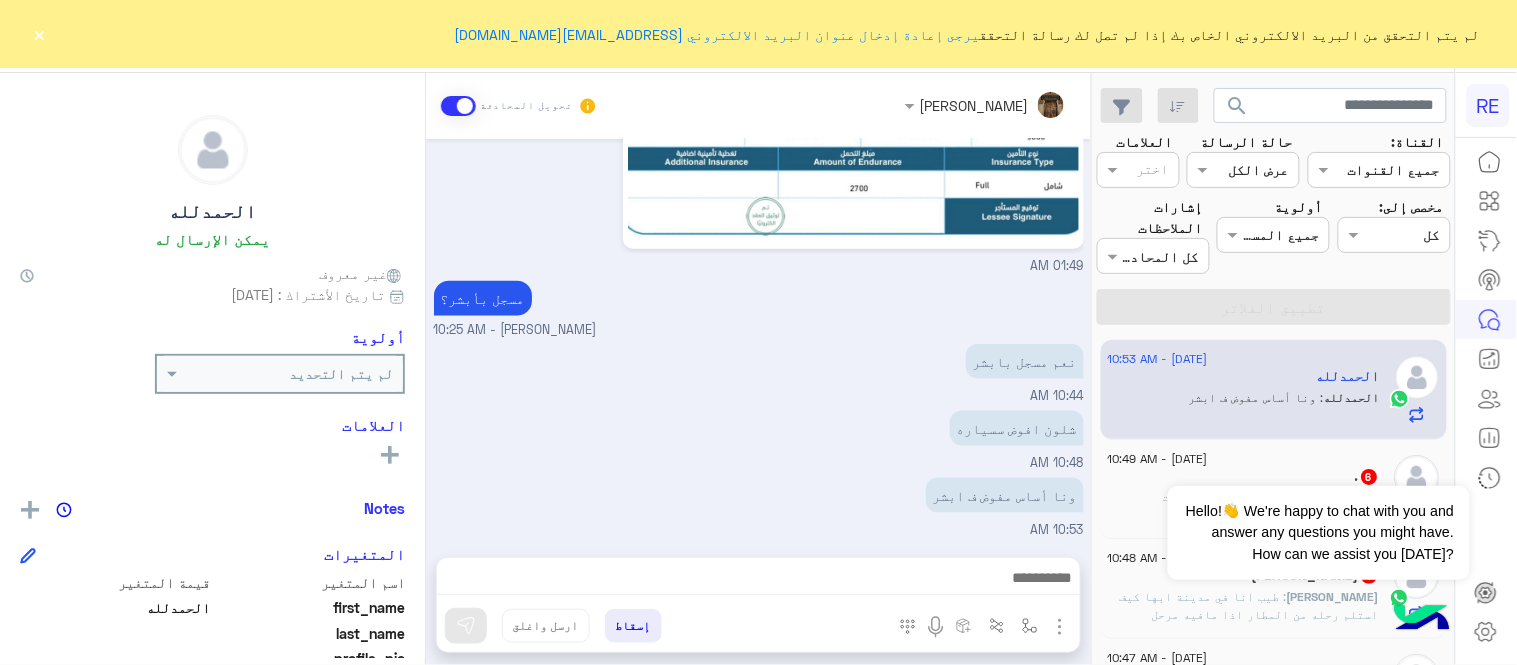 click at bounding box center [1422, 620] 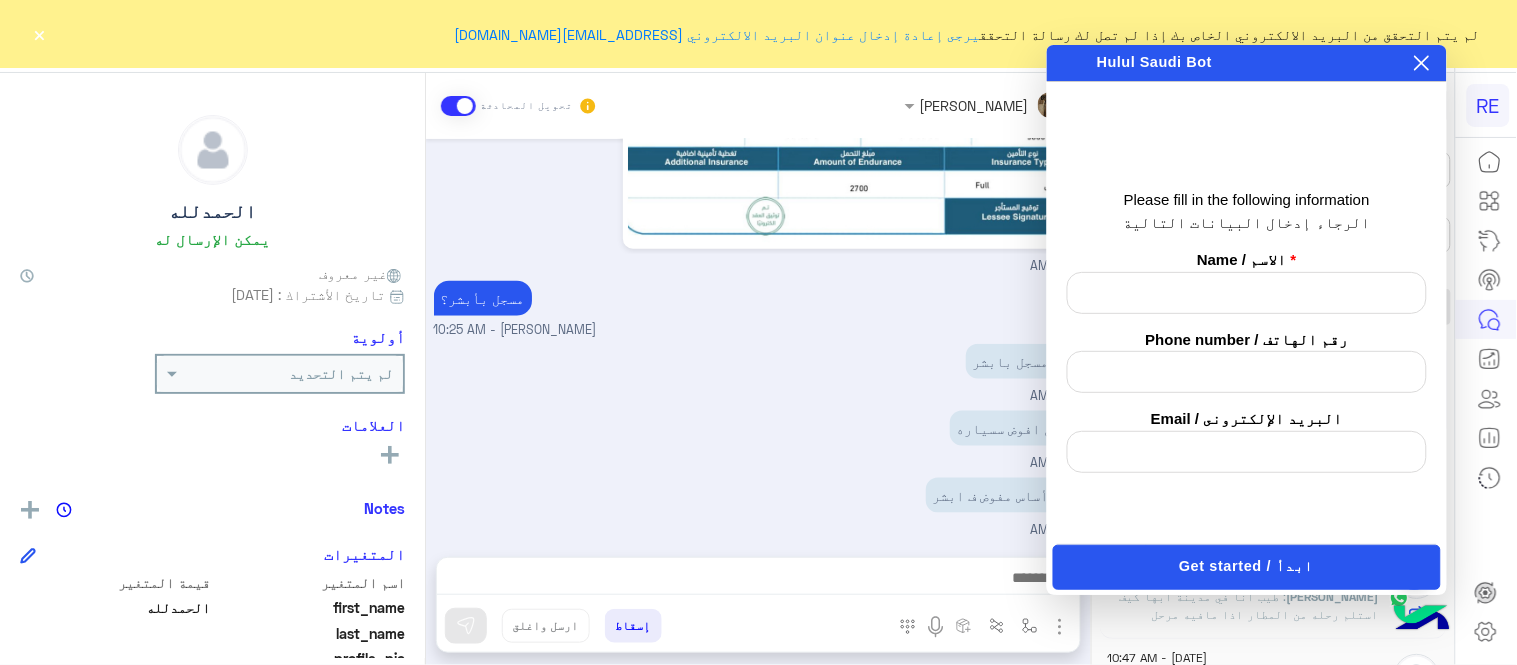 click at bounding box center (1422, 620) 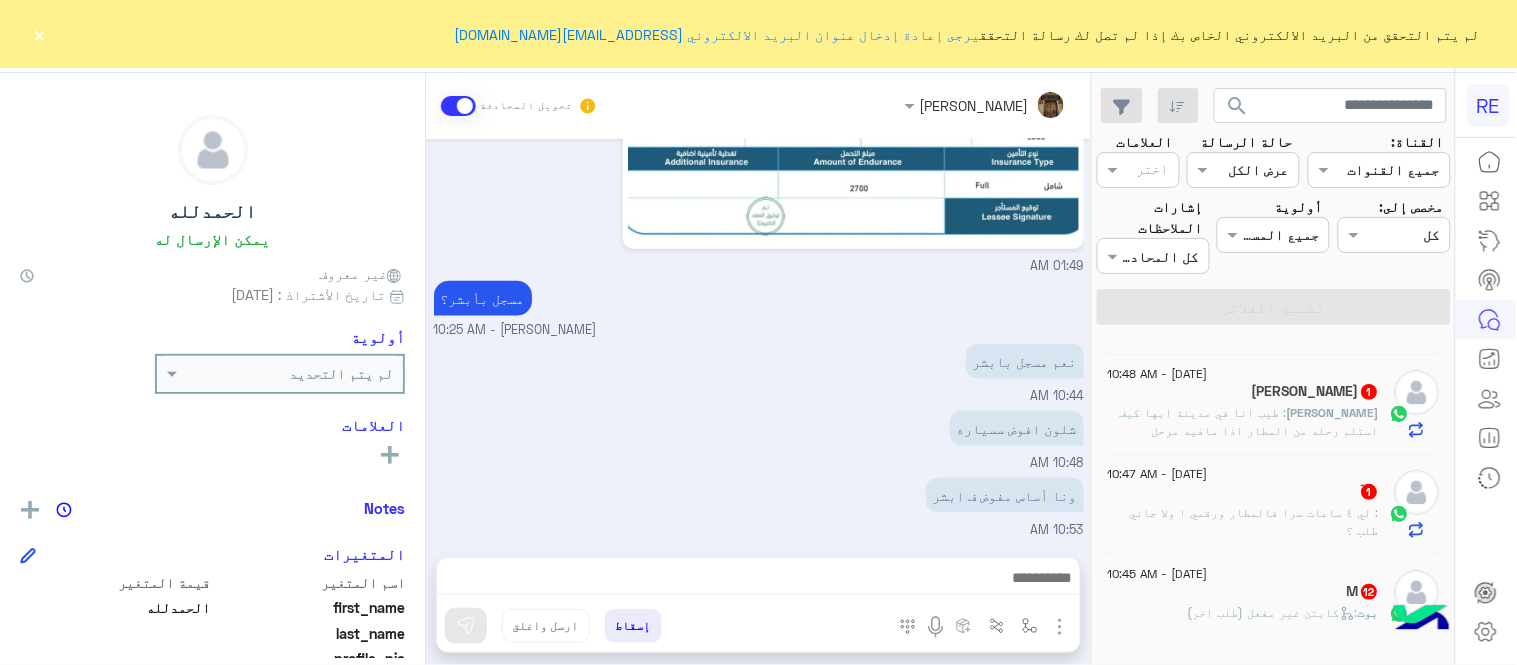 scroll, scrollTop: 0, scrollLeft: 0, axis: both 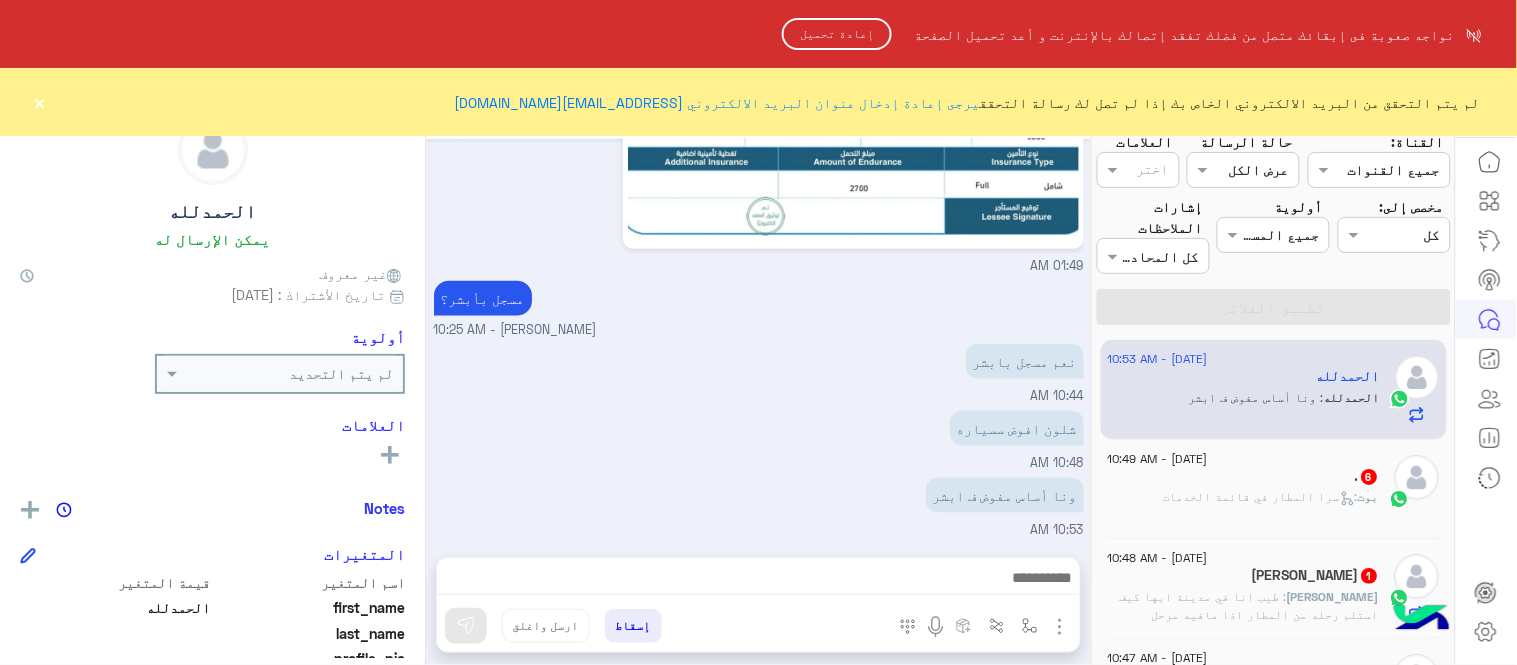 click on "إعادة تحميل" 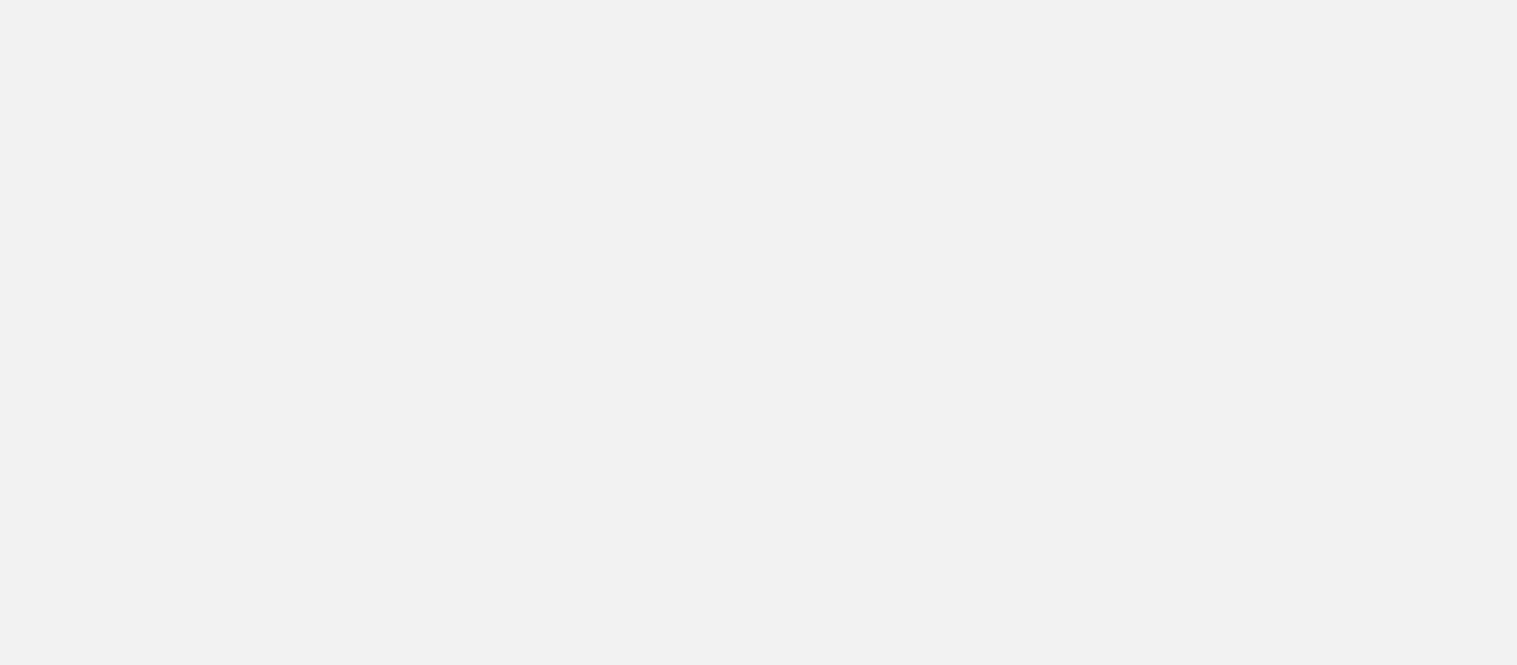 scroll, scrollTop: 0, scrollLeft: 0, axis: both 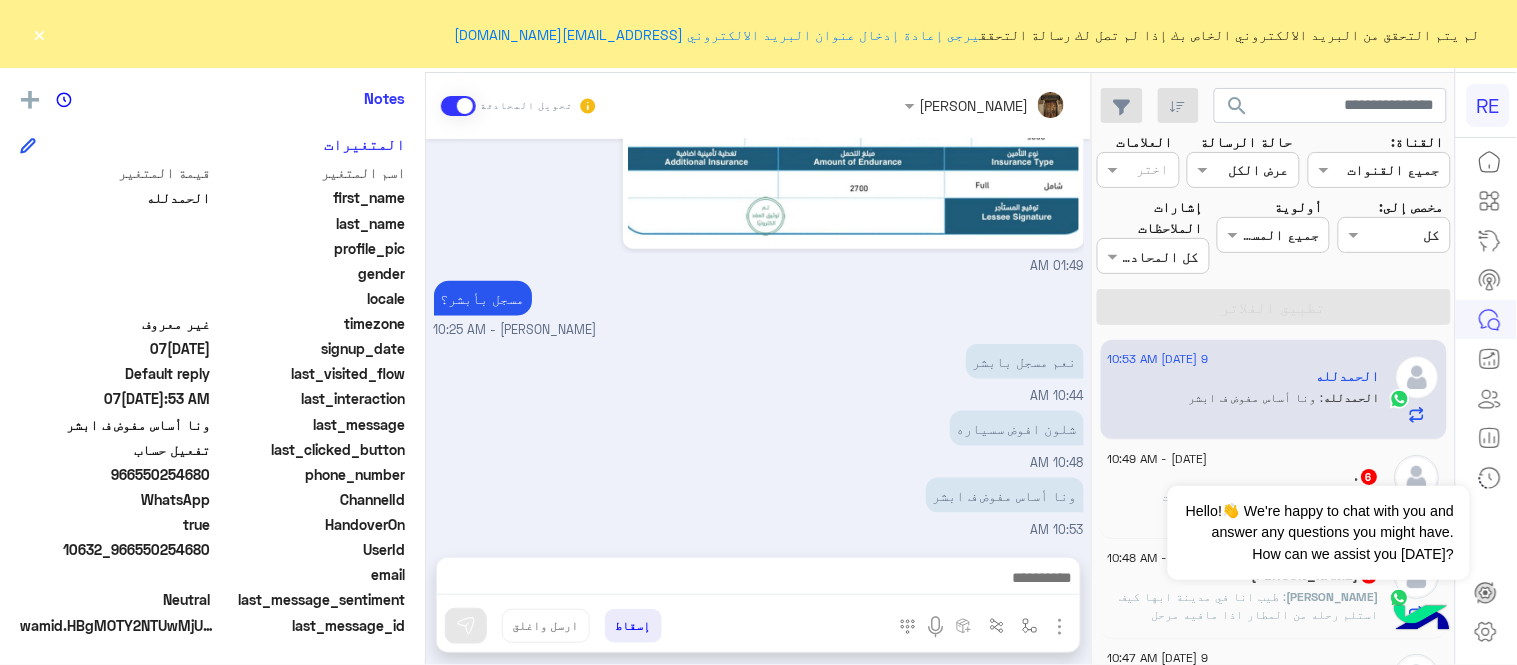 drag, startPoint x: 143, startPoint y: 476, endPoint x: 211, endPoint y: 480, distance: 68.117546 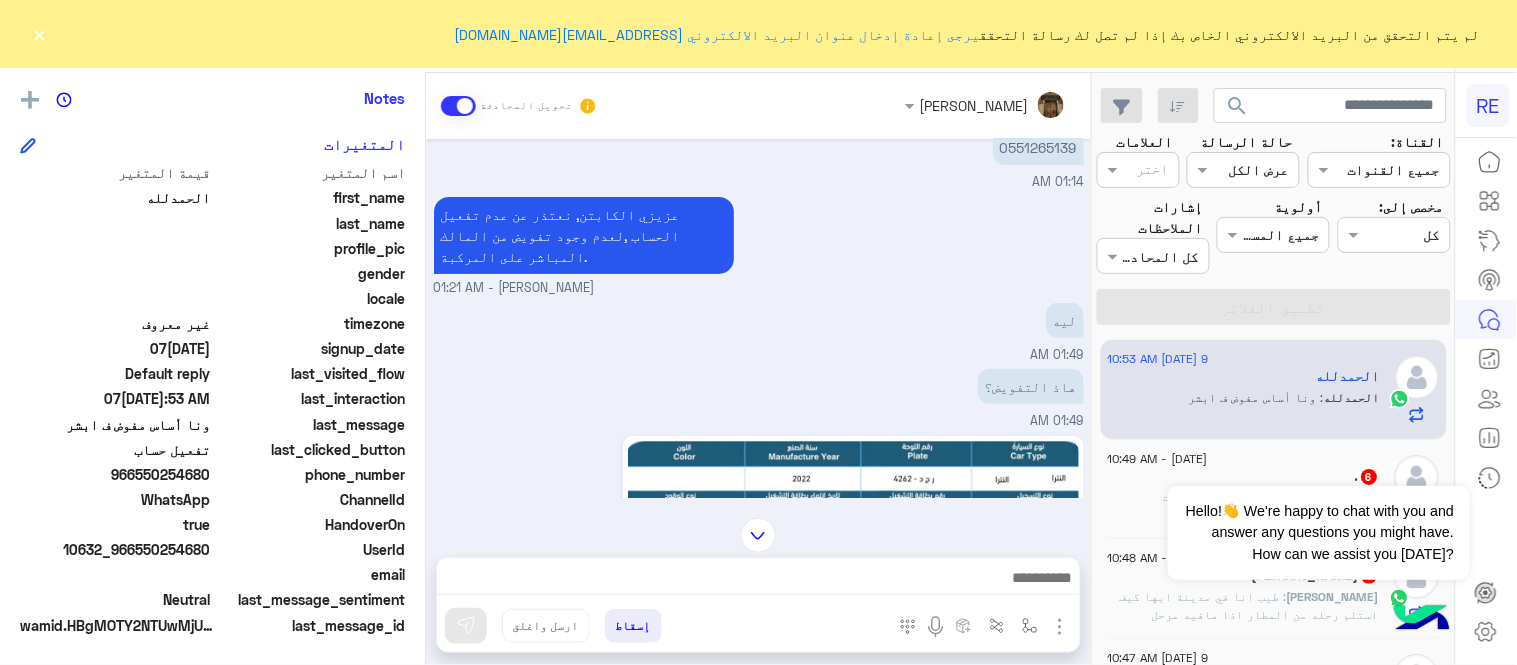 scroll, scrollTop: 0, scrollLeft: 0, axis: both 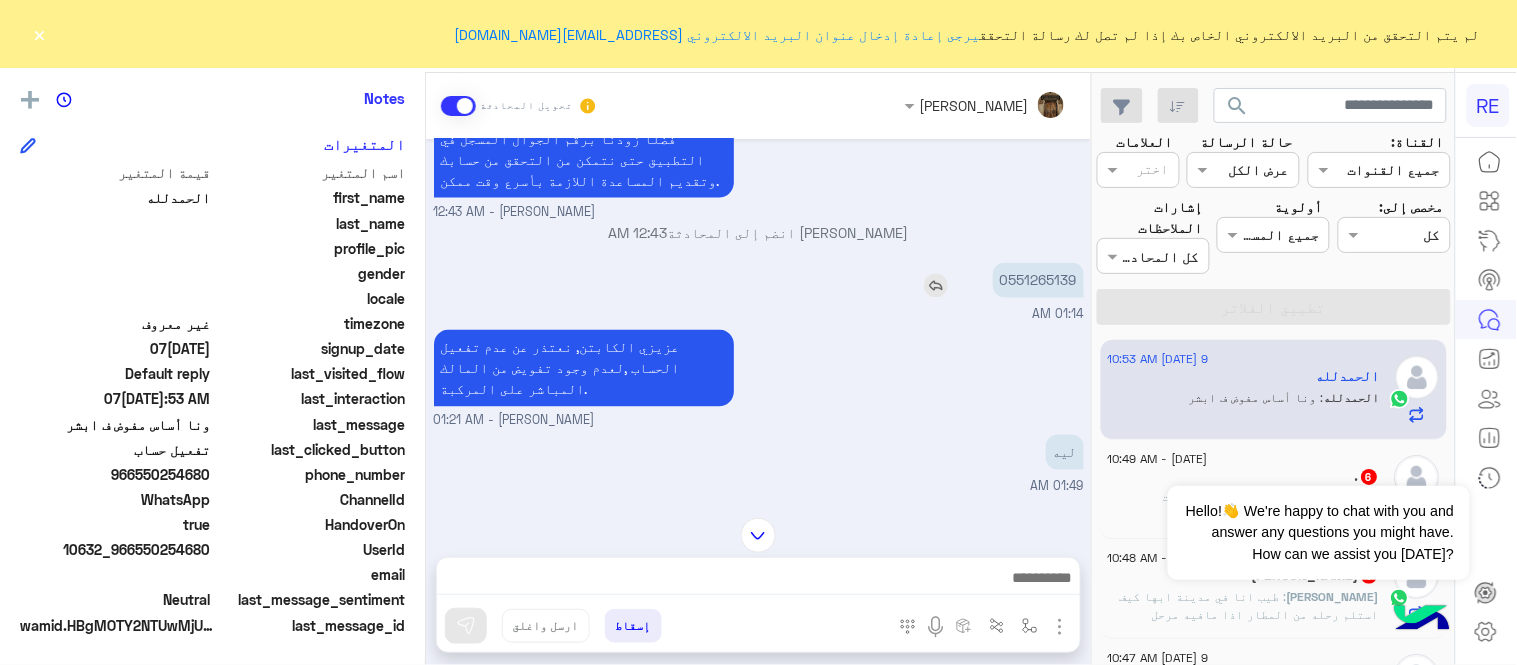 click on "0551265139" at bounding box center (1038, 280) 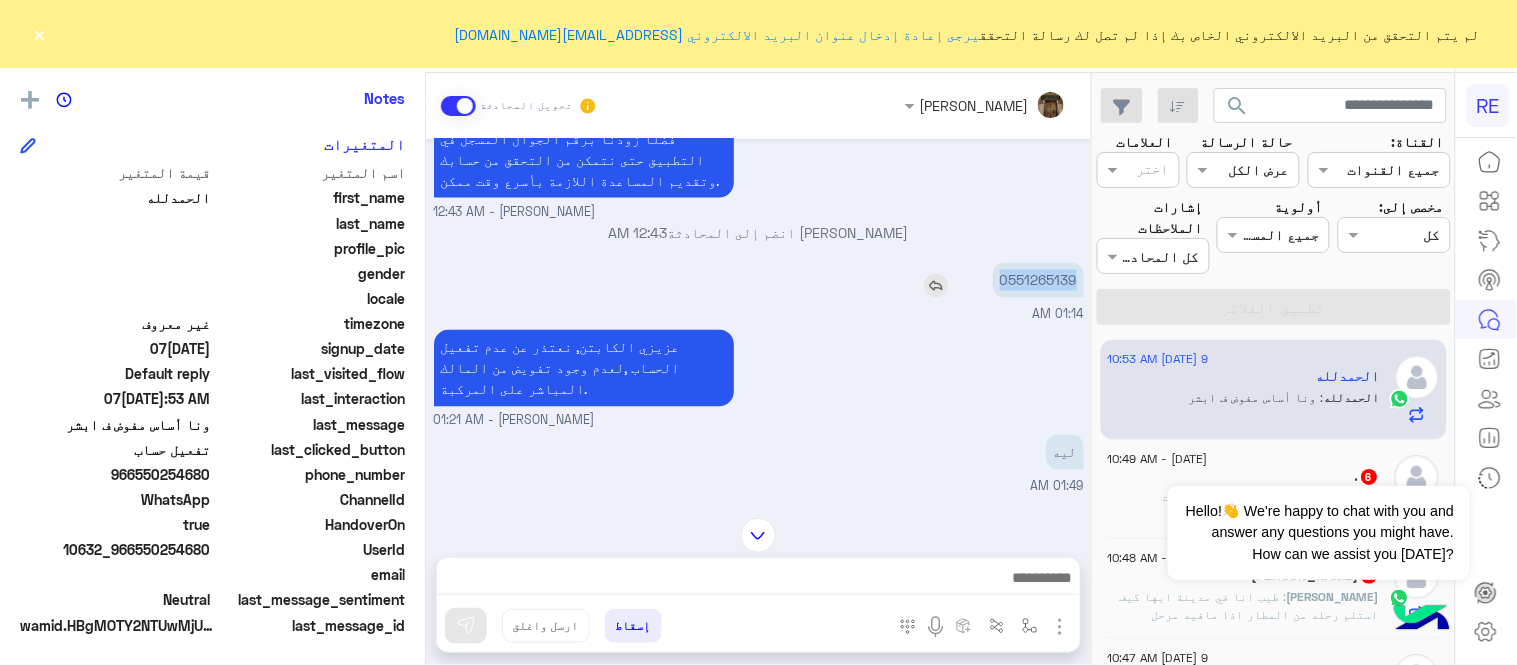 click on "0551265139" at bounding box center [1038, 280] 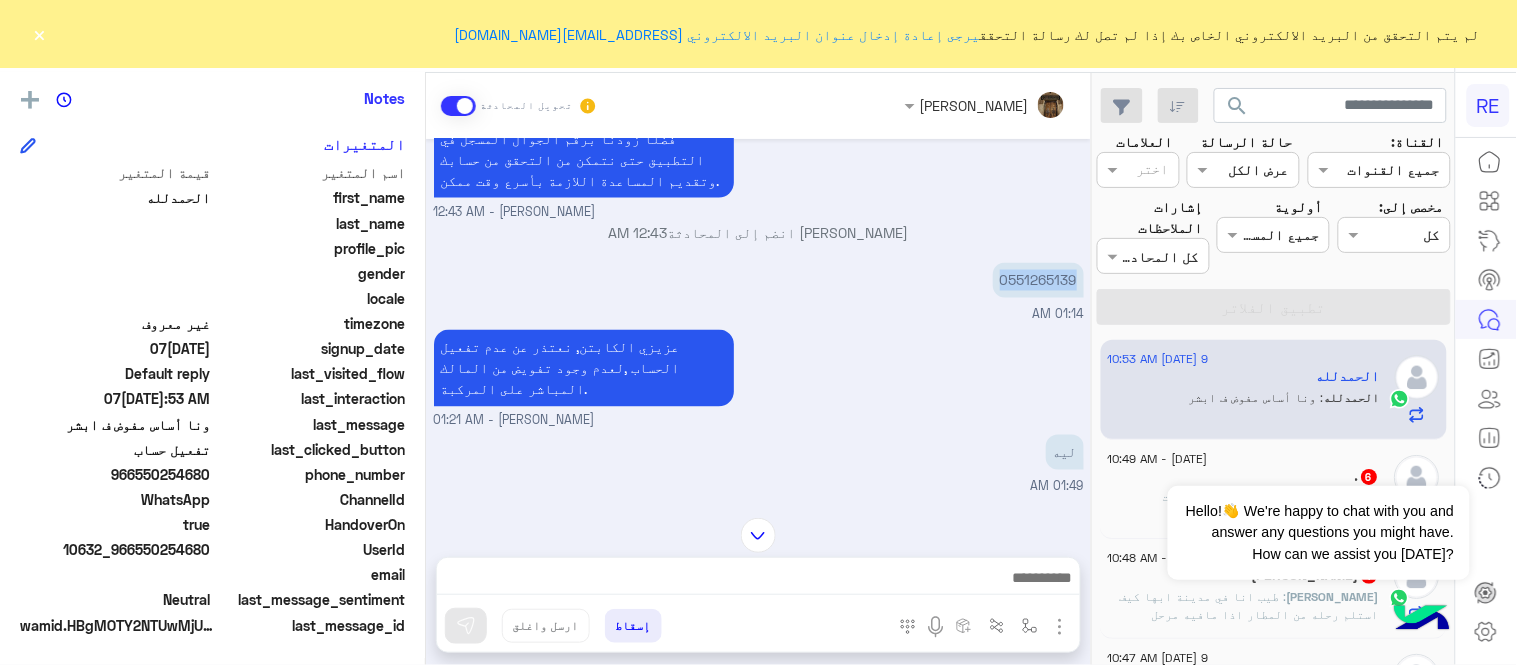 copy on "0551265139" 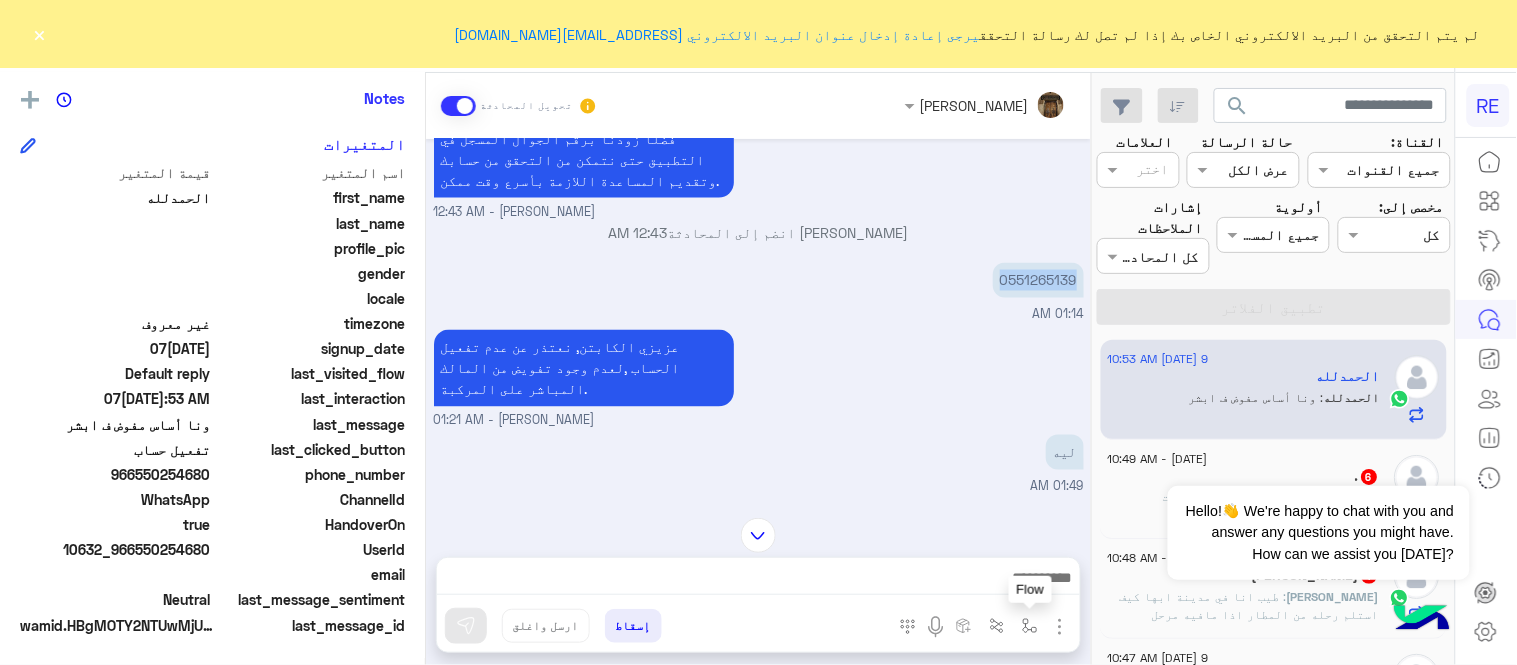 click at bounding box center (1030, 626) 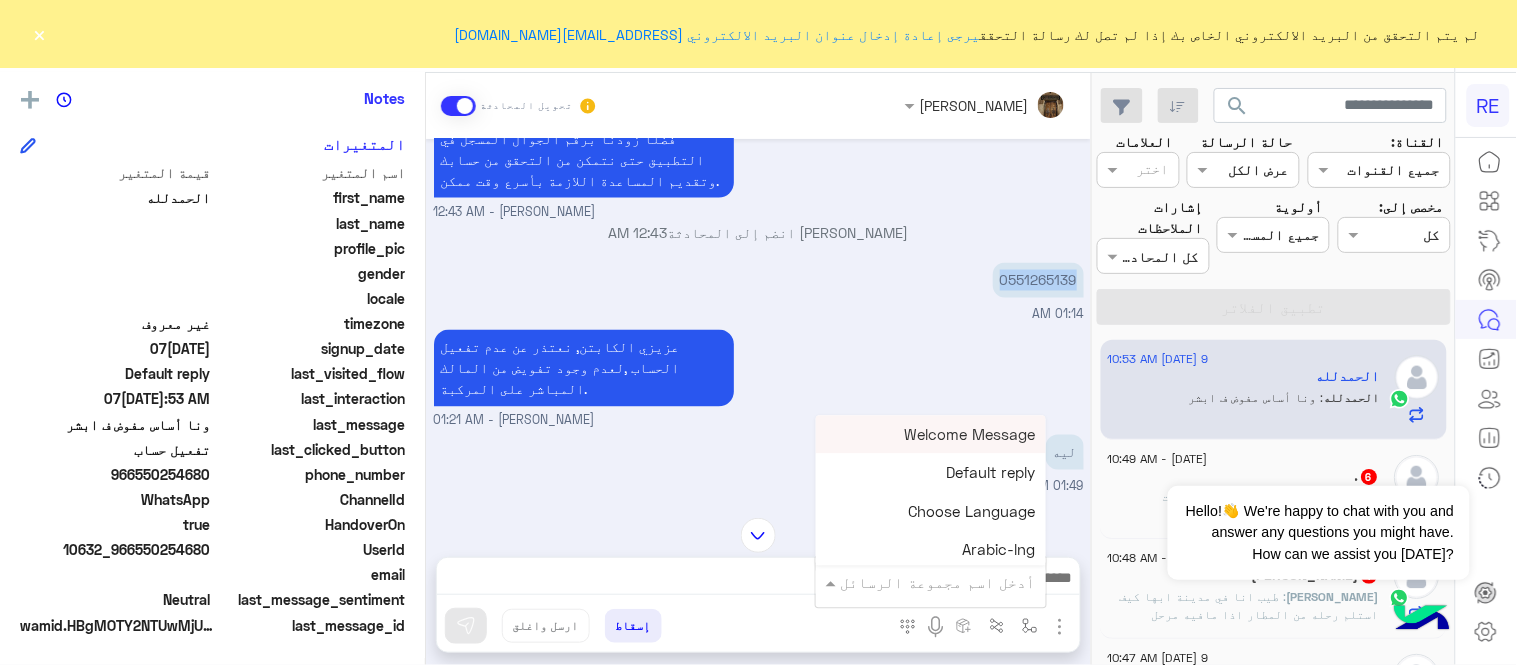 click at bounding box center [959, 582] 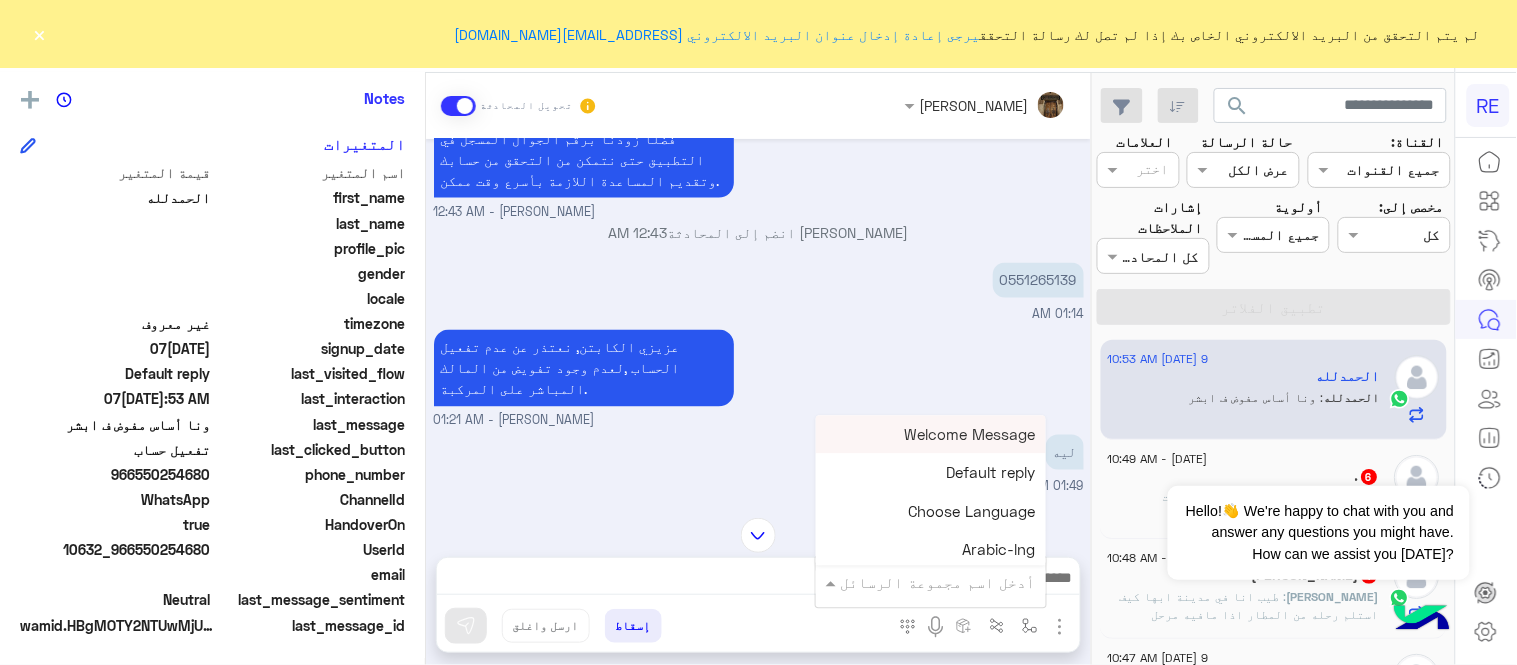 type on "*" 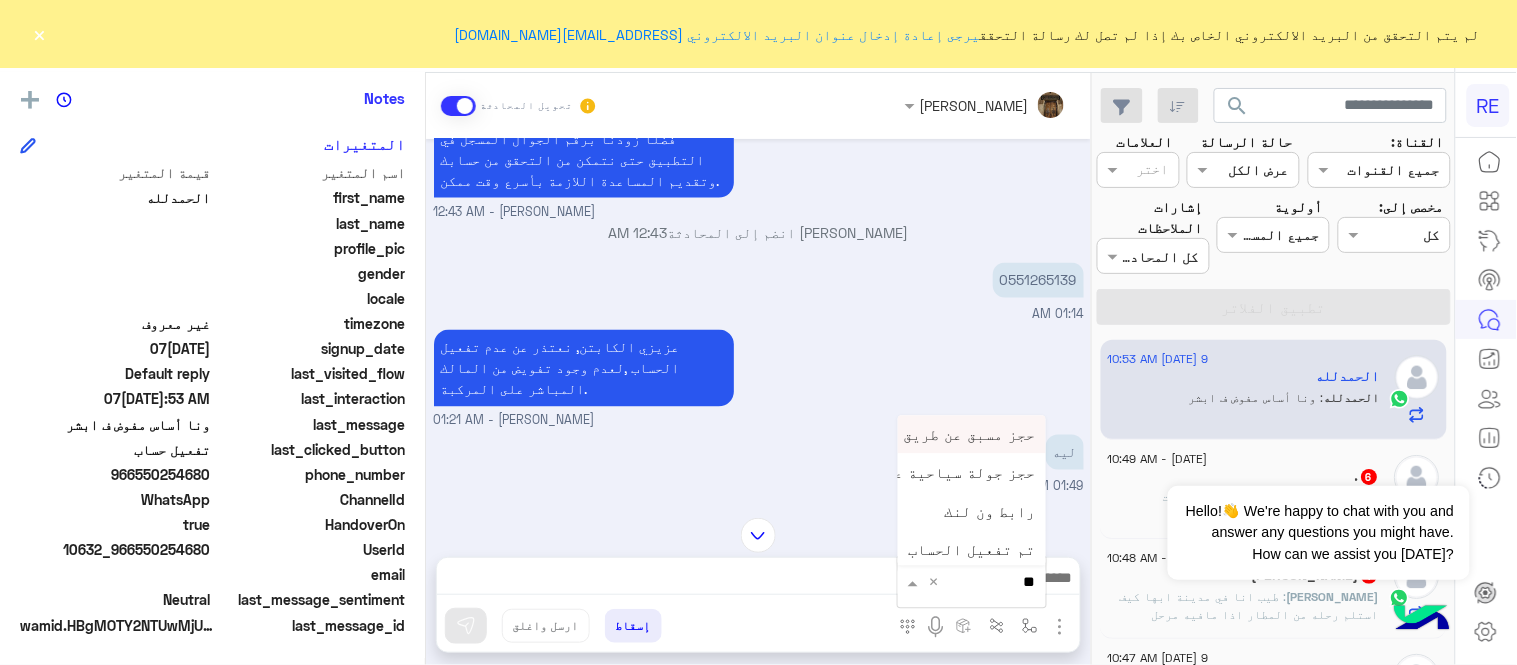 type on "***" 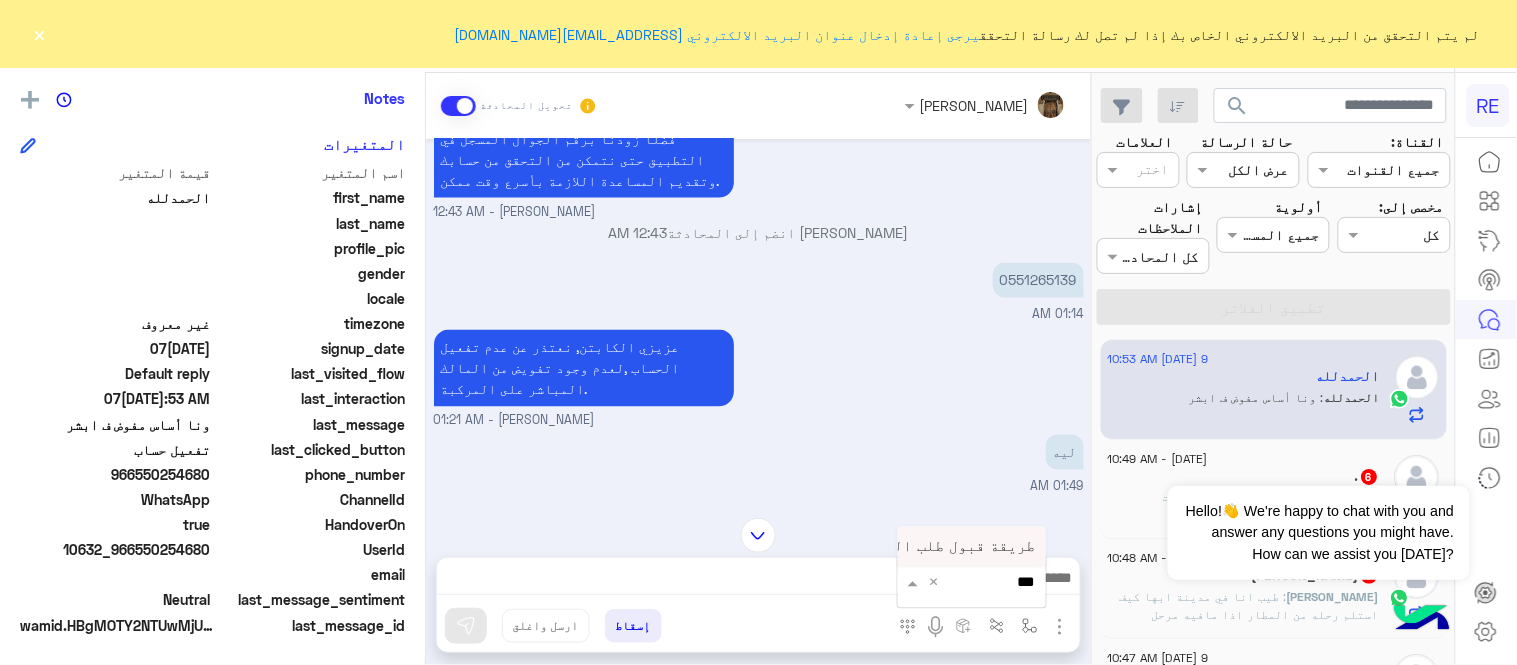 click on "طريقة قبول طلب التحقق تفعيل ابشر ككابتن" at bounding box center [872, 546] 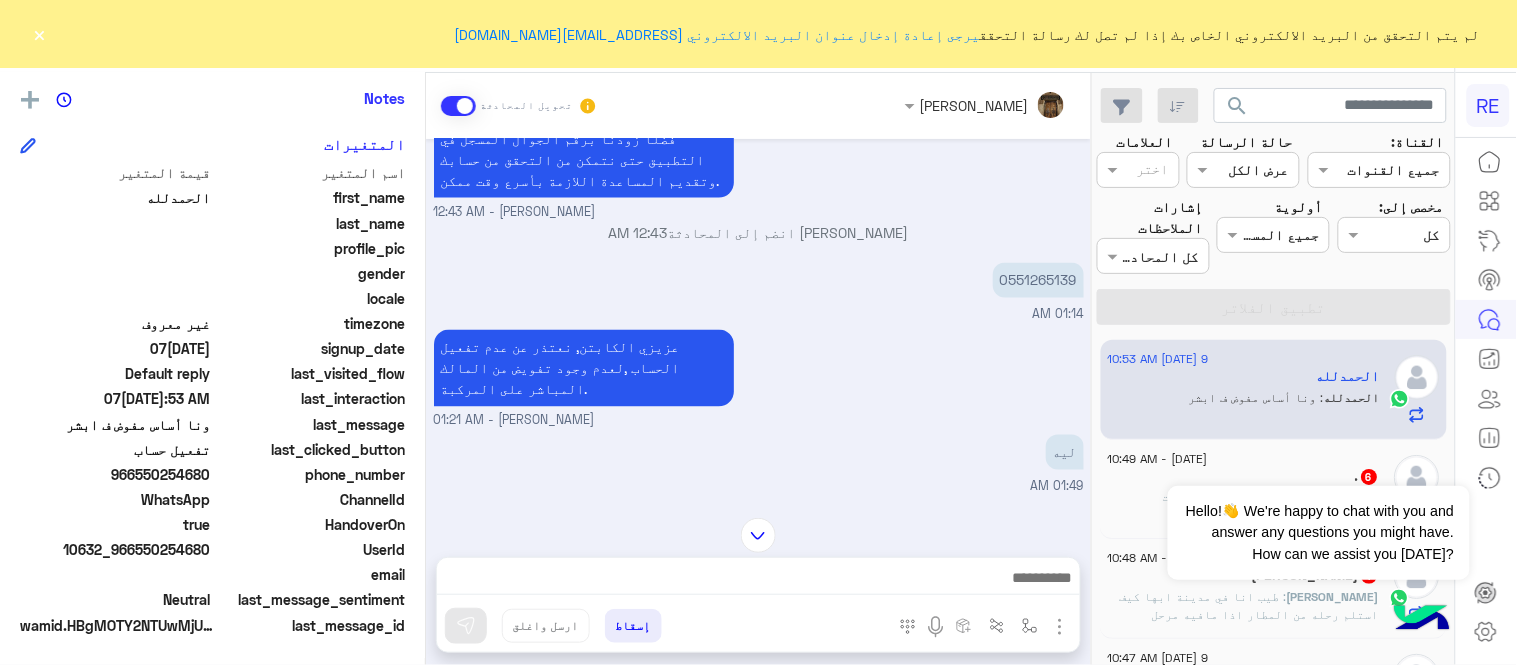 type on "**********" 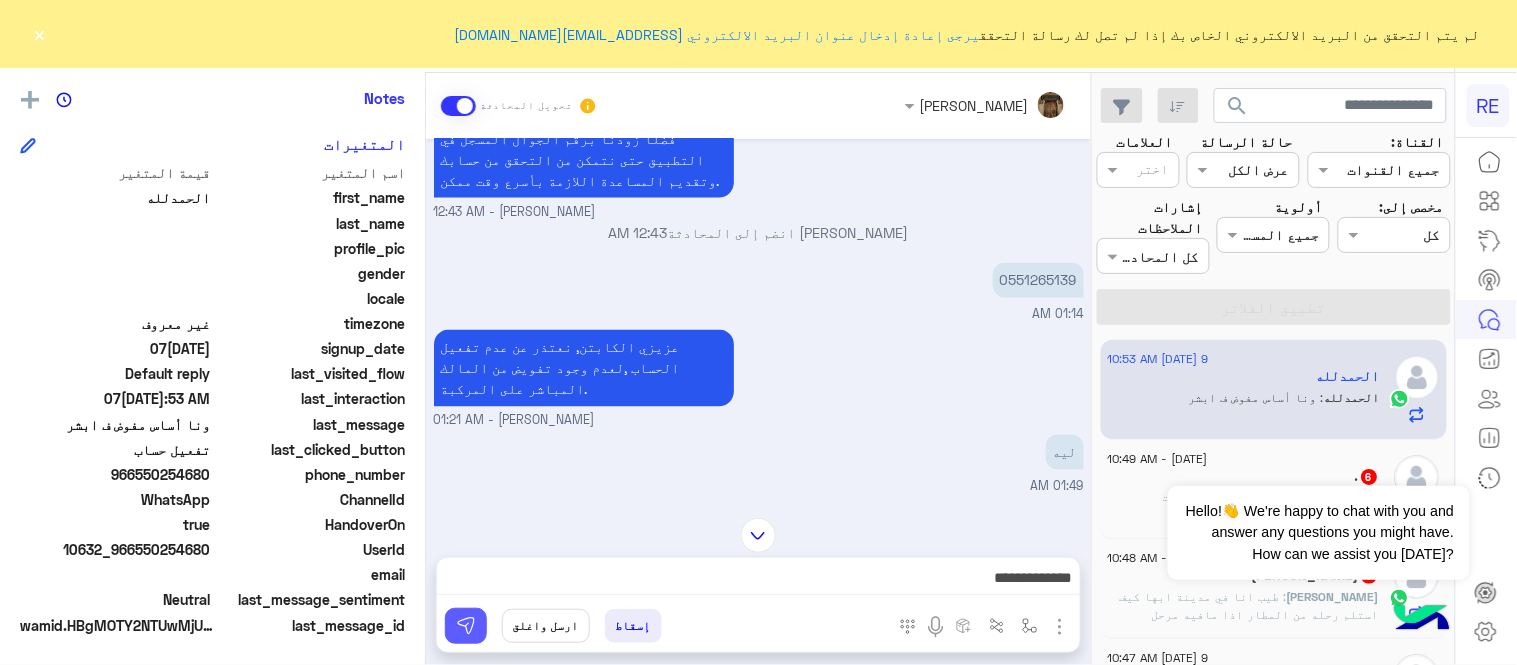 click at bounding box center (466, 626) 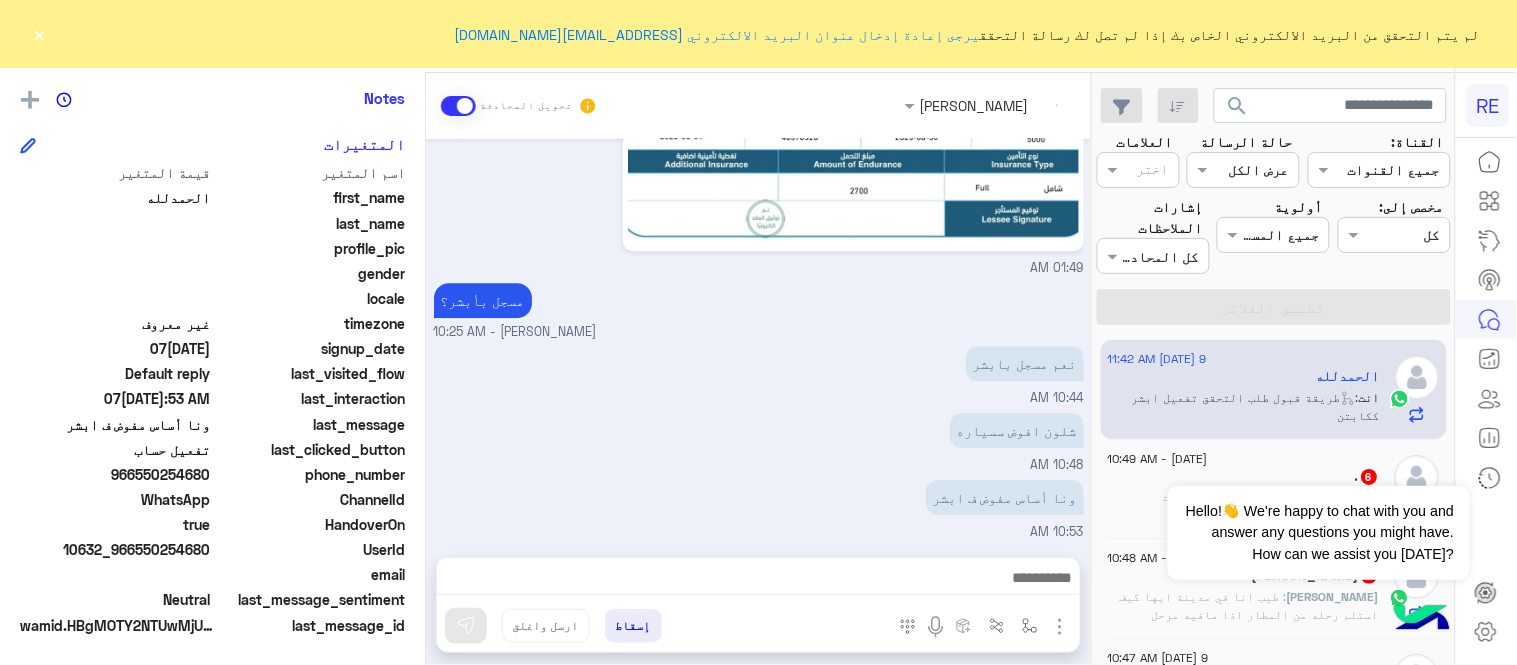 scroll, scrollTop: 1564, scrollLeft: 0, axis: vertical 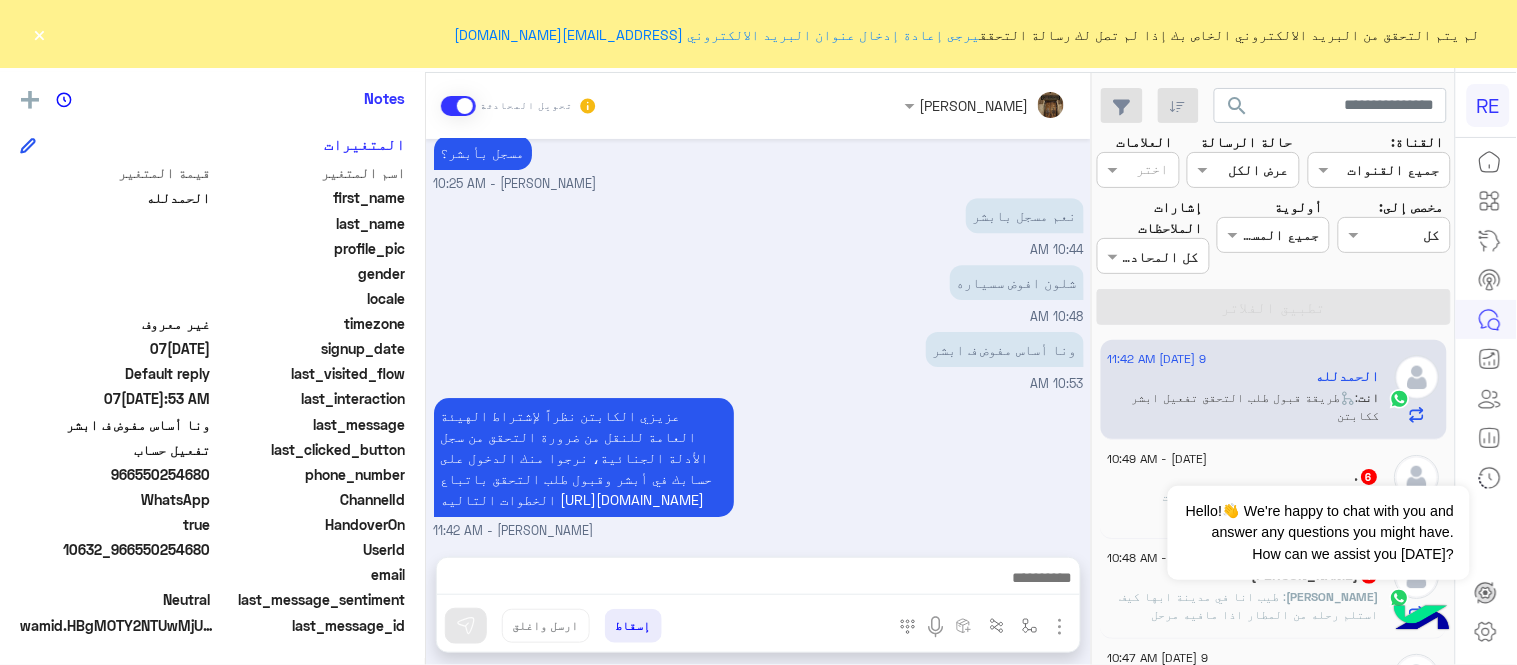 click at bounding box center (1422, 620) 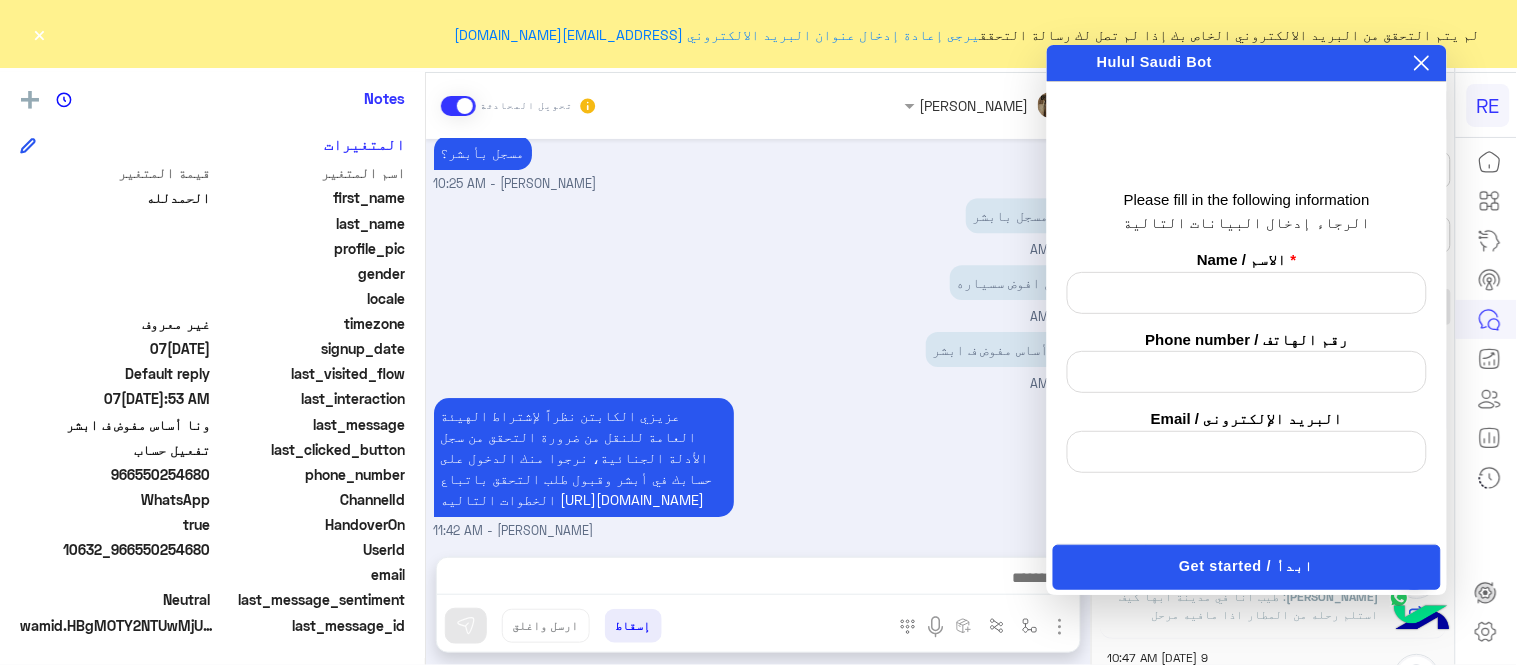 click at bounding box center (1422, 620) 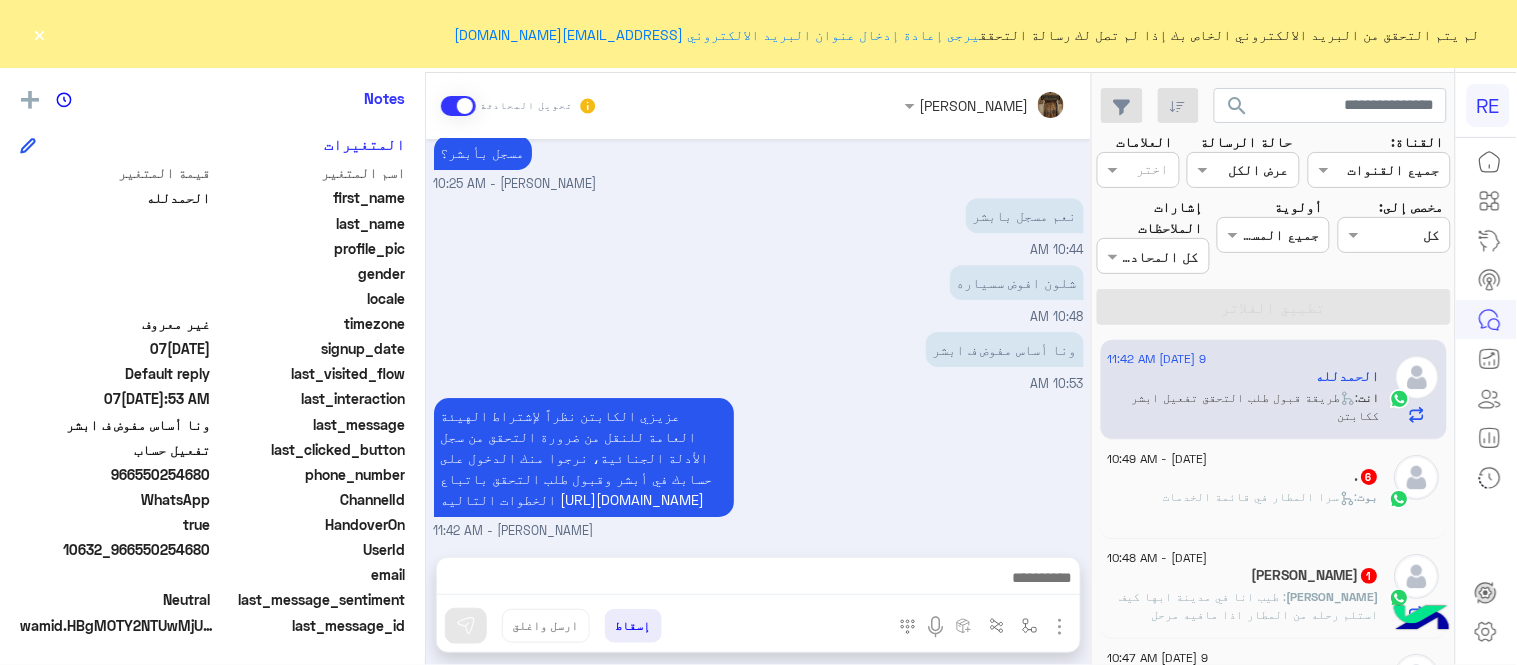 click on ".   6" 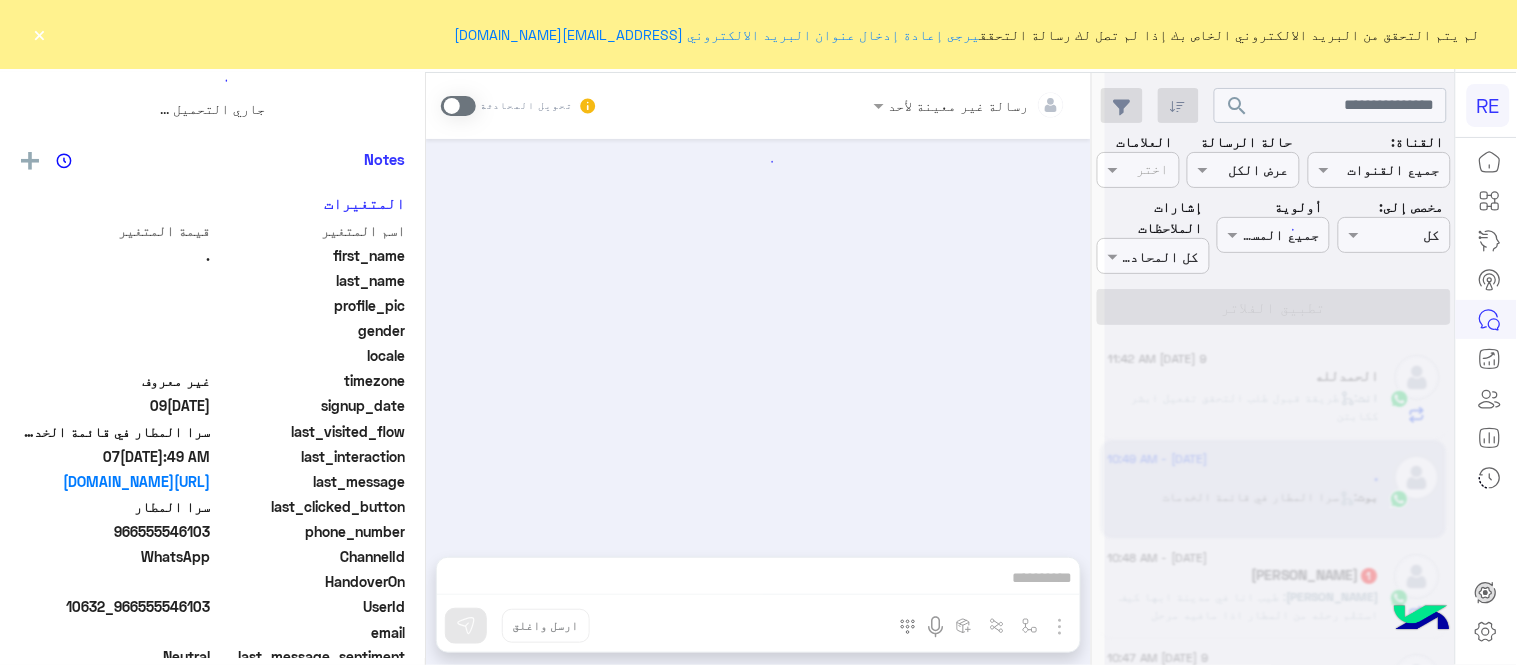 scroll, scrollTop: 0, scrollLeft: 0, axis: both 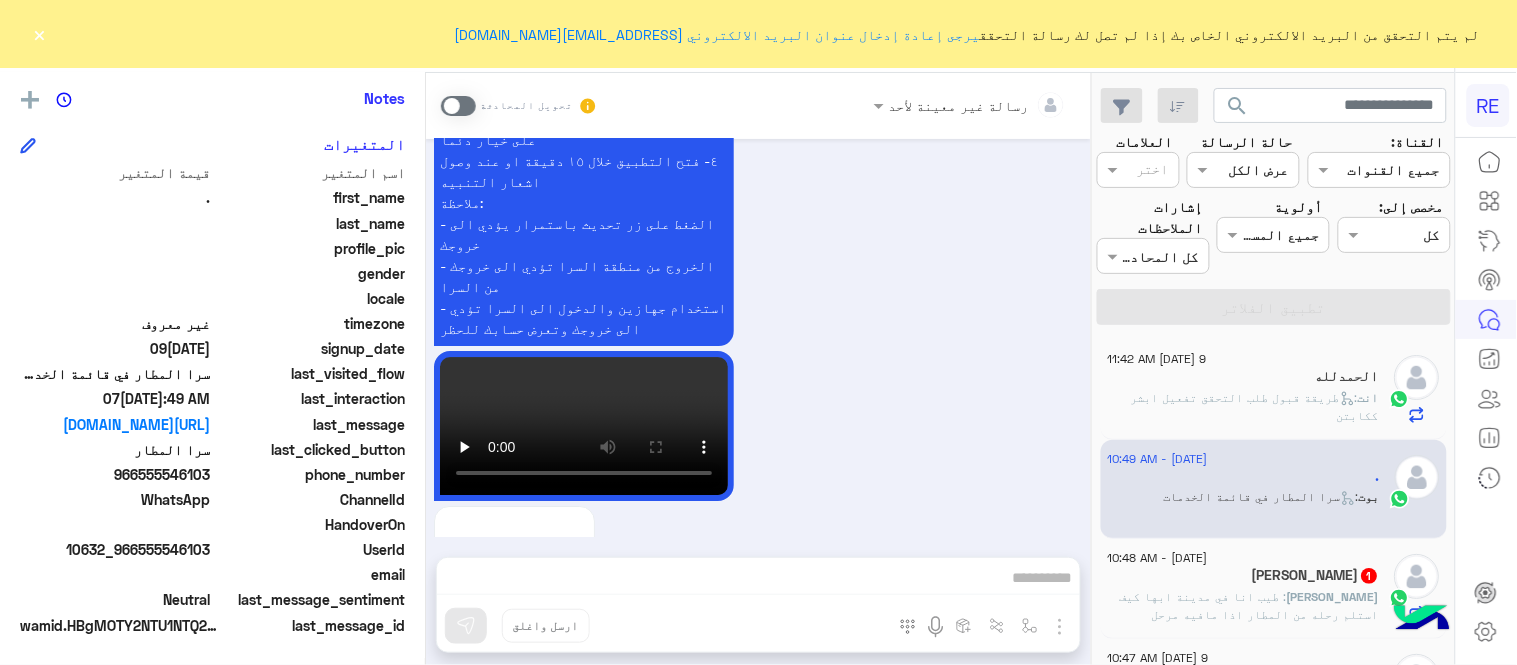 click at bounding box center [458, 106] 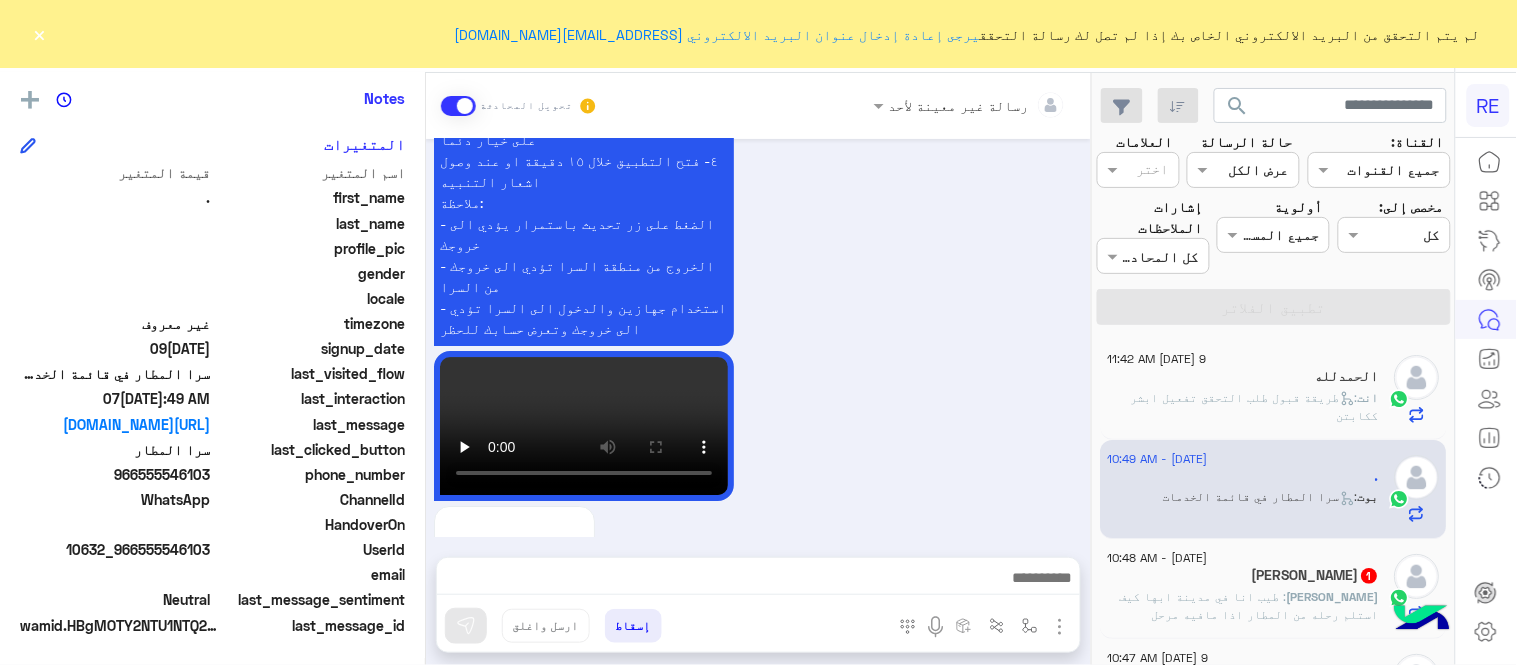 scroll, scrollTop: 1590, scrollLeft: 0, axis: vertical 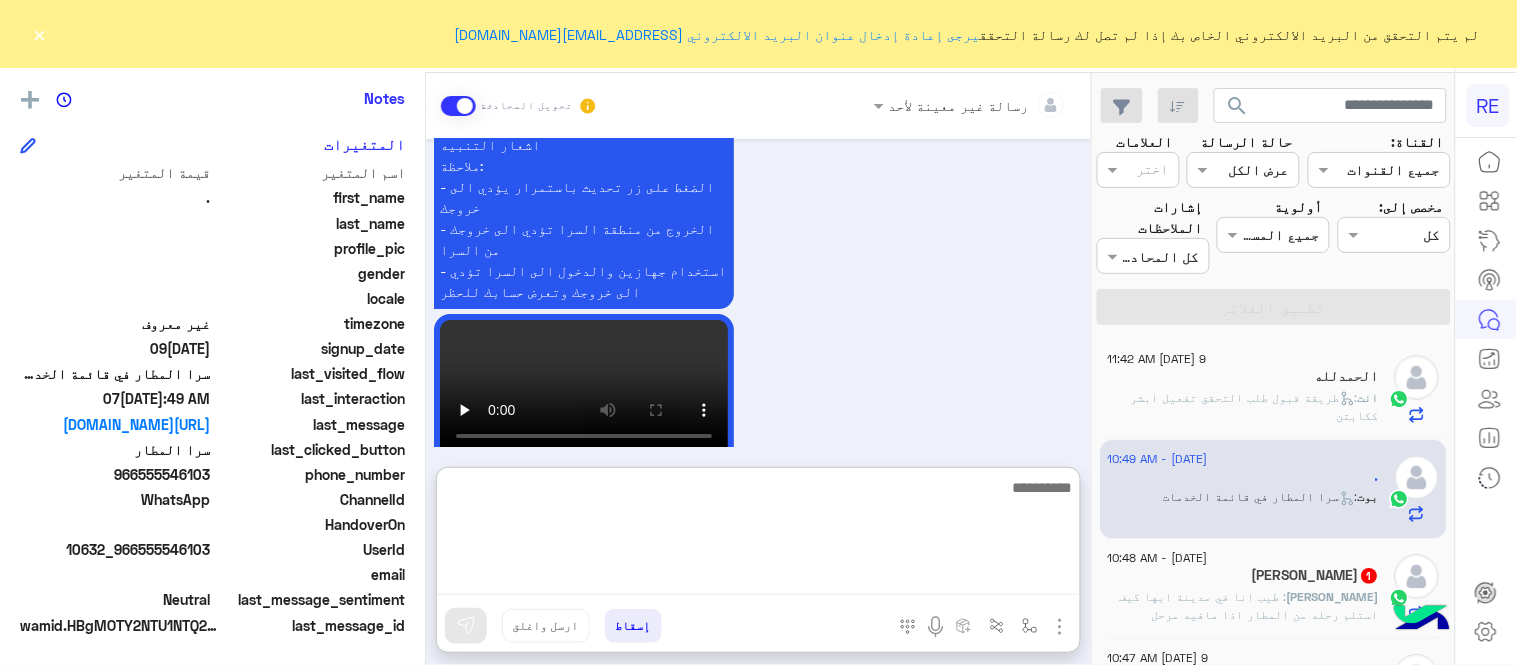 click at bounding box center [758, 535] 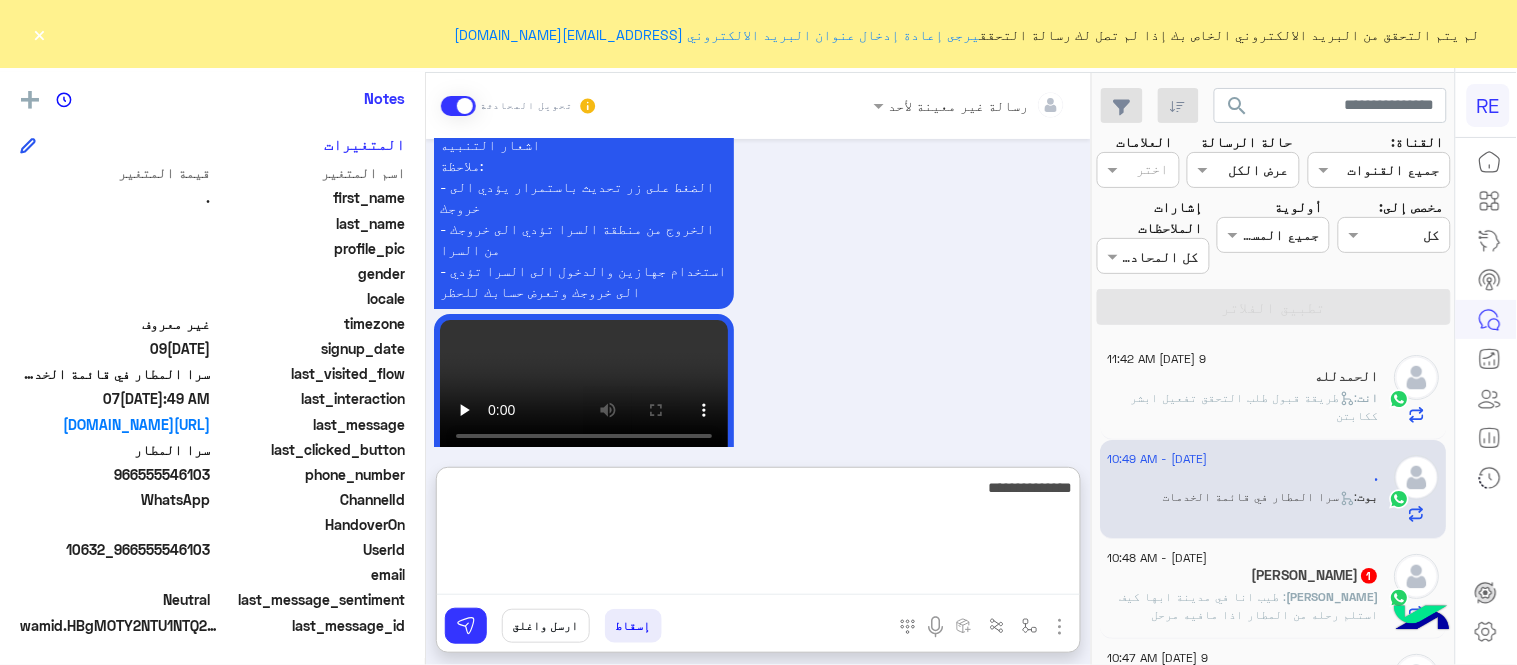 type on "**********" 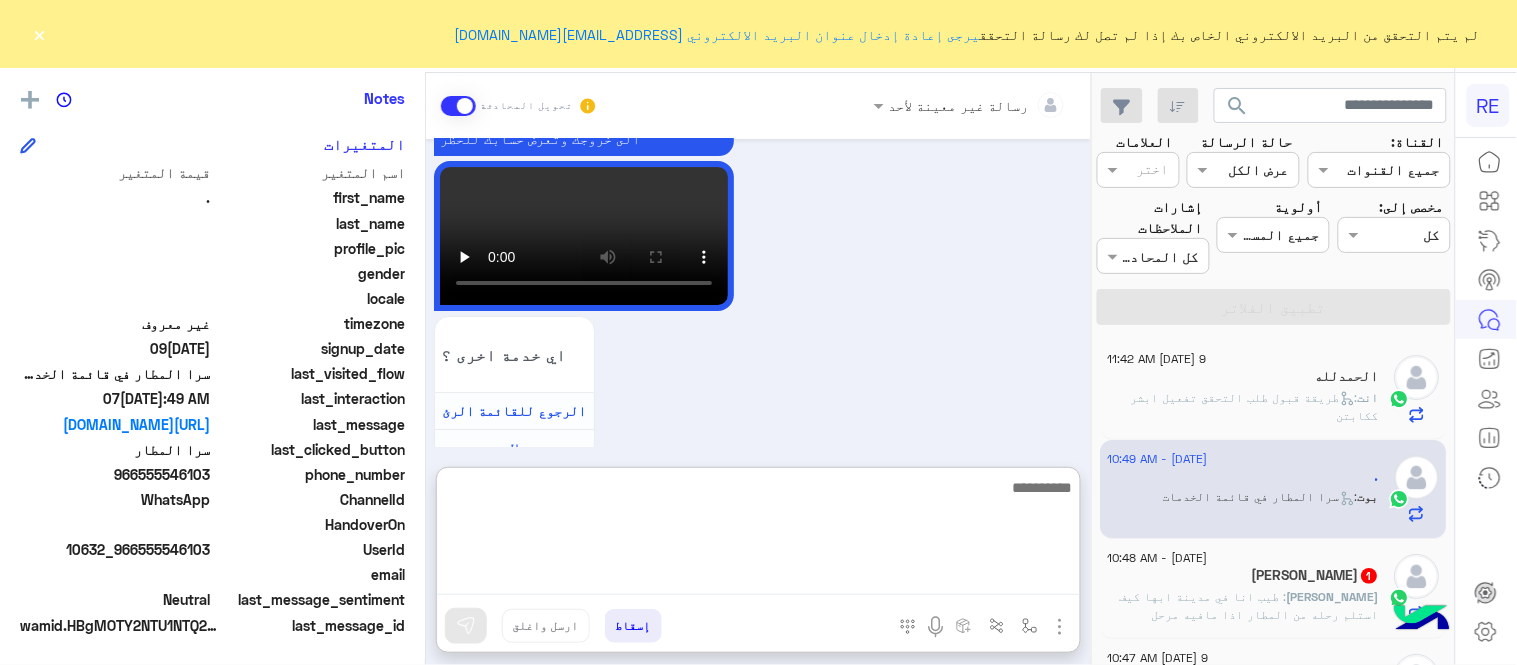 scroll, scrollTop: 1780, scrollLeft: 0, axis: vertical 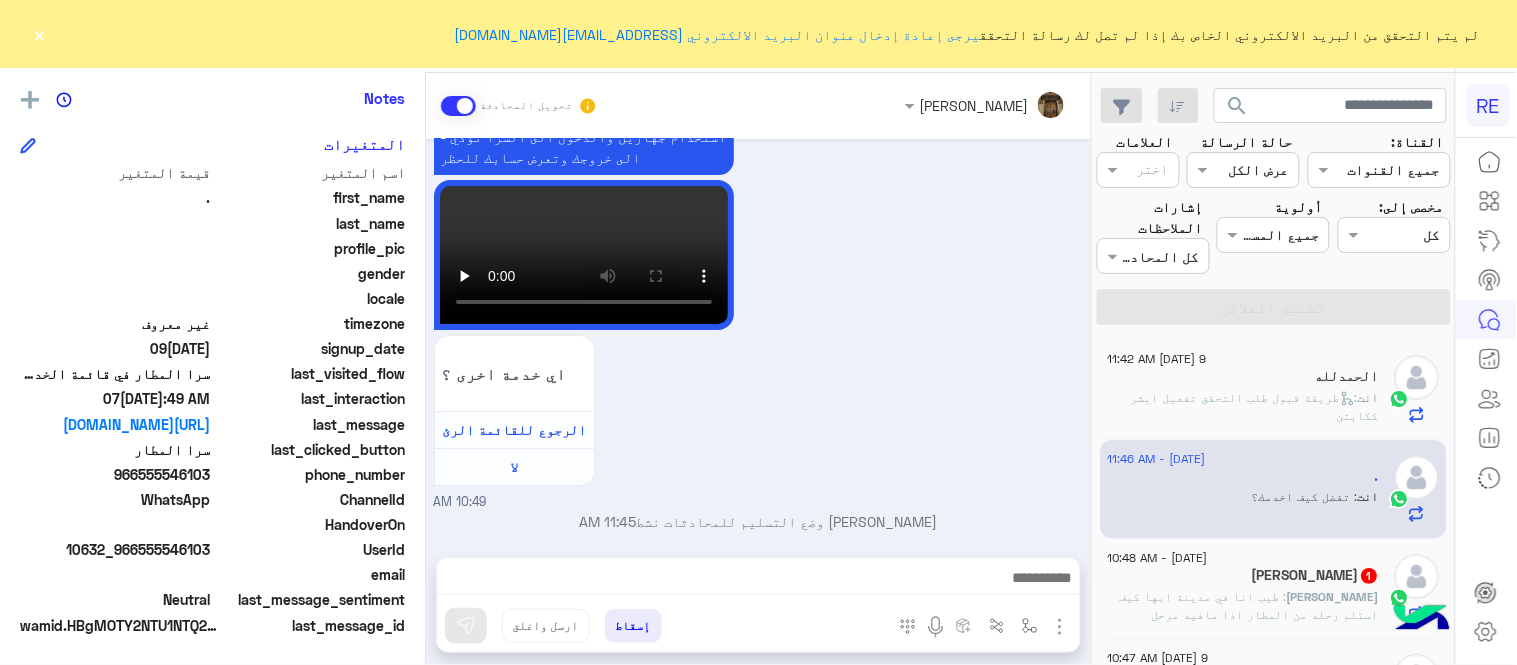 click on ": طيب انا في مدينة ابها كيف استلم رحله من المطار اذا مافيه مرحل" 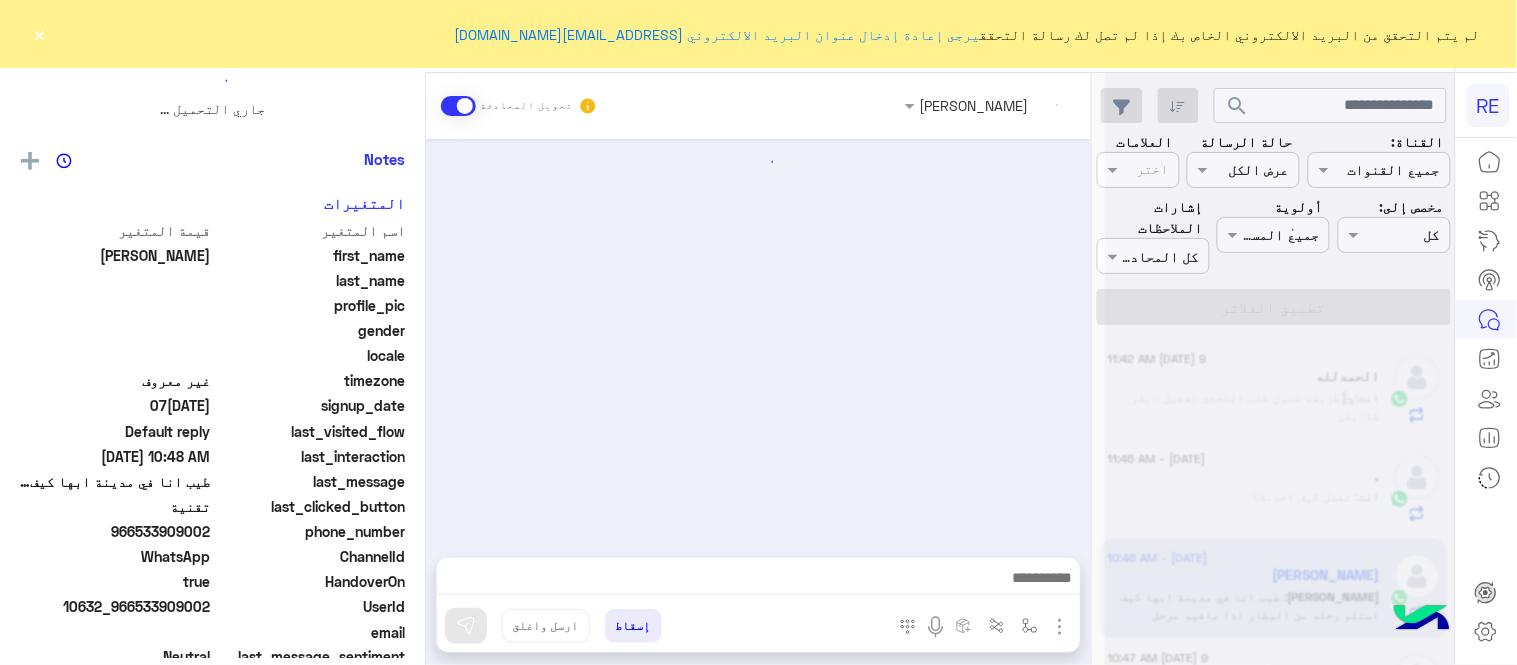 scroll, scrollTop: 0, scrollLeft: 0, axis: both 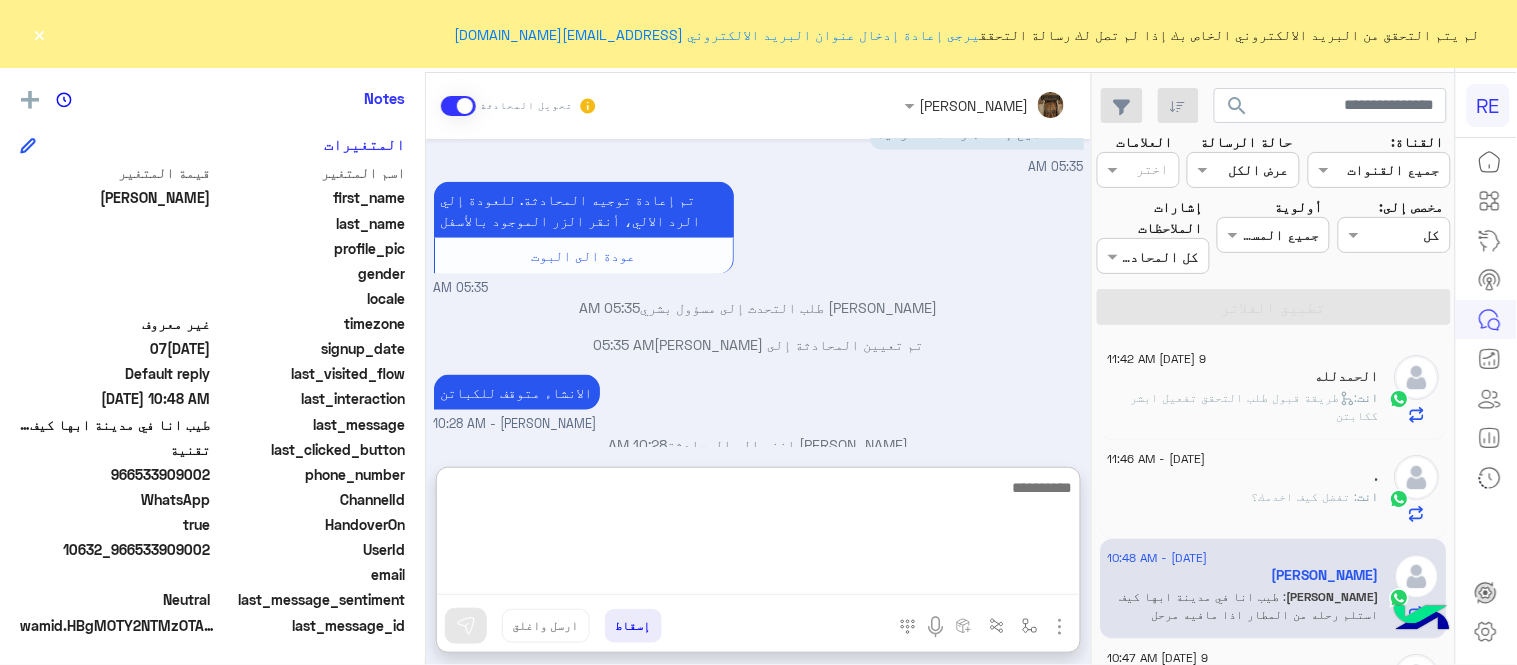 click at bounding box center [758, 535] 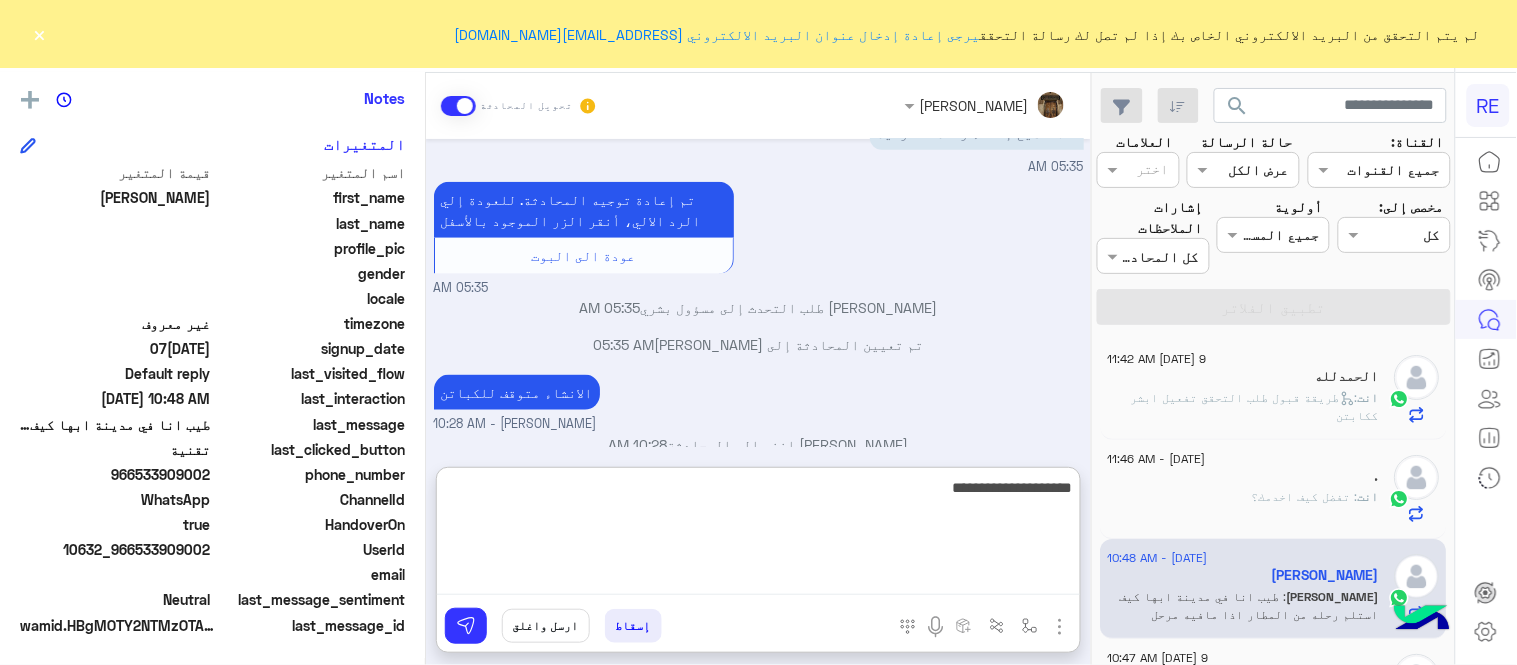 type on "**********" 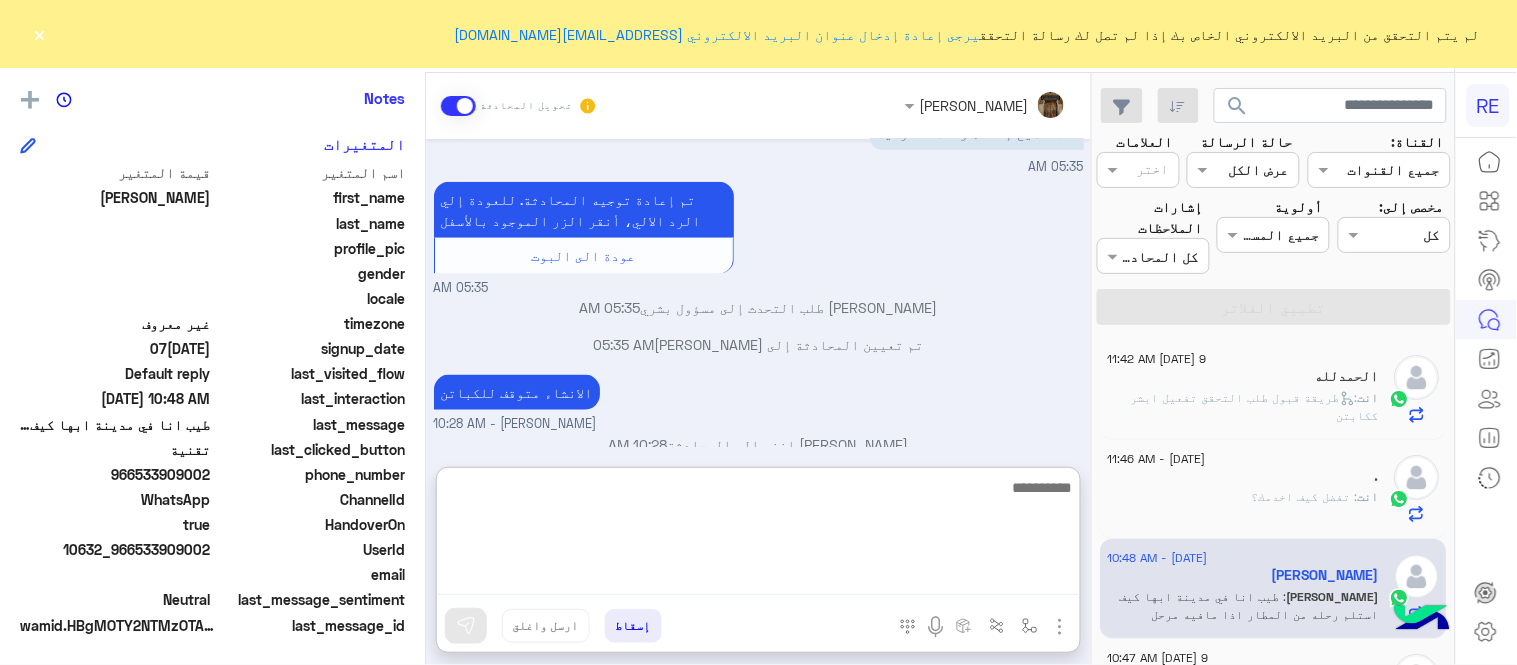 scroll, scrollTop: 756, scrollLeft: 0, axis: vertical 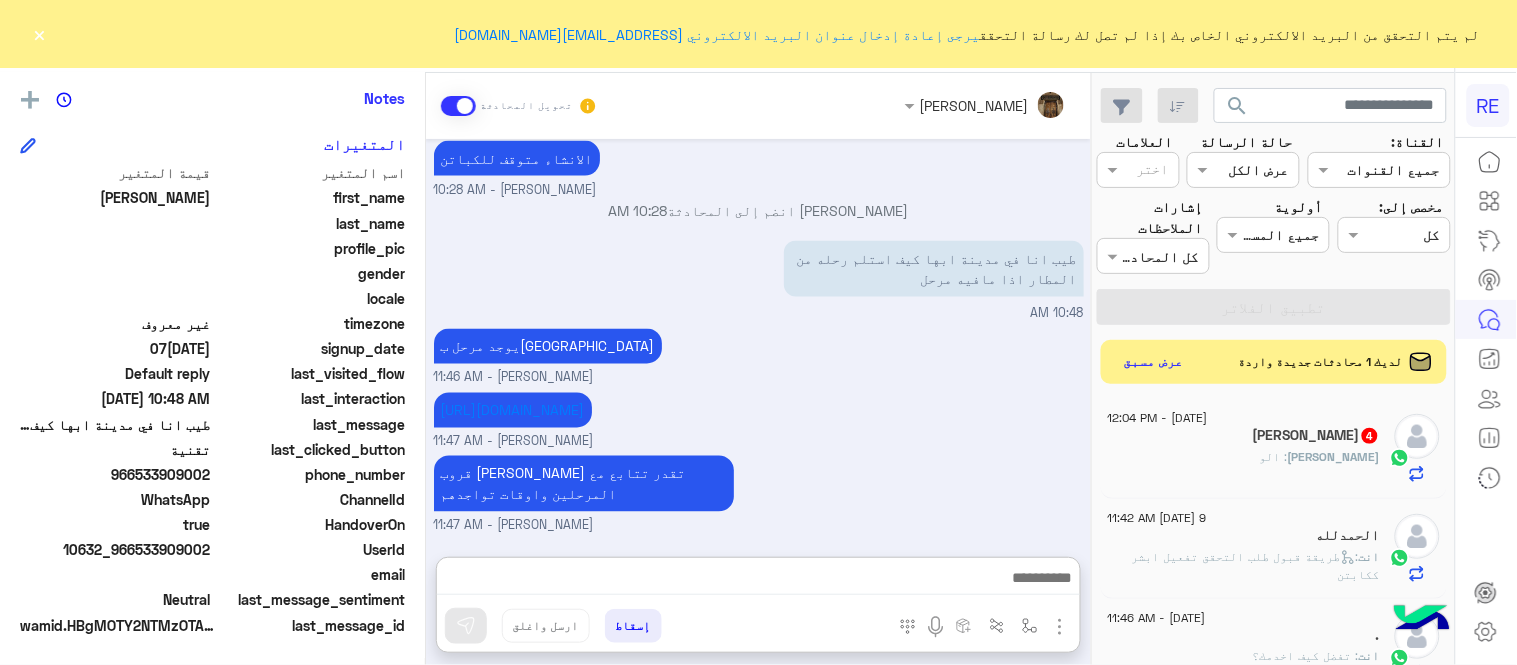 click on "https://chat.whatsapp.com/HkSQkJ5h5TnE4SNLoXsIDj?mode=r_c  عبير زكريا -  11:47 AM" at bounding box center (759, 420) 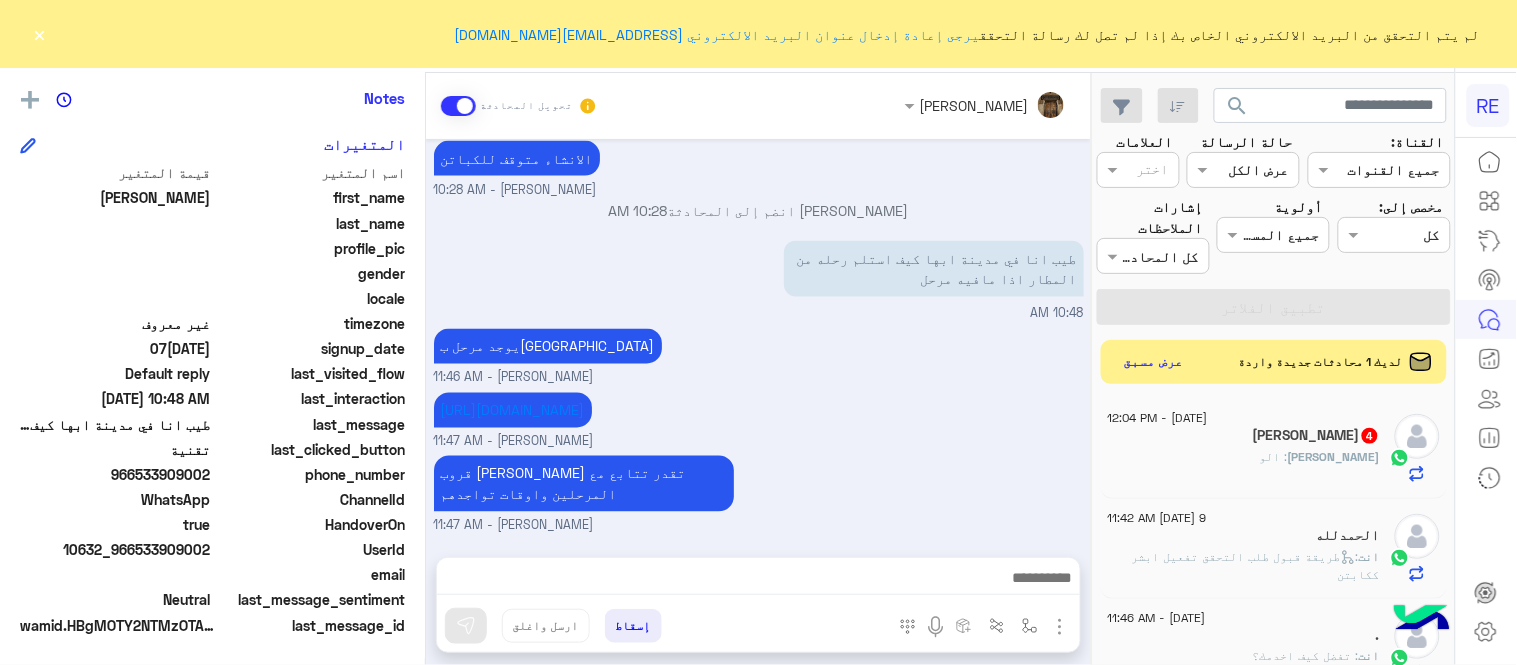 scroll, scrollTop: 835, scrollLeft: 0, axis: vertical 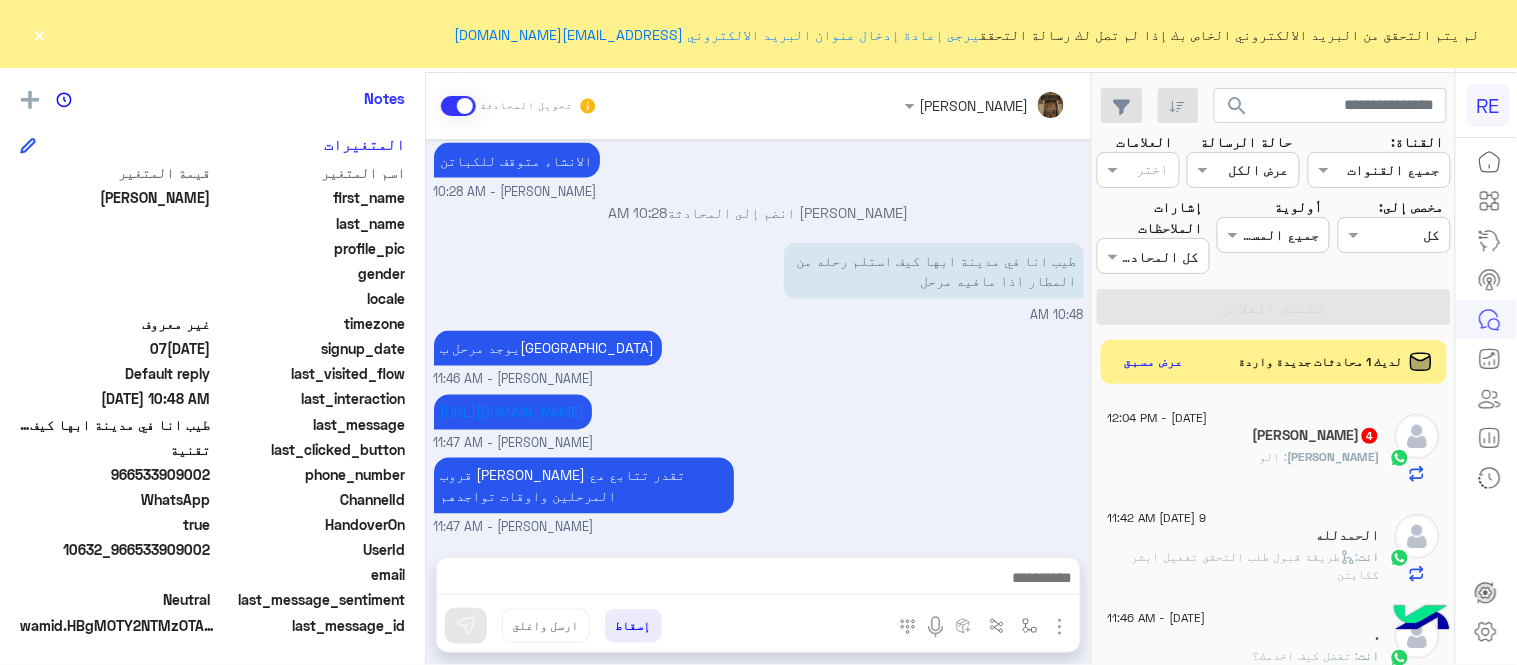 click on "عبدالرحمن   4" 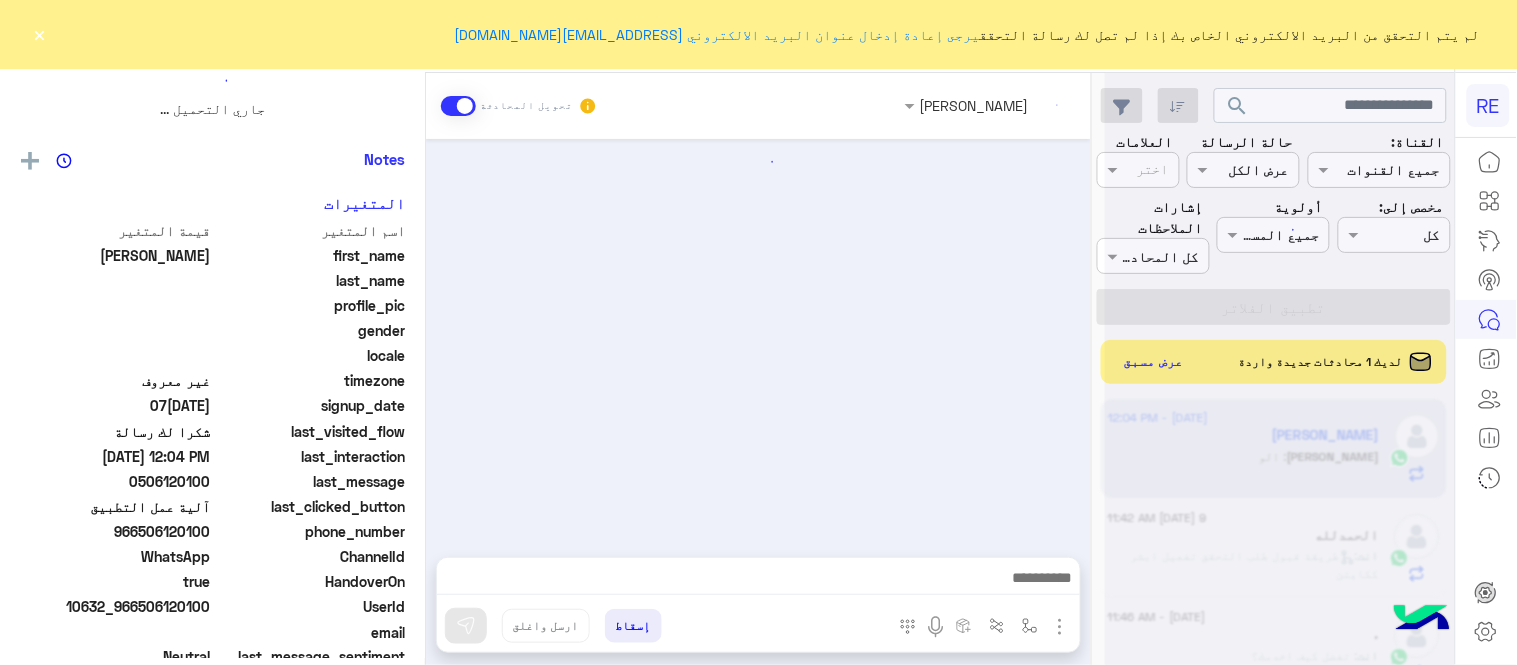 scroll, scrollTop: 0, scrollLeft: 0, axis: both 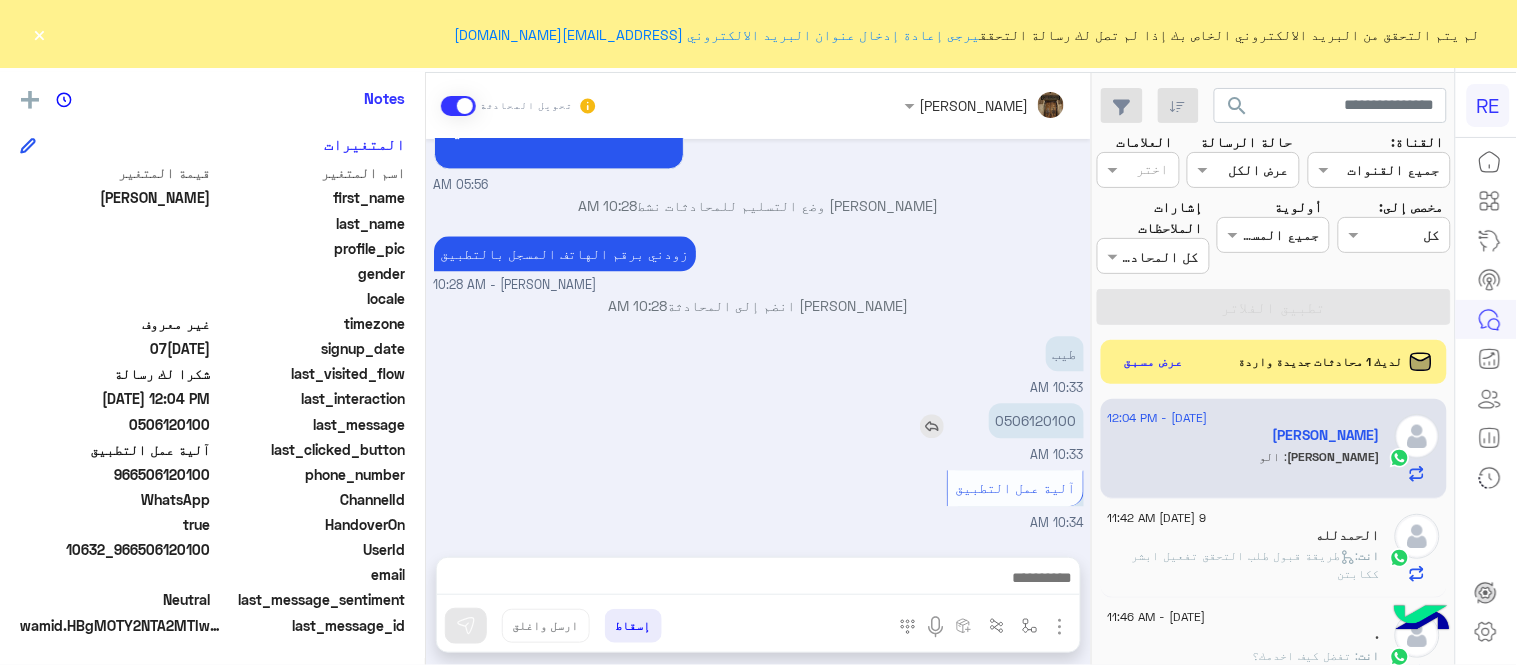 click on "0506120100" at bounding box center (1036, 420) 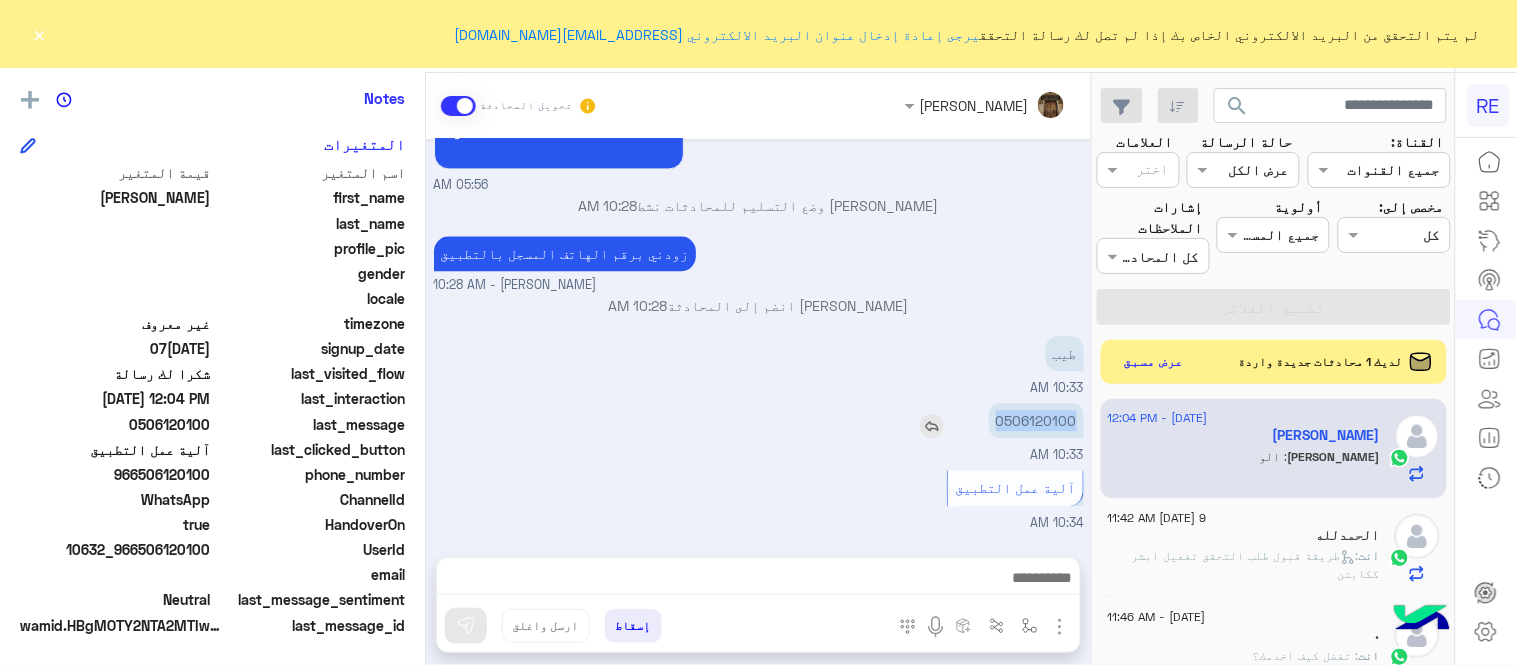 click on "0506120100" at bounding box center [1036, 420] 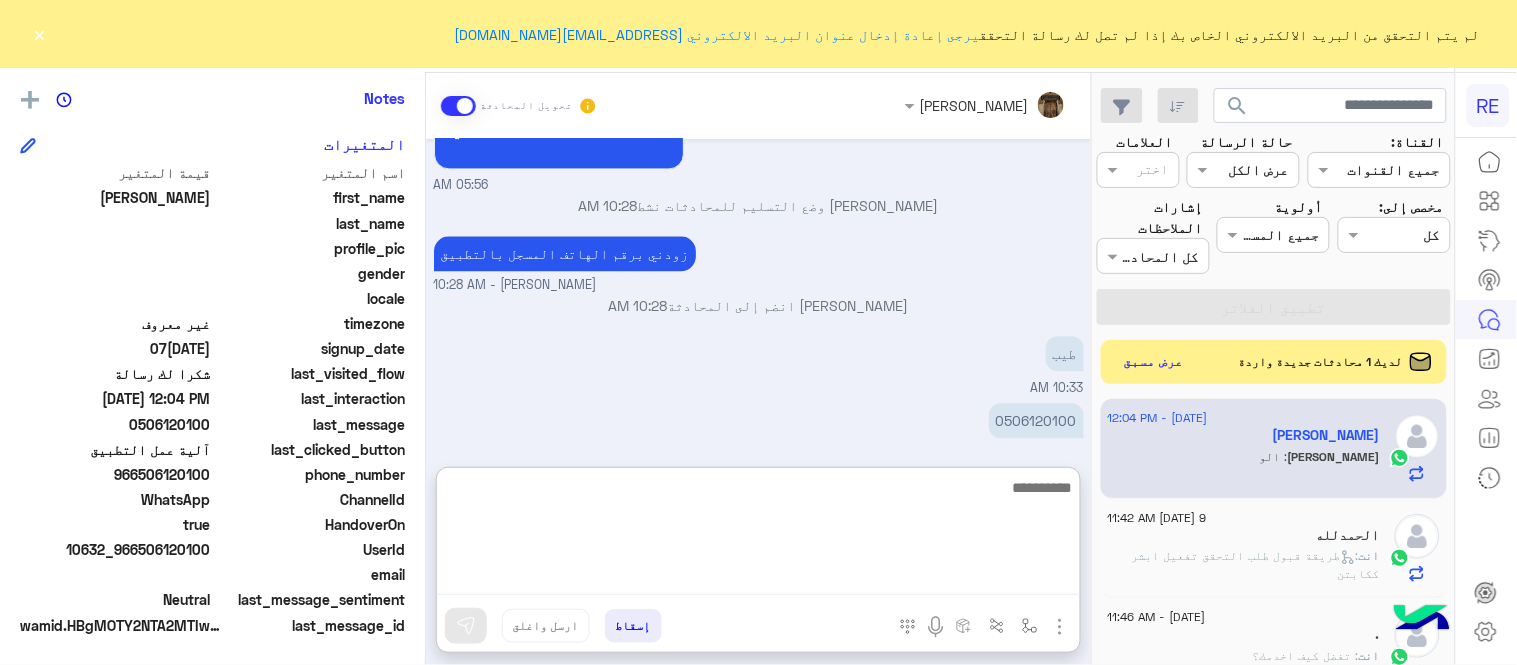 click at bounding box center (758, 535) 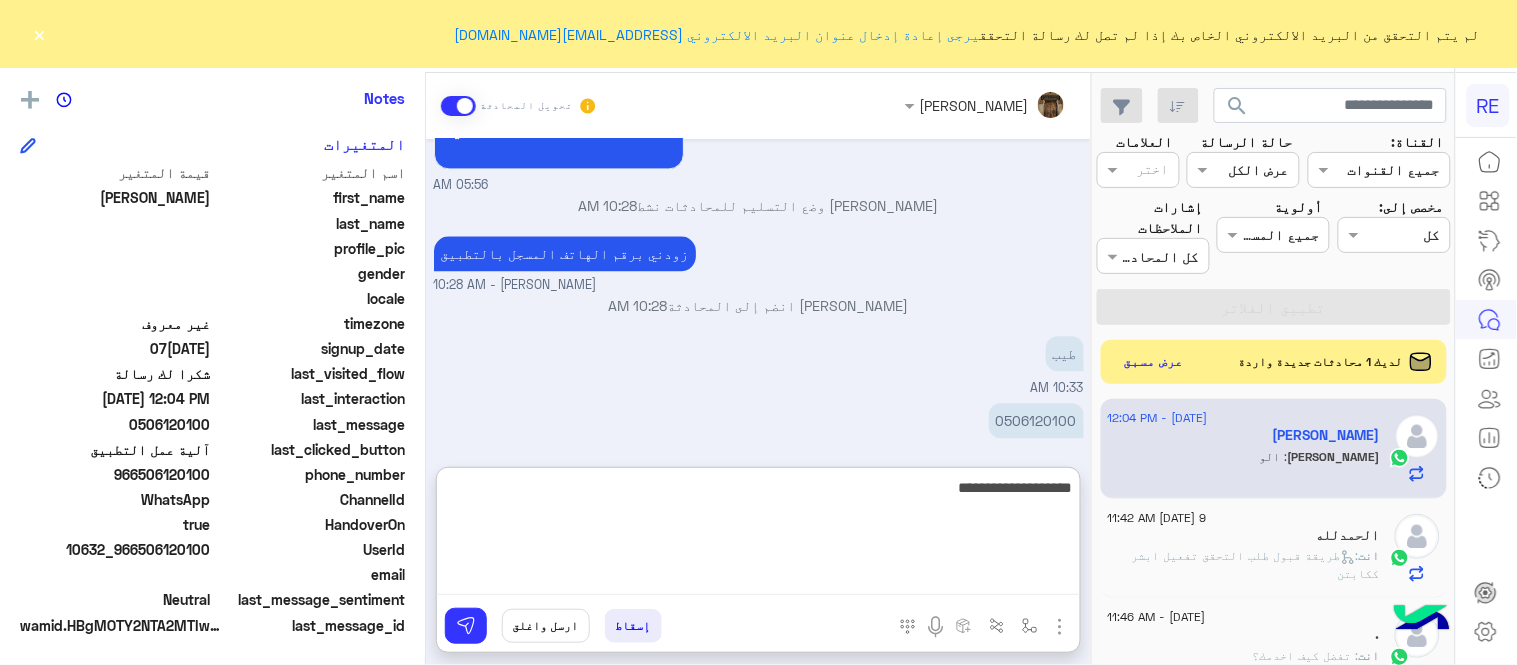 type on "**********" 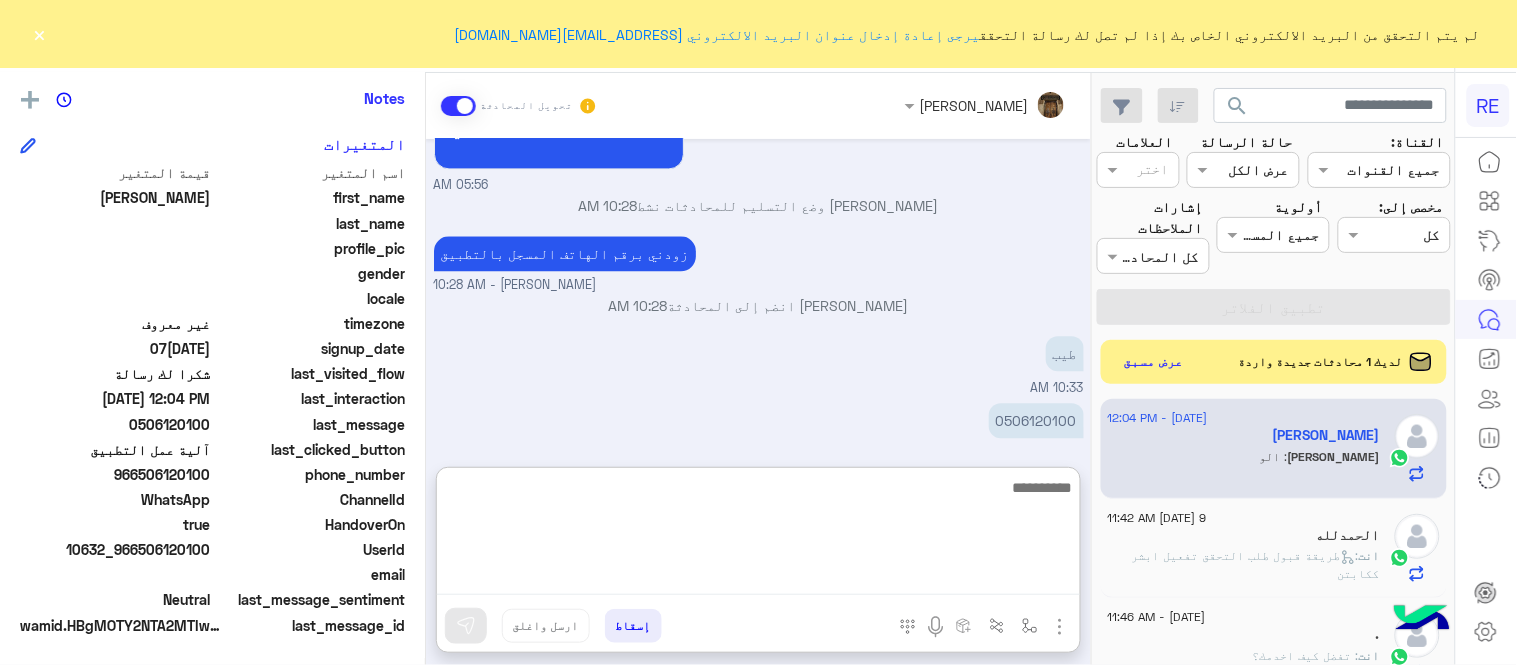 scroll, scrollTop: 1291, scrollLeft: 0, axis: vertical 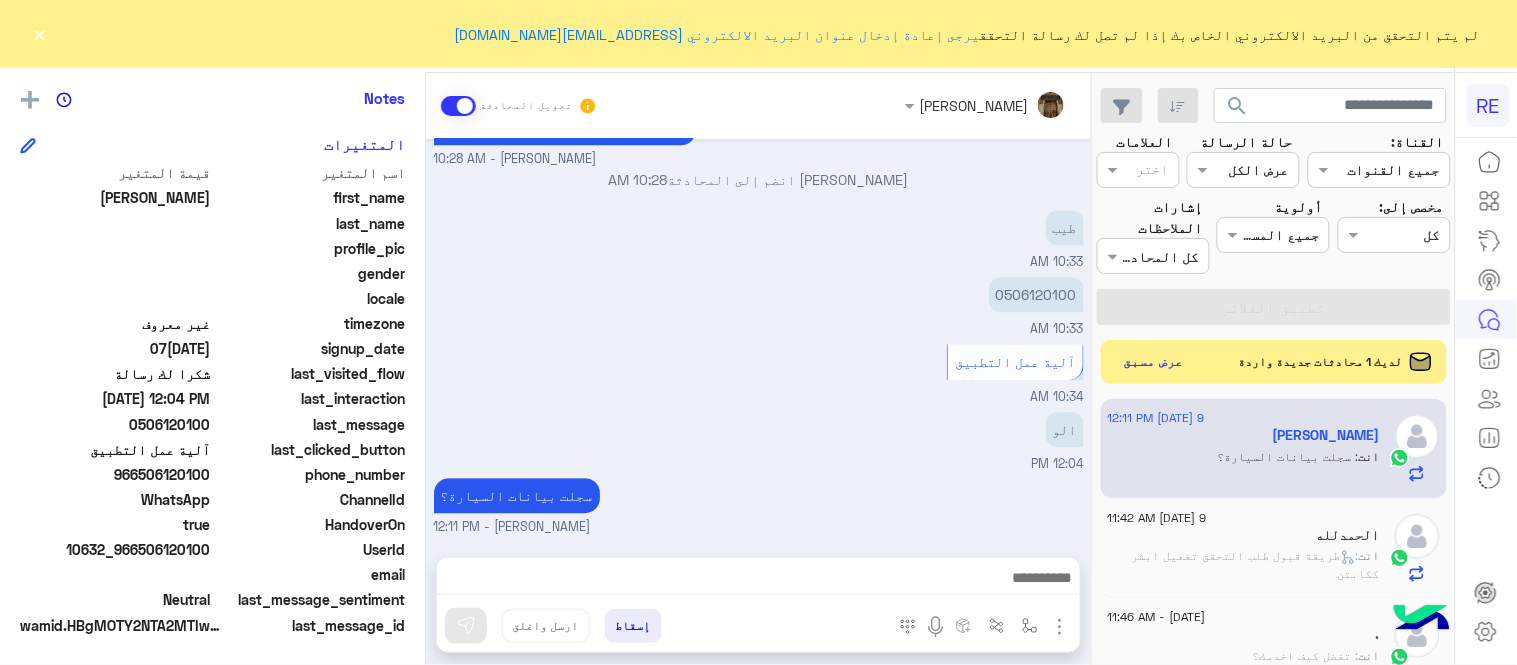 click on "عبير زكريا تحويل المحادثة     Jul 9, 2025  يمكنك الاطلاع على شروط الانضمام لرحلة ك (كابتن ) الموجودة بالصورة أعلاه،
لتحميل التطبيق عبر الرابط التالي : 📲
http://onelink.to/Rehla    يسعدنا انضمامك لتطبيق رحلة يمكنك اتباع الخطوات الموضحة لتسجيل بيانات سيارتك بالفيديو التالي  : عزيزي الكابتن، فضلًا ، للرغبة بتفعيل الحساب قم برفع البيانات عبر التطبيق والتواصل معنا  تم تسجيل السيارة   اواجه صعوبة بالتسجيل  اي خدمة اخرى ؟  الرجوع للقائمة الرئ   لا     05:55 AM   لا    05:56 AM  شكرا لتواصلك واختيارك رحلة 😊 اختر احد الخدمات التالية:    05:56 AM   عبير زكريا وضع التسليم للمحادثات نشط   10:28 AM       10:28 AM" at bounding box center [758, 373] 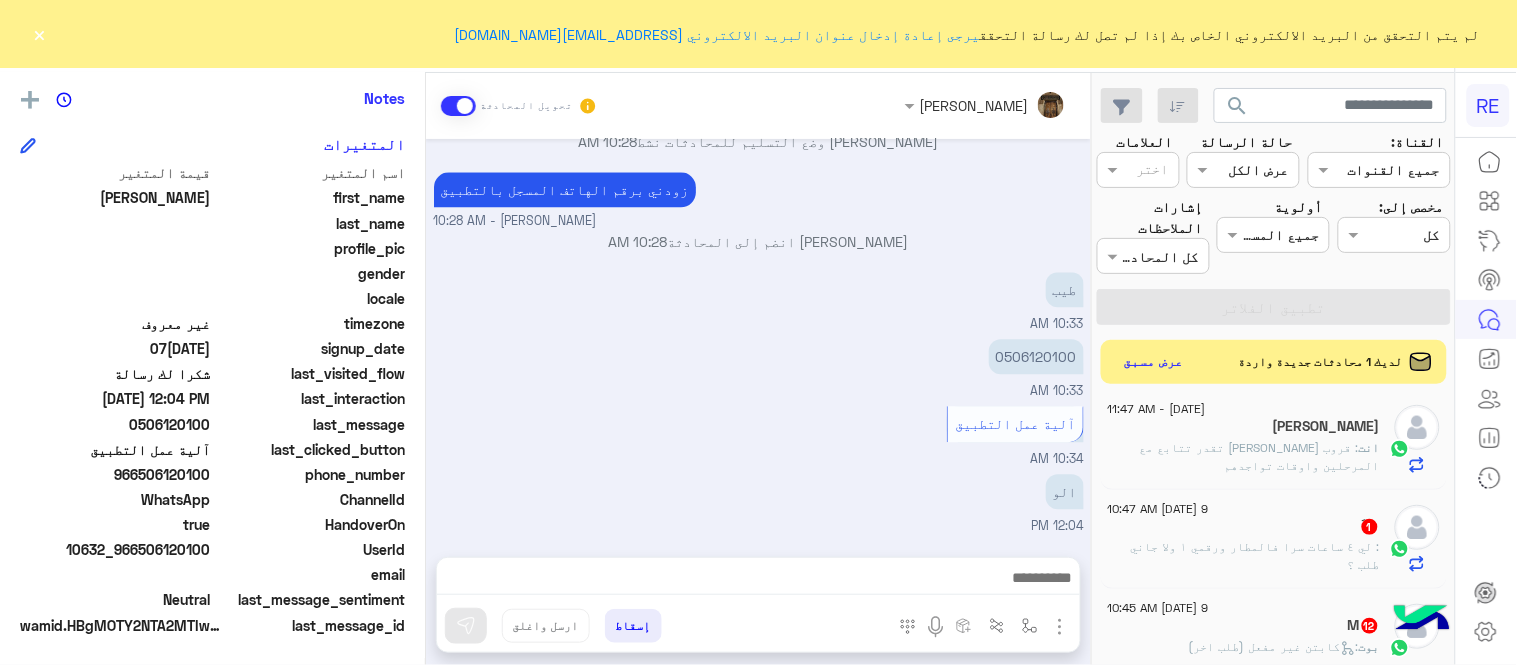 scroll, scrollTop: 341, scrollLeft: 0, axis: vertical 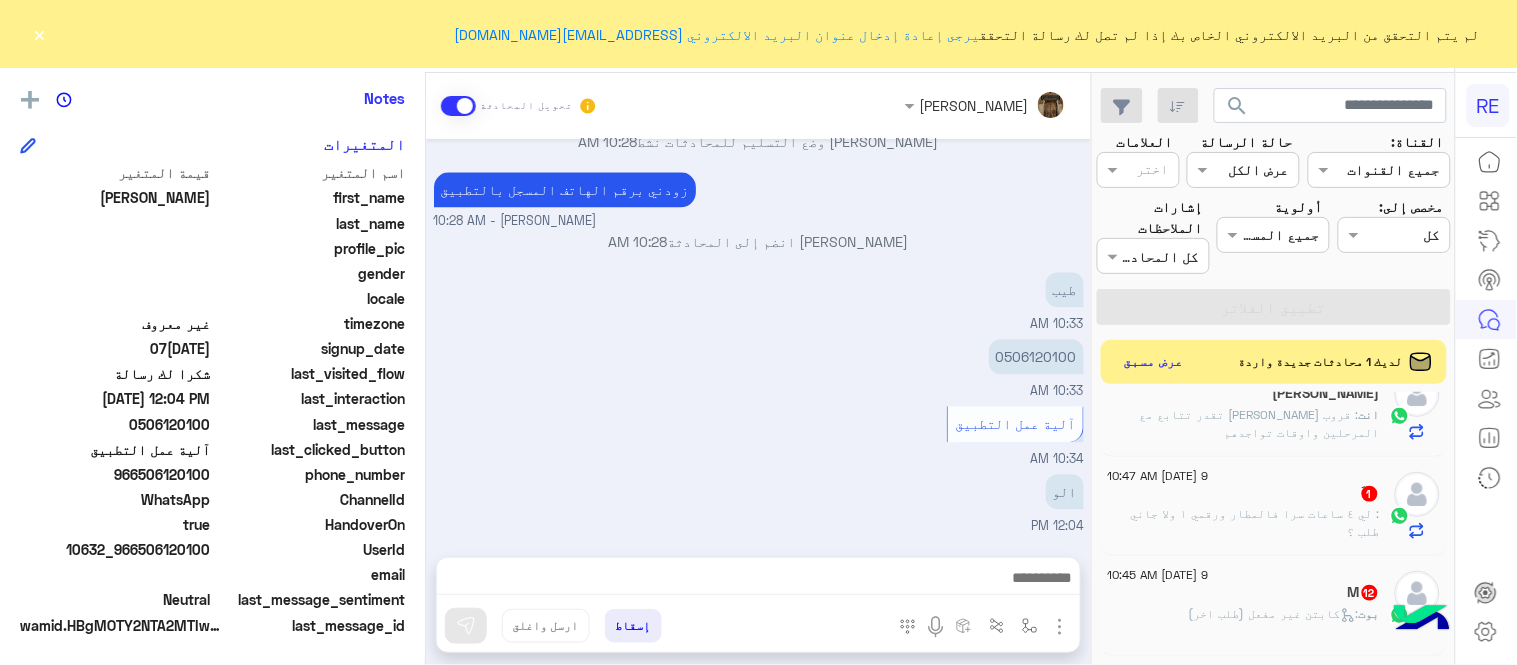 click on ": لي ٤ ساعات سرا فالمطار ورقمي ١ ولا جاني طلب ؟" 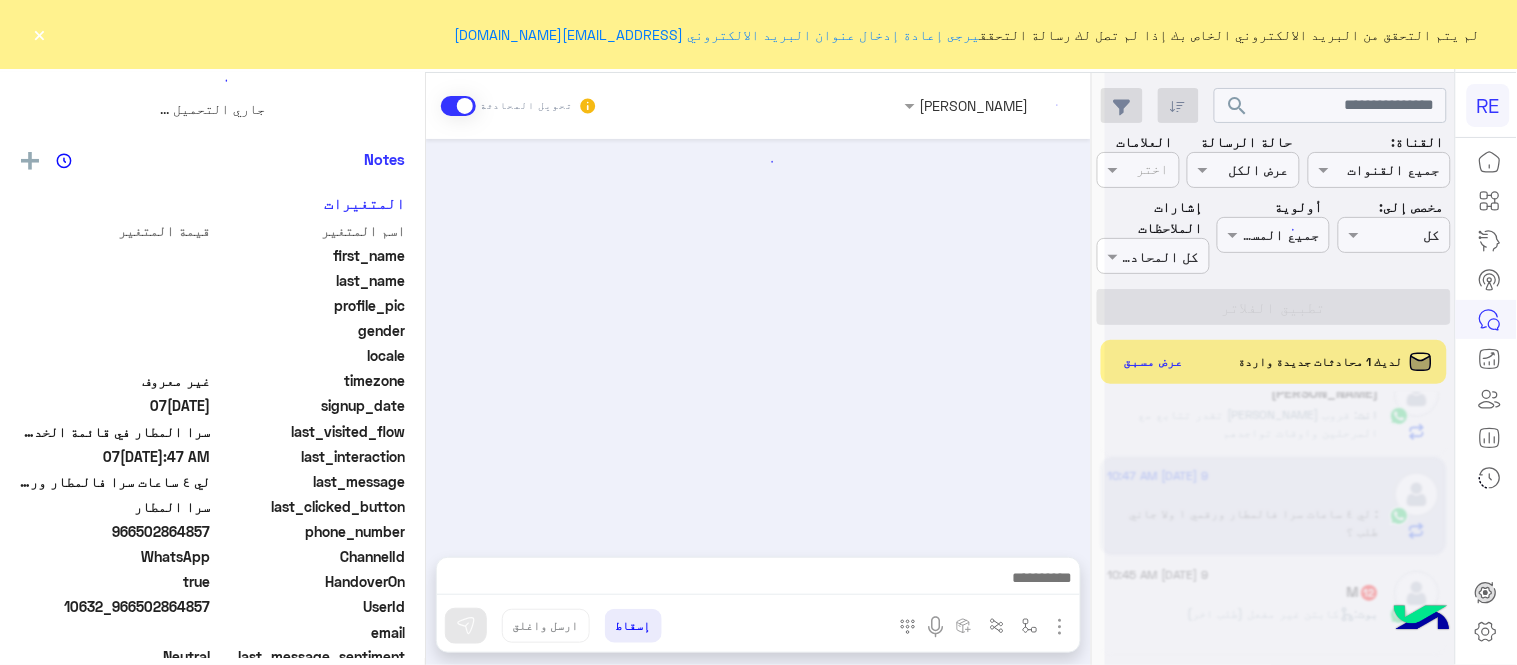 scroll, scrollTop: 0, scrollLeft: 0, axis: both 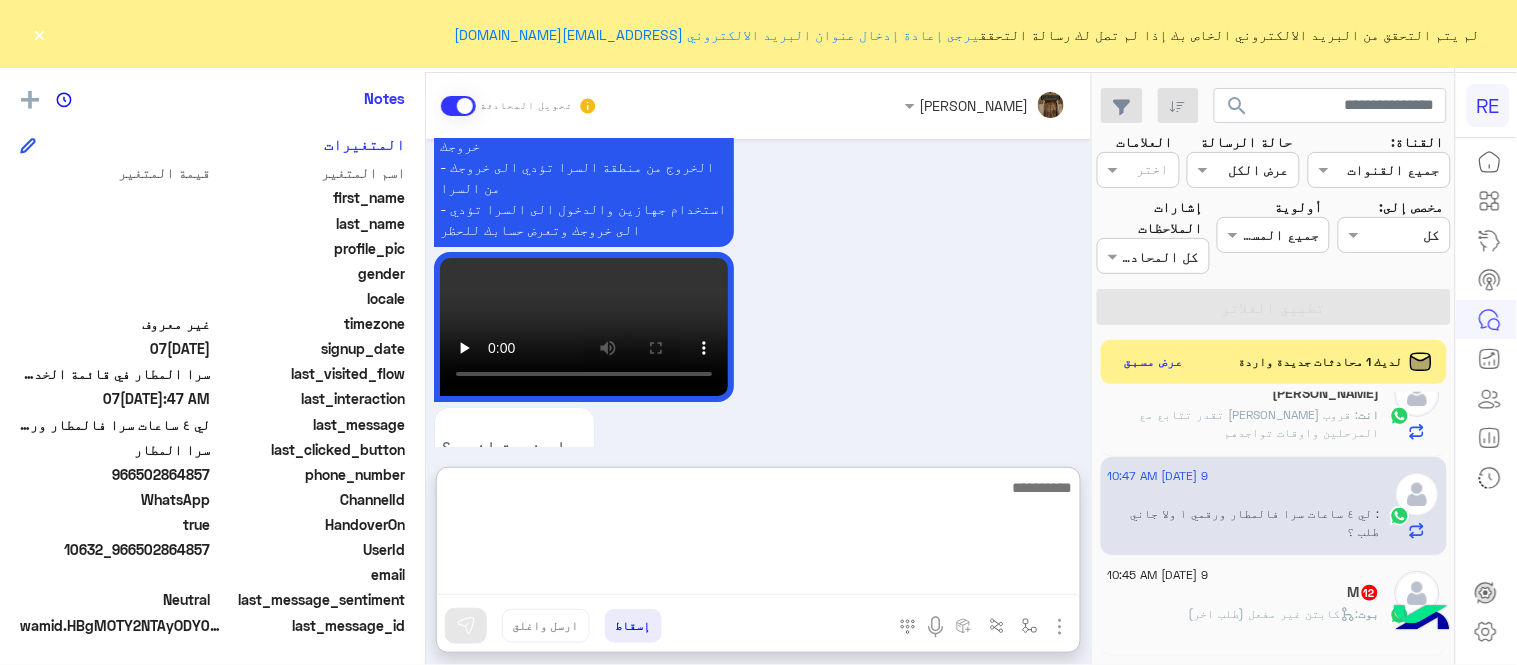 click at bounding box center (758, 535) 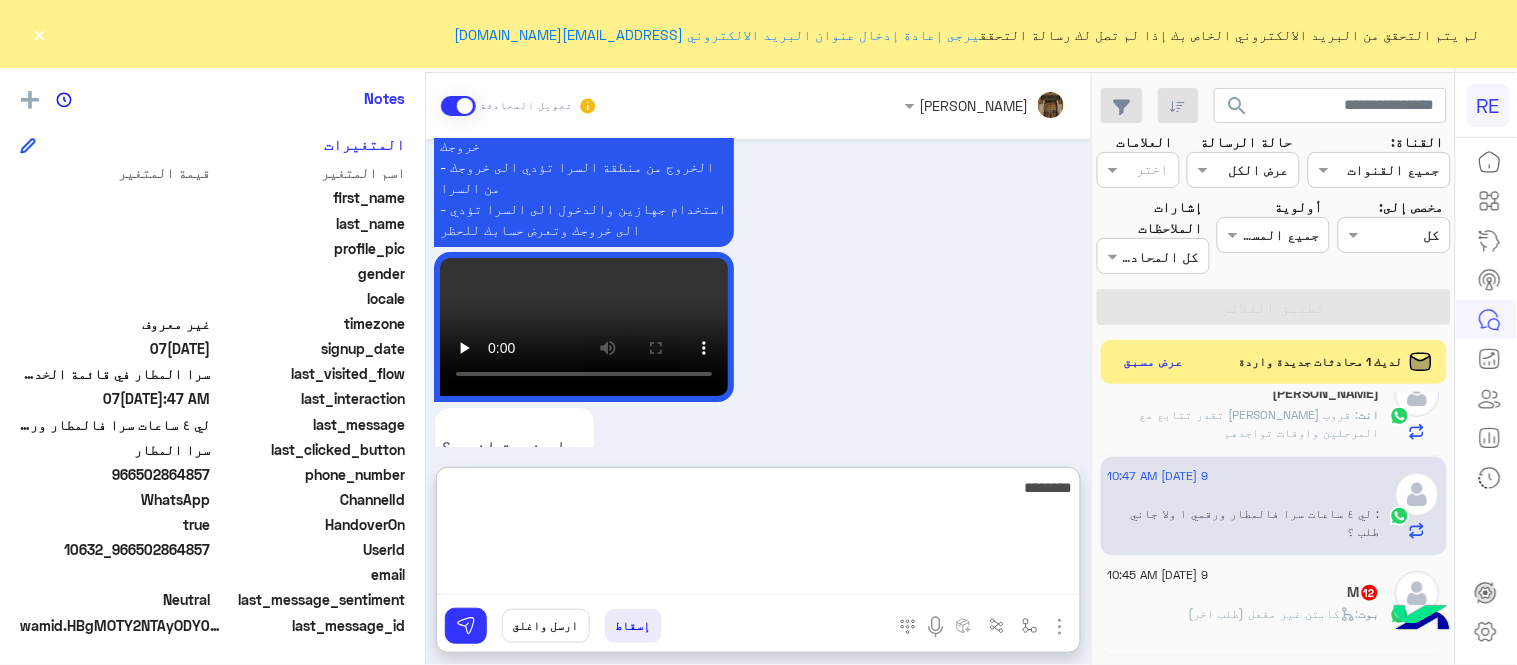 type on "*********" 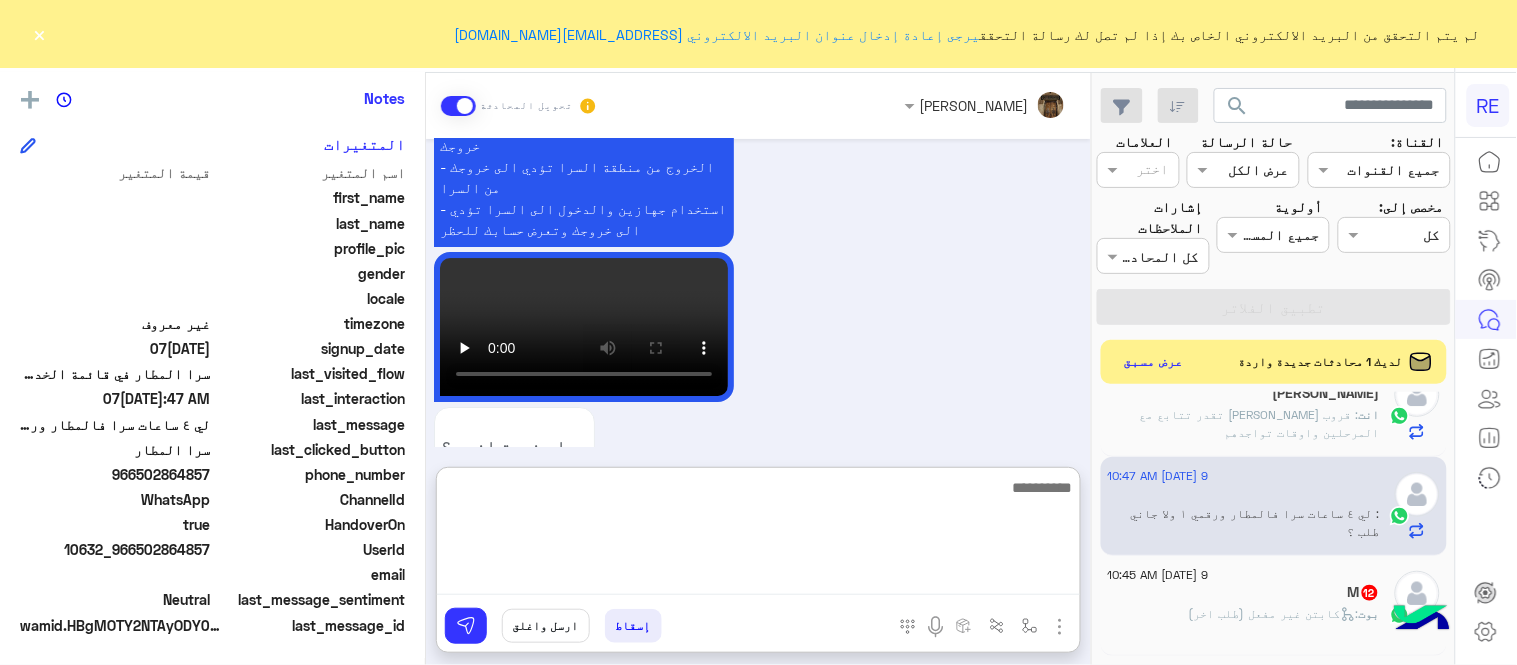 scroll, scrollTop: 1834, scrollLeft: 0, axis: vertical 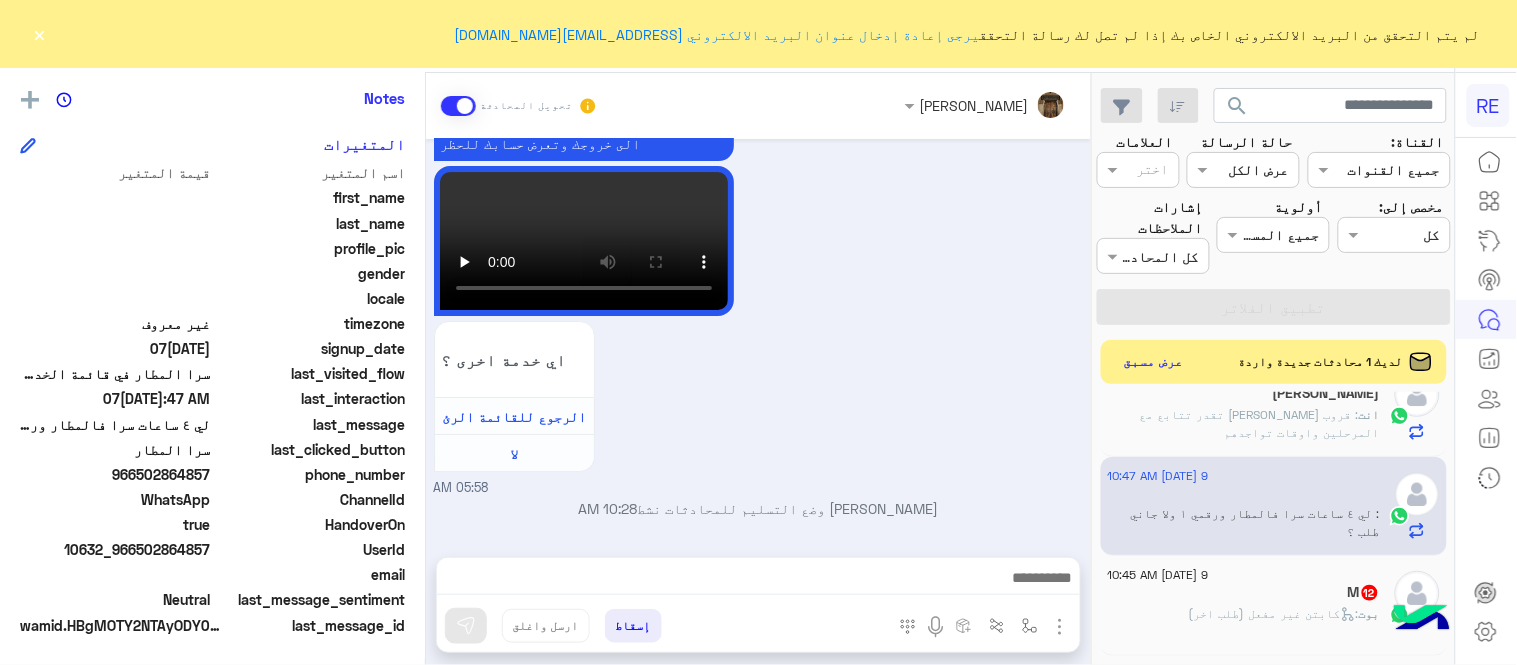 click on "9 July - 10:45 AM" 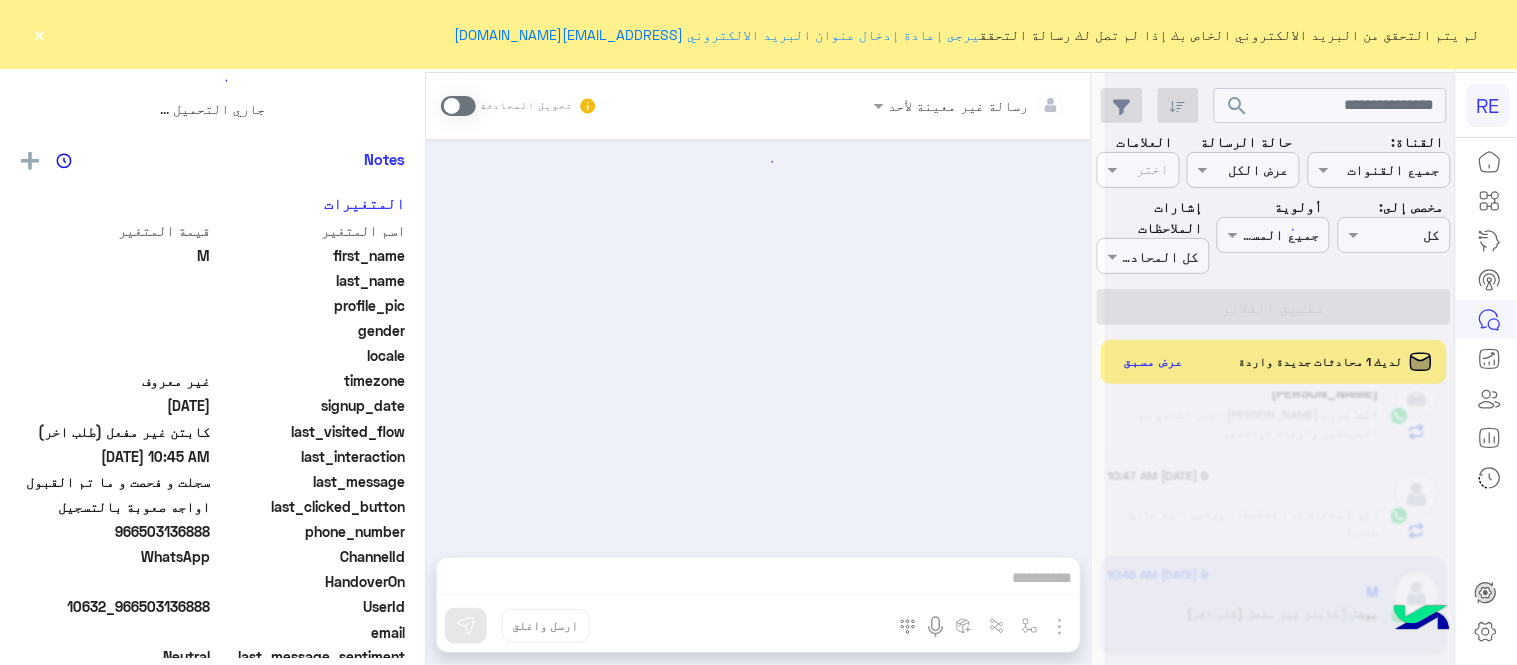 scroll, scrollTop: 0, scrollLeft: 0, axis: both 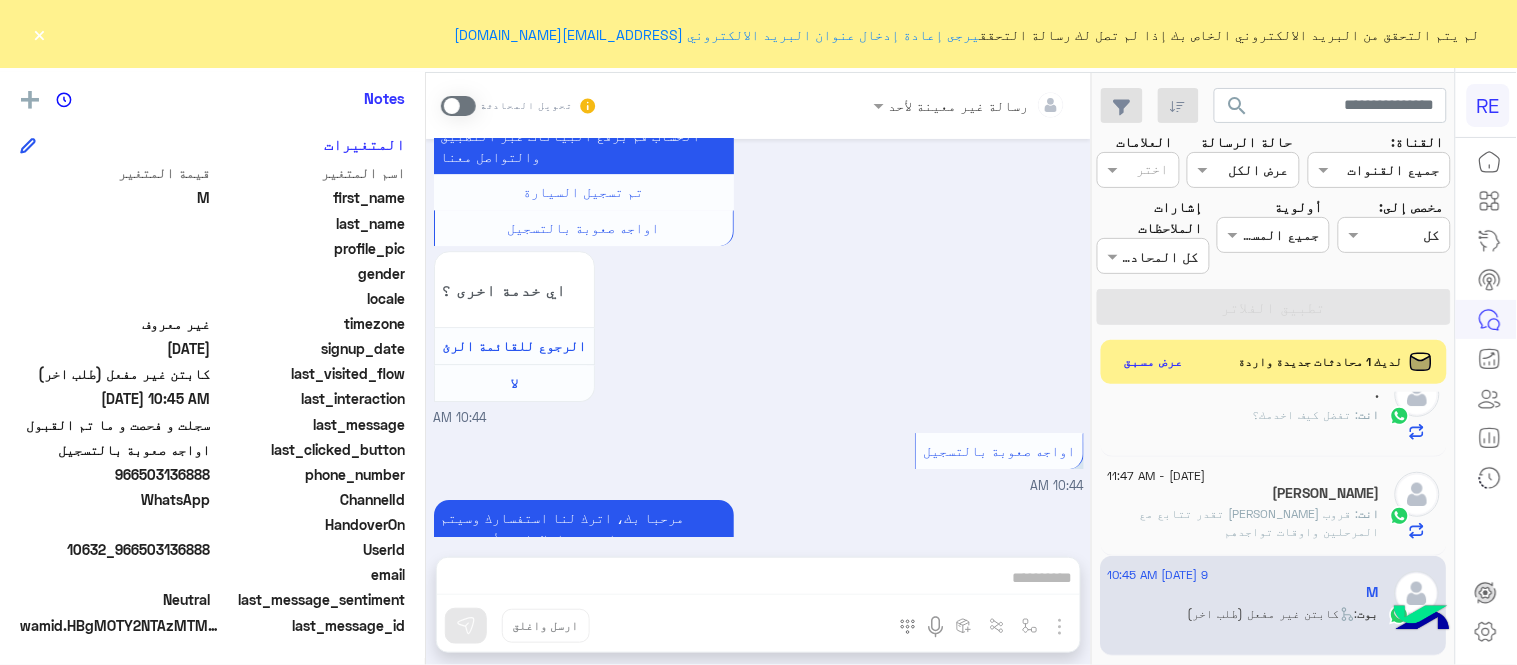 click at bounding box center [458, 106] 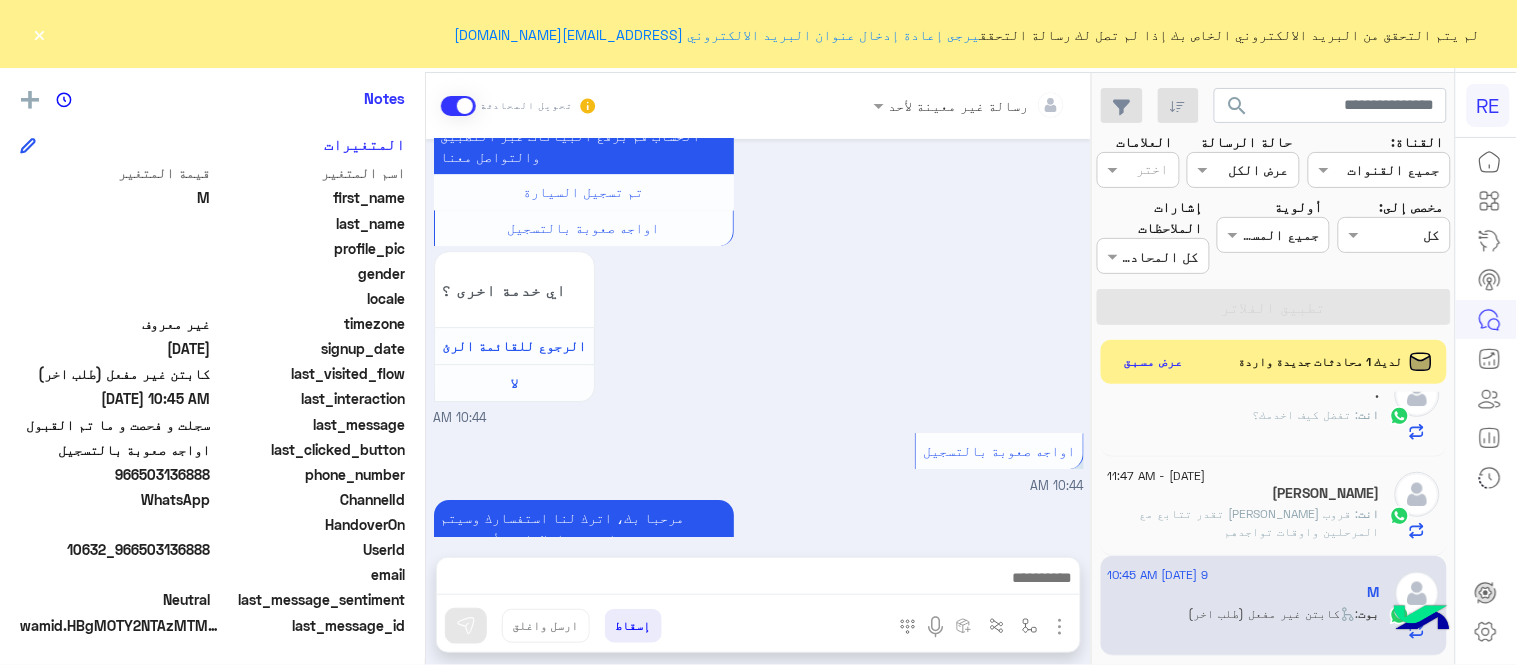 scroll, scrollTop: 1515, scrollLeft: 0, axis: vertical 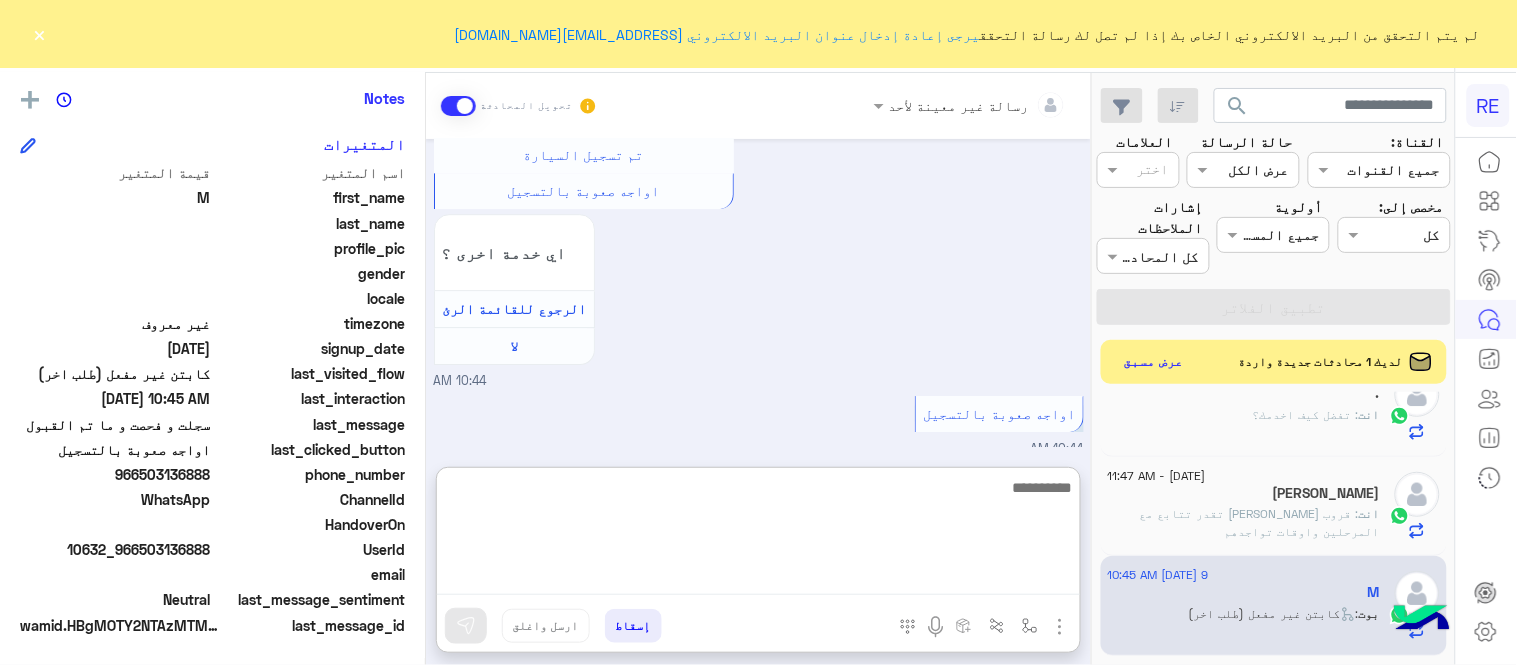 click at bounding box center (758, 535) 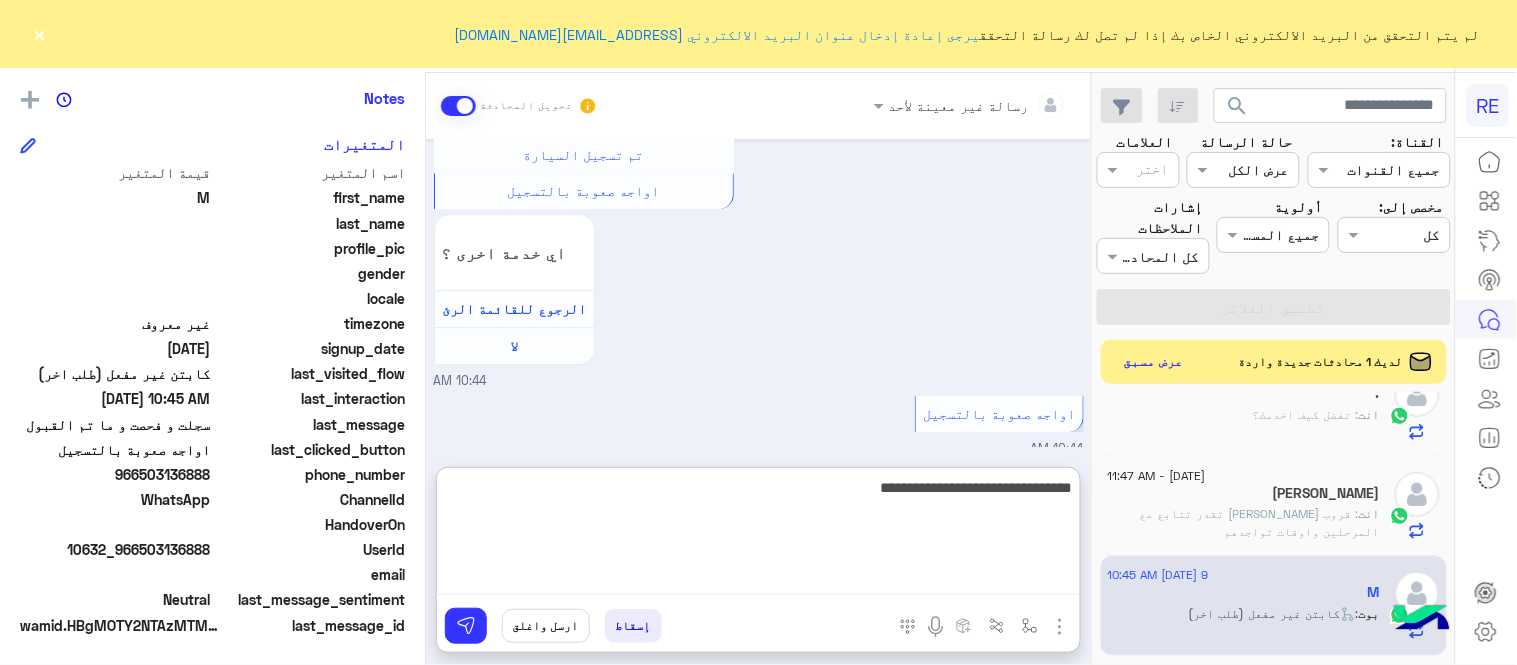 type on "**********" 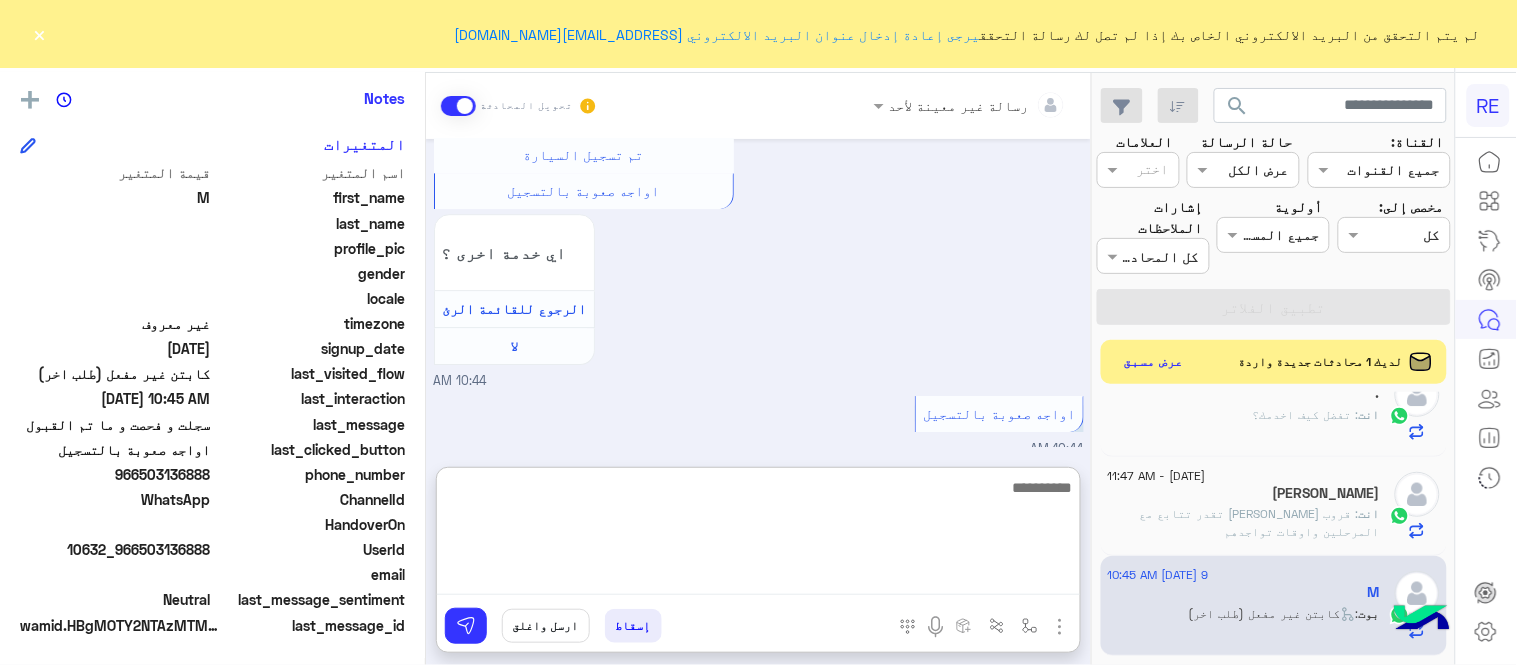 scroll, scrollTop: 1668, scrollLeft: 0, axis: vertical 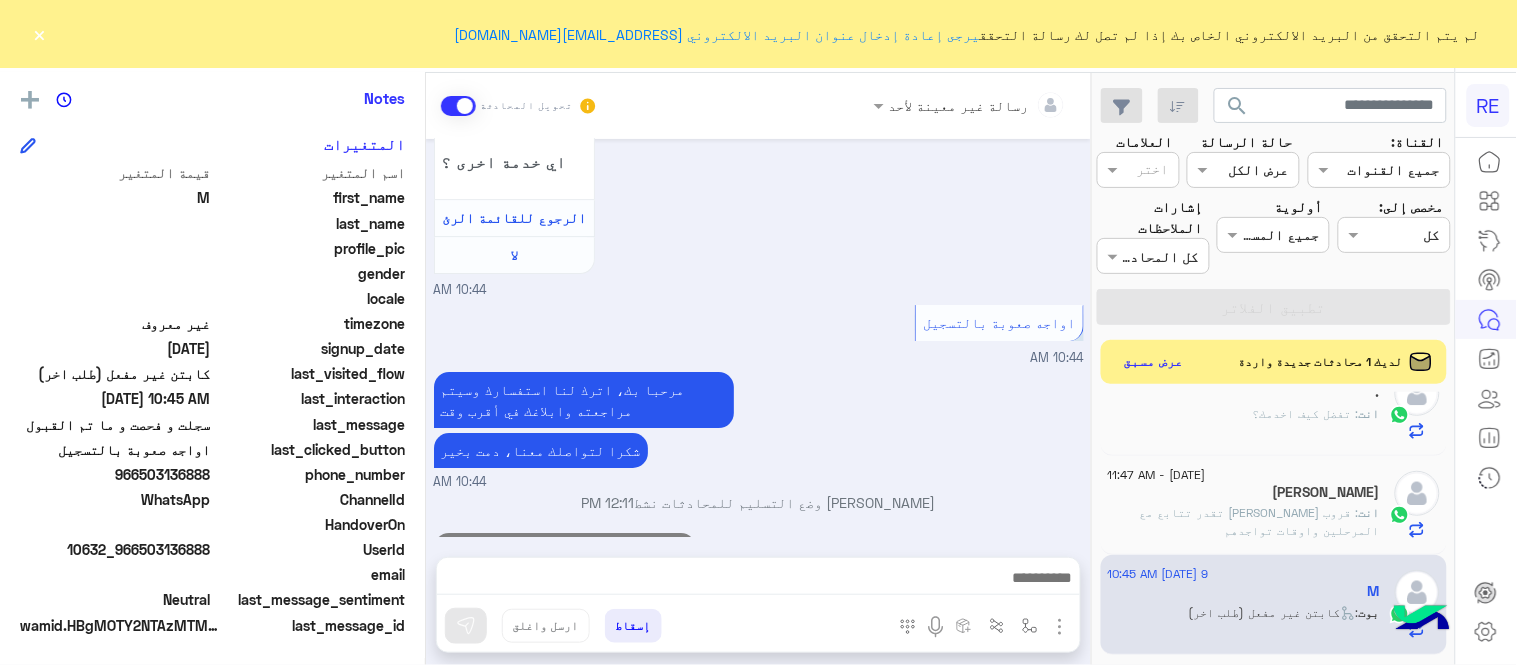 click on "مرحبا بك، اترك لنا استفسارك وسيتم مراجعته وابلاغك في أقرب وقت شكرا لتواصلك معنا، دمت بخير    10:44 AM" at bounding box center (759, 429) 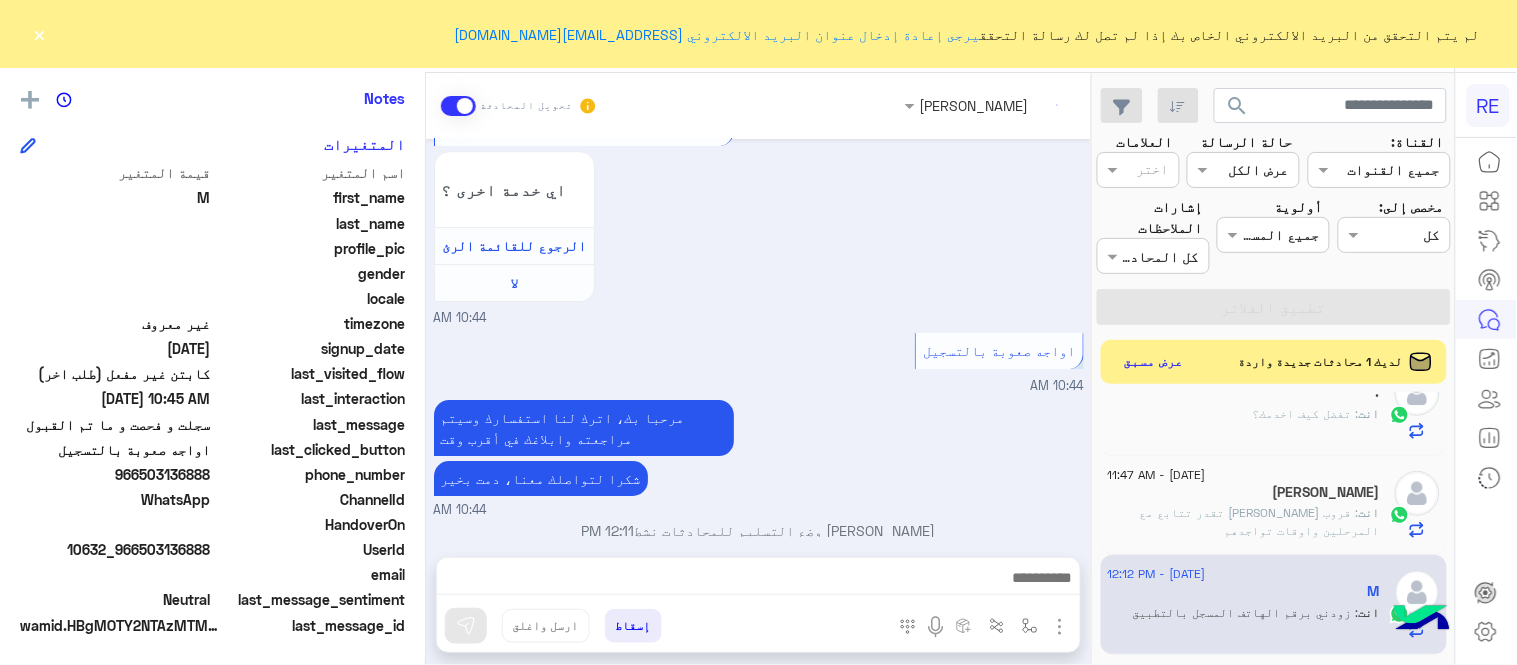 scroll, scrollTop: 1615, scrollLeft: 0, axis: vertical 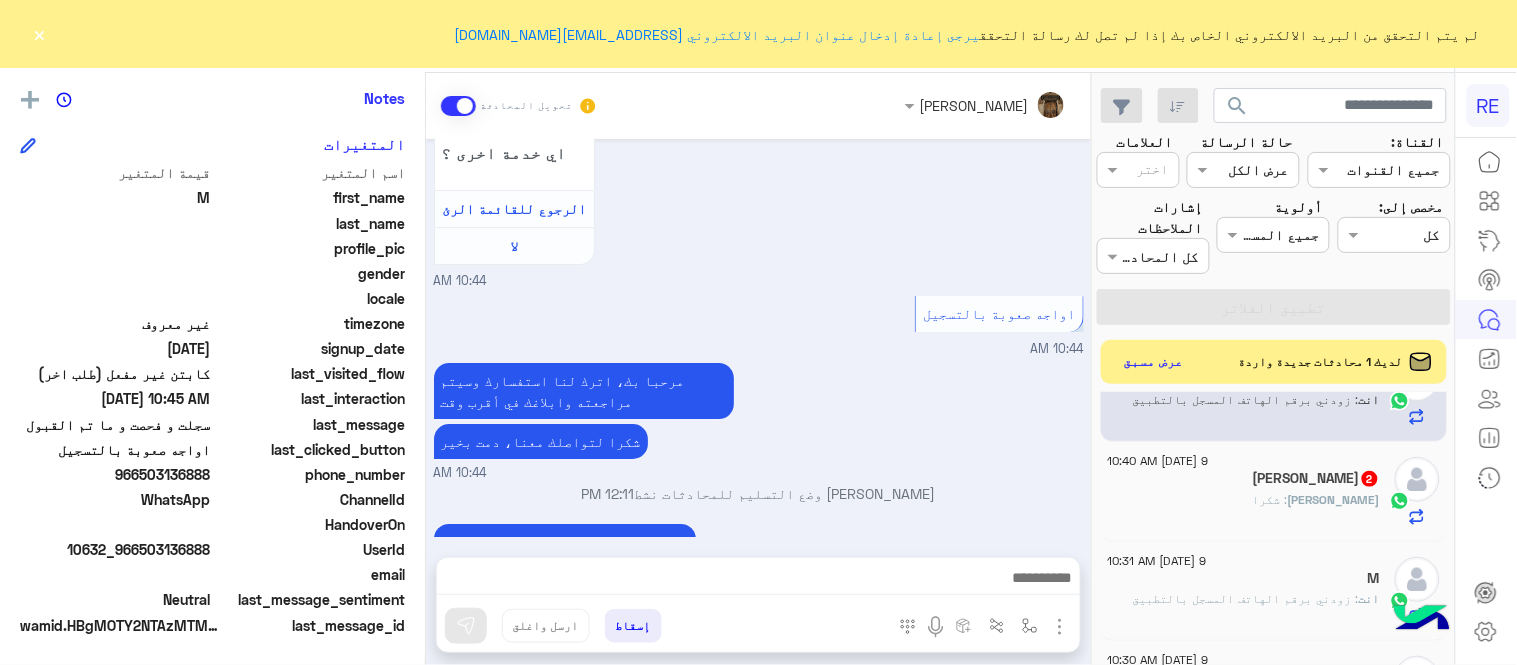 click on "Abdullah   2" 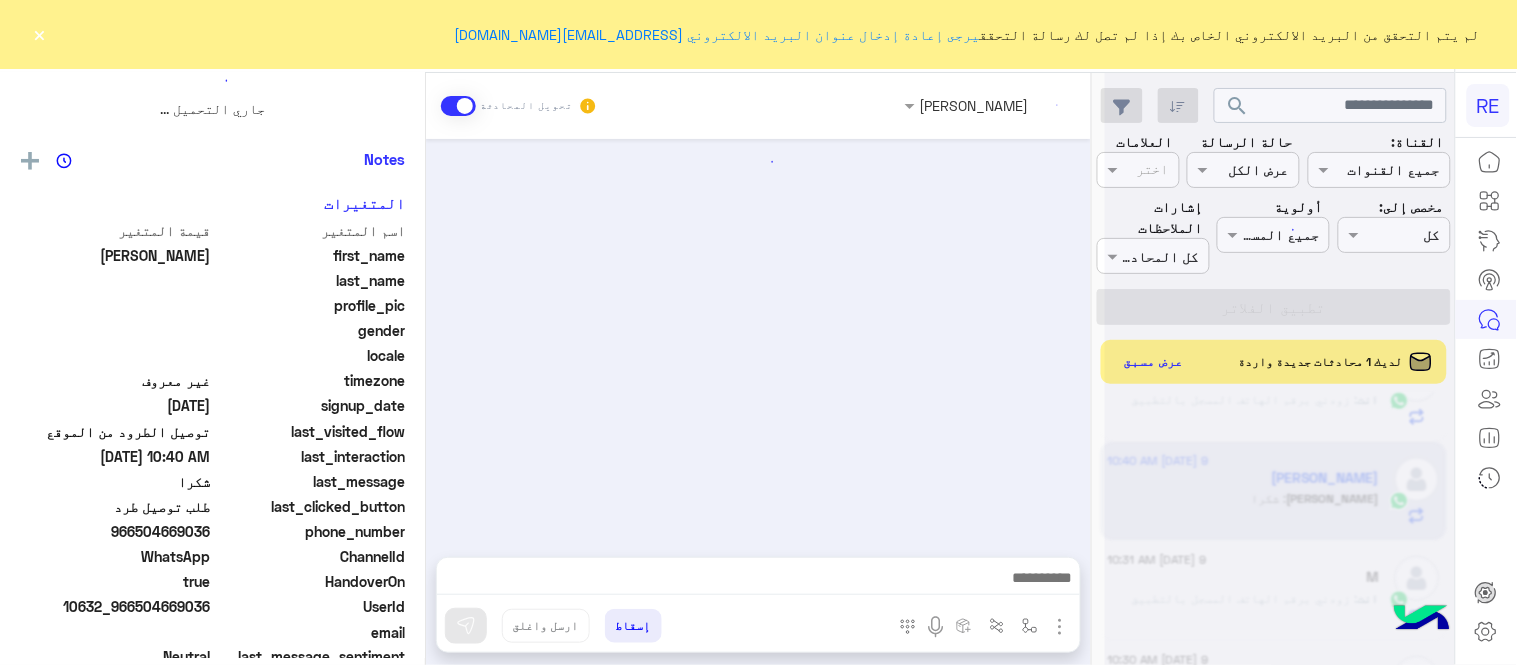 scroll, scrollTop: 0, scrollLeft: 0, axis: both 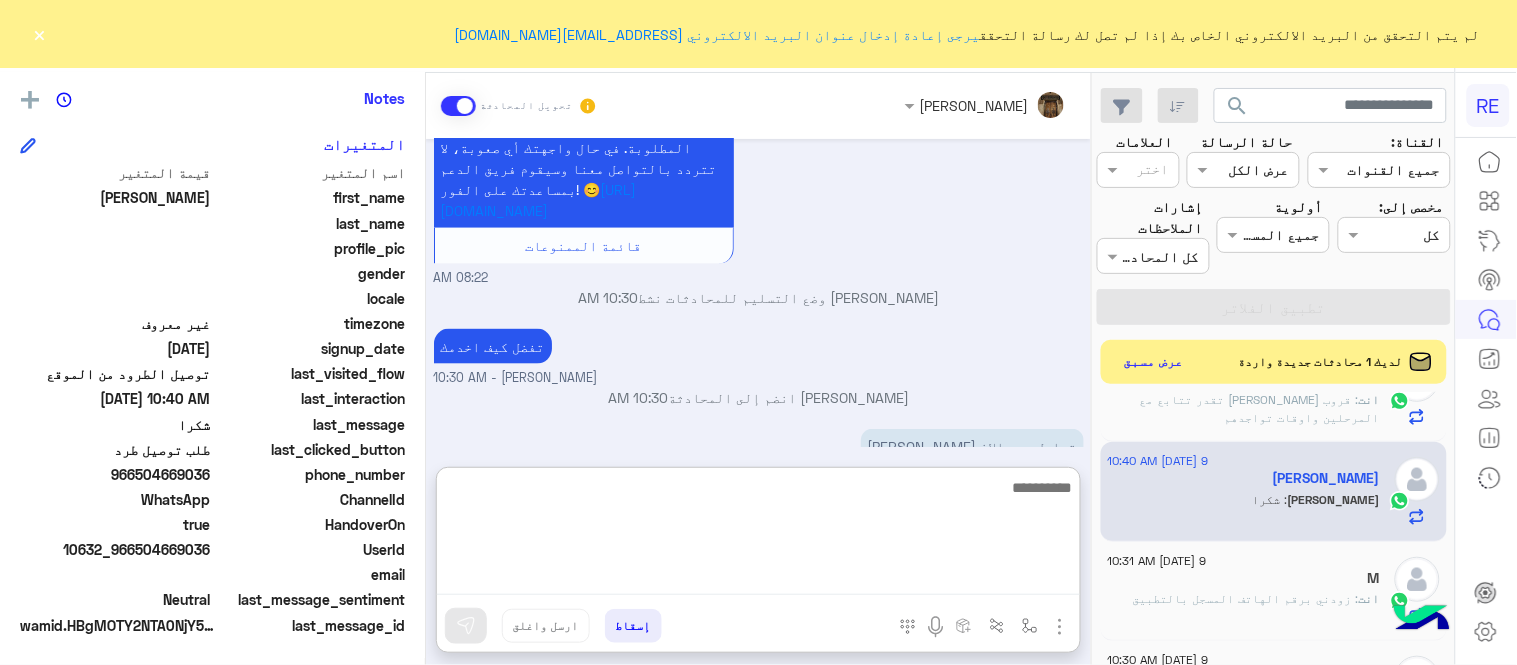 click at bounding box center (758, 535) 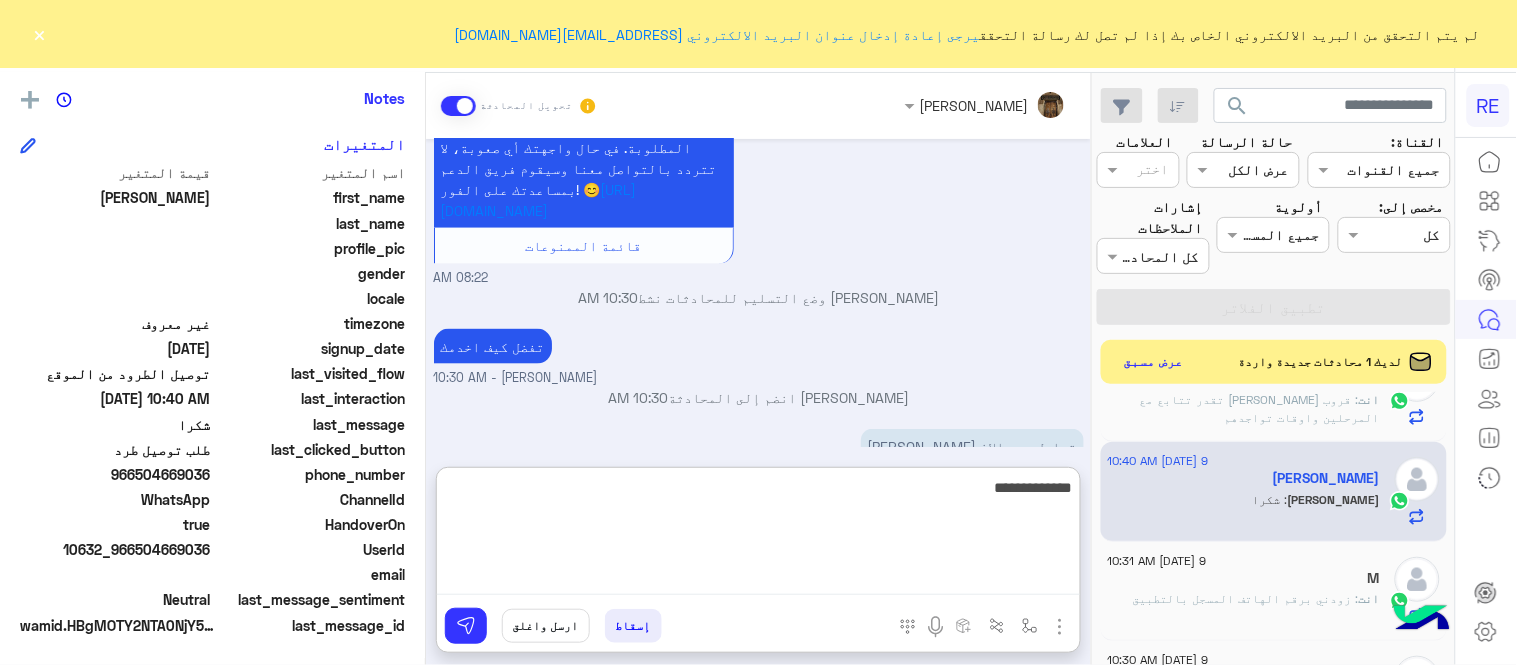 type on "**********" 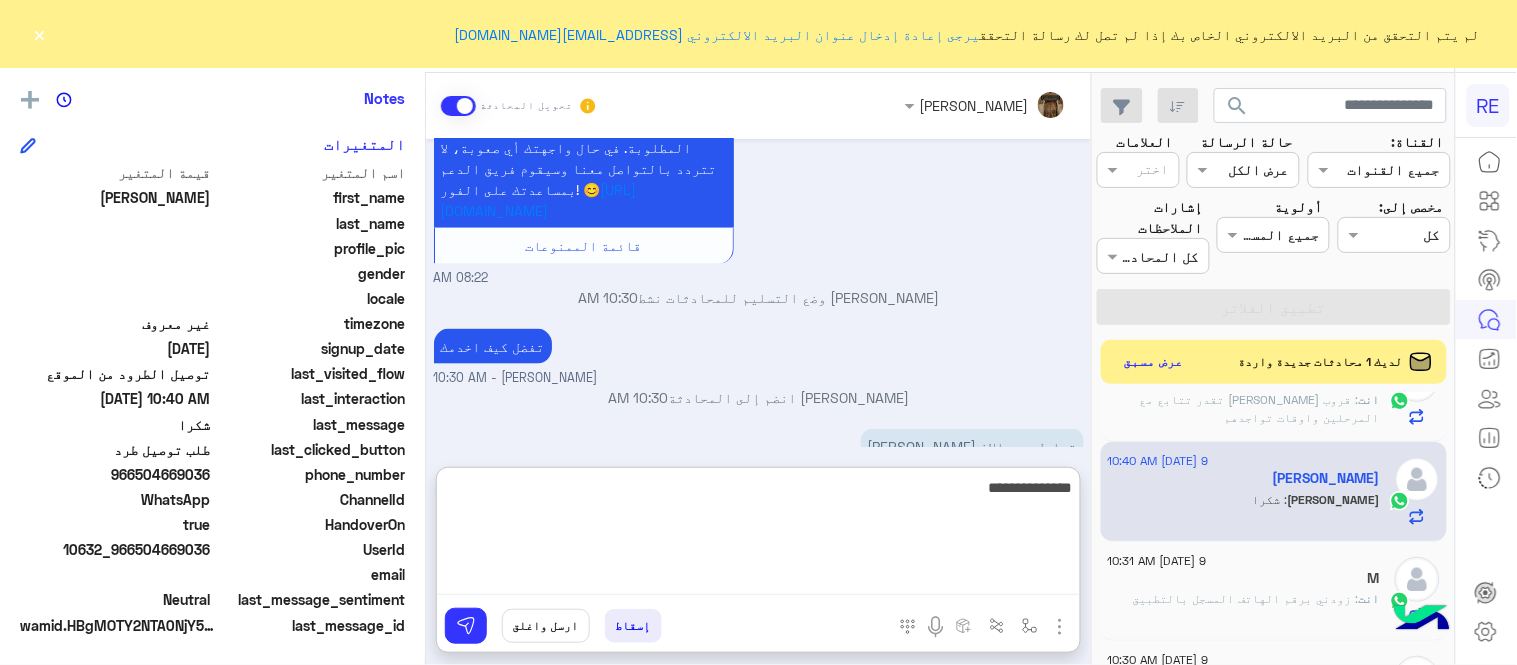 type 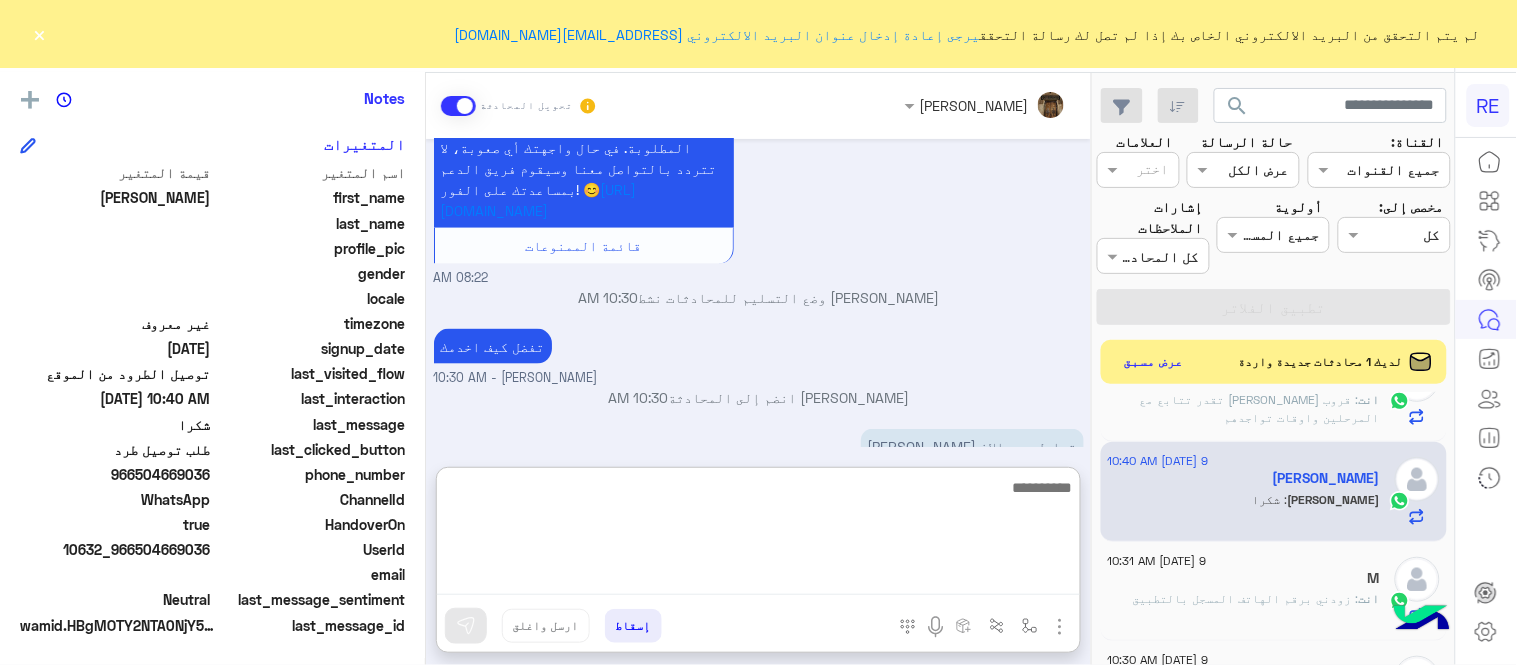 scroll, scrollTop: 791, scrollLeft: 0, axis: vertical 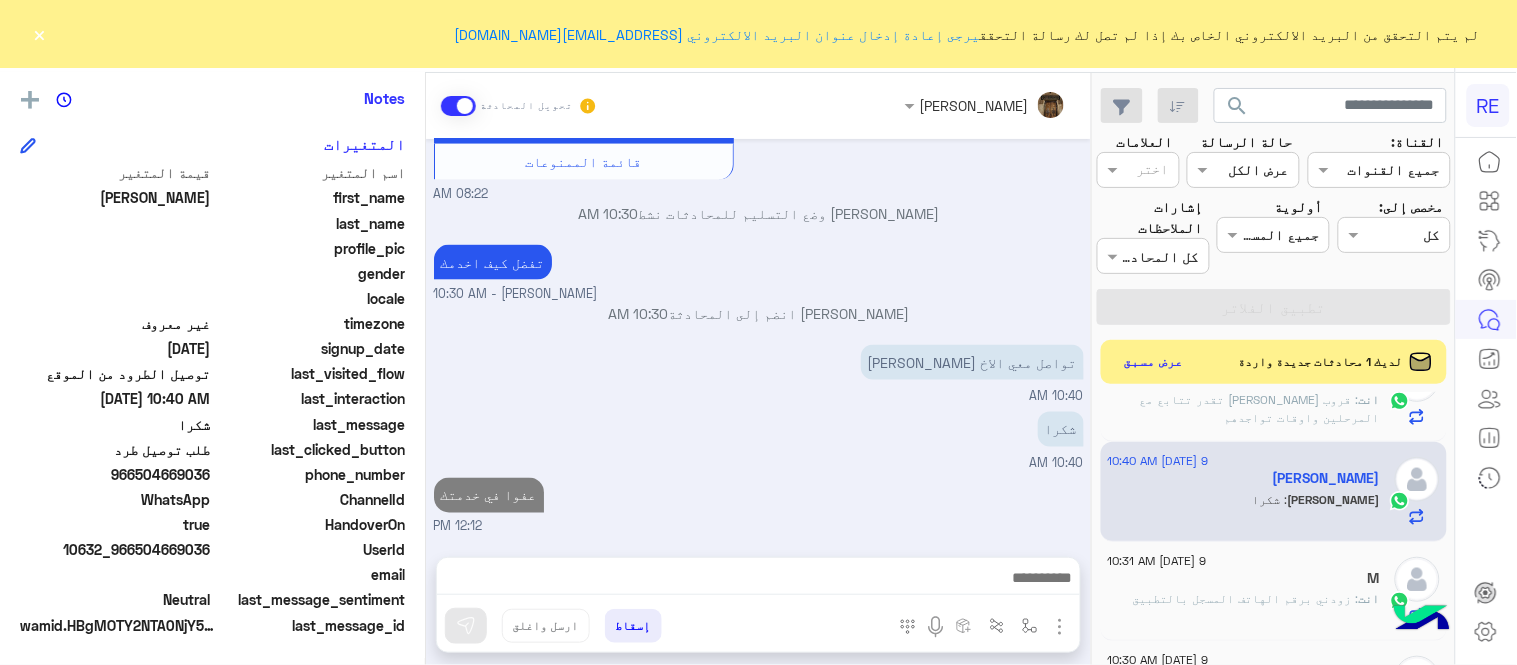 click on "Jul 9, 2025  هل لديك حساب مسجل على التطبيق   لا   نعم     08:21 AM   نعم    08:22 AM  لمساعدتك بشكل افضل
الرجاء اختيار احد الخدمات التالية     08:22 AM   طلب توصيل طرد    08:22 AM  أهلاً بك في خدمة توصيل الطرود مع رحلة! 👋
لطلب توصيل طردك، ابدأ بتسجيل الدخول لحسابك أو إنشاء حساب جديد إذا لم يكن لديك.
بعد ذلك، توجه إلى صفحة طلب التوصيل عبر هذا الرابط:
واملأ البيانات المطلوبة. في حال واجهتك أي صعوبة، لا تتردد بالتواصل معنا وسيقوم فريق الدعم بمساعدتك على الفور! 😊   https://rehlacar.com/send-package/add-request  قائمة الممنوعات     08:22 AM   عبير زكريا وضع التسليم للمحادثات نشط   10:30 AM      تفضل كيف اخدمك  10:30 AM        10:40 AM" at bounding box center (758, 338) 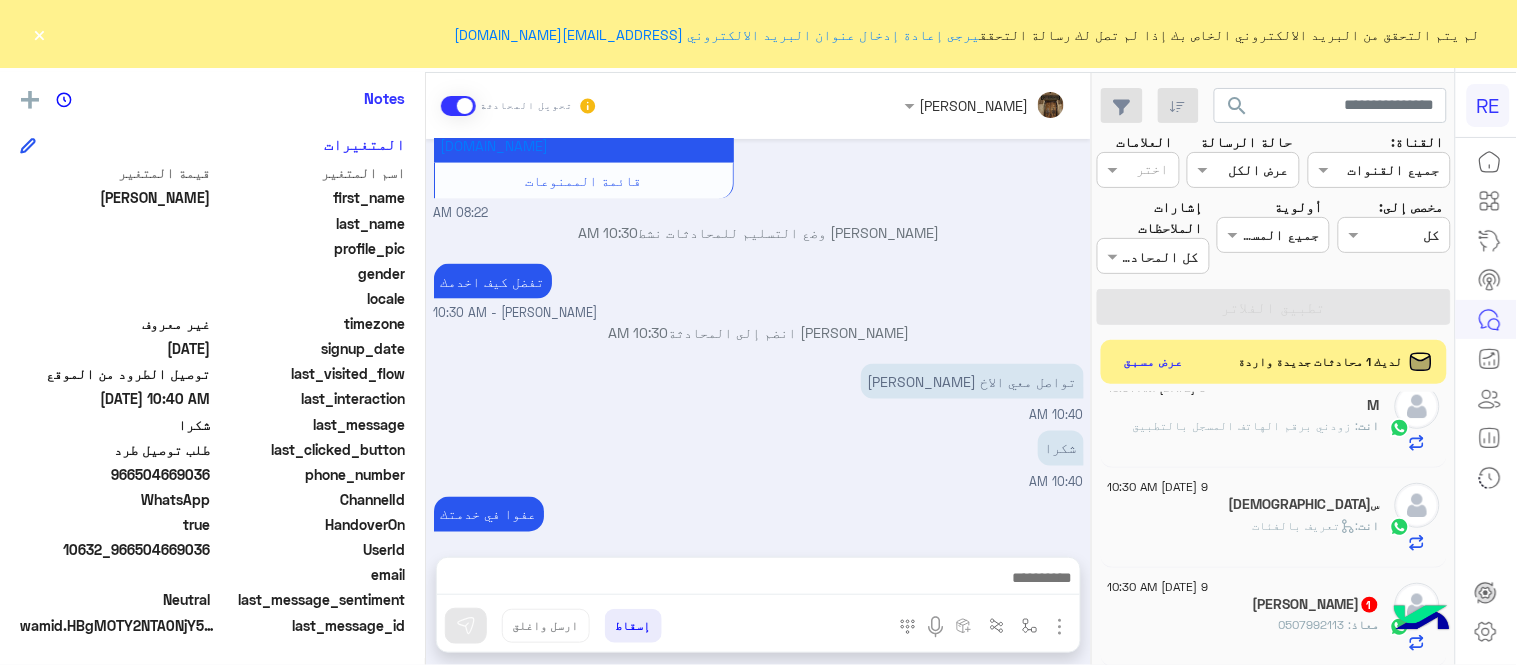 scroll, scrollTop: 736, scrollLeft: 0, axis: vertical 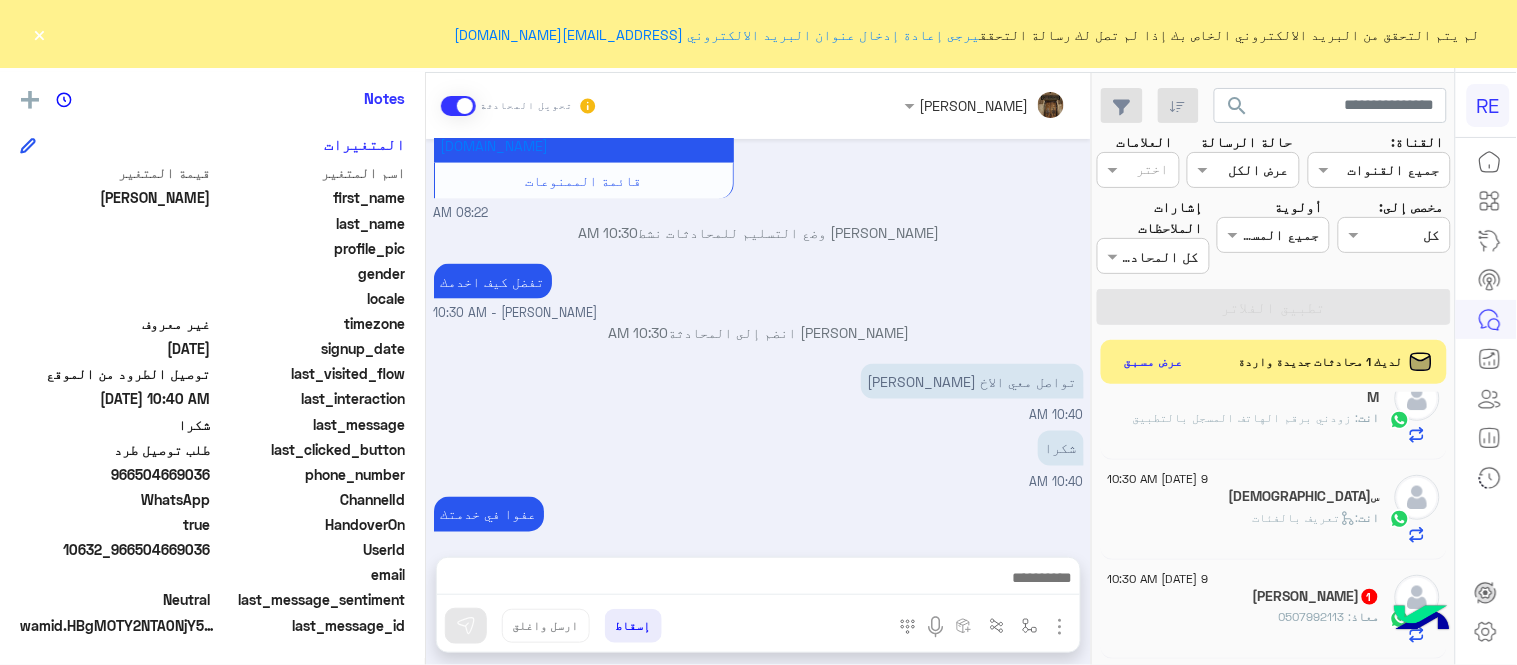 click on "معاذ المرادي  1" 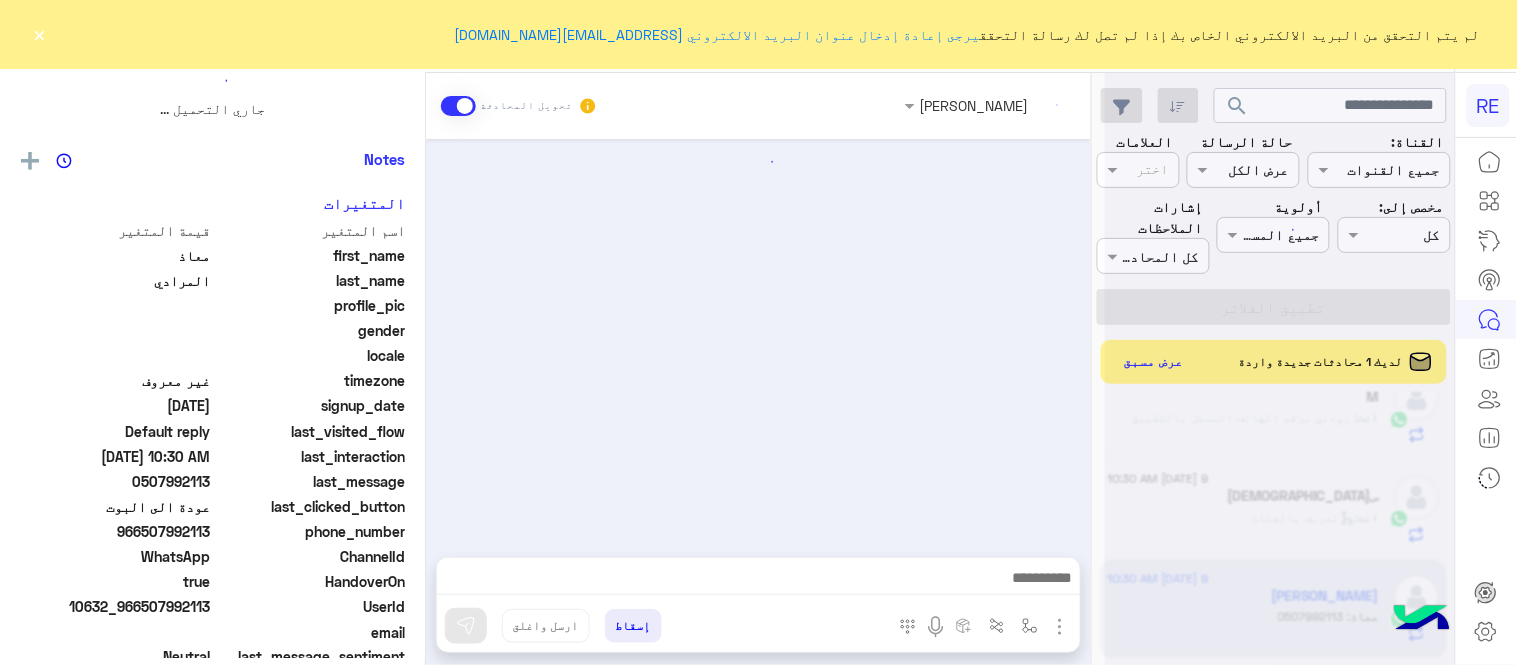 scroll, scrollTop: 0, scrollLeft: 0, axis: both 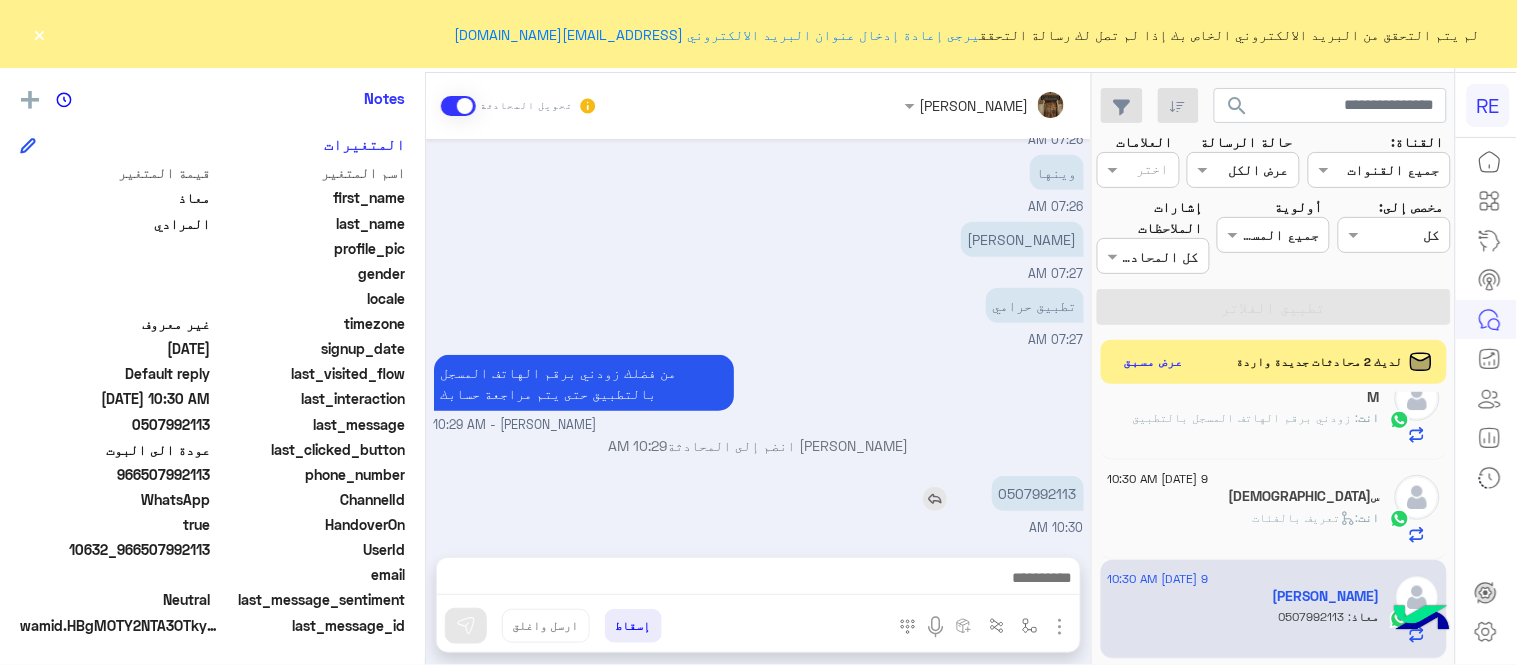 click on "0507992113" at bounding box center [1038, 493] 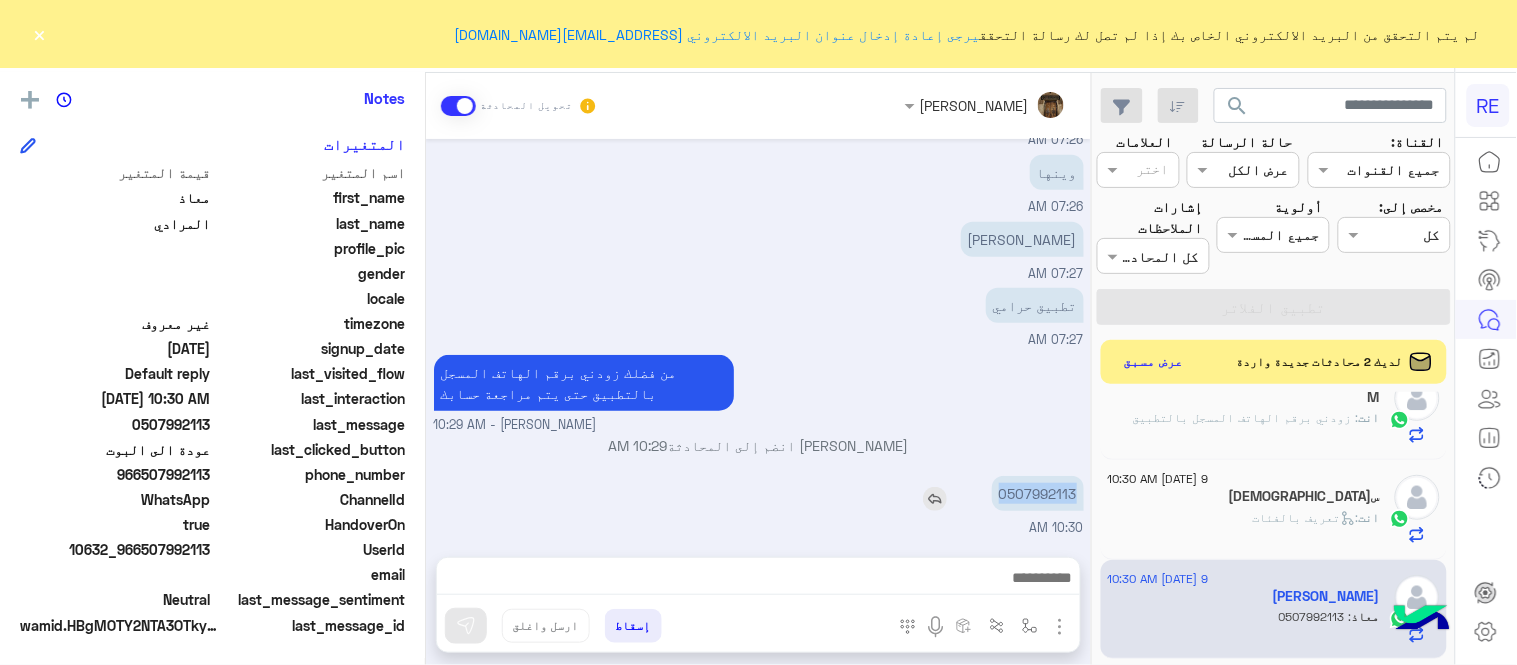 click on "0507992113" at bounding box center [1038, 493] 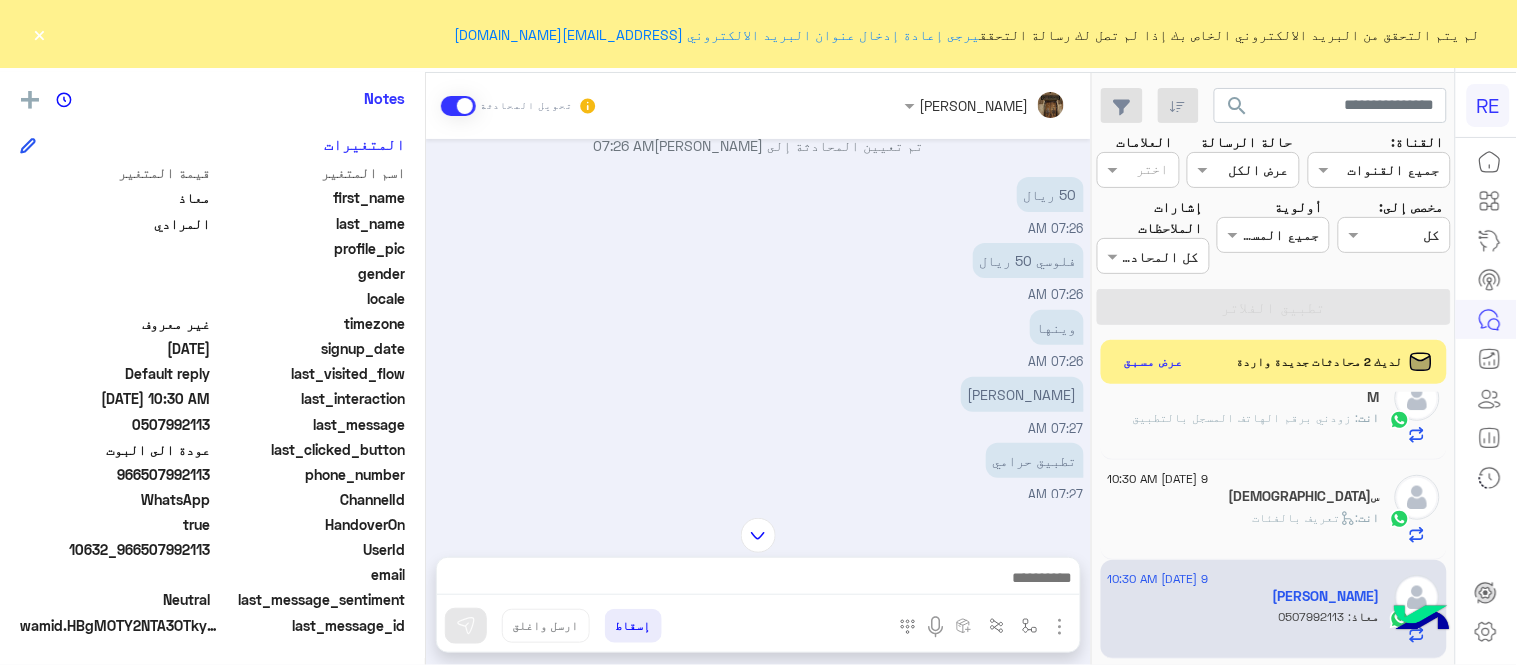 scroll, scrollTop: 0, scrollLeft: 0, axis: both 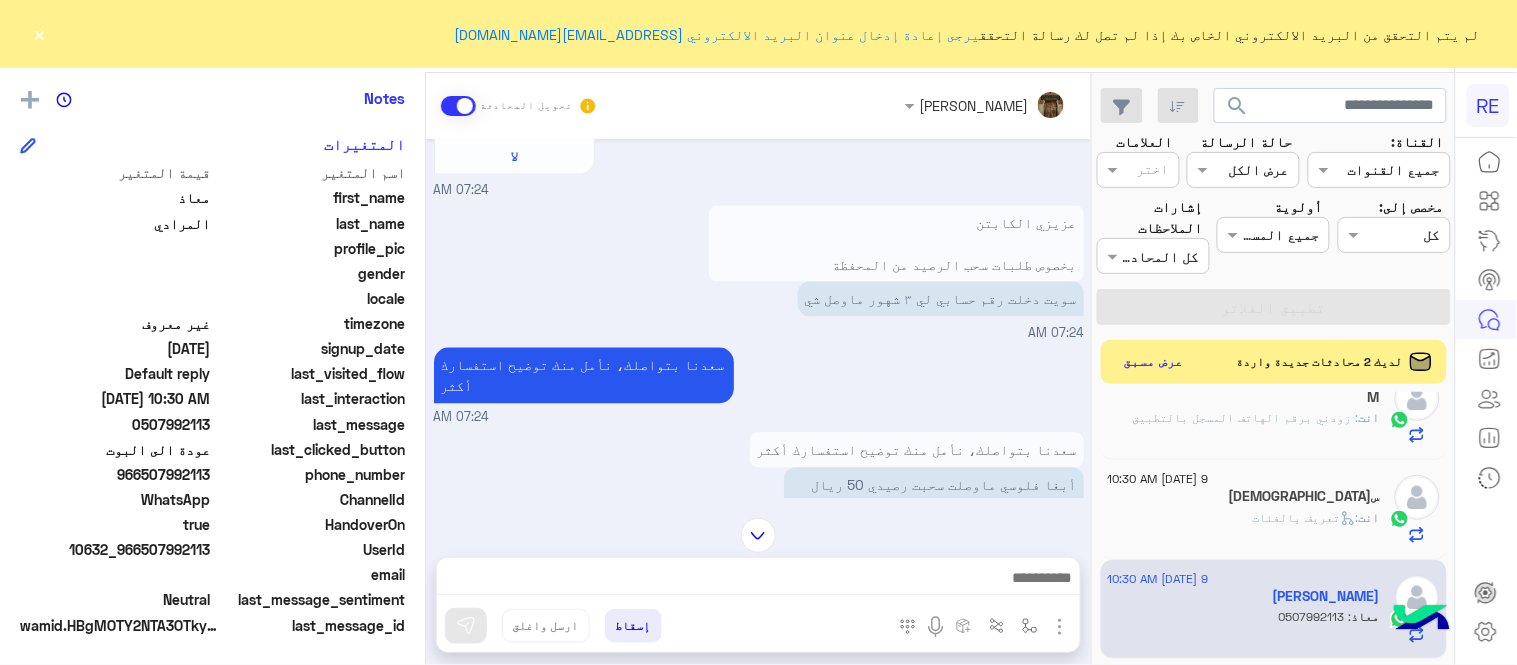 click on "سعدنا بتواصلك، نأمل منك توضيح استفسارك أكثر أبغا فلوسي ماوصلت سحبت رصيدي 50 ريال دخلت رقم الحساب انخصمت من التطبيق وعندي في حسابي ما وصل شي   07:26 AM" at bounding box center [759, 500] 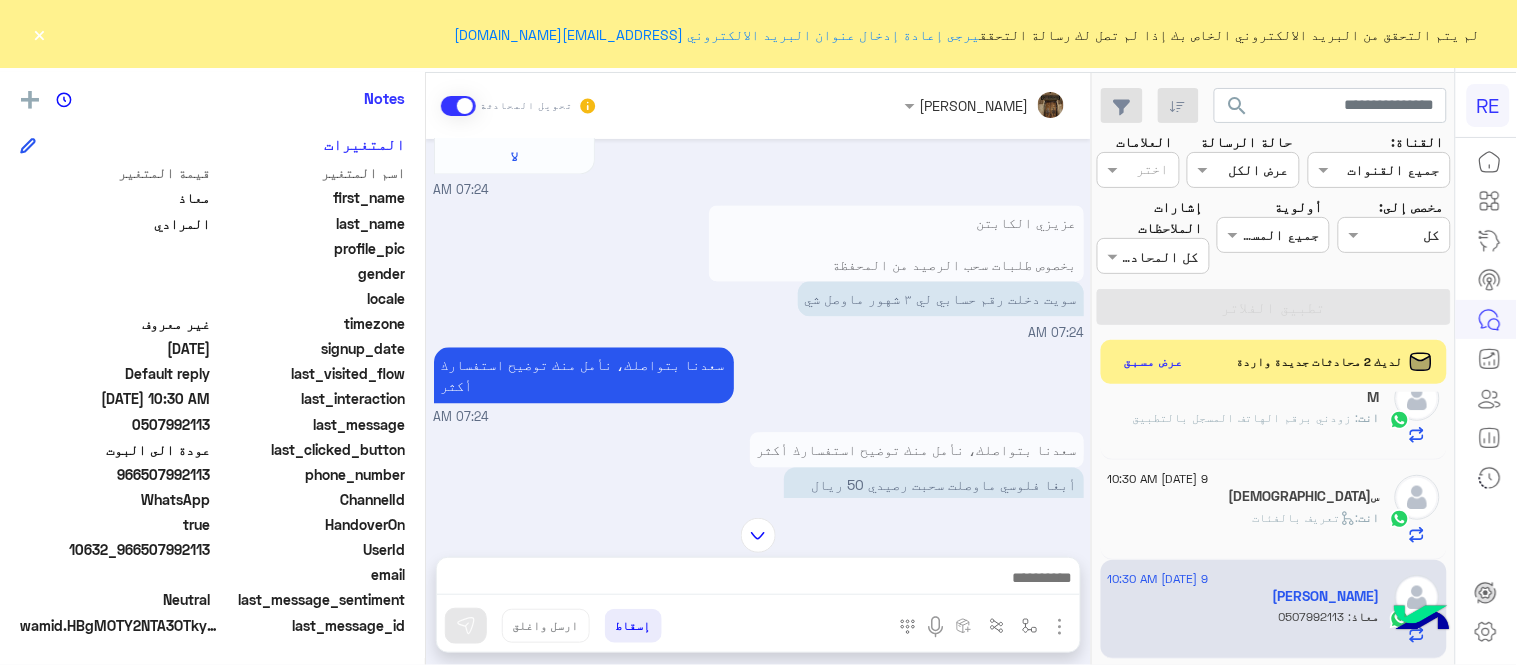 click at bounding box center [758, 535] 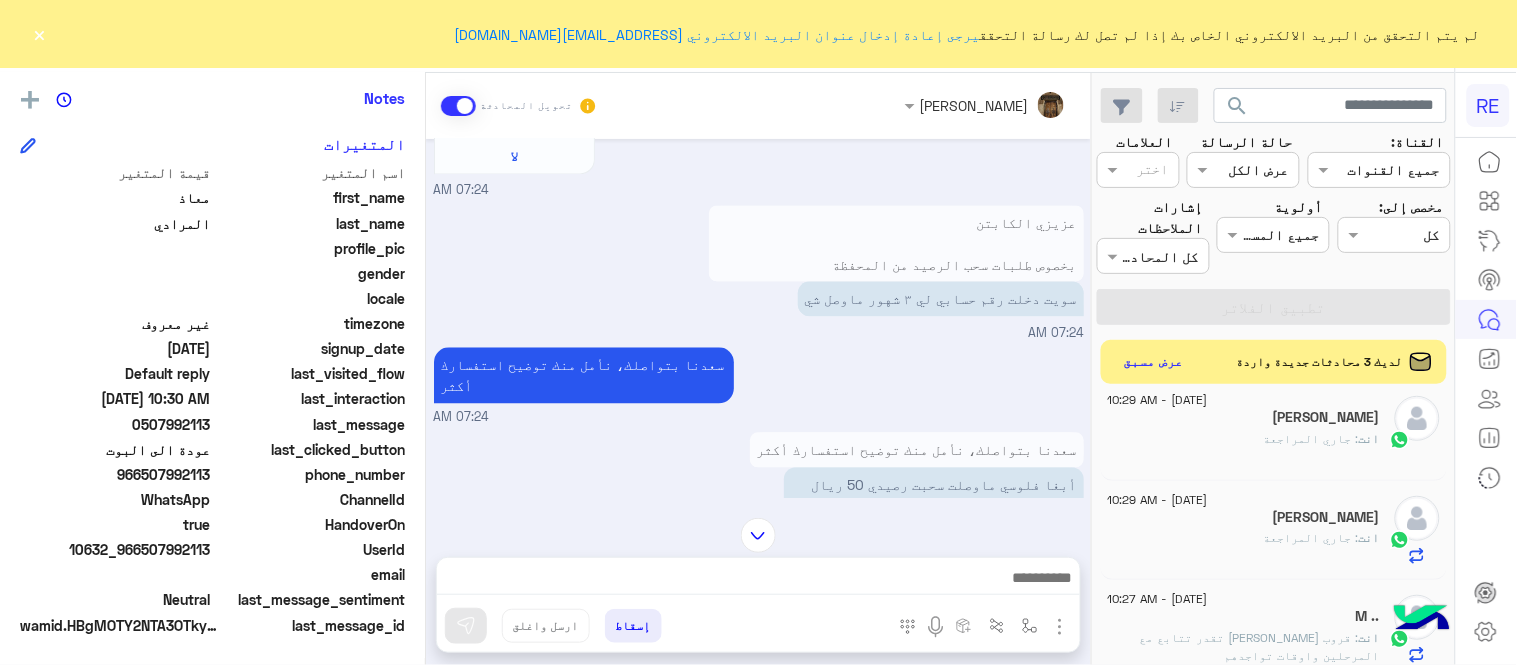 scroll, scrollTop: 1046, scrollLeft: 0, axis: vertical 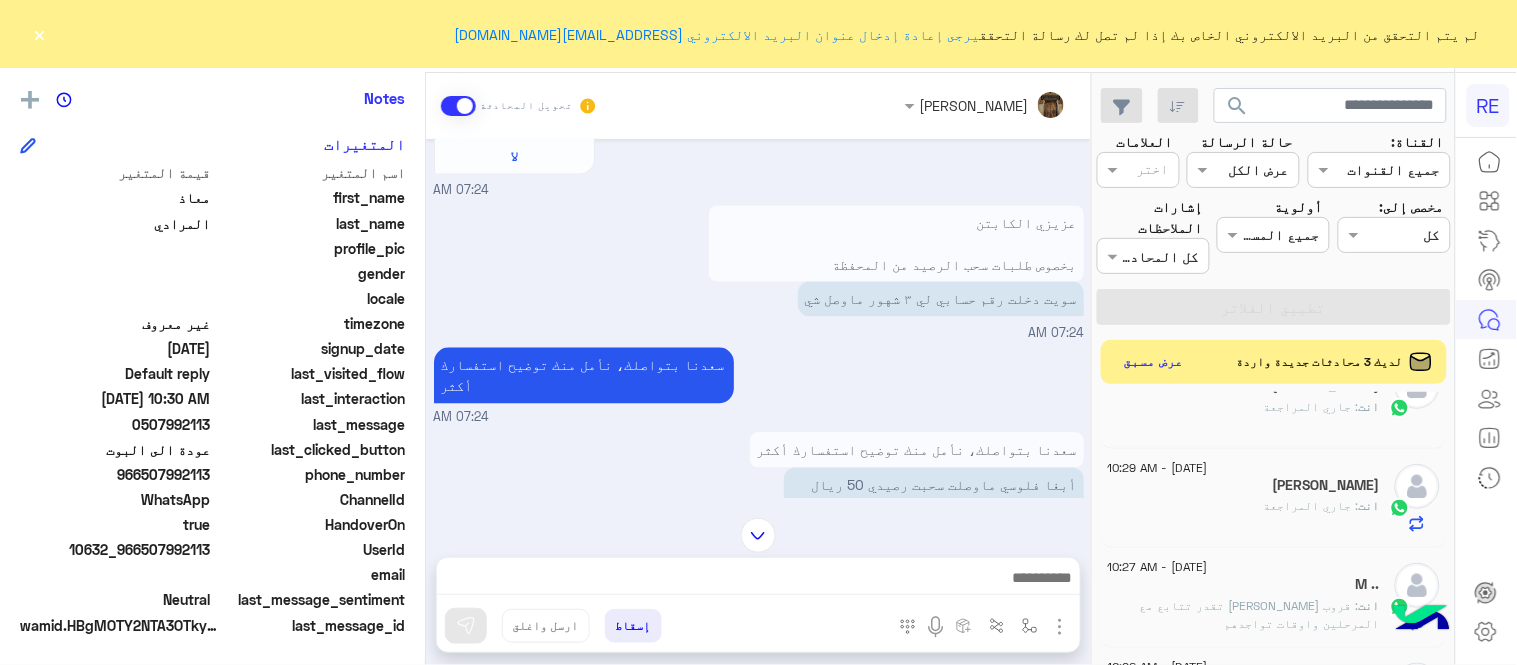 click on "انت  : جاري المراجعة" 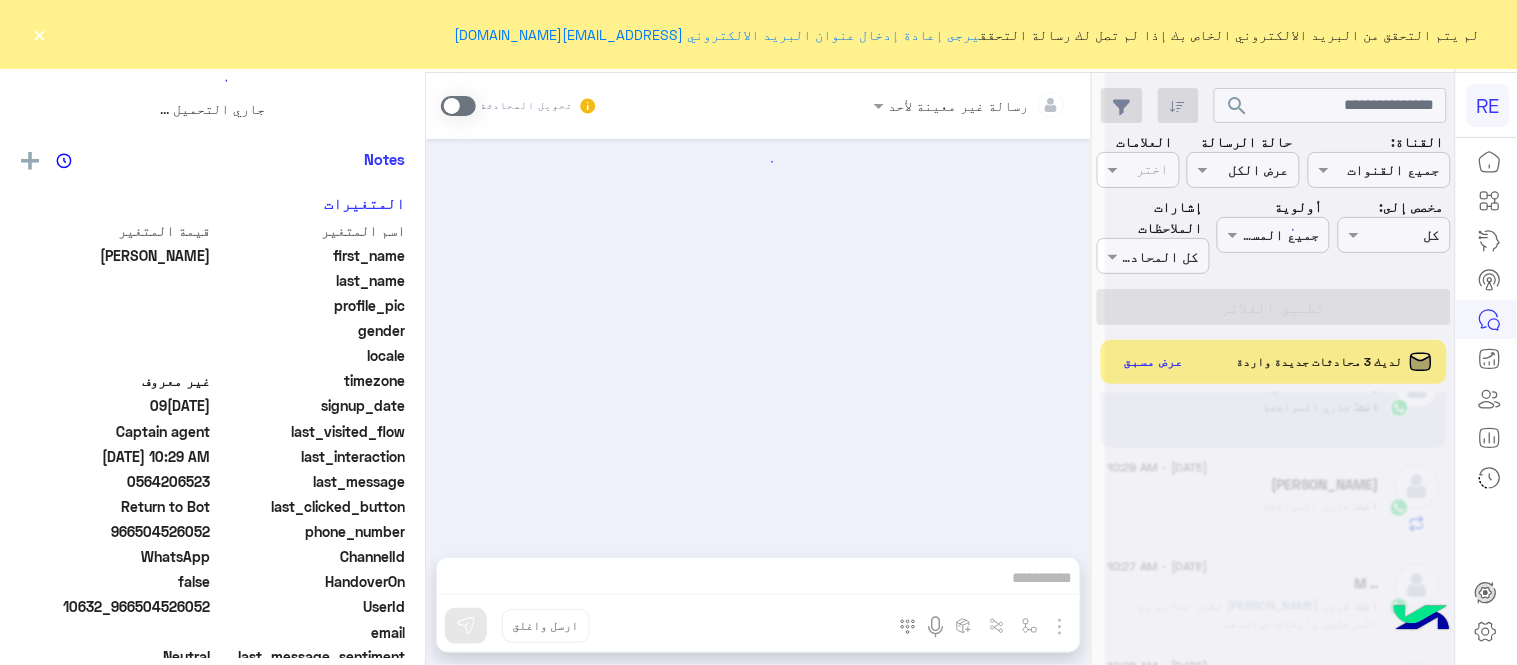 scroll, scrollTop: 0, scrollLeft: 0, axis: both 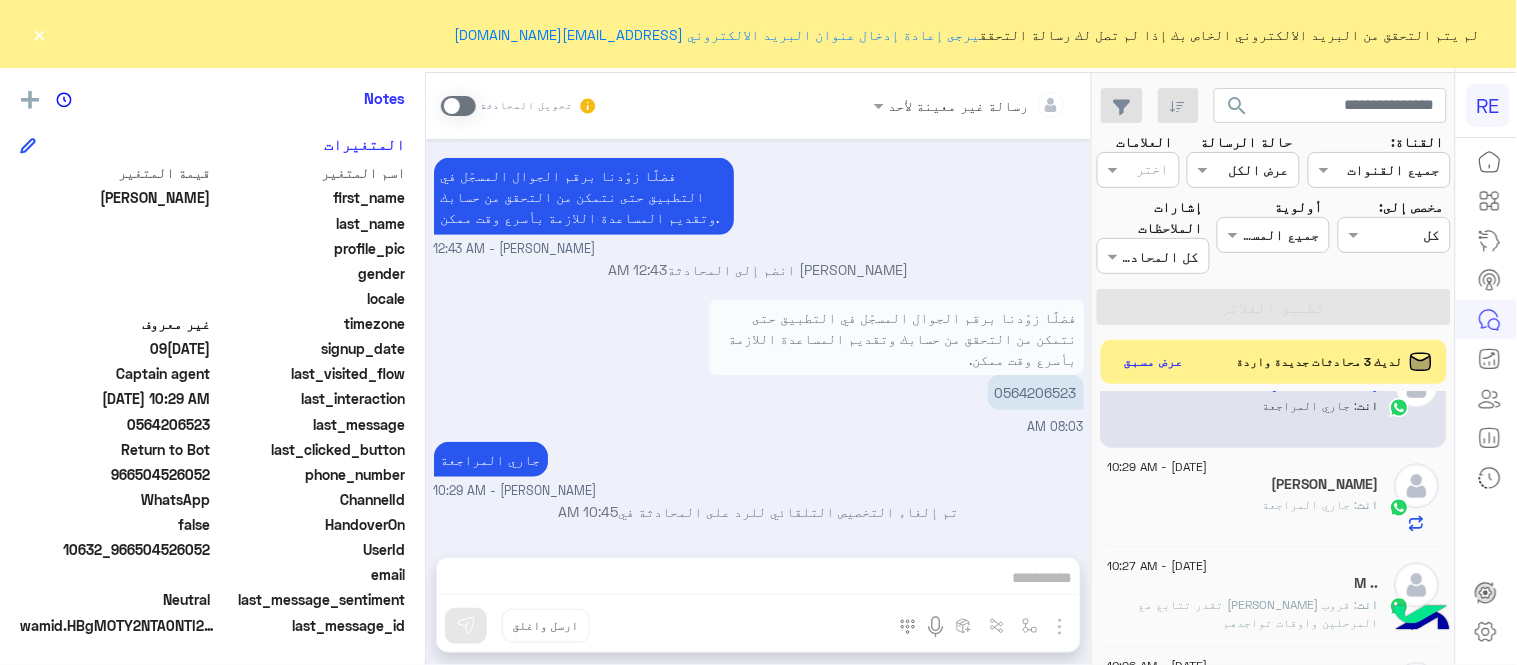 click on "0564206523" at bounding box center [1036, 392] 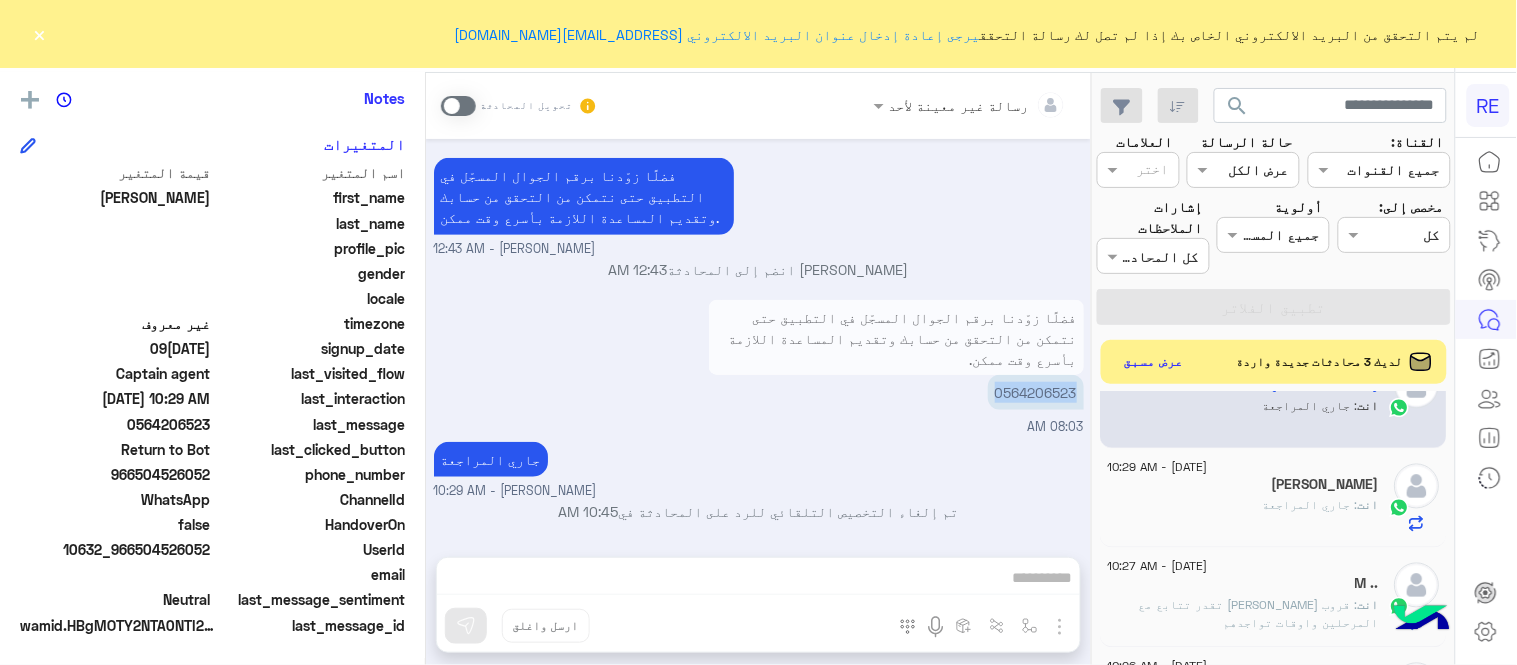 click on "0564206523" at bounding box center (1036, 392) 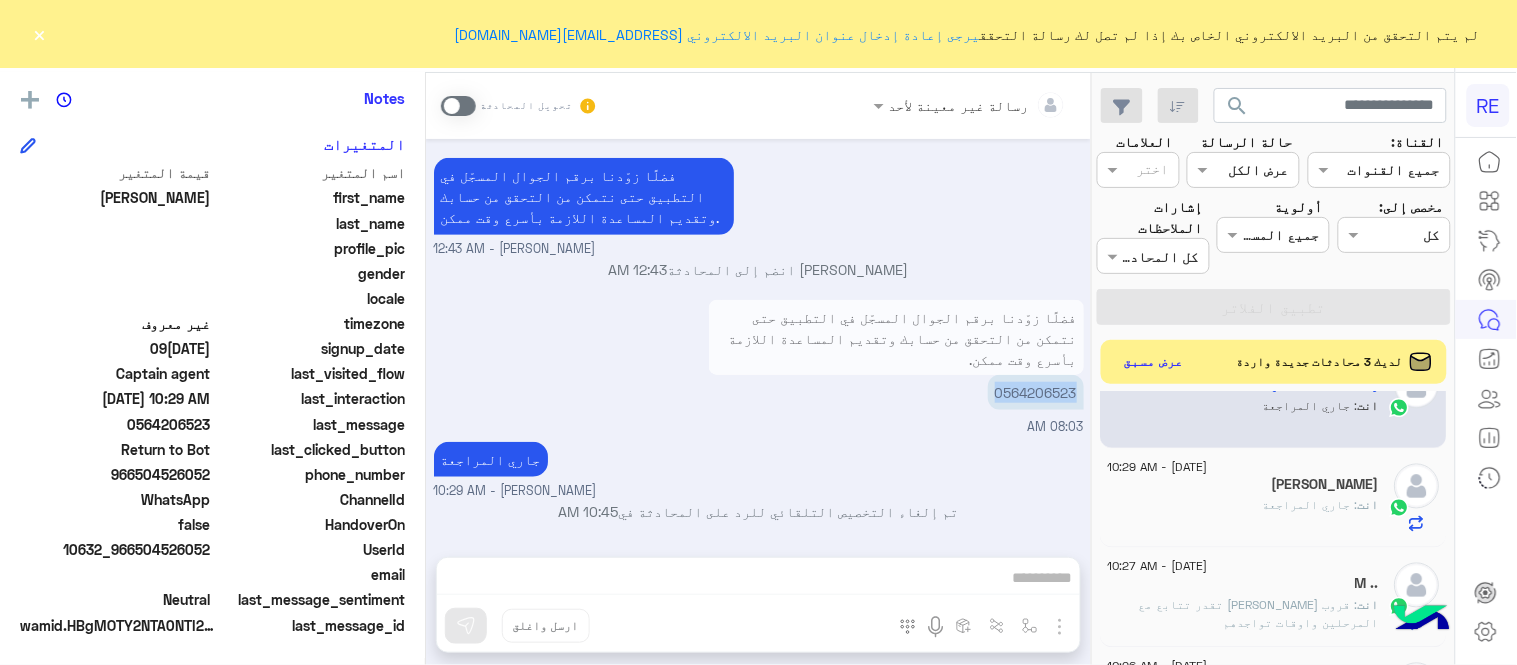 copy on "0564206523" 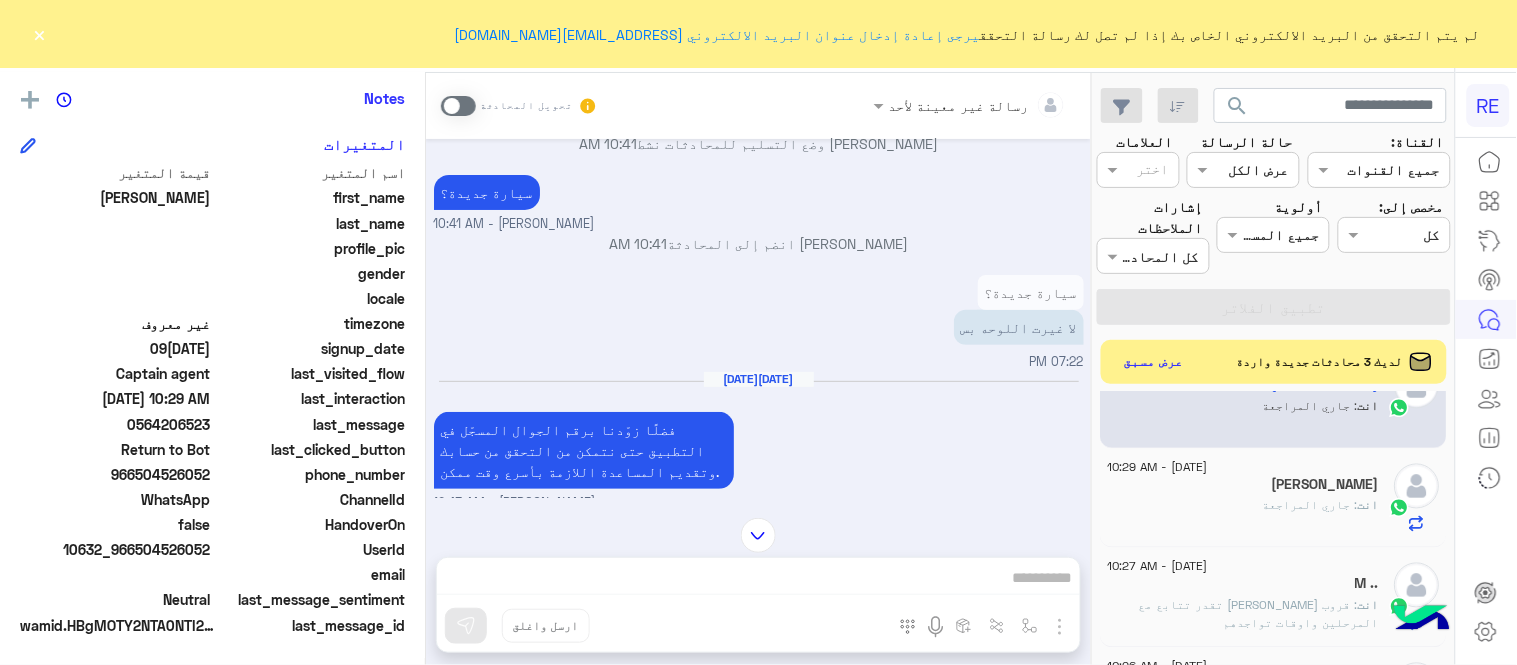 scroll, scrollTop: 72, scrollLeft: 0, axis: vertical 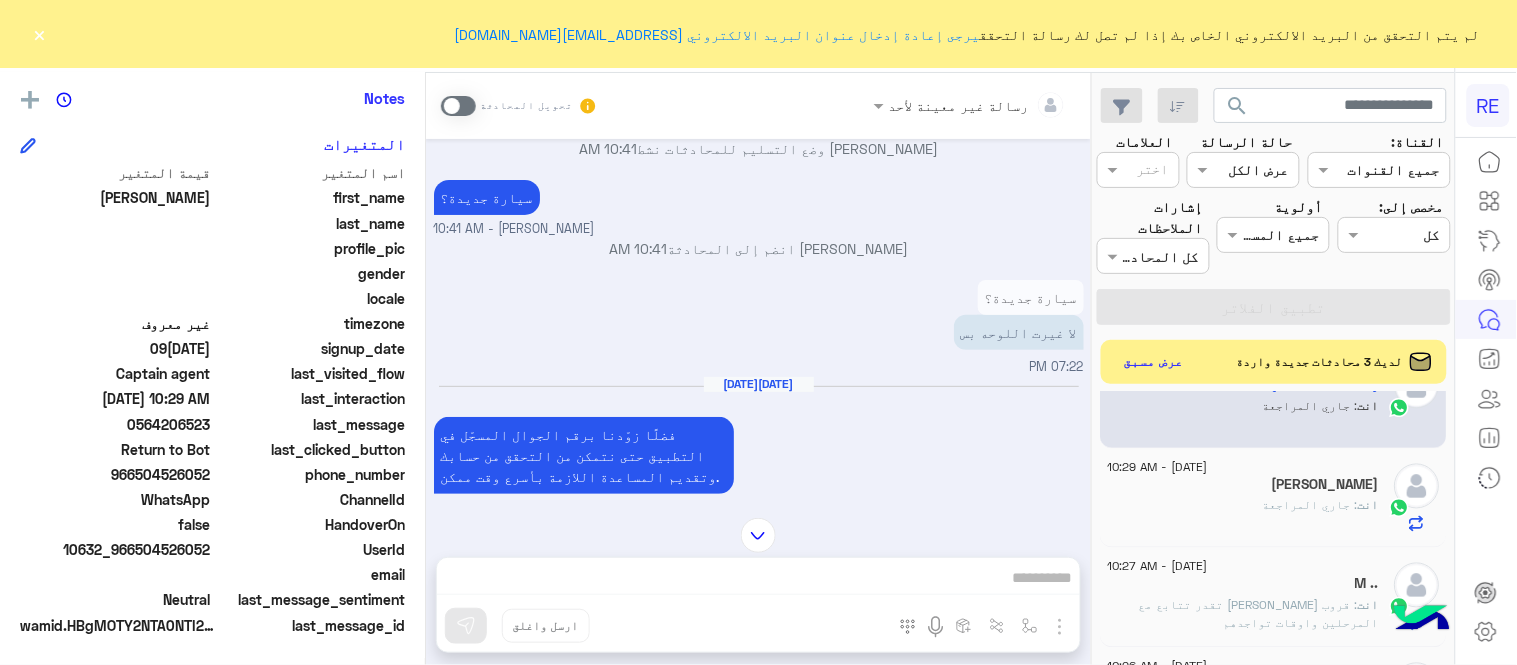 click at bounding box center (458, 106) 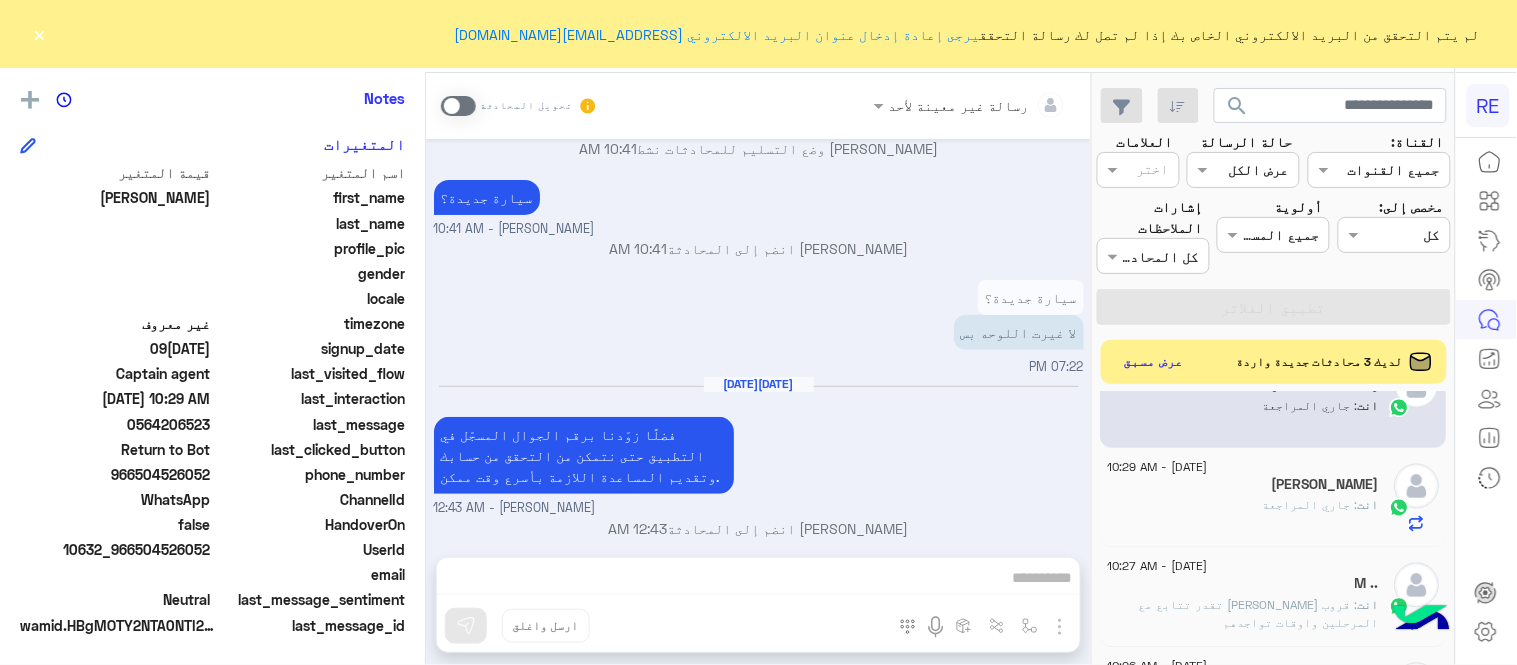 scroll, scrollTop: 367, scrollLeft: 0, axis: vertical 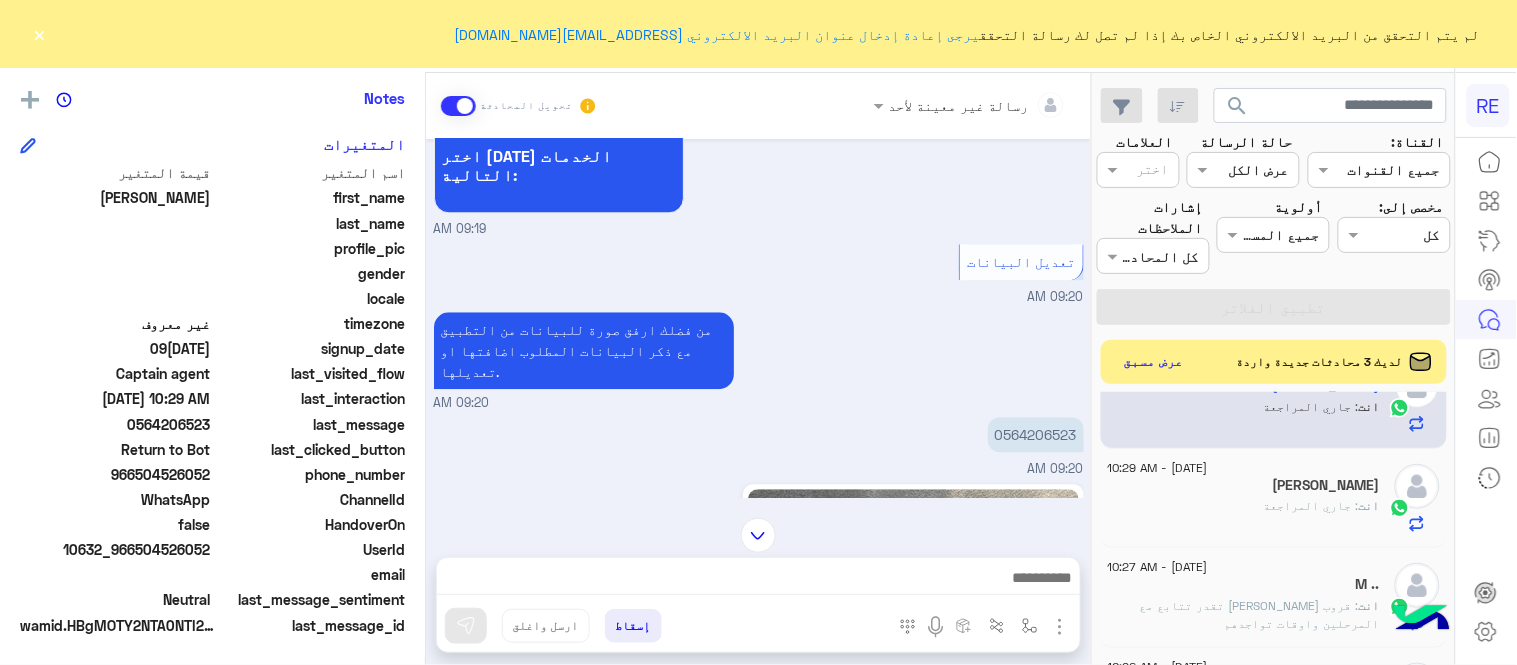 click on "ابومحمد    يمكن الإرسال له   غير معروف      تاريخ الأشتراك : 09/02/2024  أولوية لم يتم التحديد  العلامات   رؤية الكل   Notes  سجل الملاحظات لم تتم إضافة ملاحظات بعد.  إضافة ملاحظة   المتغيرات  اسم المتغير قيمة المتغير first_name  ابومحمد  last_name    profile_pic gender    locale    timezone  غير معروف signup_date  09/02/2024  last_visited_flow  Captain agent  last_interaction  07/09/2025, 10:29 AM  last_message  0564206523  last_clicked_button  Return to Bot  phone_number  966504526052  ChannelId  WhatsApp  HandoverOn  false  UserId  10632_966504526052  email    last_message_sentiment  Neutral  last_message_id  wamid.HBgMOTY2NTA0NTI2MDUyFQIAEhgUM0EwNjY4RTYzRjdCNTNEQUQ2MjkA" 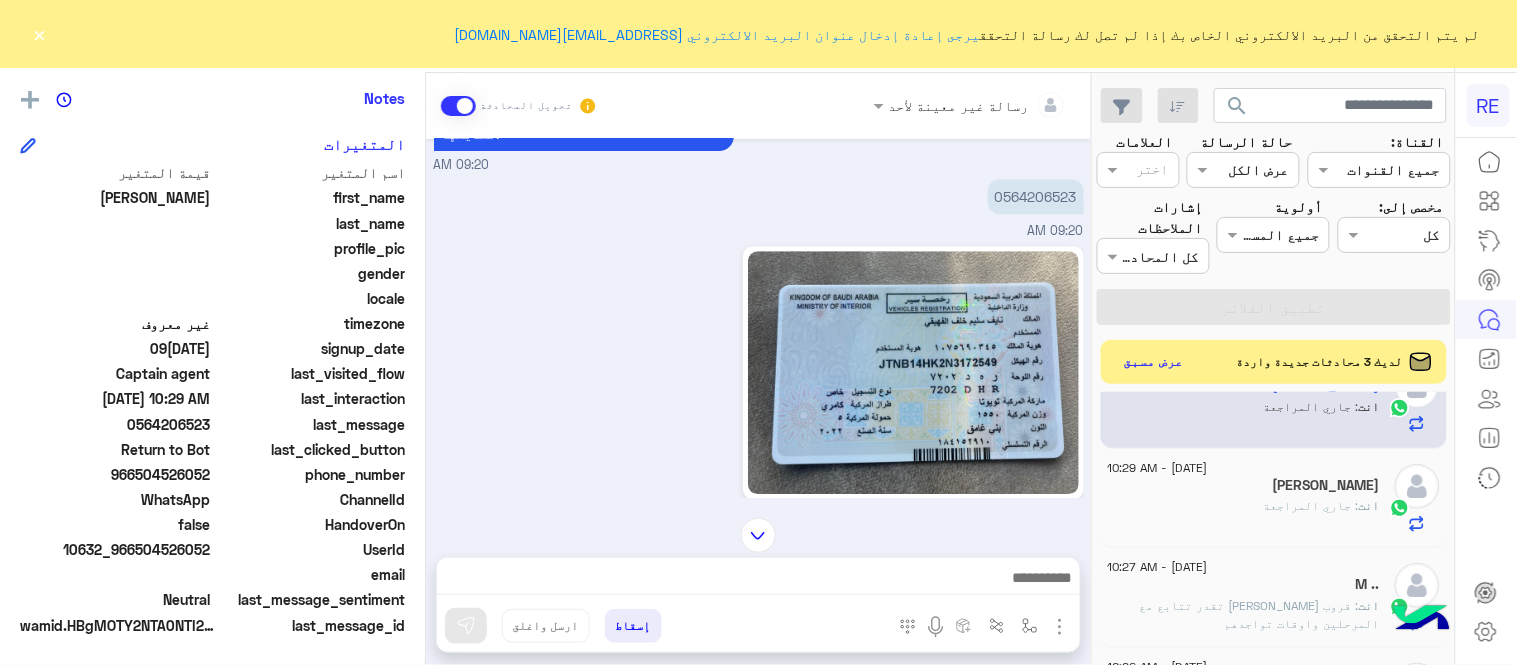 scroll, scrollTop: 1481, scrollLeft: 0, axis: vertical 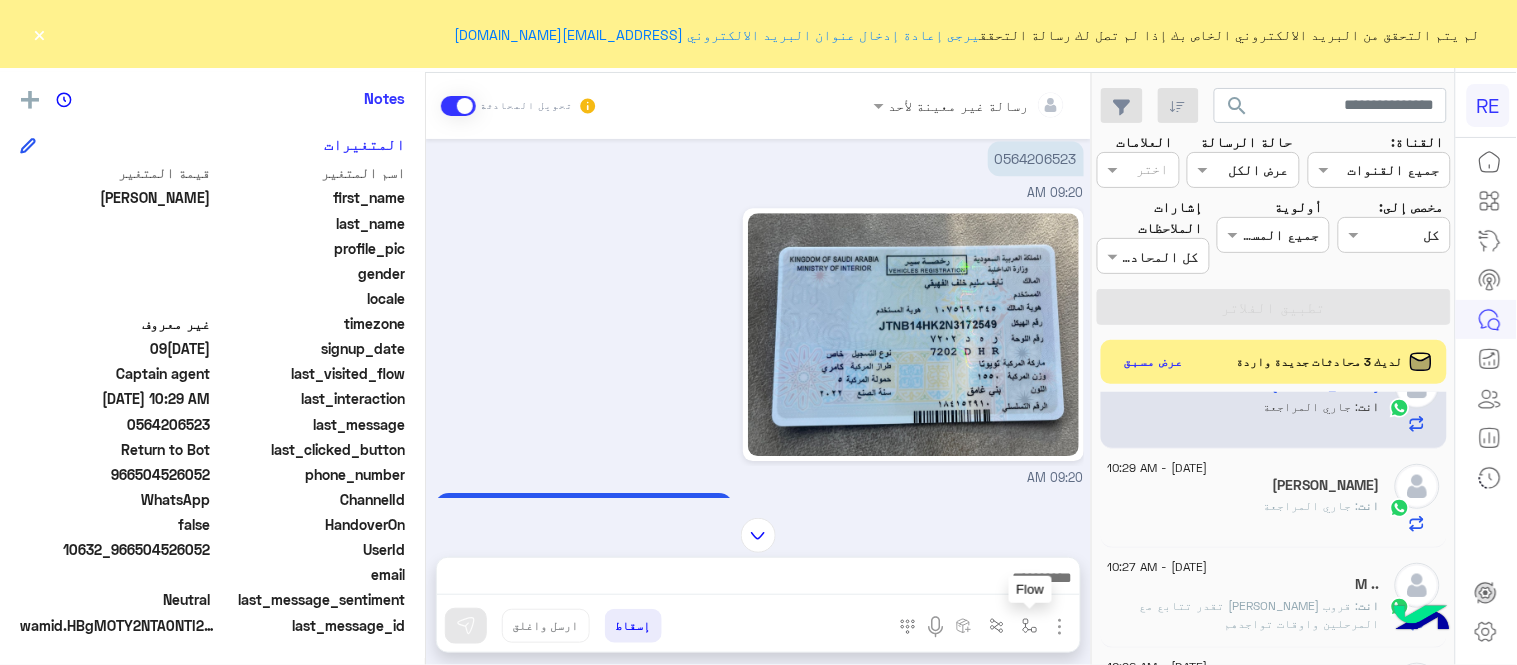 click at bounding box center (1030, 625) 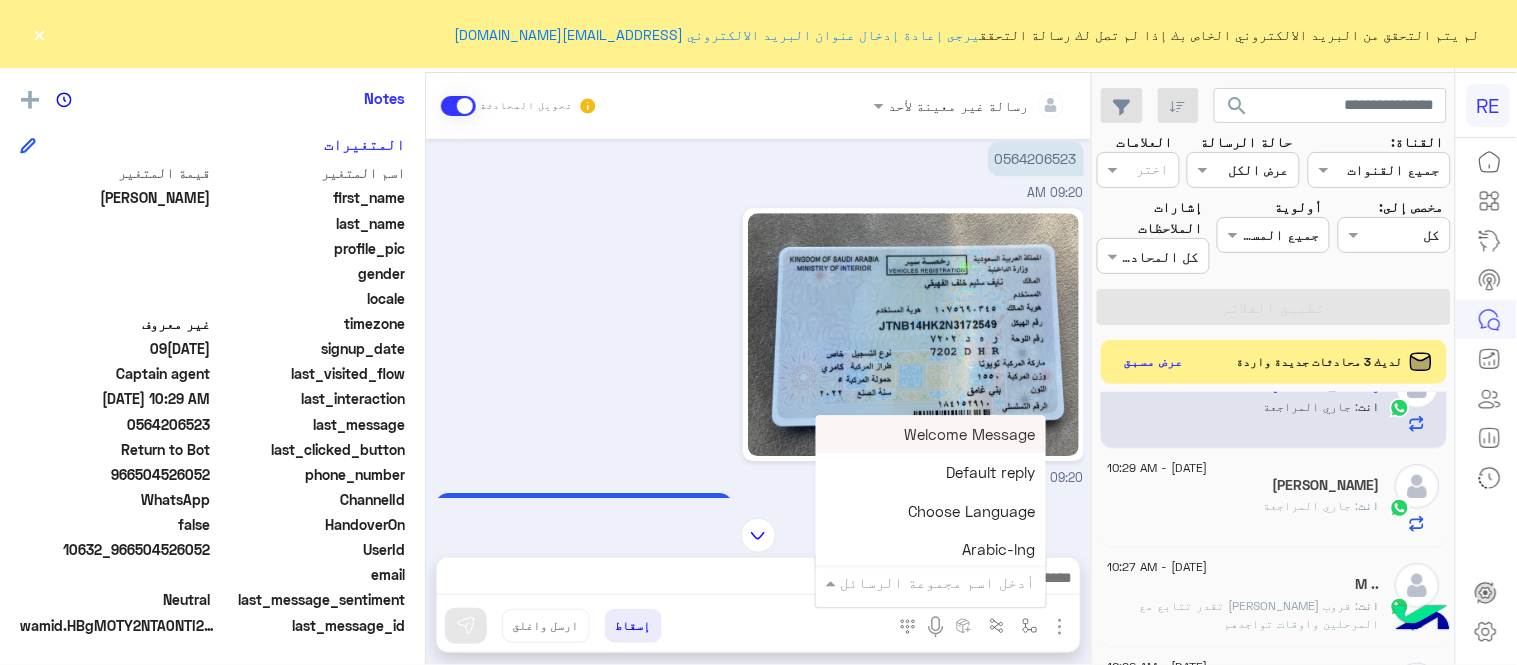 click on "أدخل اسم مجموعة الرسائل" at bounding box center (931, 582) 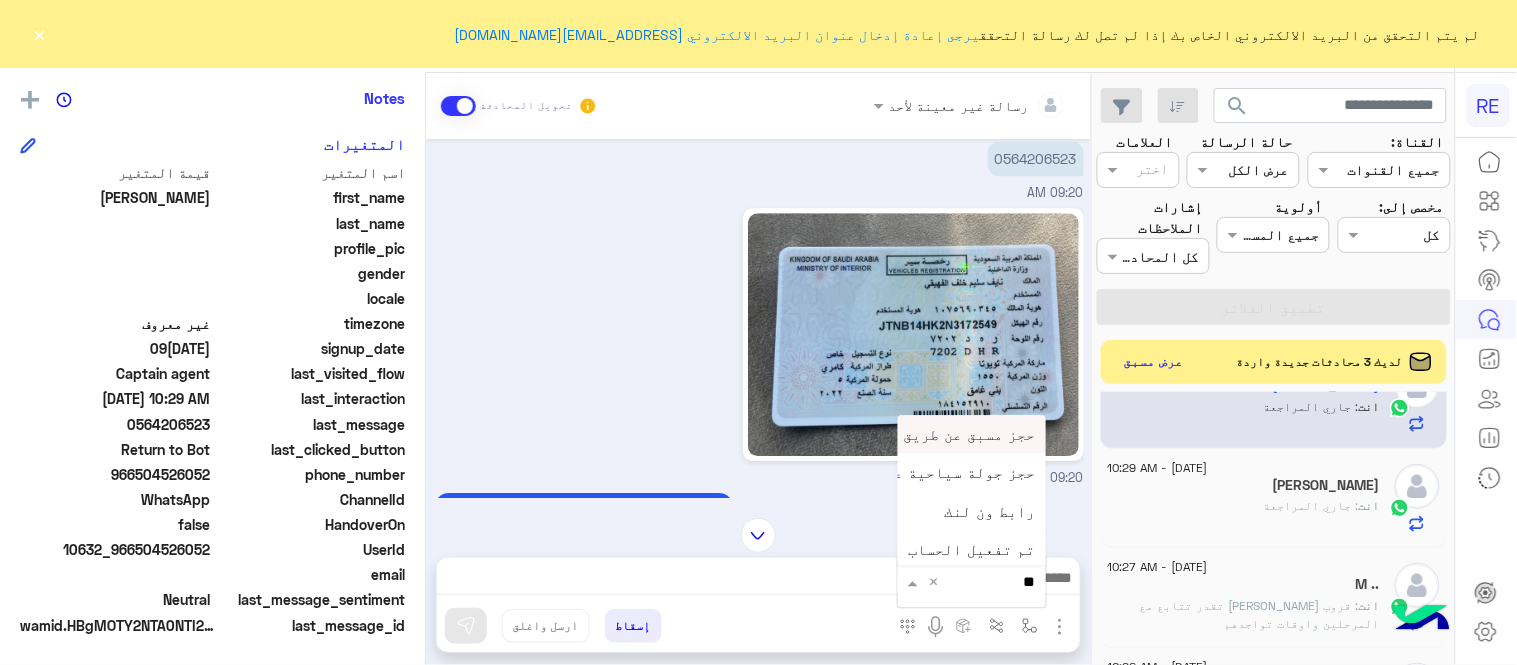 type on "***" 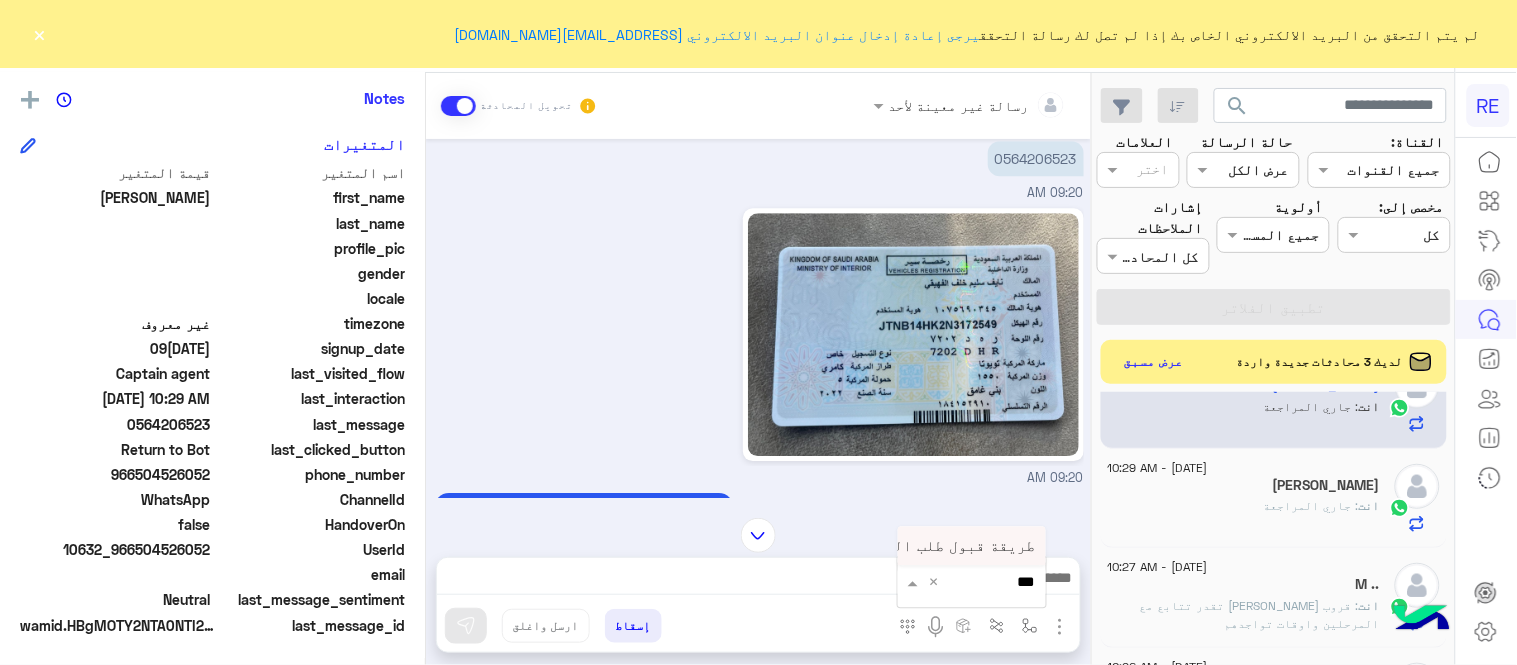 click on "طريقة قبول طلب التحقق تفعيل ابشر ككابتن" at bounding box center [872, 546] 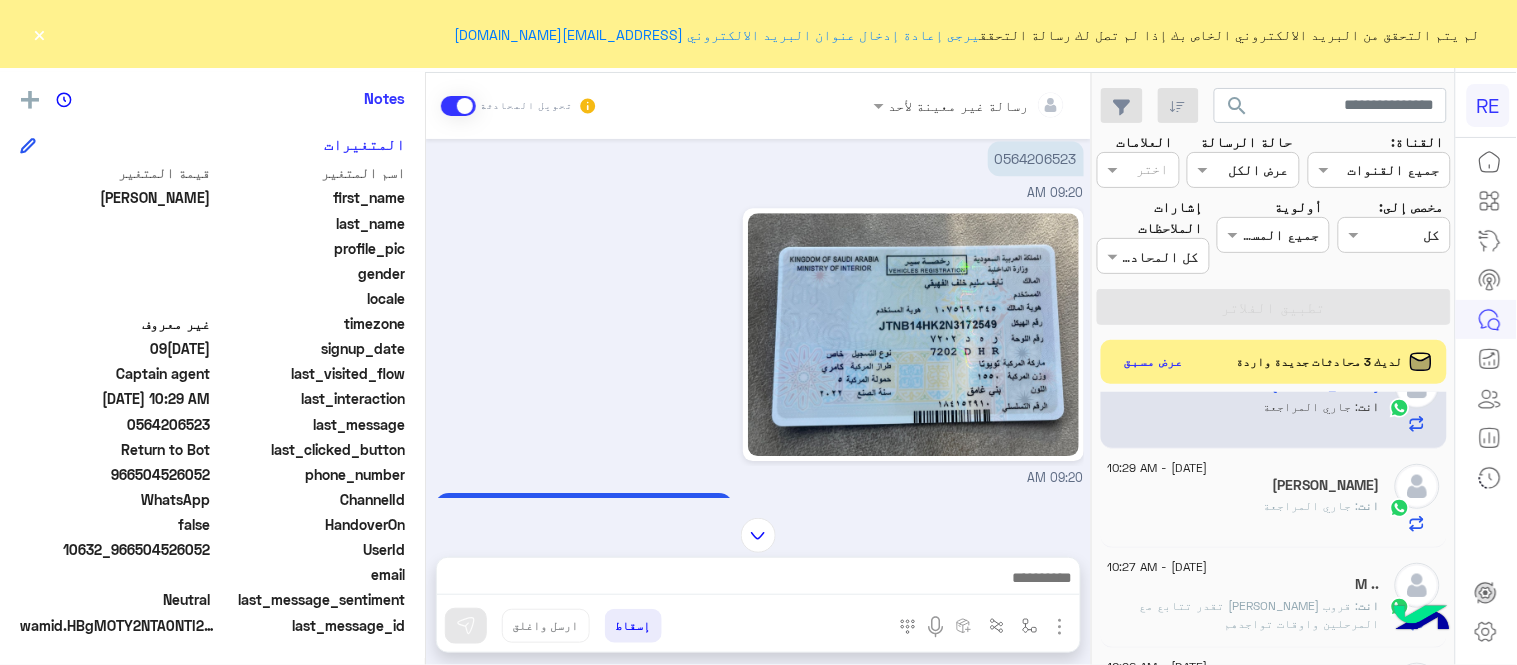 type on "**********" 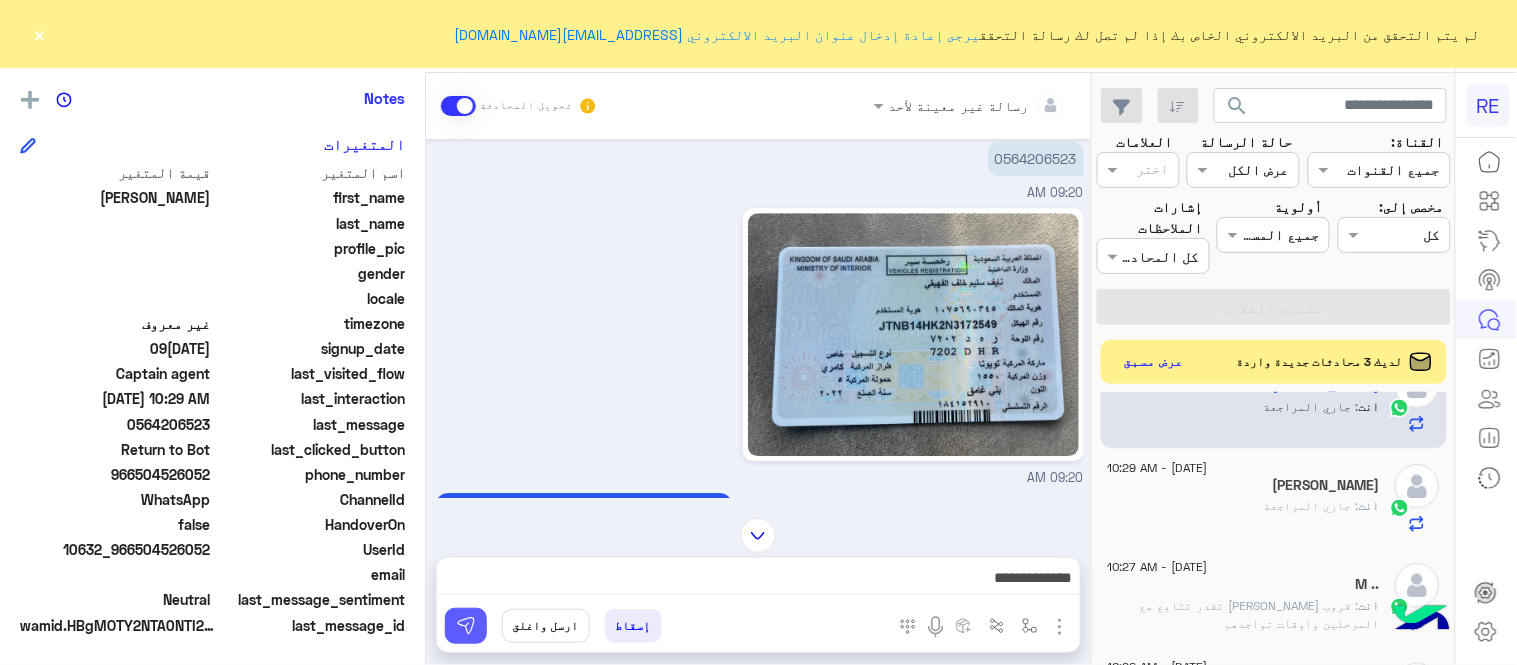 click at bounding box center [466, 626] 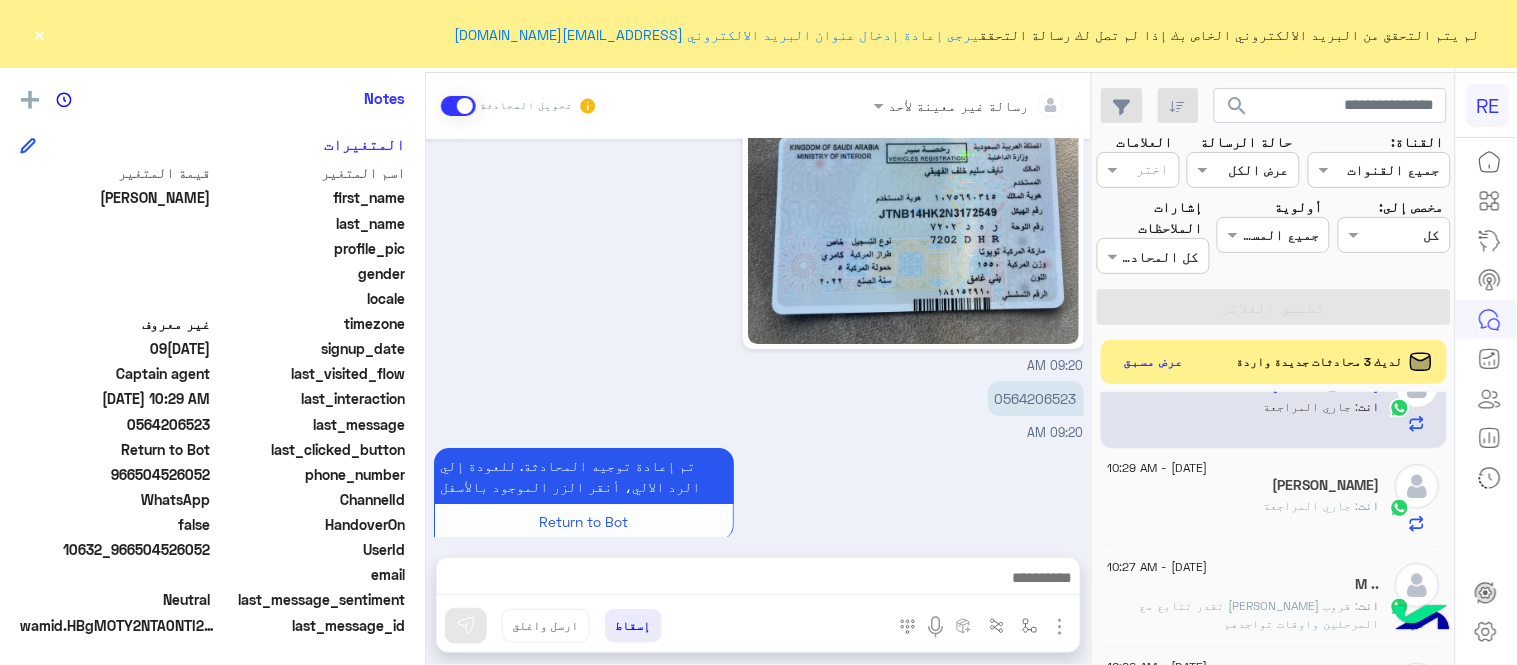 scroll, scrollTop: 2600, scrollLeft: 0, axis: vertical 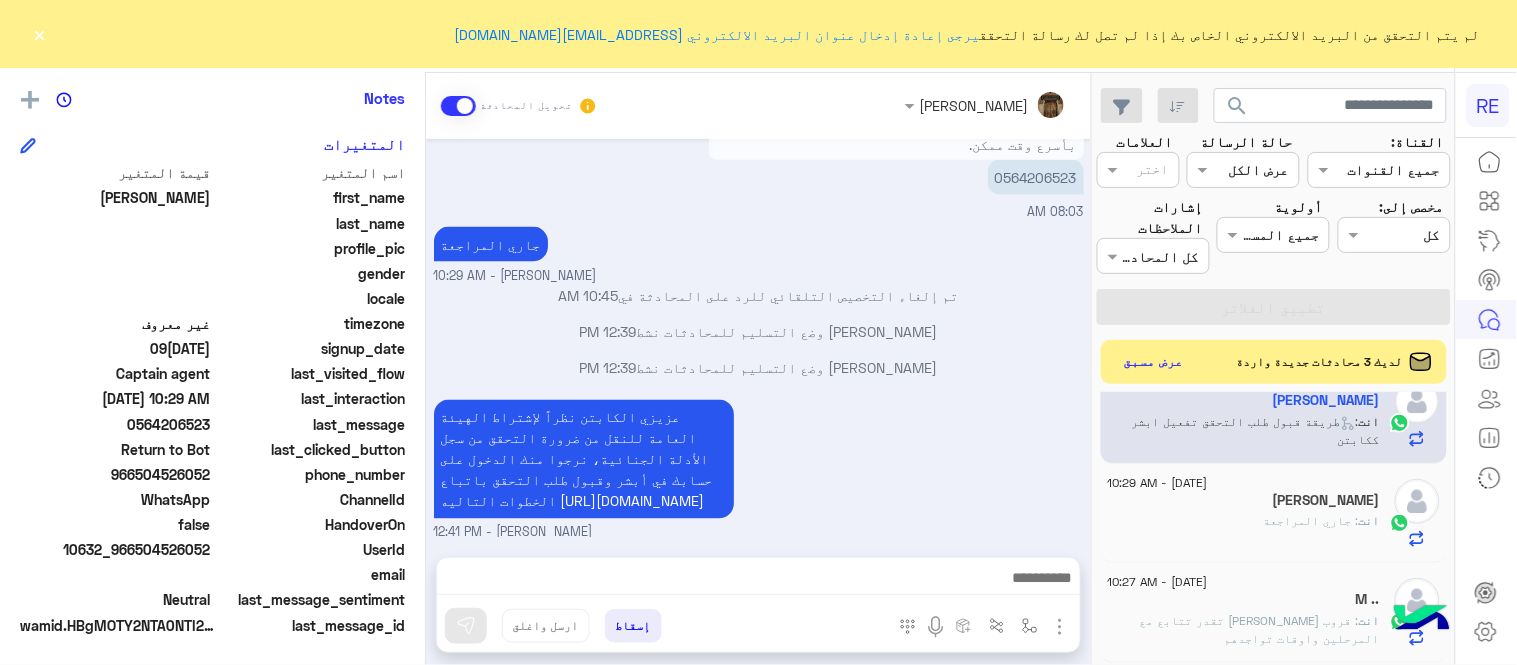 click on "انت  : جاري المراجعة" 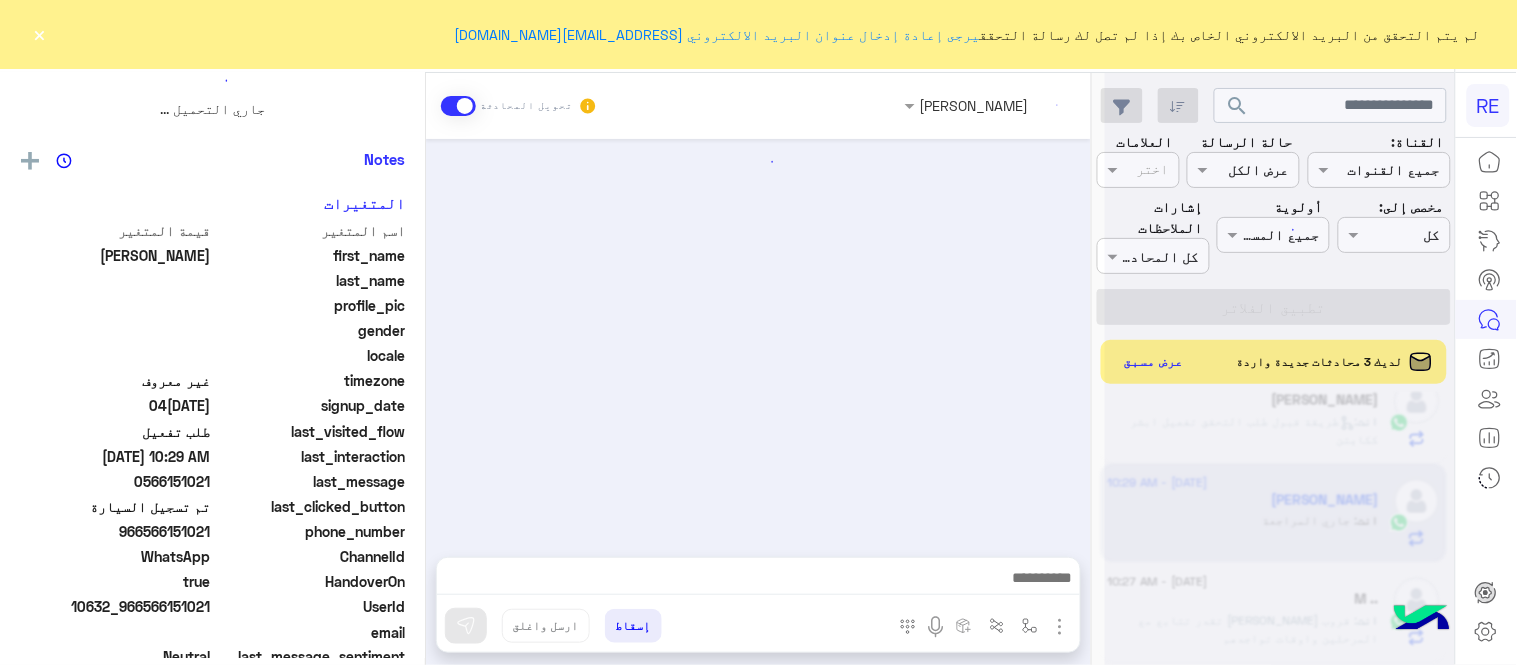 scroll, scrollTop: 0, scrollLeft: 0, axis: both 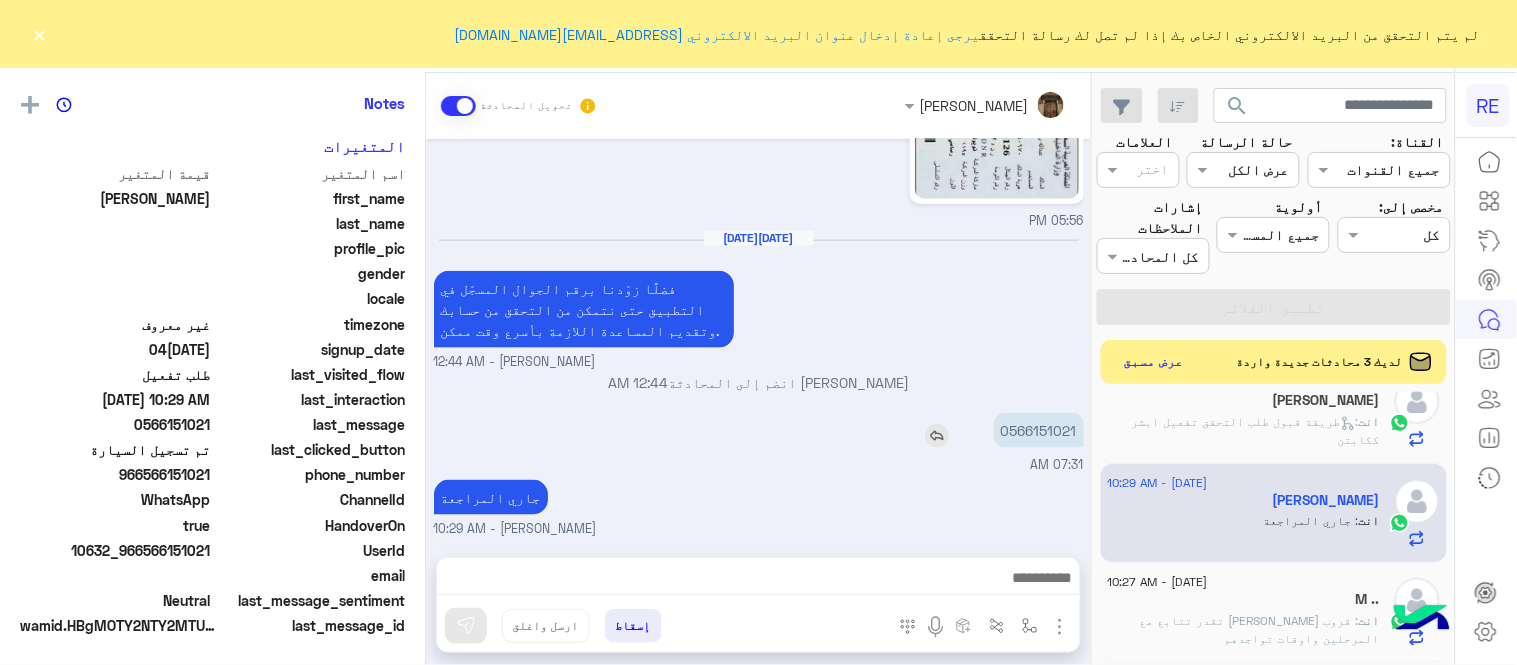 click on "0566151021" at bounding box center (1039, 430) 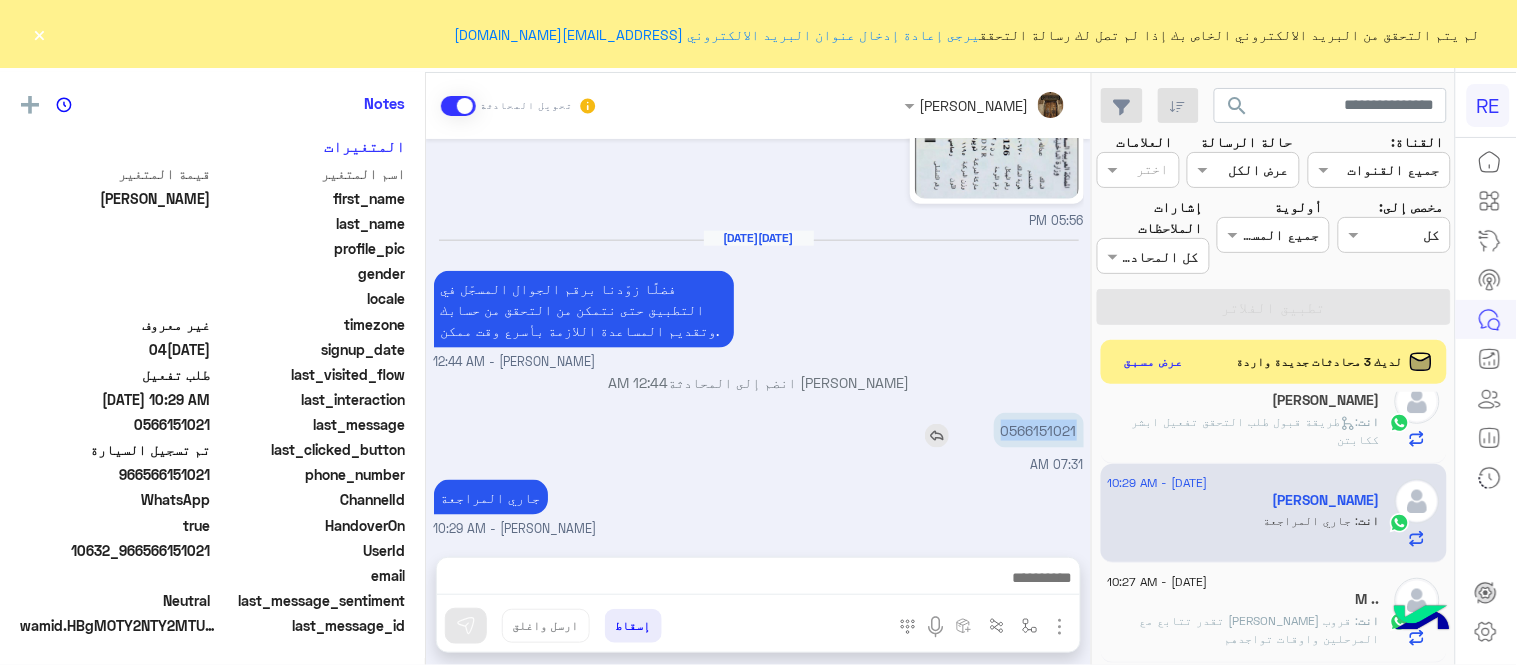 click on "0566151021" at bounding box center [1039, 430] 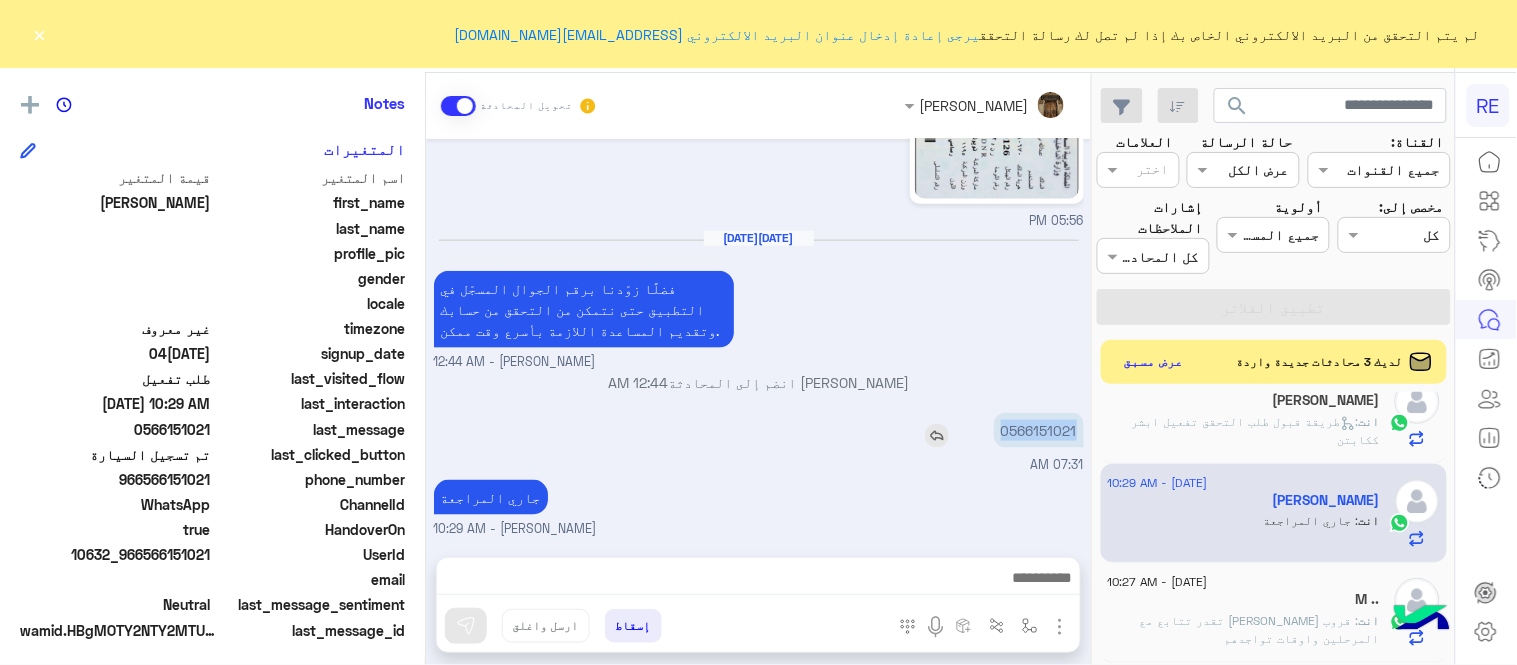 scroll, scrollTop: 410, scrollLeft: 0, axis: vertical 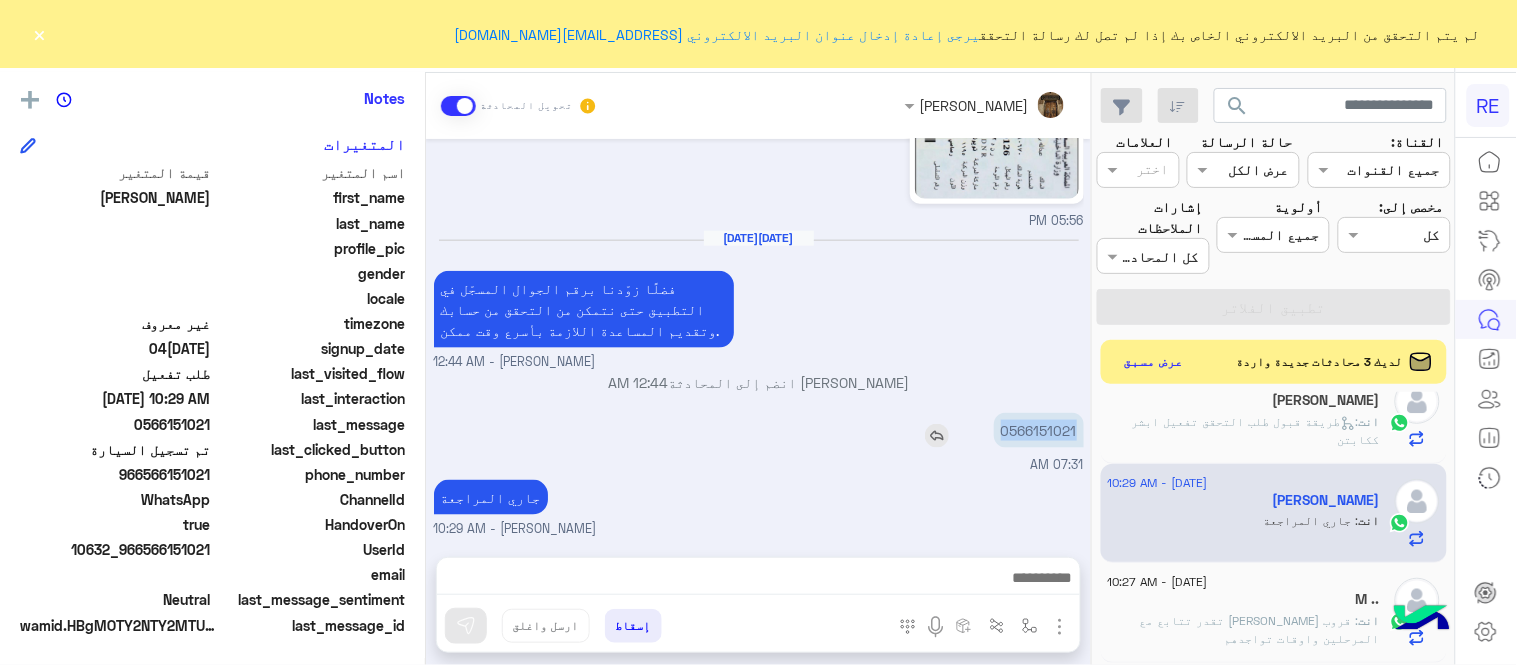 copy on "0566151021" 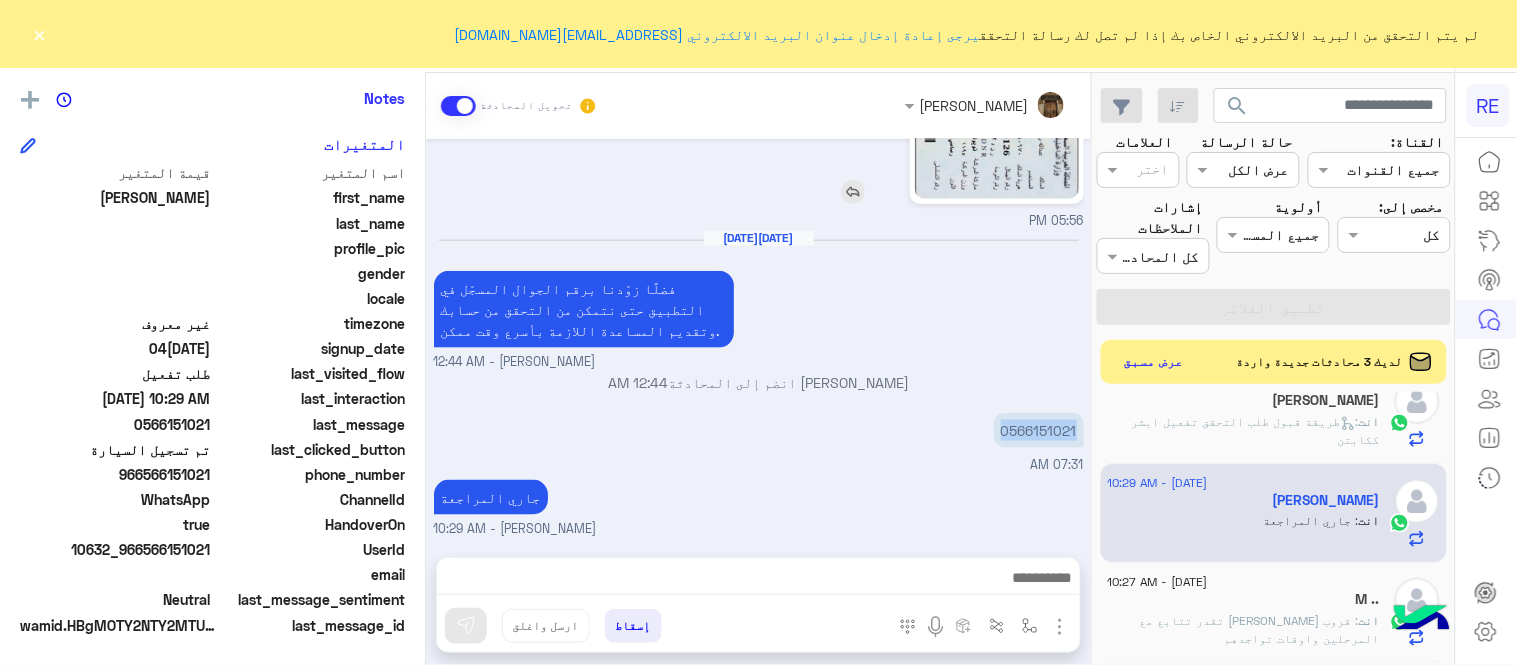click 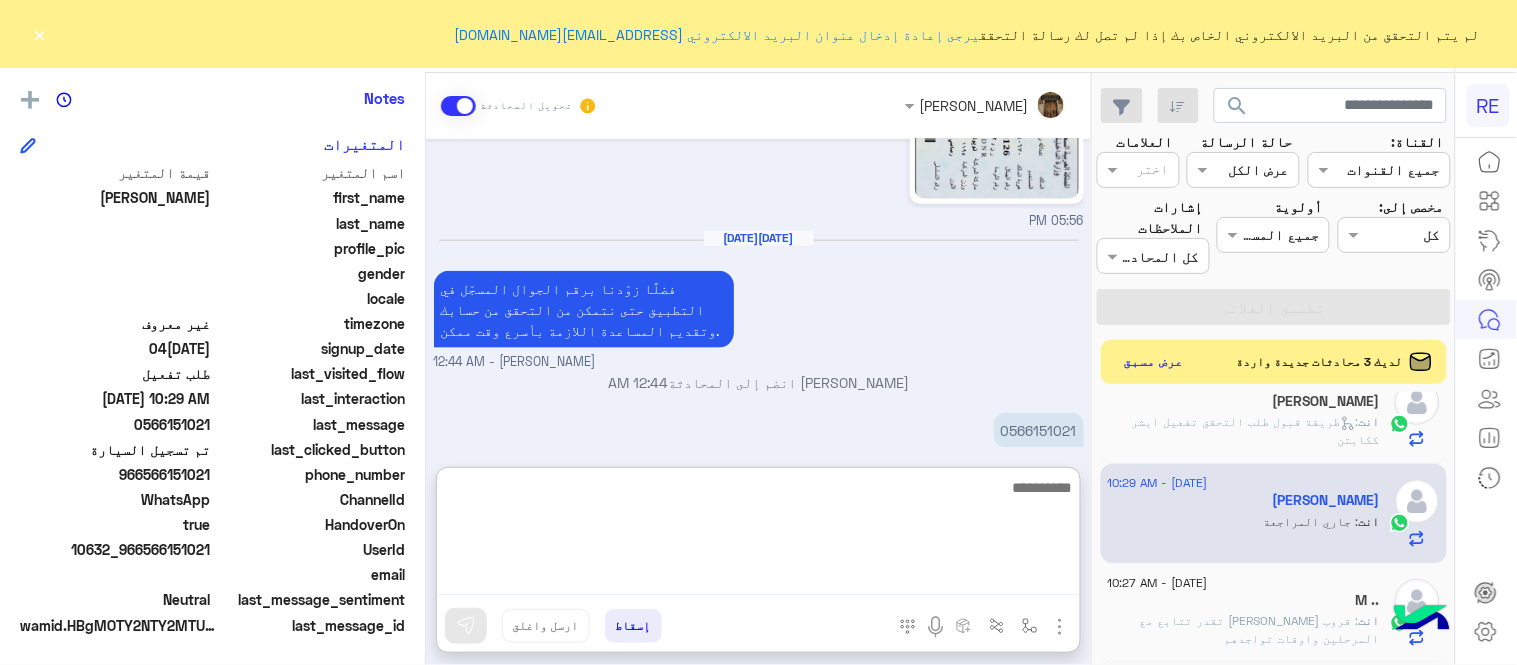 click at bounding box center [758, 535] 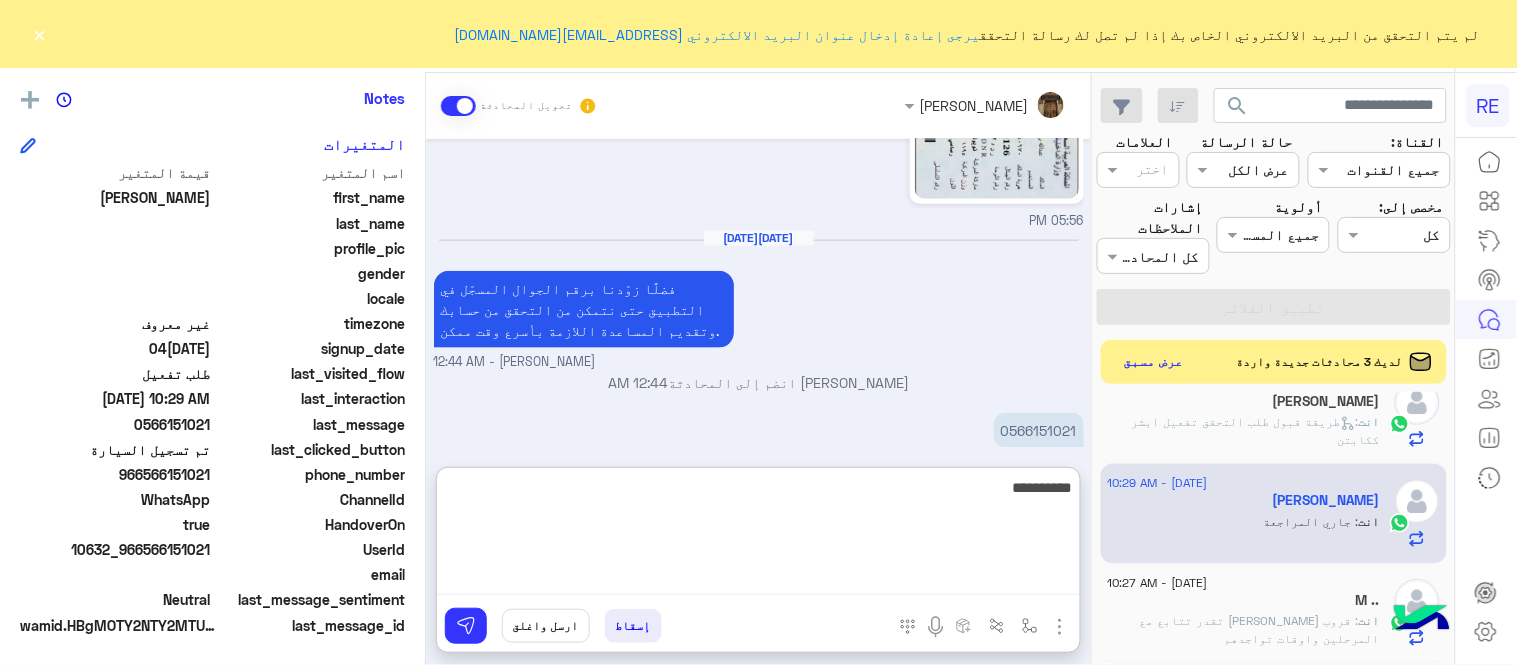 type on "**********" 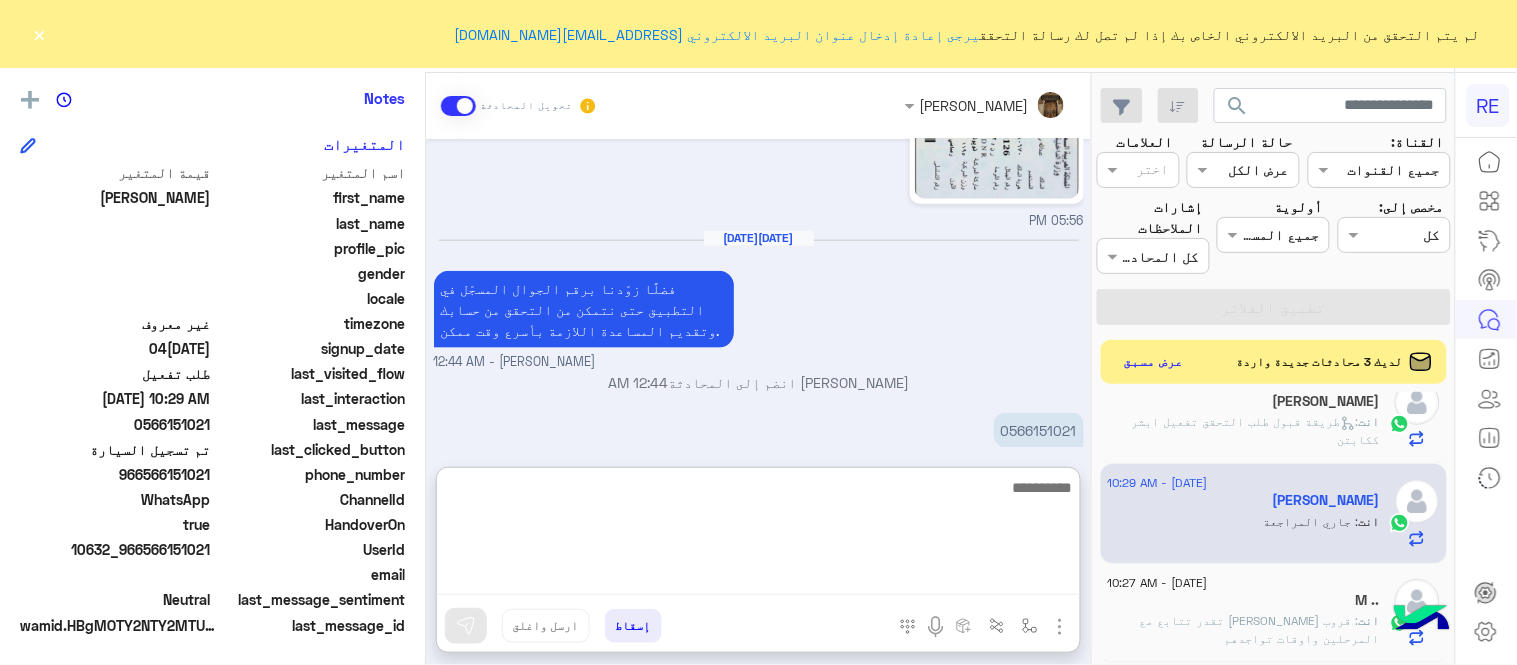 scroll, scrollTop: 732, scrollLeft: 0, axis: vertical 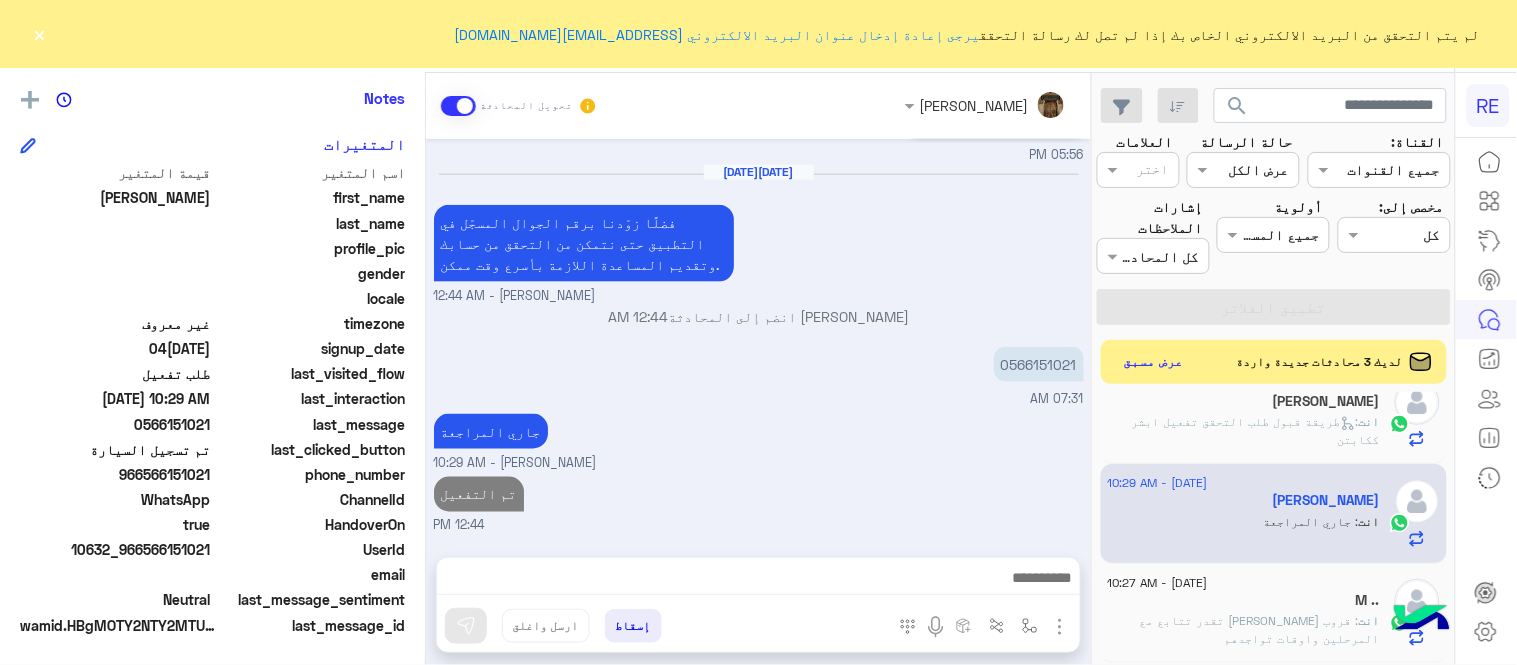 click on "Jul 8, 2025  اهلا بك عزيزنا الكابتن، سيتم مراجعة حسابك وابلاغك في اقرب وقت شكرا لتواصلك، هل لديك اي استفسار او خدمة اخرى    04:48 PM  تفعيل الحساب ؟   05:03 PM   عبير زكريا وضع التسليم للمحادثات نشط   05:37 PM      ارسل صورة الاستمارة بشكل واضح  عبير زكريا -  05:38 PM   عبير زكريا انضم إلى المحادثة   05:38 PM        05:56 PM   Jul 9, 2025  فضلًا زوّدنا برقم الجوال المسجّل في التطبيق حتى نتمكن من التحقق من حسابك وتقديم المساعدة اللازمة بأسرع وقت ممكن.  مروه احمد -  12:44 AM   مروه احمد انضم إلى المحادثة   12:44 AM      0566151021   07:31 AM  جاري المراجعة  عبير زكريا -  10:29 AM  تم التفعيل   12:44 PM" at bounding box center (758, 338) 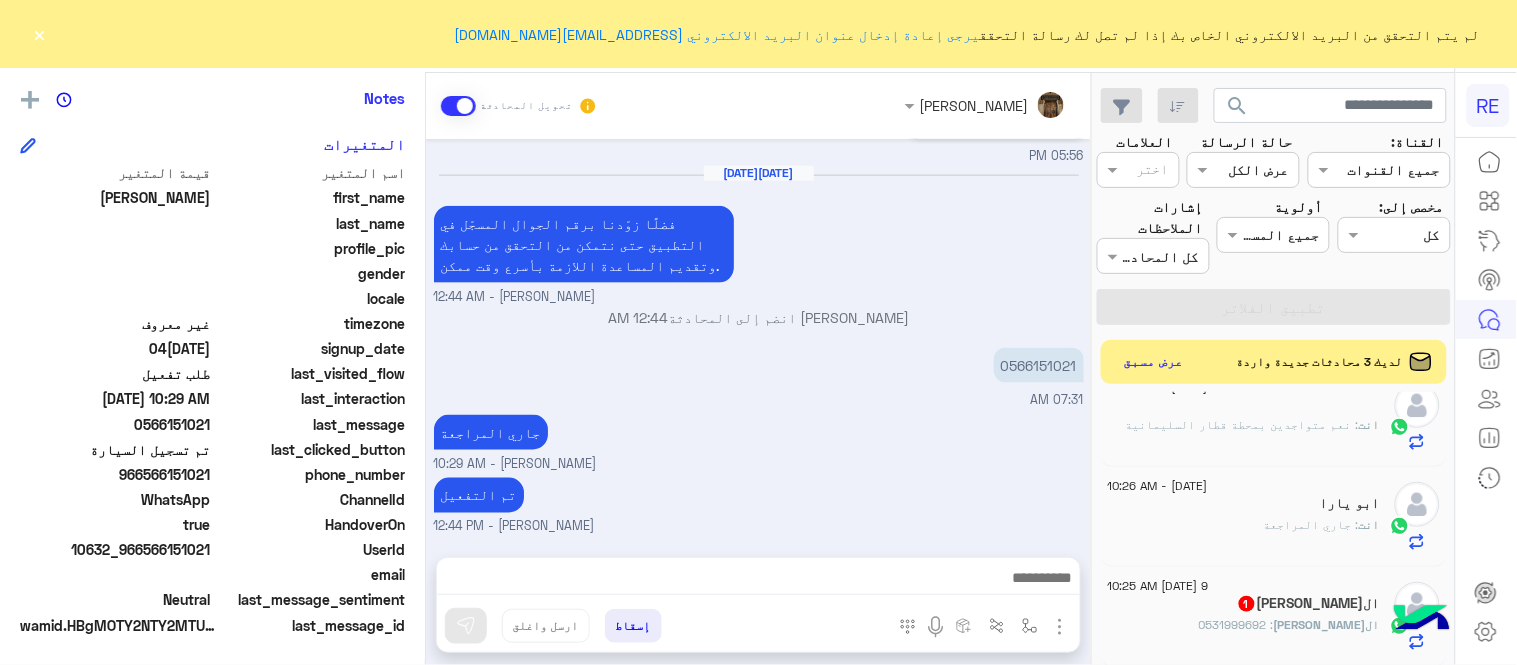 scroll, scrollTop: 1457, scrollLeft: 0, axis: vertical 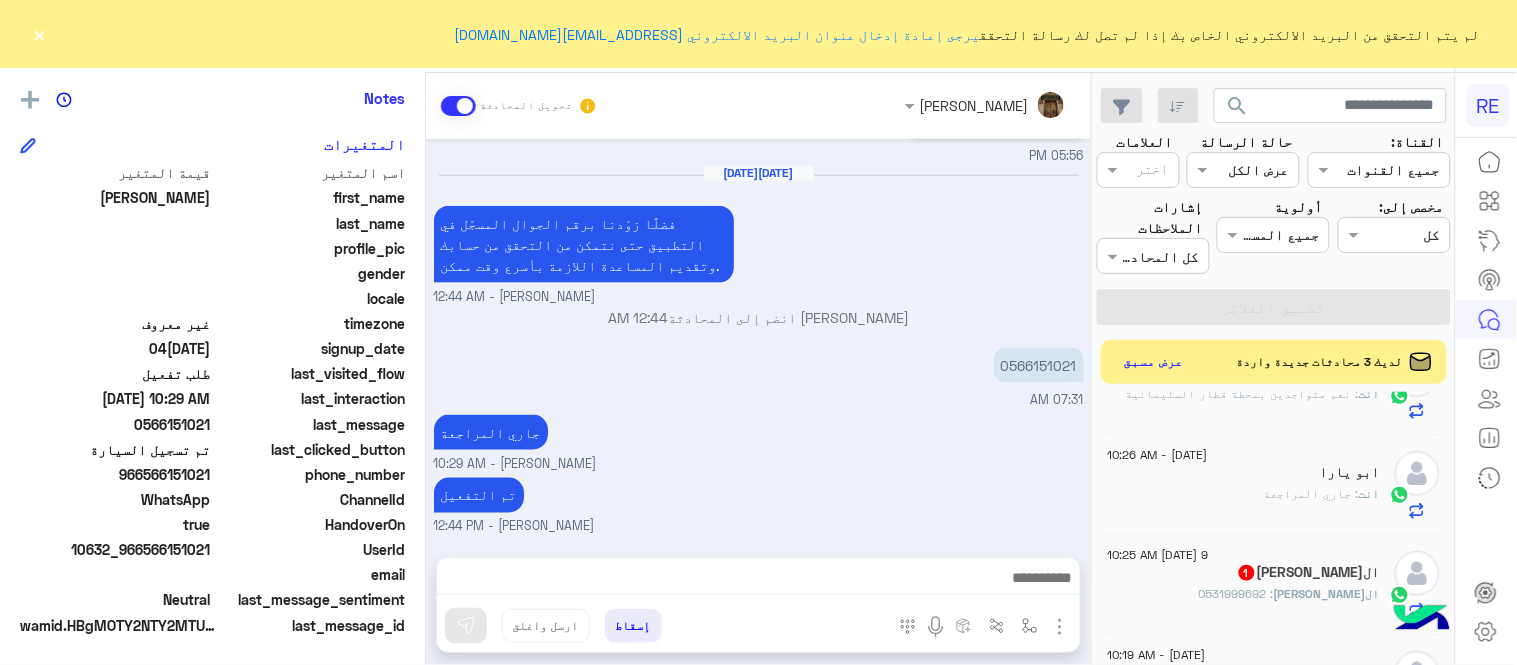 click on "انت  : جاري المراجعة" 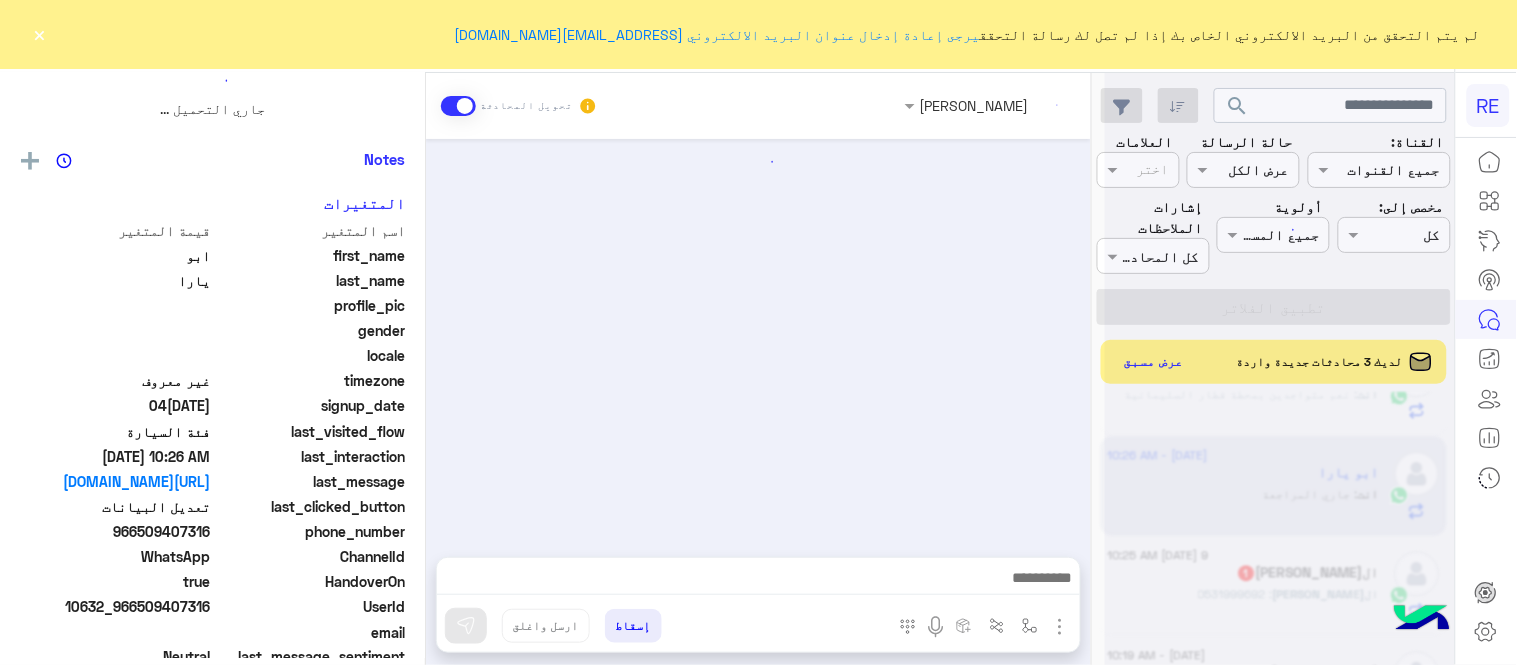 scroll, scrollTop: 0, scrollLeft: 0, axis: both 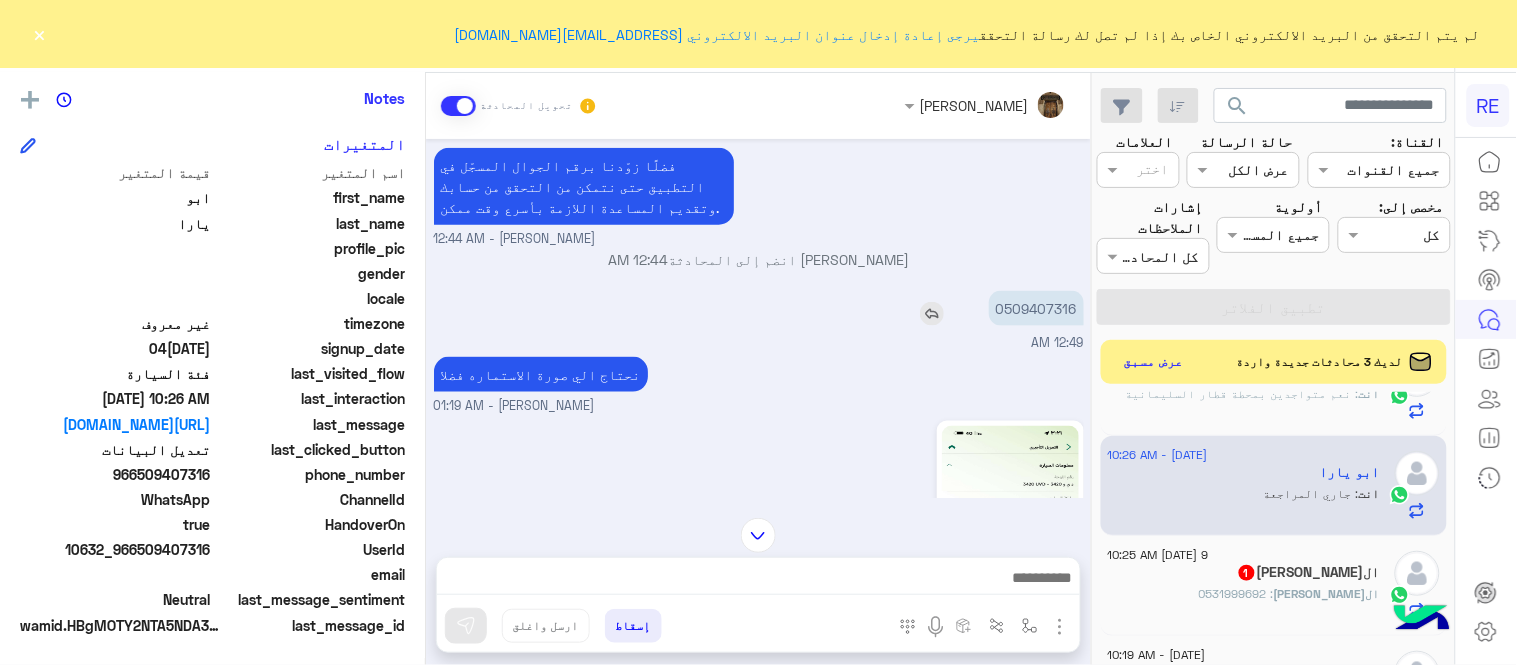 click on "0509407316" at bounding box center [1036, 308] 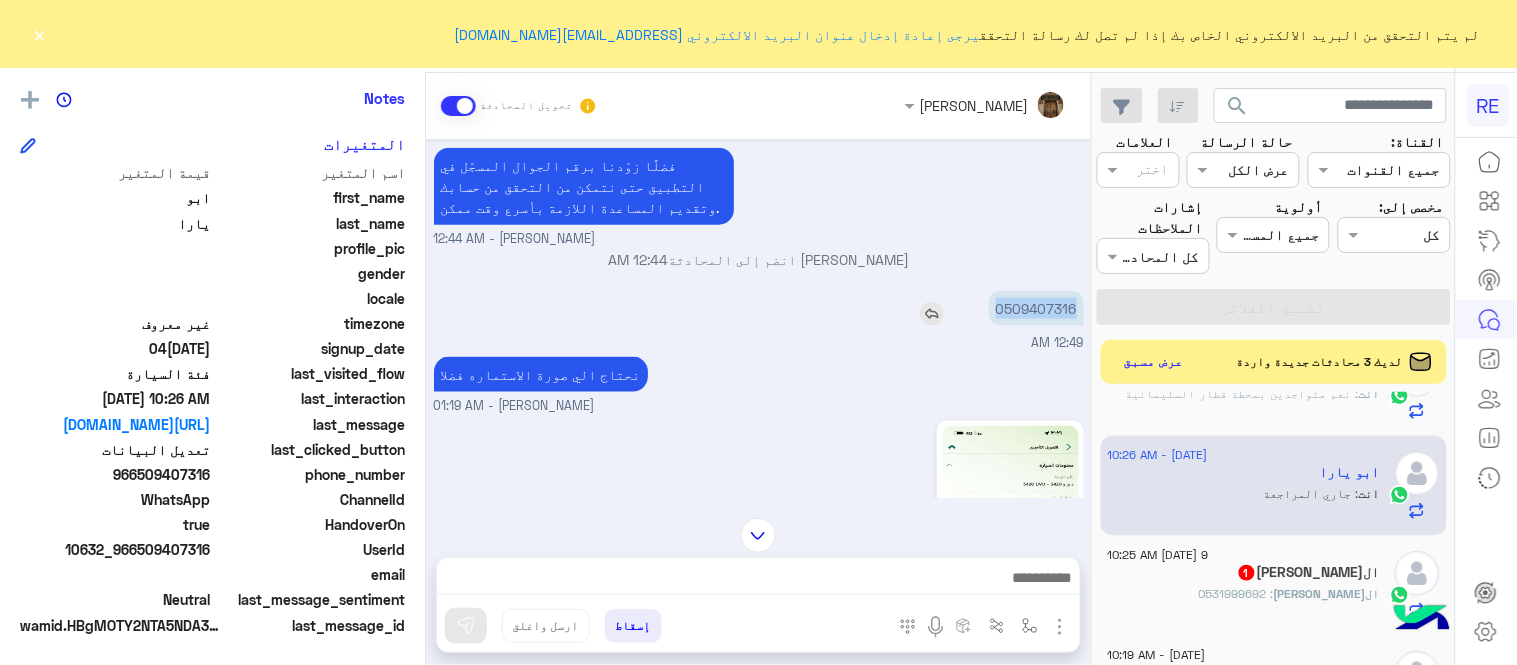 click on "0509407316" at bounding box center [1036, 308] 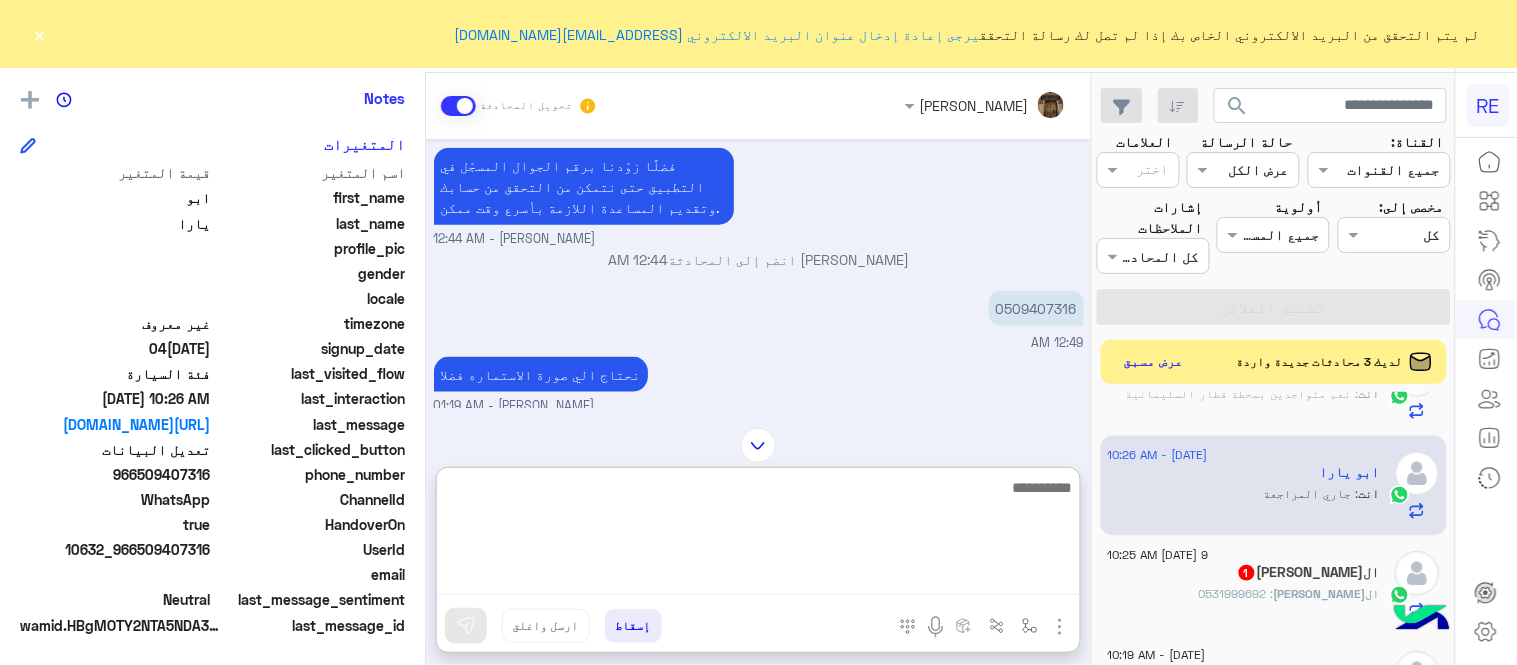 click at bounding box center (758, 535) 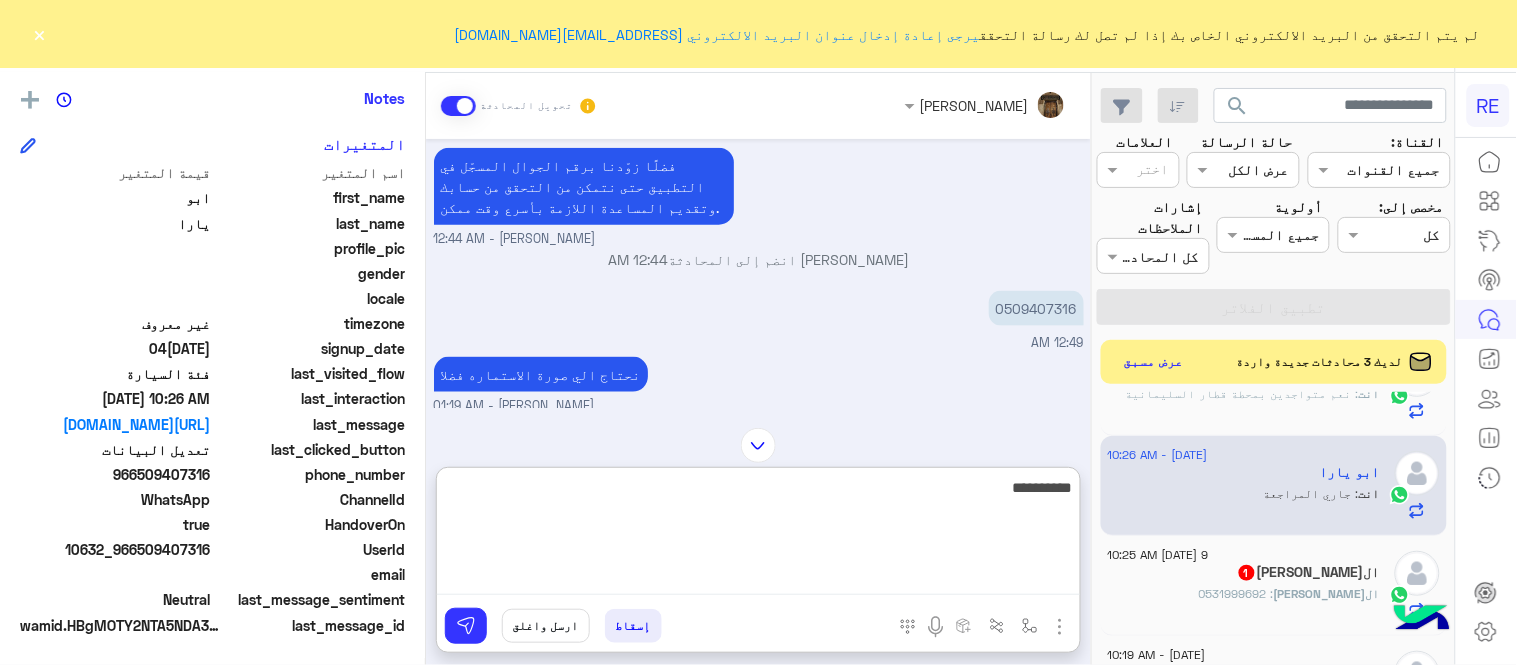 type on "**********" 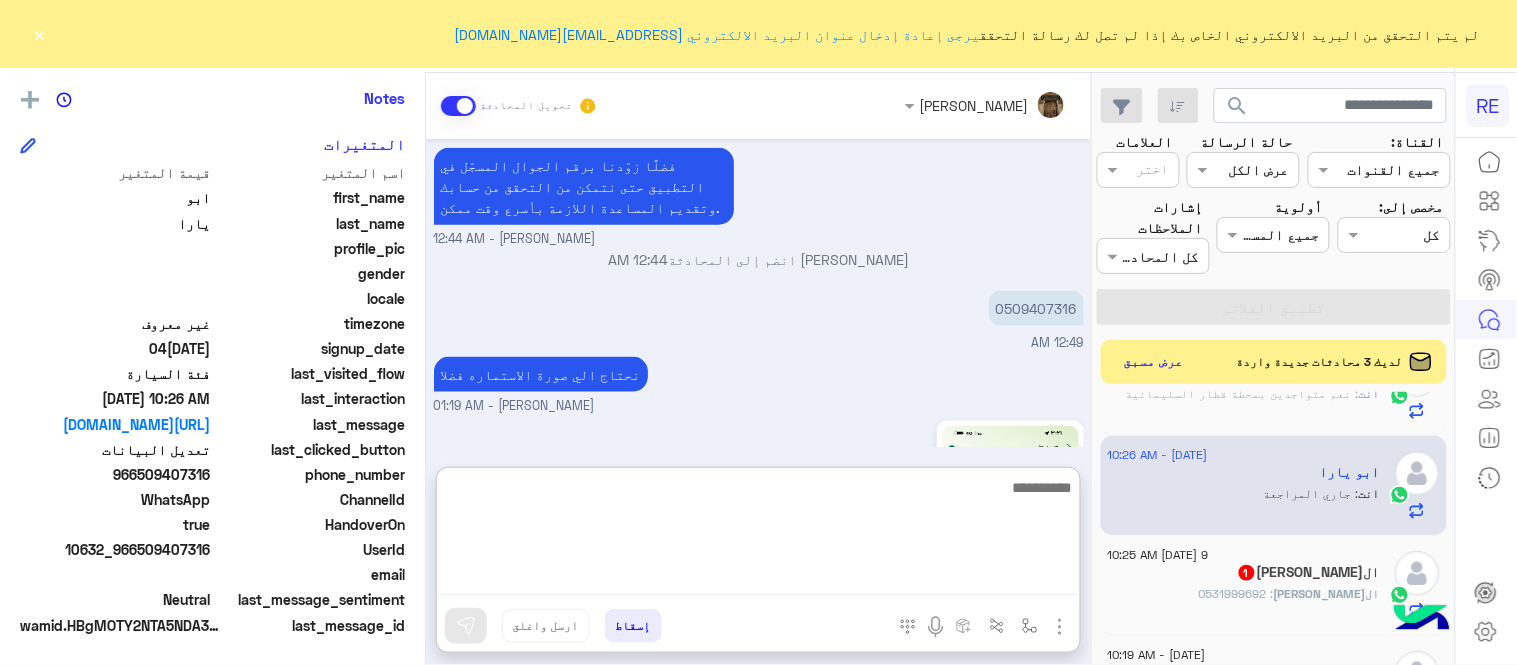scroll, scrollTop: 1020, scrollLeft: 0, axis: vertical 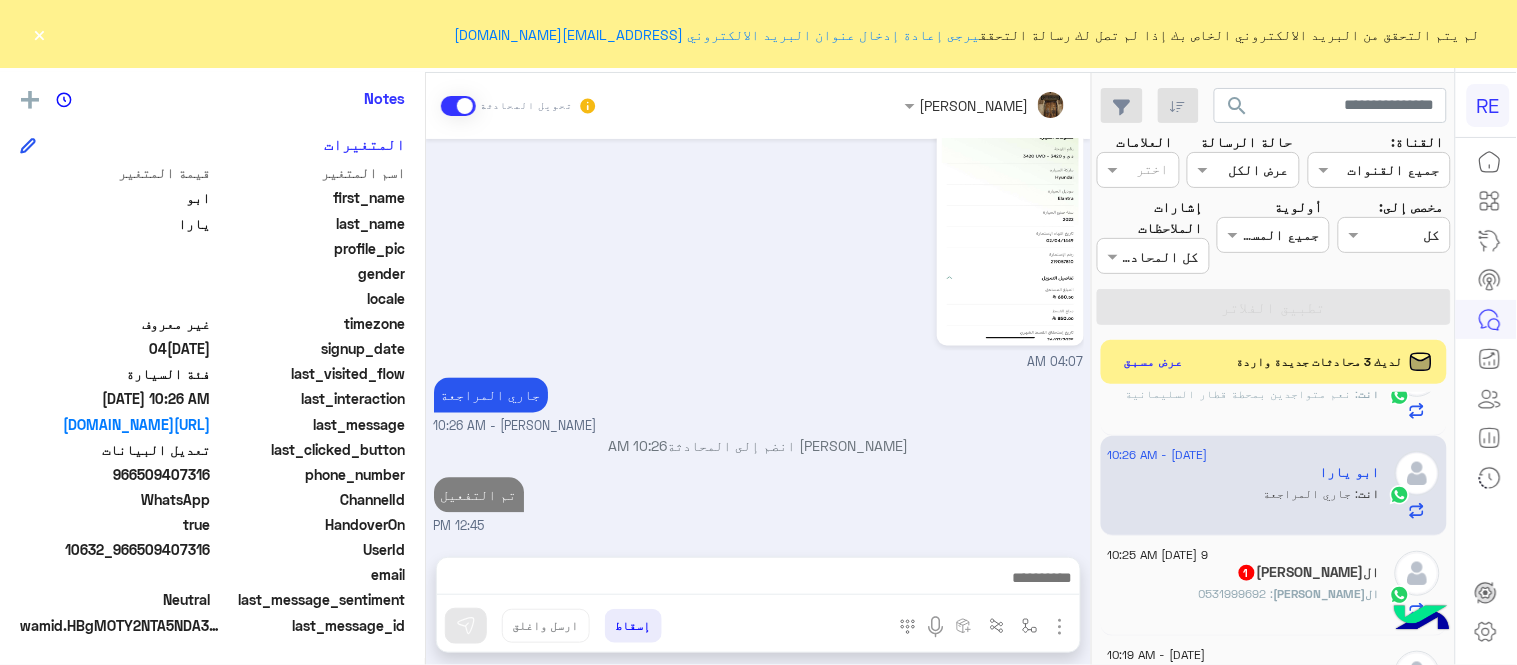 click on "Apr 21, 2025   تعديل الايميل والمدينه وابي تفعلون الحساب    03:24 PM   Jul 8, 2025  سلام عليكم وش المشكله الي ماتفعل حسابي للحين   05:10 PM   Jul 9, 2025   مروه احمد وضع التسليم للمحادثات نشط   12:44 AM      فضلًا زوّدنا برقم الجوال المسجّل في التطبيق حتى نتمكن من التحقق من حسابك وتقديم المساعدة اللازمة بأسرع وقت ممكن.  مروه احمد -  12:44 AM   مروه احمد انضم إلى المحادثة   12:44 AM      0509407316   12:49 AM  نحتاج الي صورة الاستماره فضلا  مروه احمد -  01:19 AM    04:07 AM  جاري المراجعة  عبير زكريا -  10:26 AM   عبير زكريا انضم إلى المحادثة   10:26 AM      تم التفعيل   12:45 PM" at bounding box center [758, 338] 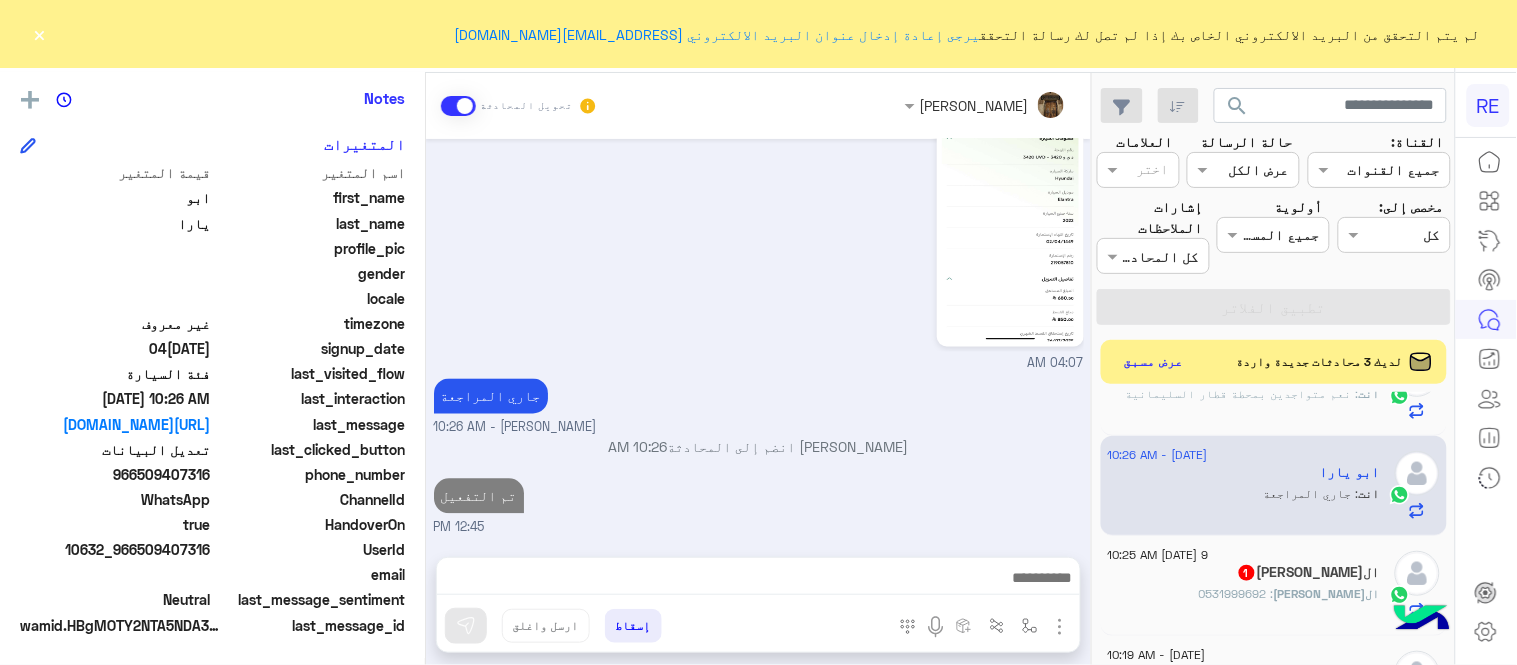 click on "9 July - 10:25 AM  الحمدالله   1 الحمدالله : 0531999692" 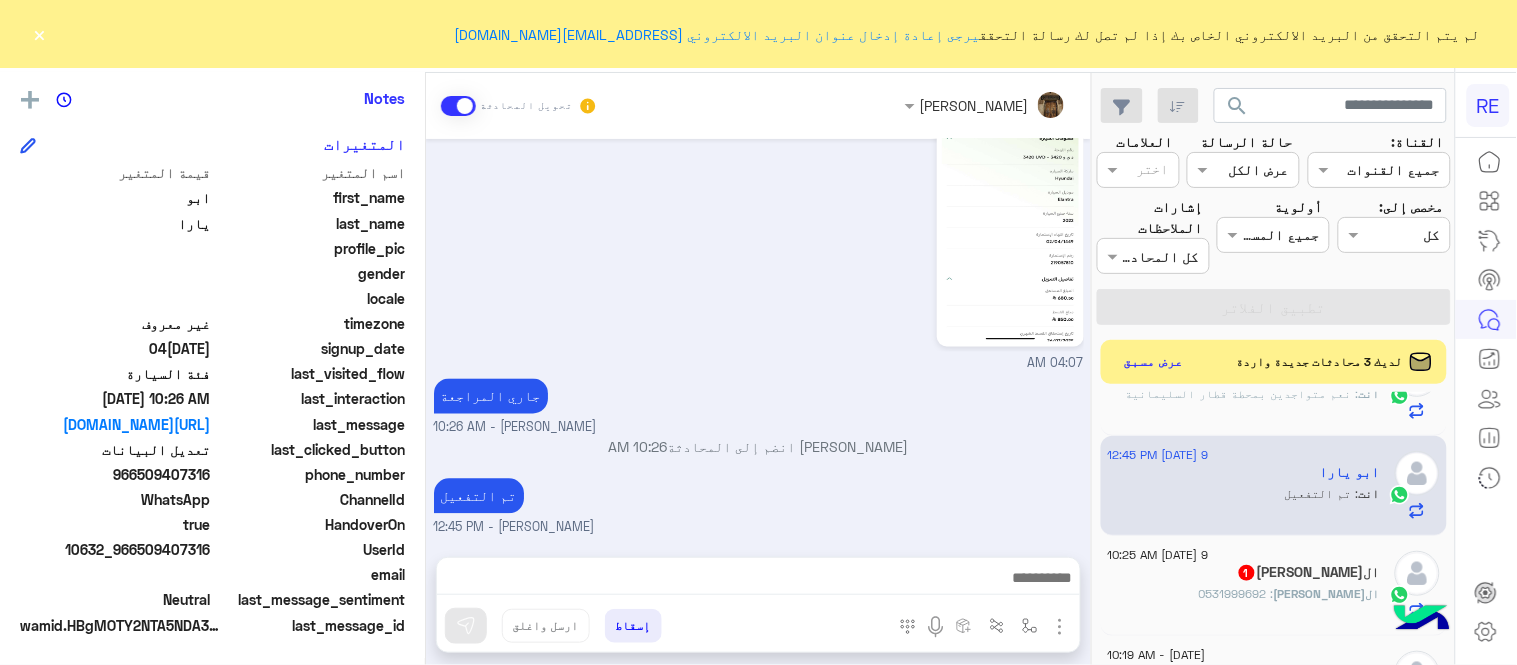 click on "الحمدالله   1" 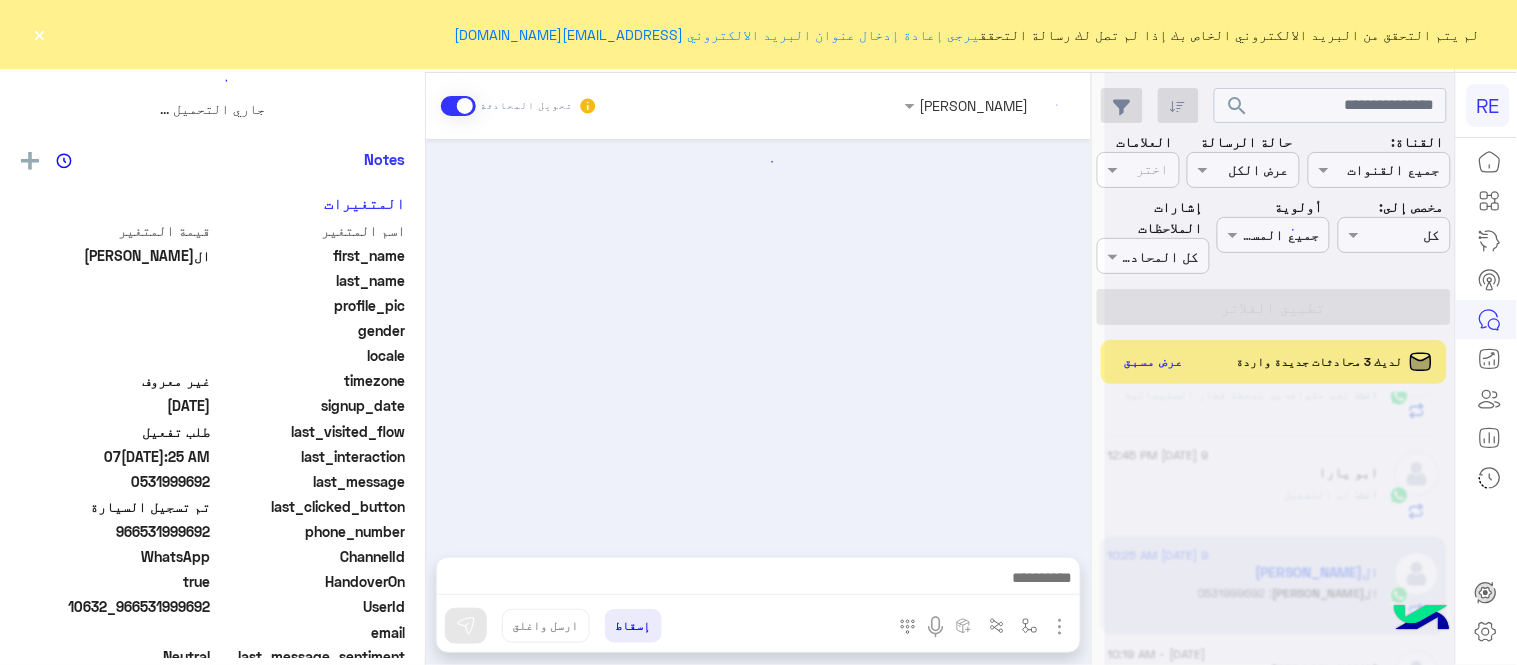 scroll, scrollTop: 0, scrollLeft: 0, axis: both 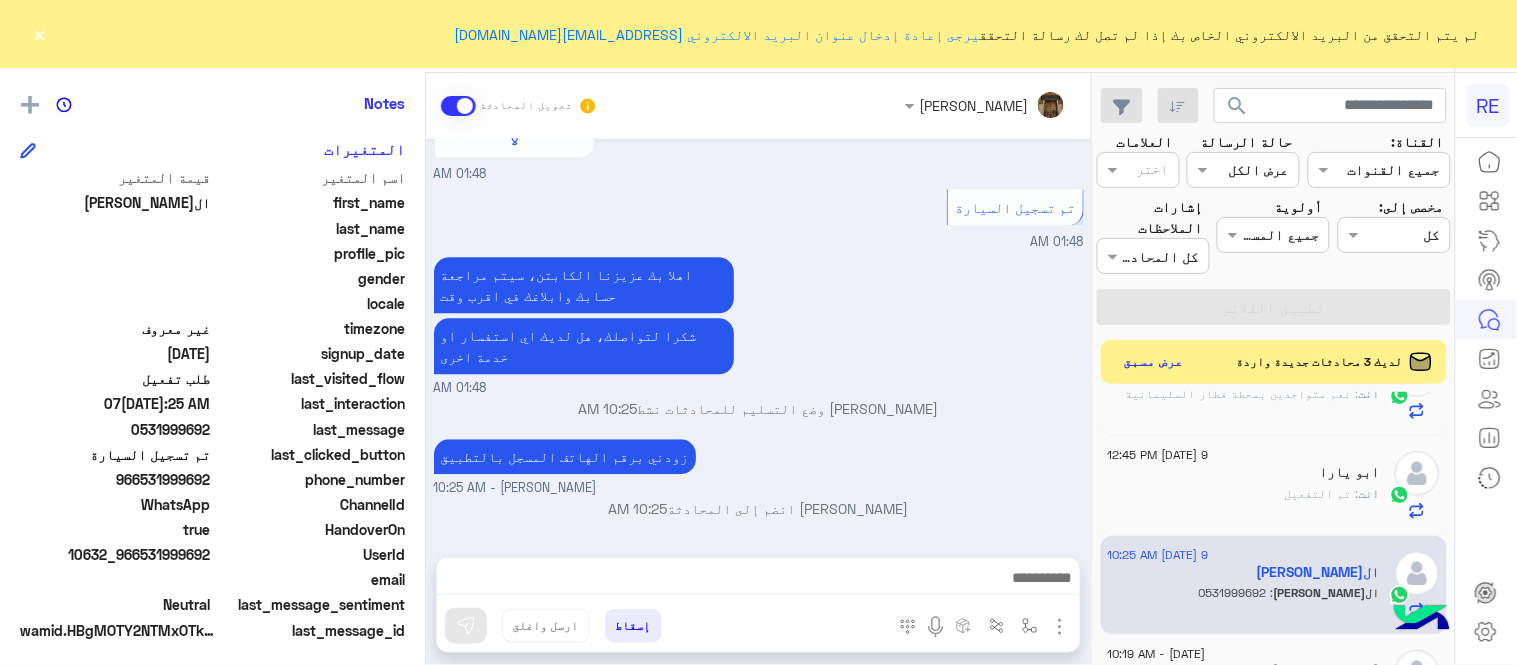 click on "0531999692" at bounding box center (1037, 556) 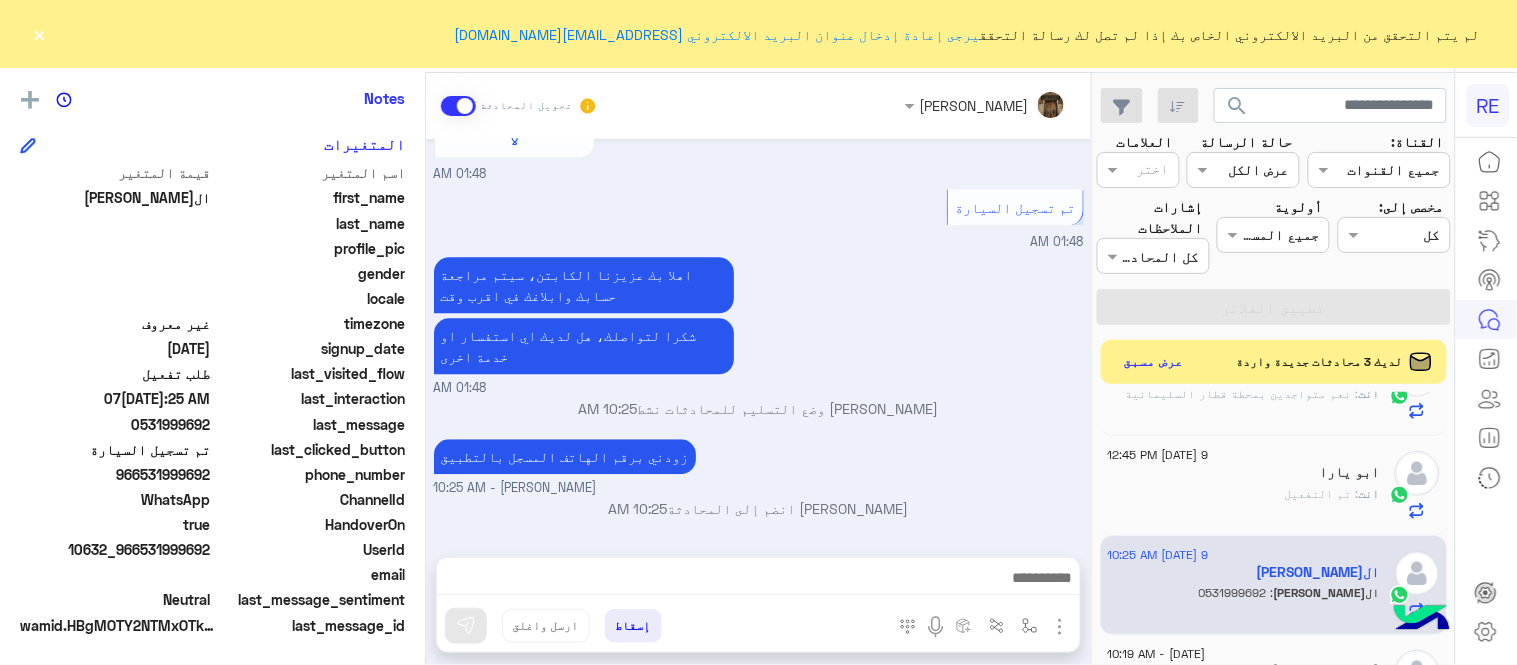 click on "0531999692" at bounding box center [1037, 556] 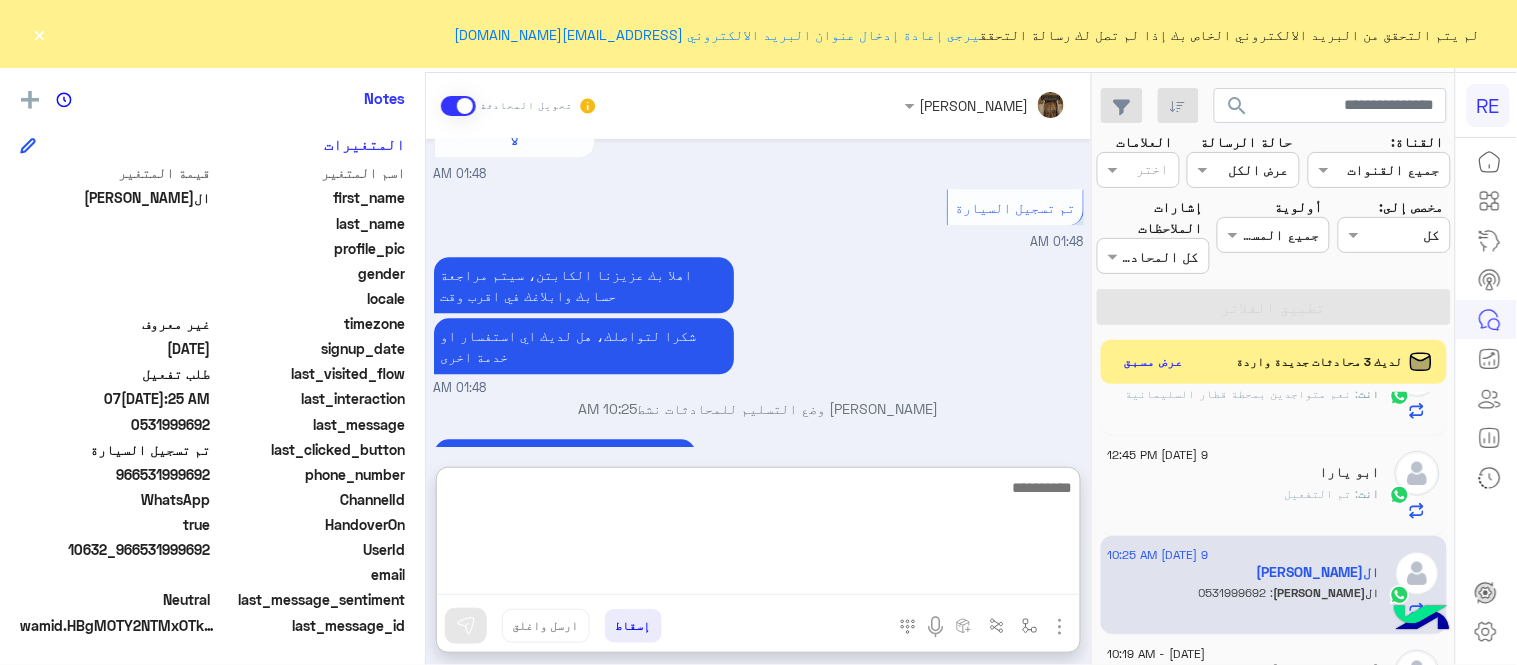 click at bounding box center [758, 535] 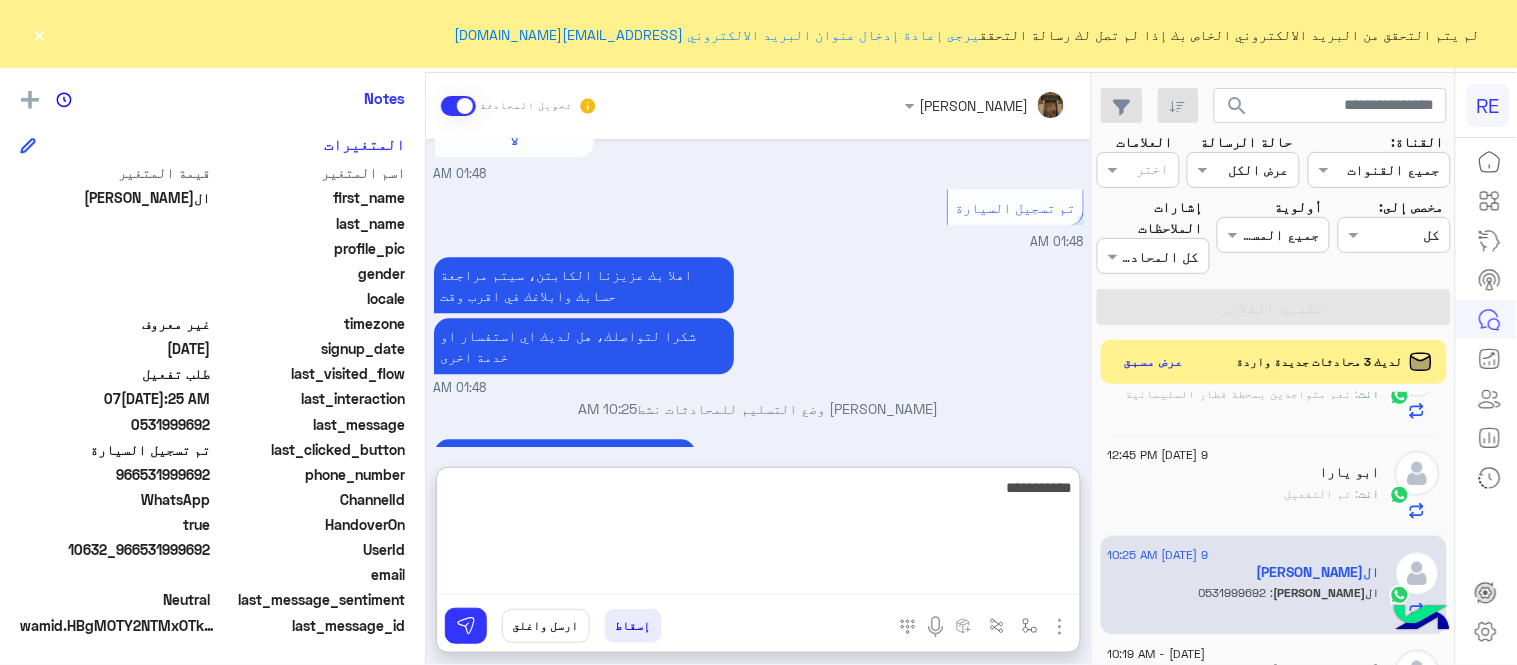 type on "**********" 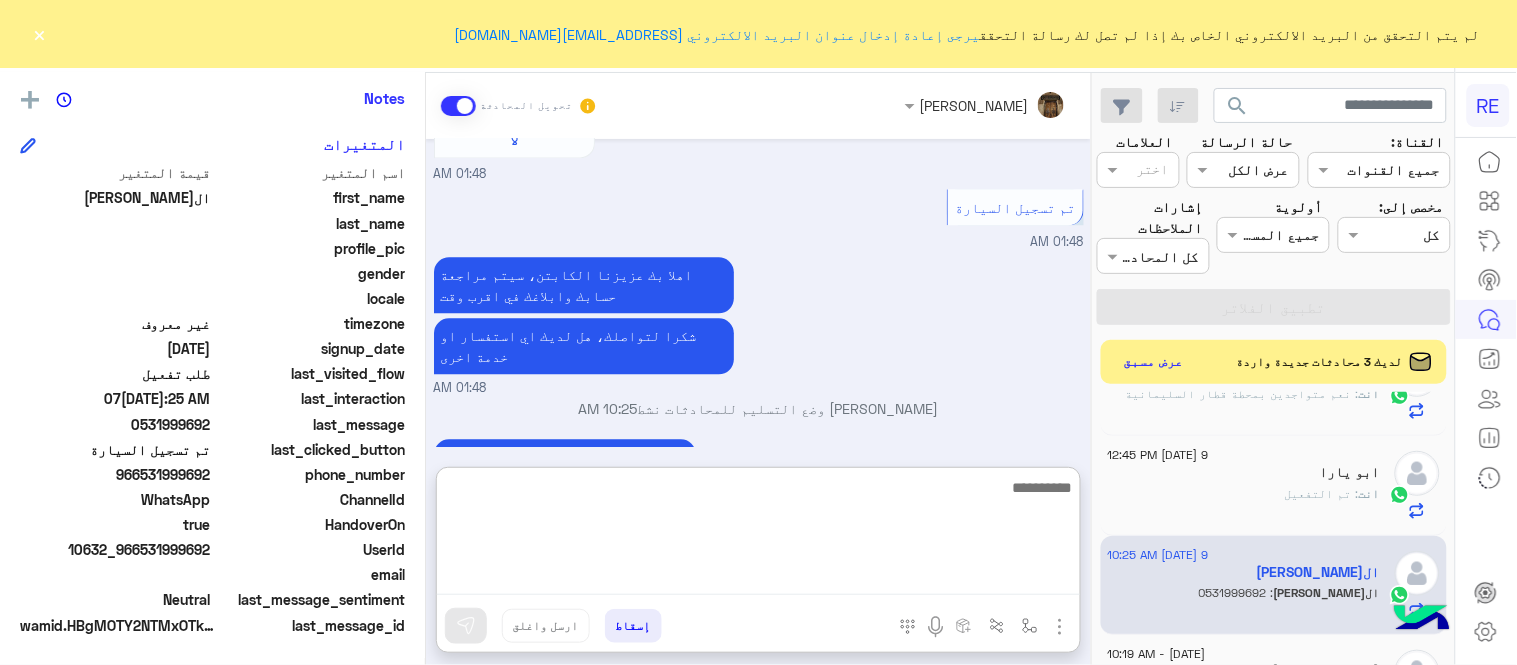 scroll, scrollTop: 1344, scrollLeft: 0, axis: vertical 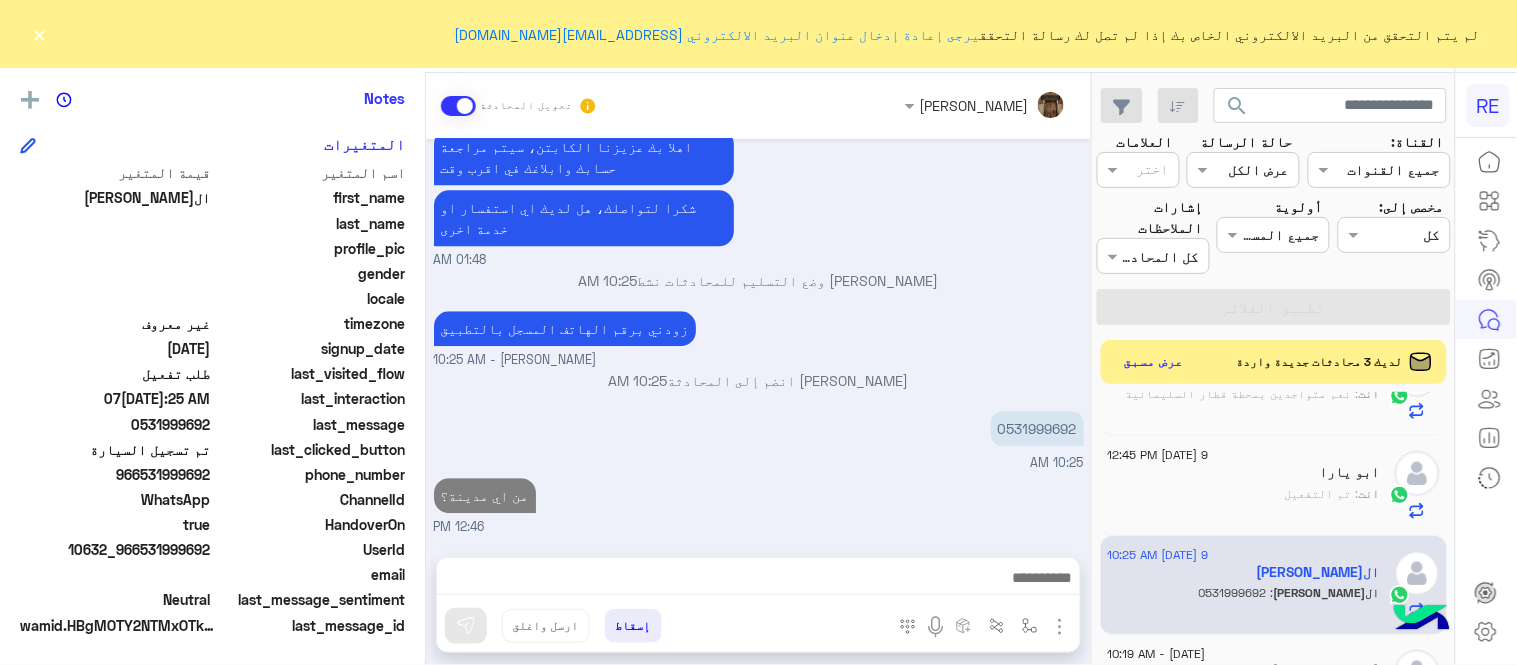 click on "Jul 7, 2025   تعديل البيانات    10:50 AM  من فضلك ارفق صورة للبيانات من التطبيق  مع ذكر البيانات المطلوب اضافتها او تعديلها.    10:50 AM   Jul 9, 2025   تفعيل حساب    01:48 AM  يمكنك الاطلاع على شروط الانضمام لرحلة ك (كابتن ) الموجودة بالصورة أعلاه،
لتحميل التطبيق عبر الرابط التالي : 📲
http://onelink.to/Rehla    يسعدنا انضمامك لتطبيق رحلة يمكنك اتباع الخطوات الموضحة لتسجيل بيانات سيارتك بالفيديو التالي  : عزيزي الكابتن، فضلًا ، للرغبة بتفعيل الحساب قم برفع البيانات عبر التطبيق والتواصل معنا  تم تسجيل السيارة   اواجه صعوبة بالتسجيل  اي خدمة اخرى ؟  الرجوع للقائمة الرئ   لا     01:48 AM   تم تسجيل السيارة" at bounding box center (758, 338) 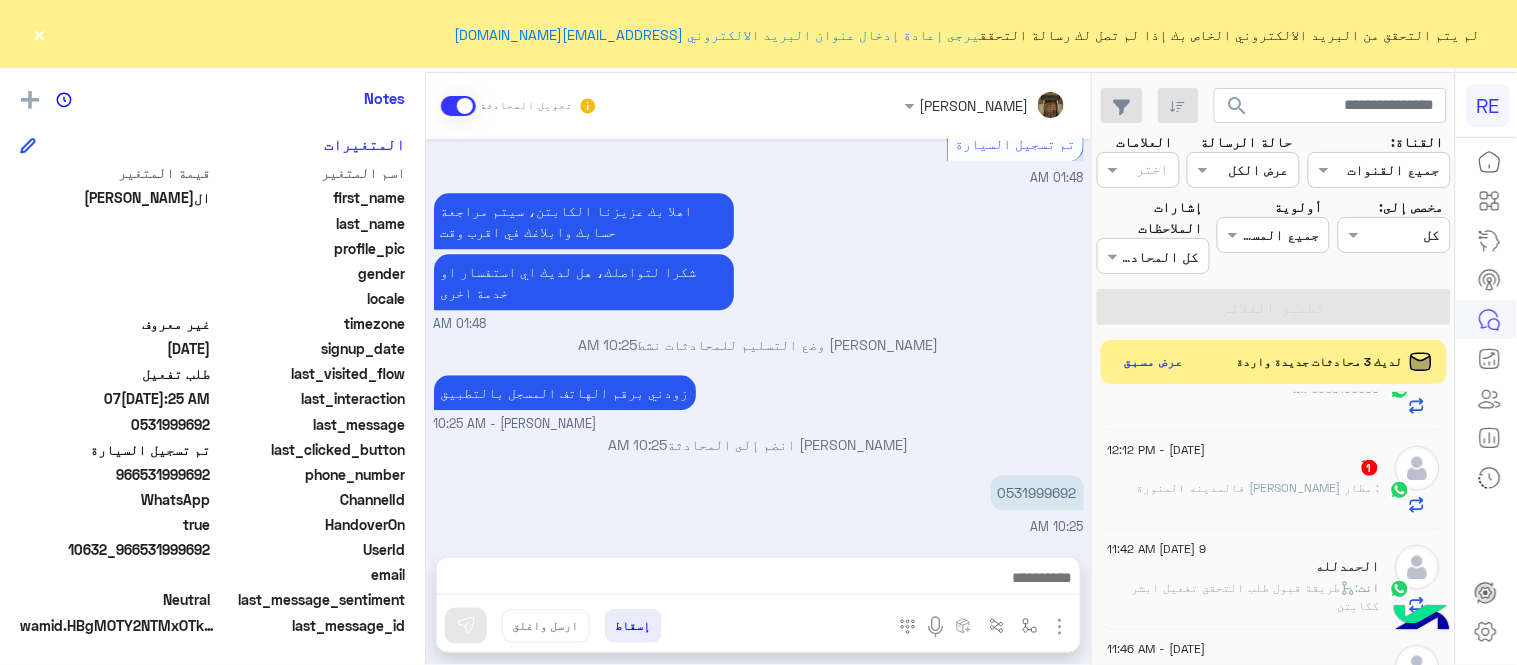 scroll, scrollTop: 245, scrollLeft: 0, axis: vertical 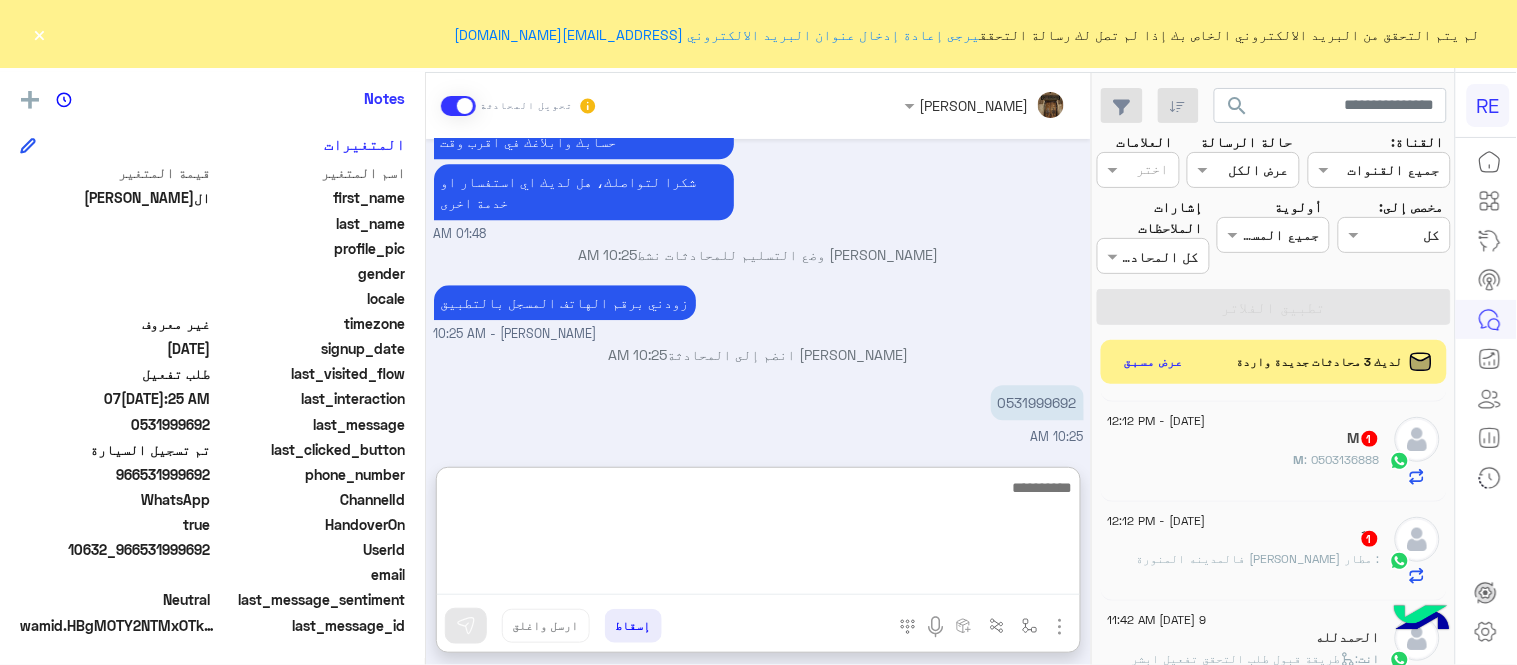 click at bounding box center (758, 535) 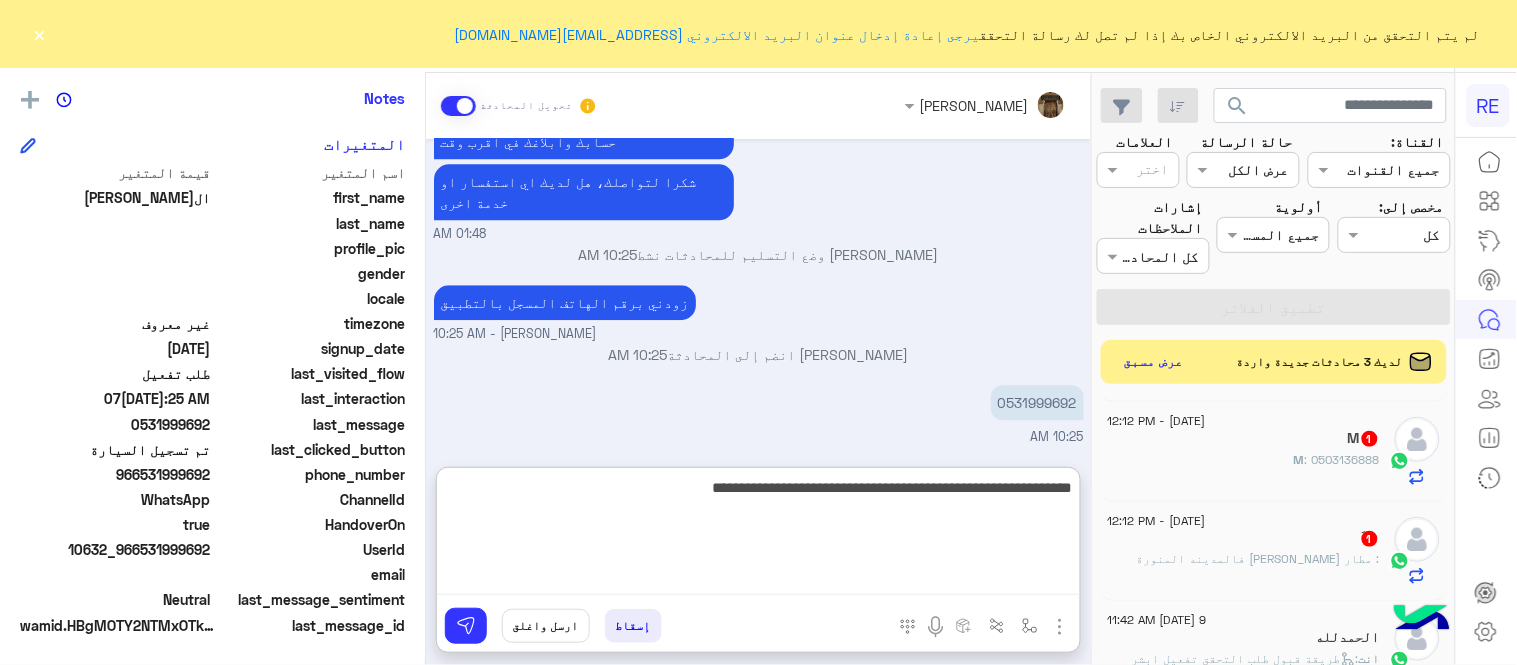 type on "**********" 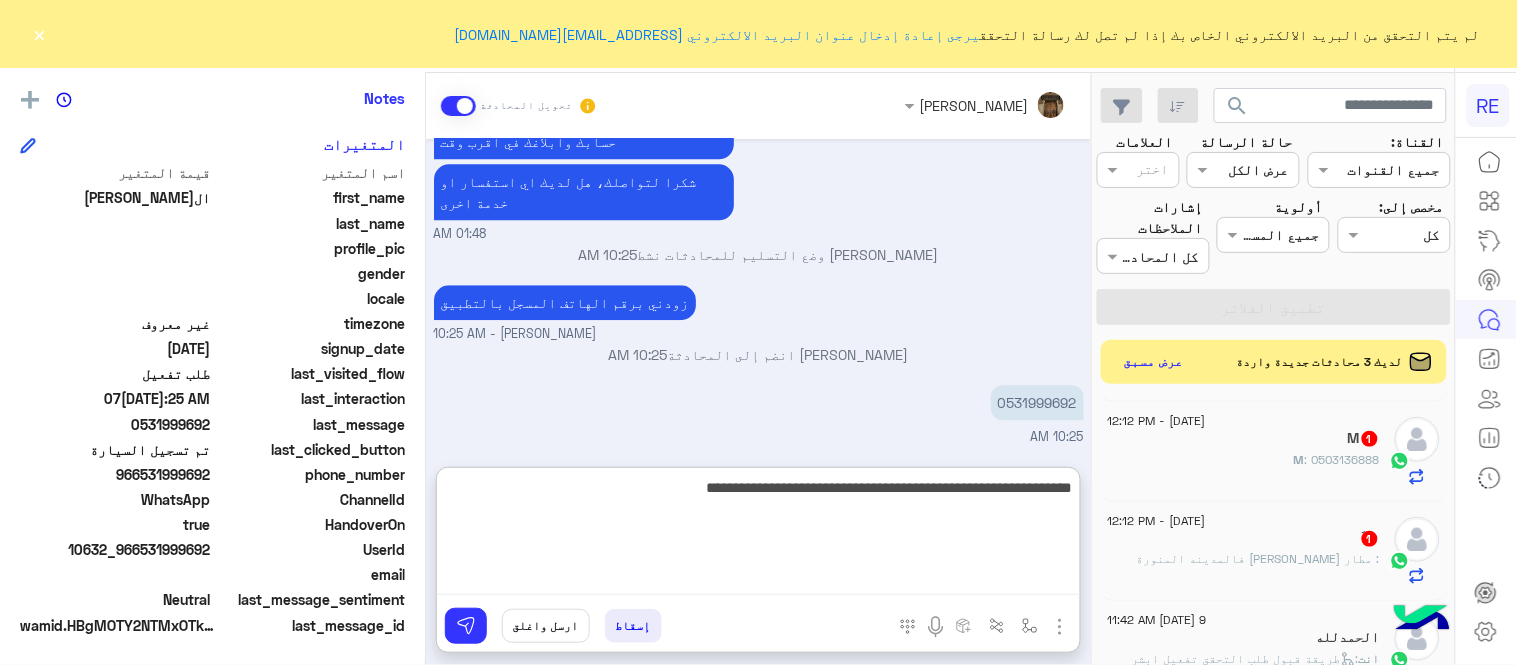 type 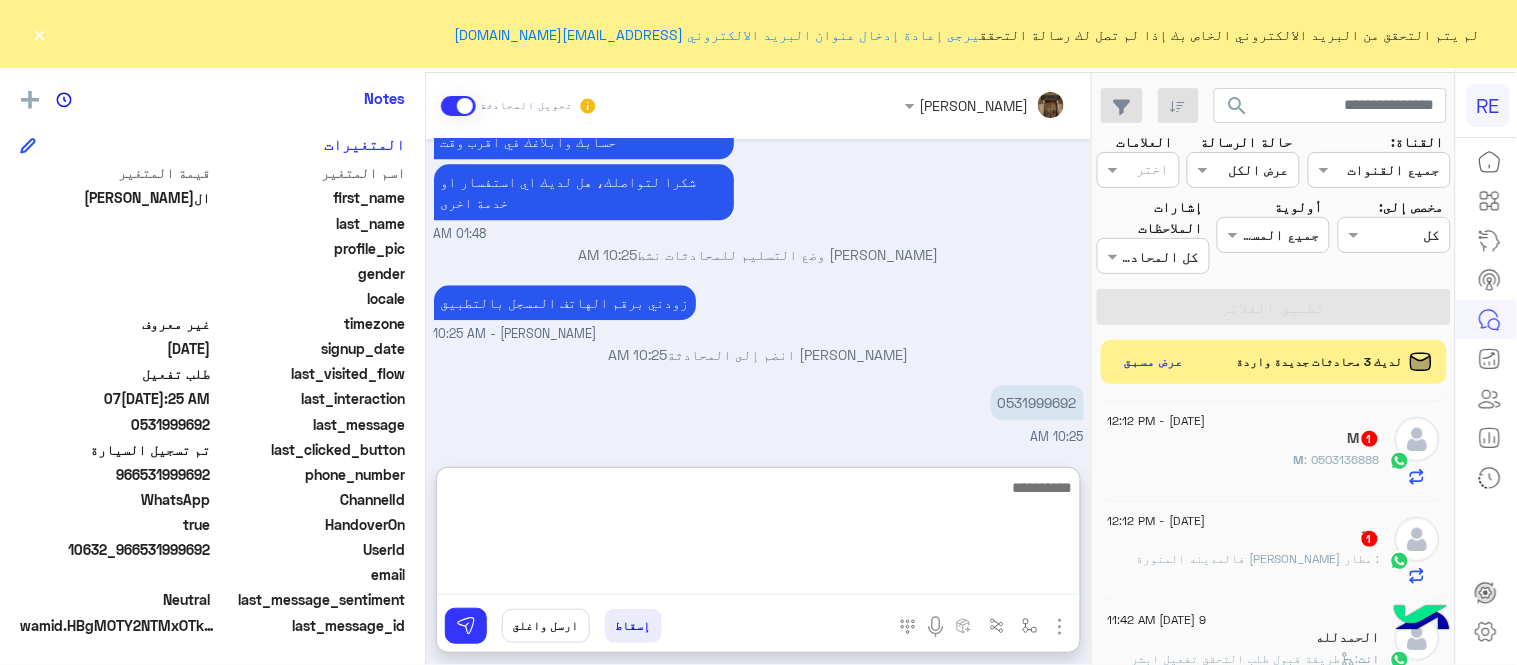 scroll, scrollTop: 1495, scrollLeft: 0, axis: vertical 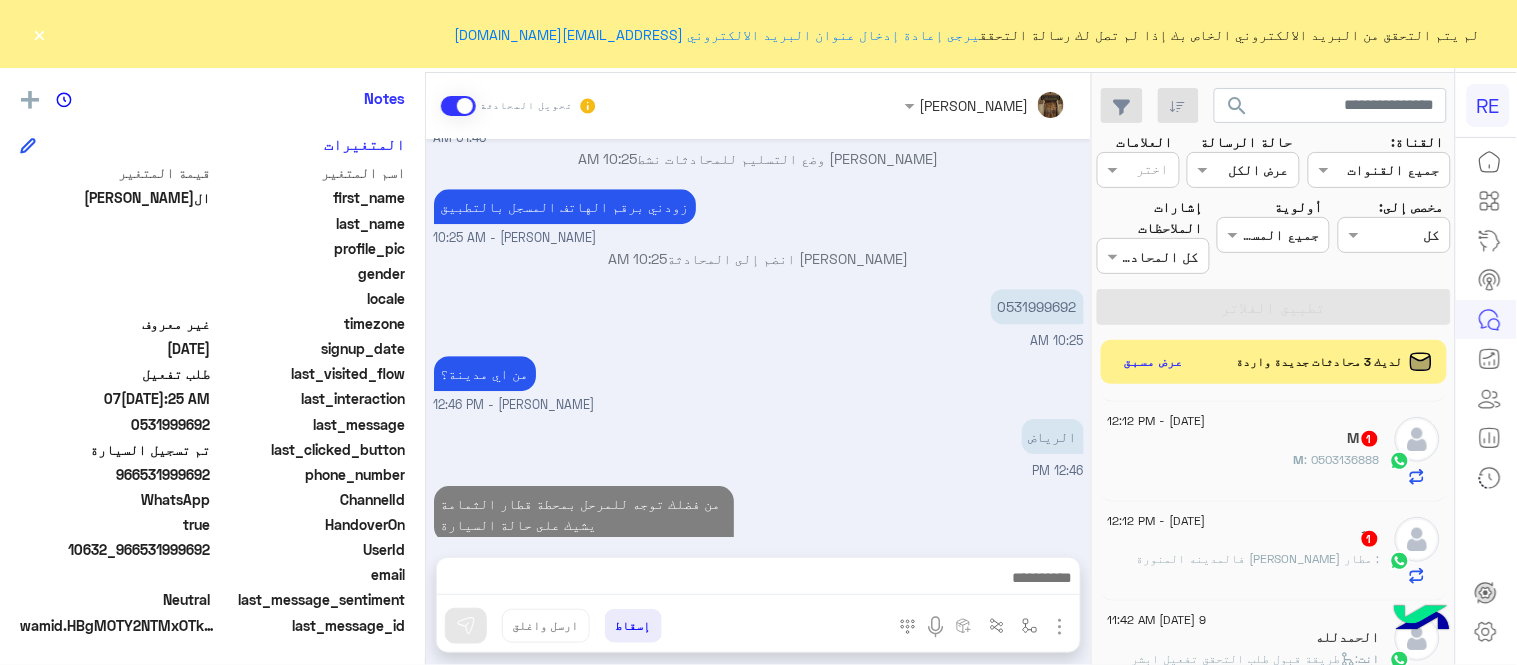 click on "Jul 7, 2025   تعديل البيانات    10:50 AM  من فضلك ارفق صورة للبيانات من التطبيق  مع ذكر البيانات المطلوب اضافتها او تعديلها.    10:50 AM   Jul 9, 2025   تفعيل حساب    01:48 AM  يمكنك الاطلاع على شروط الانضمام لرحلة ك (كابتن ) الموجودة بالصورة أعلاه،
لتحميل التطبيق عبر الرابط التالي : 📲
http://onelink.to/Rehla    يسعدنا انضمامك لتطبيق رحلة يمكنك اتباع الخطوات الموضحة لتسجيل بيانات سيارتك بالفيديو التالي  : عزيزي الكابتن، فضلًا ، للرغبة بتفعيل الحساب قم برفع البيانات عبر التطبيق والتواصل معنا  تم تسجيل السيارة   اواجه صعوبة بالتسجيل  اي خدمة اخرى ؟  الرجوع للقائمة الرئ   لا     01:48 AM   تم تسجيل السيارة" at bounding box center (758, 338) 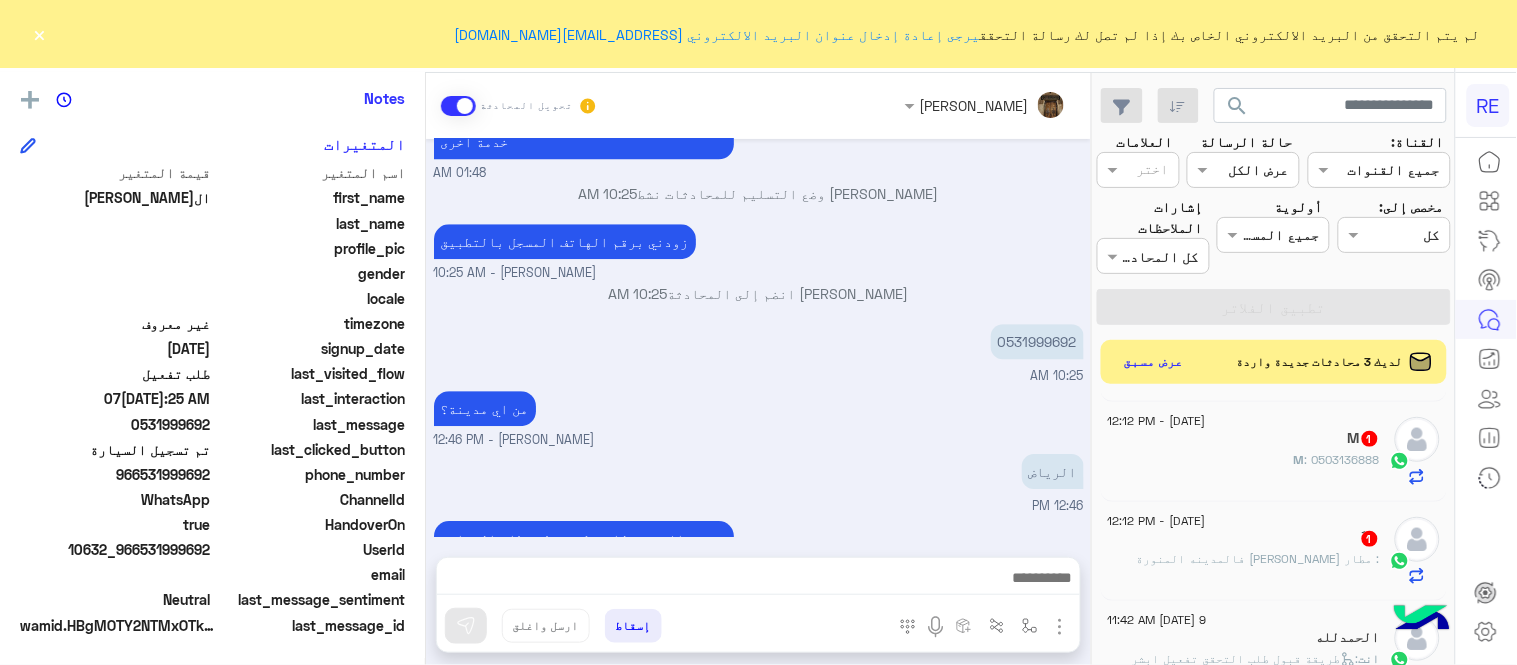 click on "M : 0503136888" 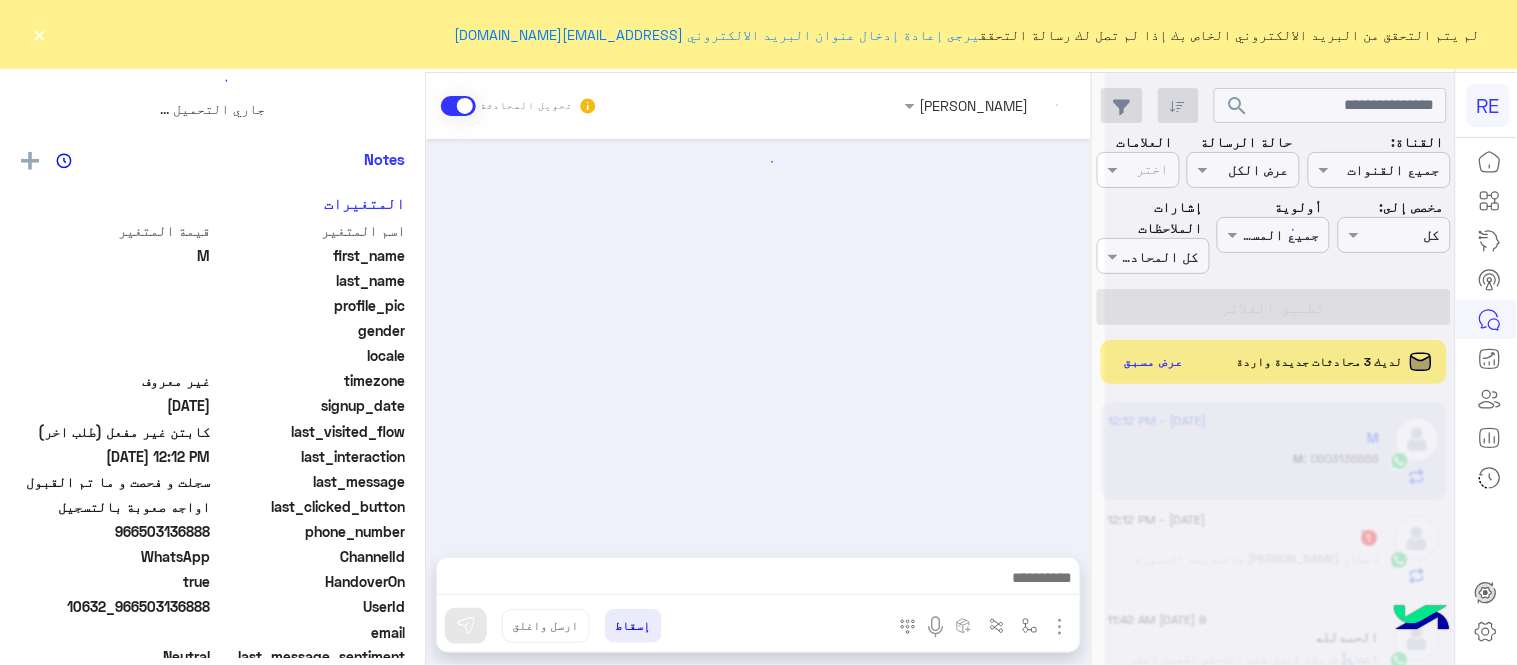 scroll, scrollTop: 0, scrollLeft: 0, axis: both 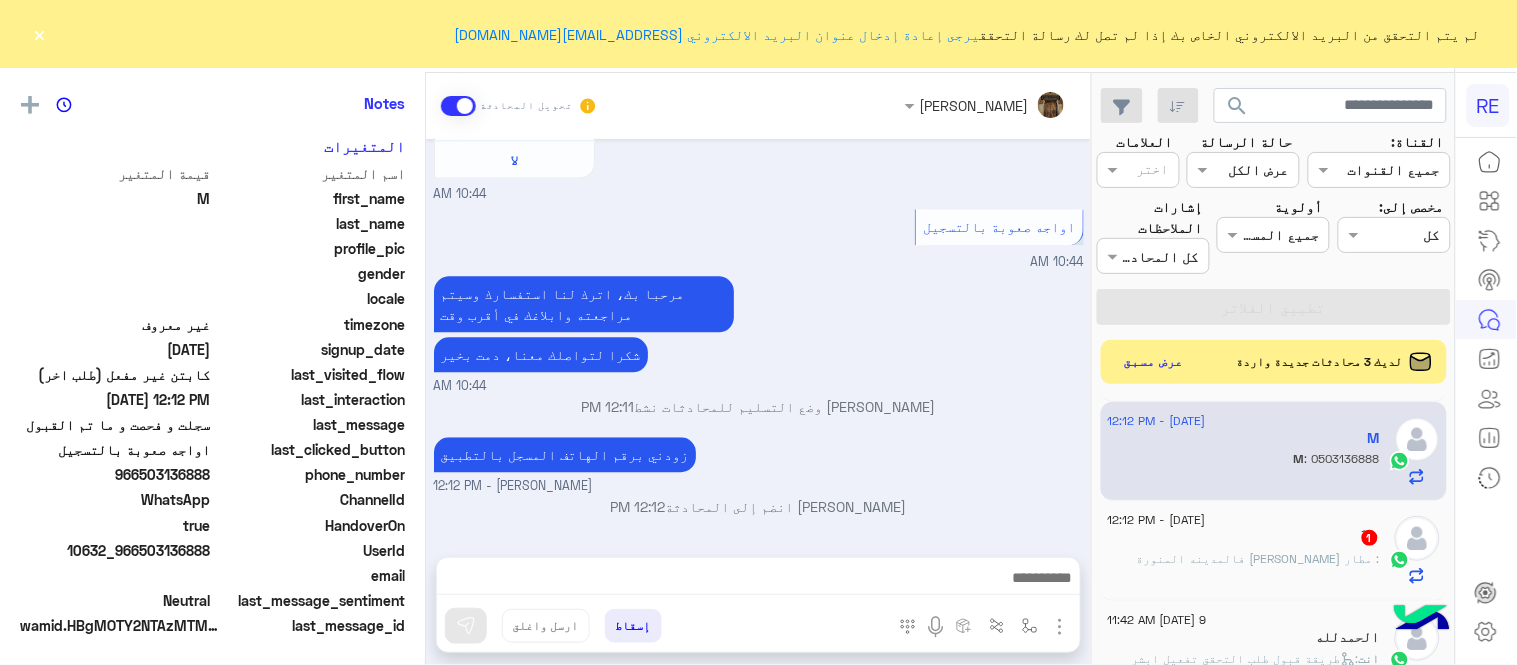 click on "0503136888" at bounding box center (1037, 555) 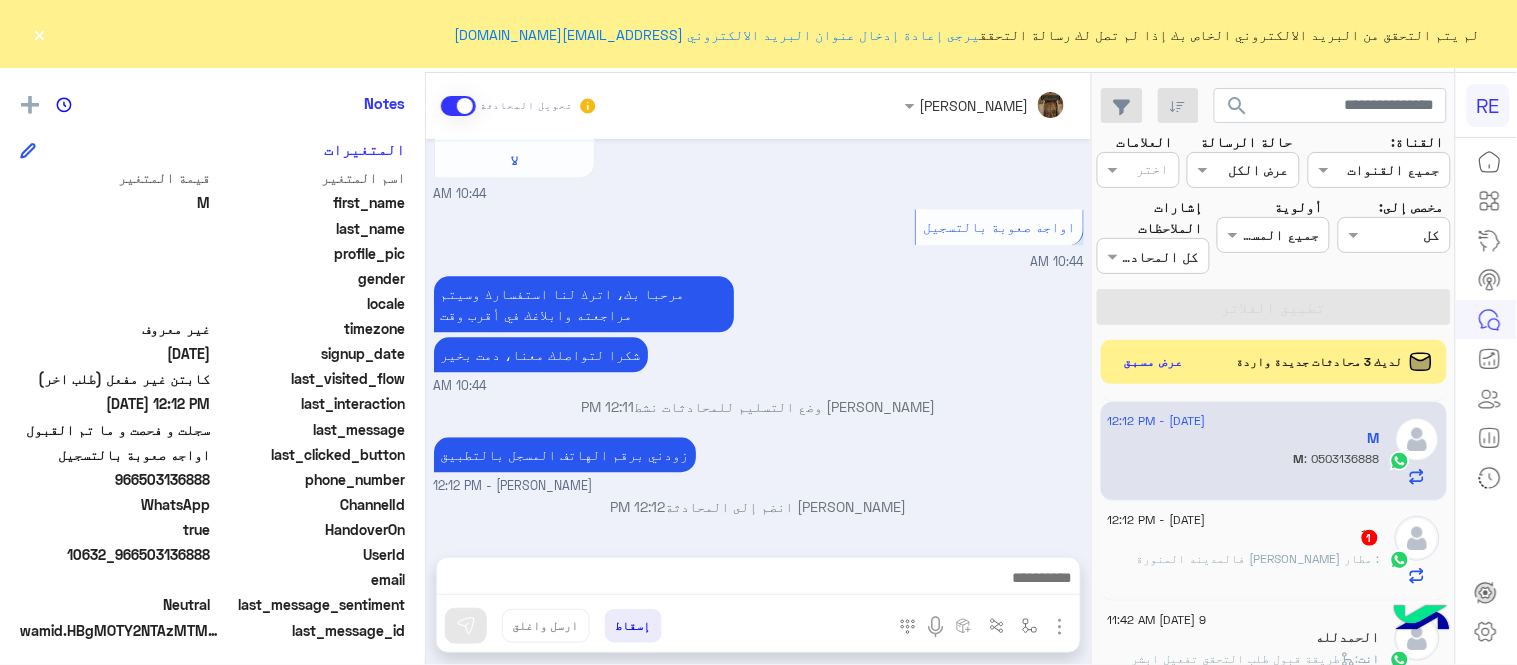 scroll, scrollTop: 410, scrollLeft: 0, axis: vertical 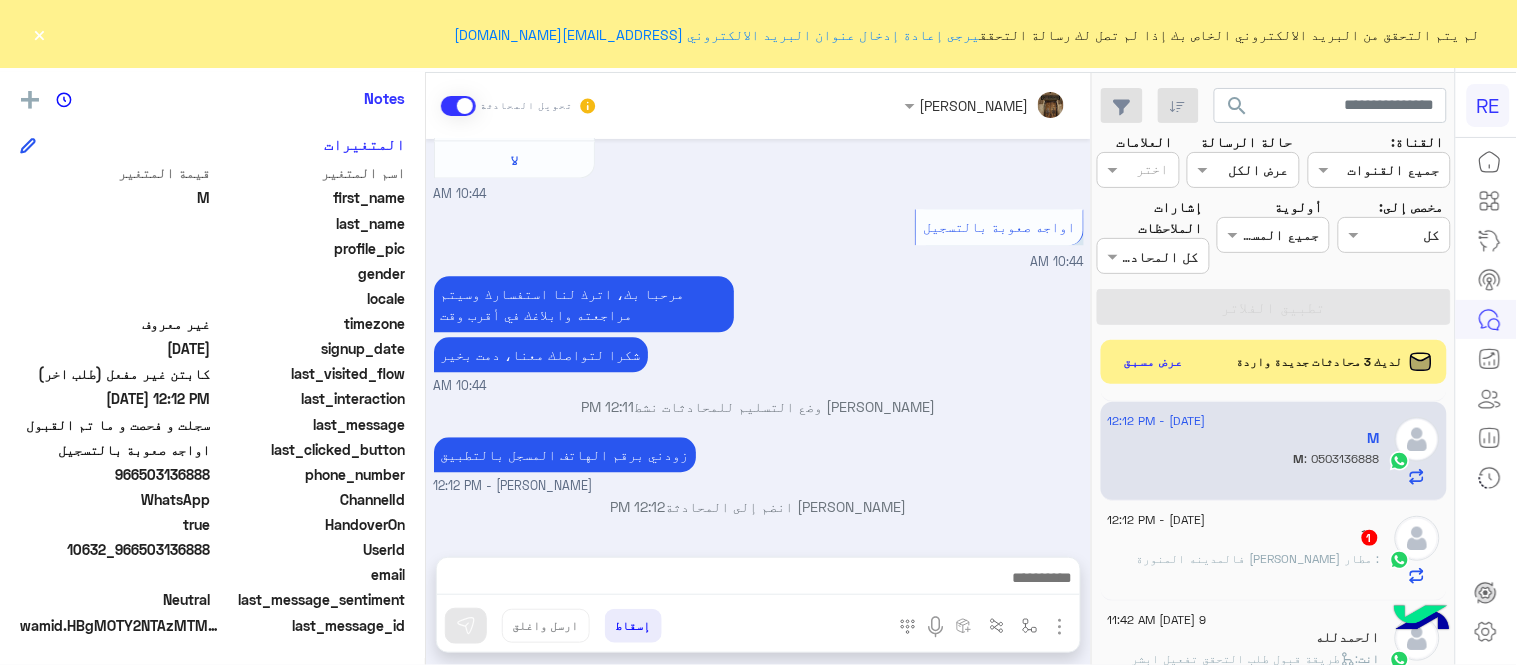 click on "0503136888" at bounding box center [1037, 555] 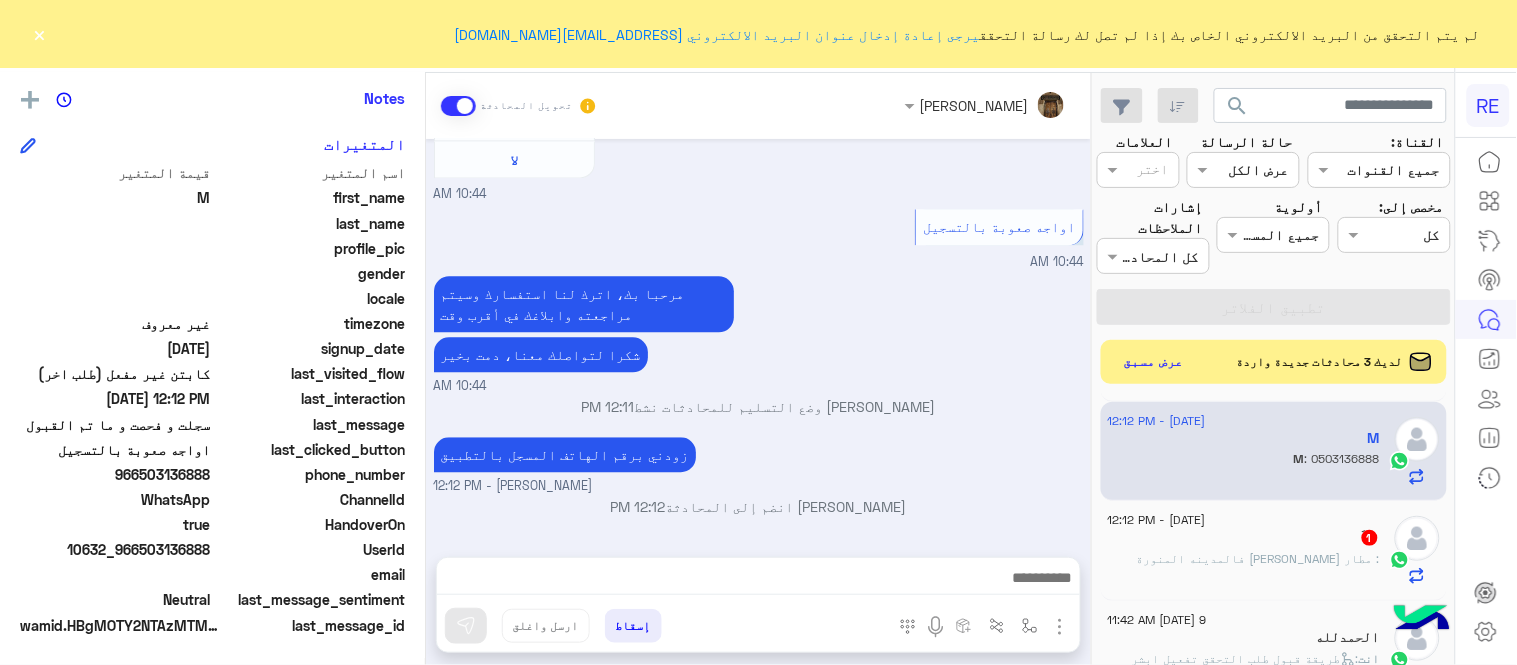 click at bounding box center (758, 583) 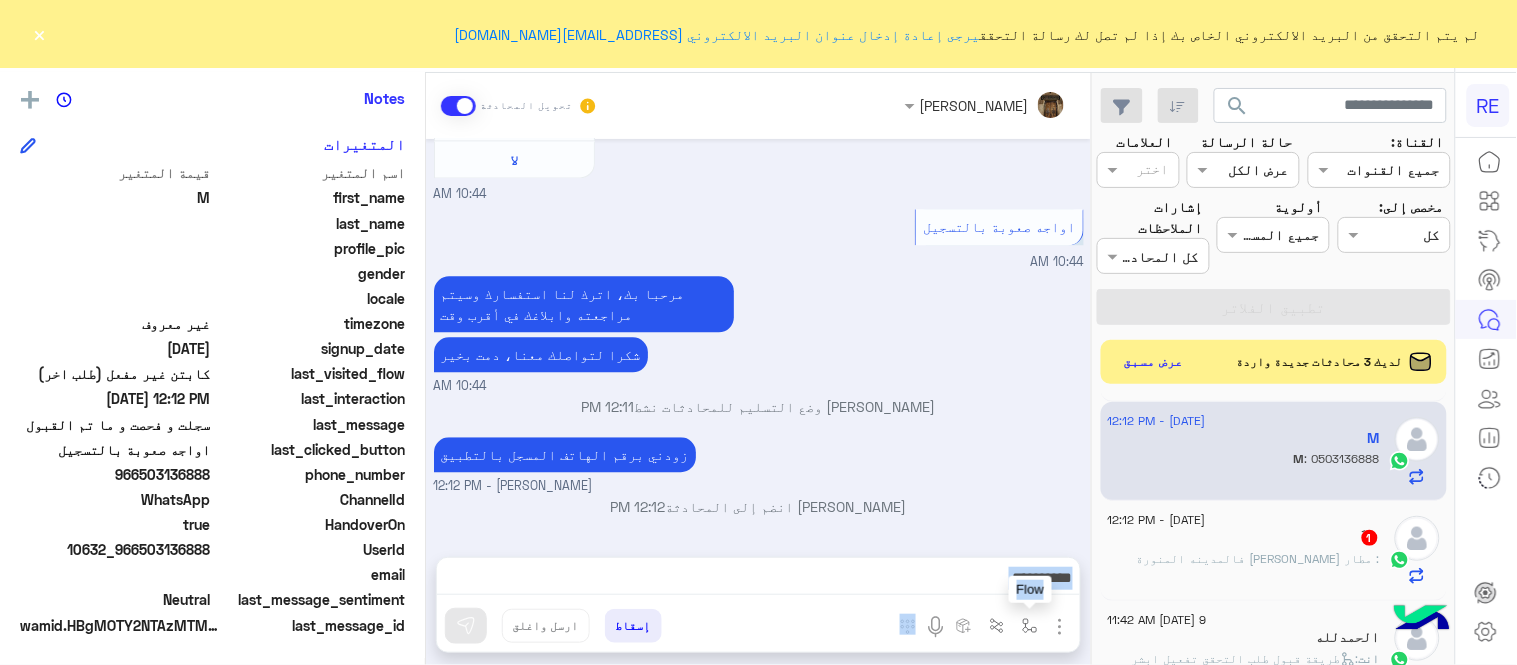 drag, startPoint x: 1046, startPoint y: 556, endPoint x: 1036, endPoint y: 620, distance: 64.77654 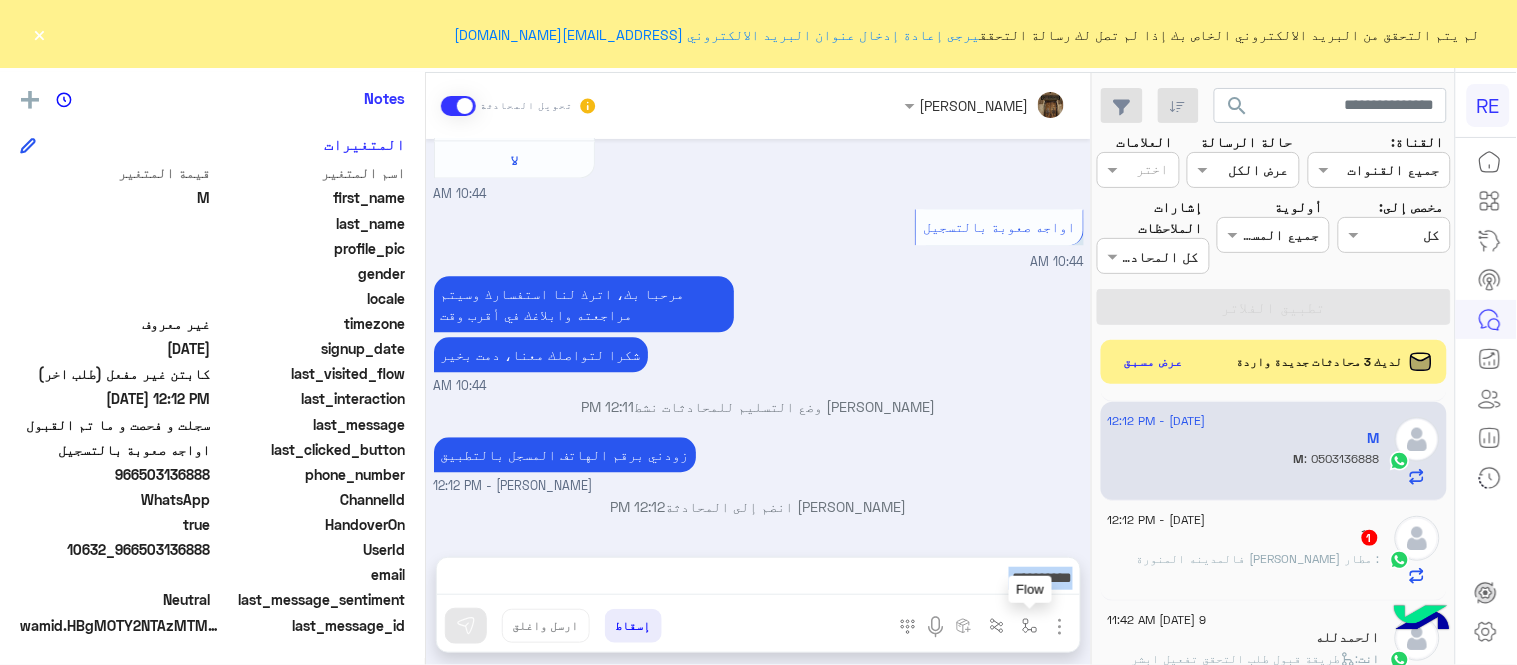 click at bounding box center [1030, 626] 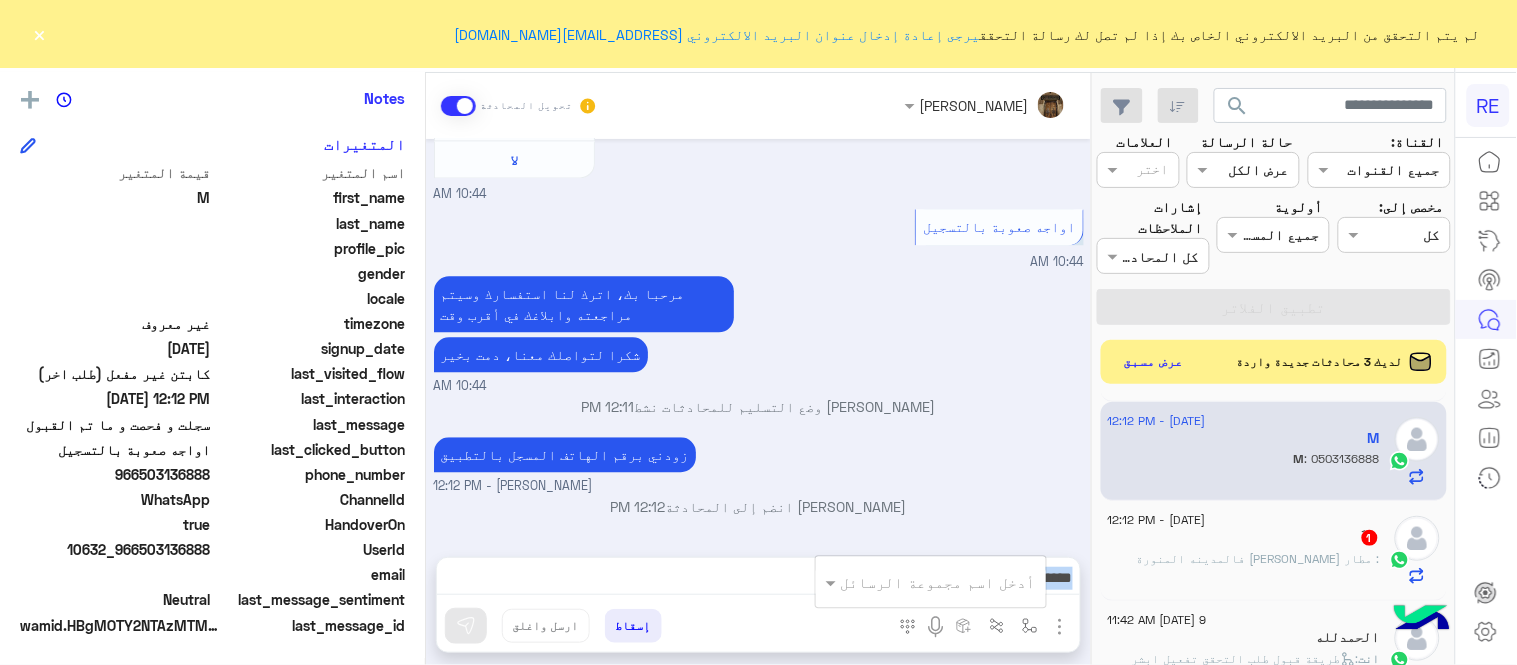 click on "أدخل اسم مجموعة الرسائل" at bounding box center (931, 582) 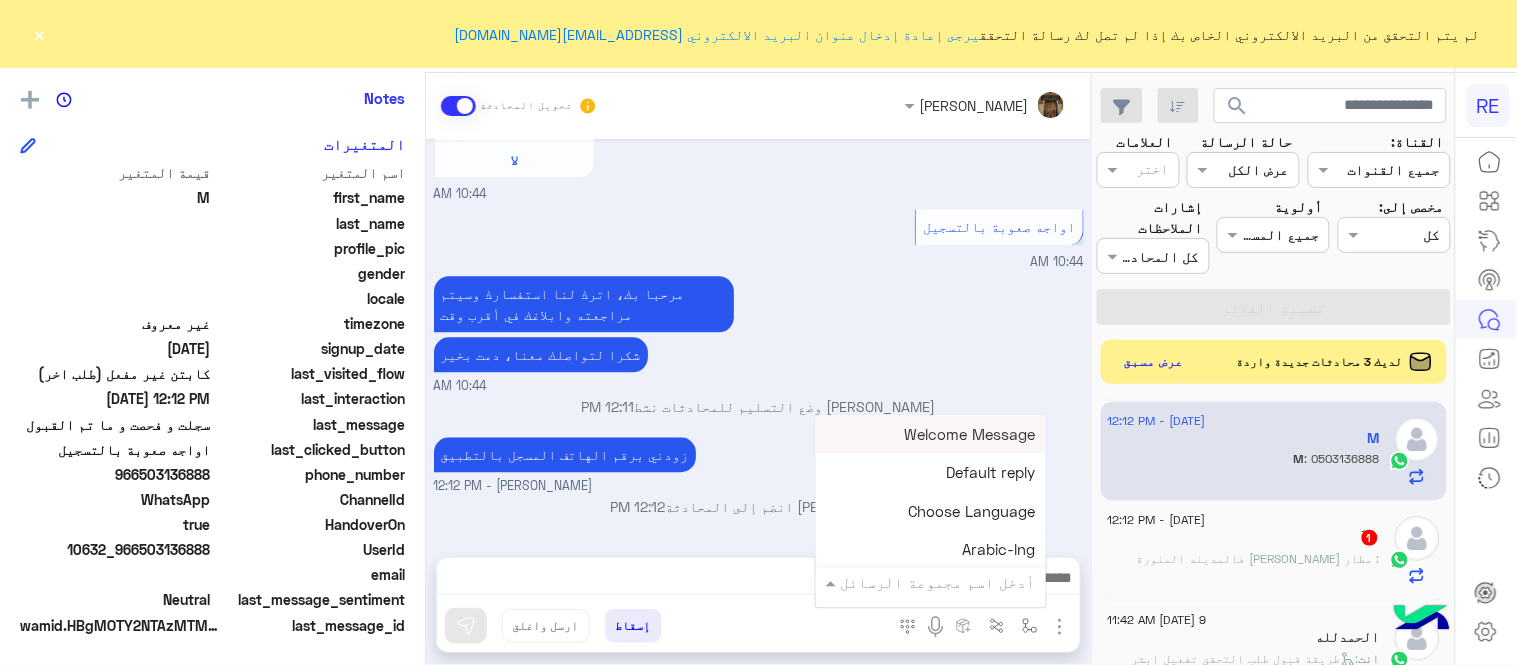 click at bounding box center (959, 582) 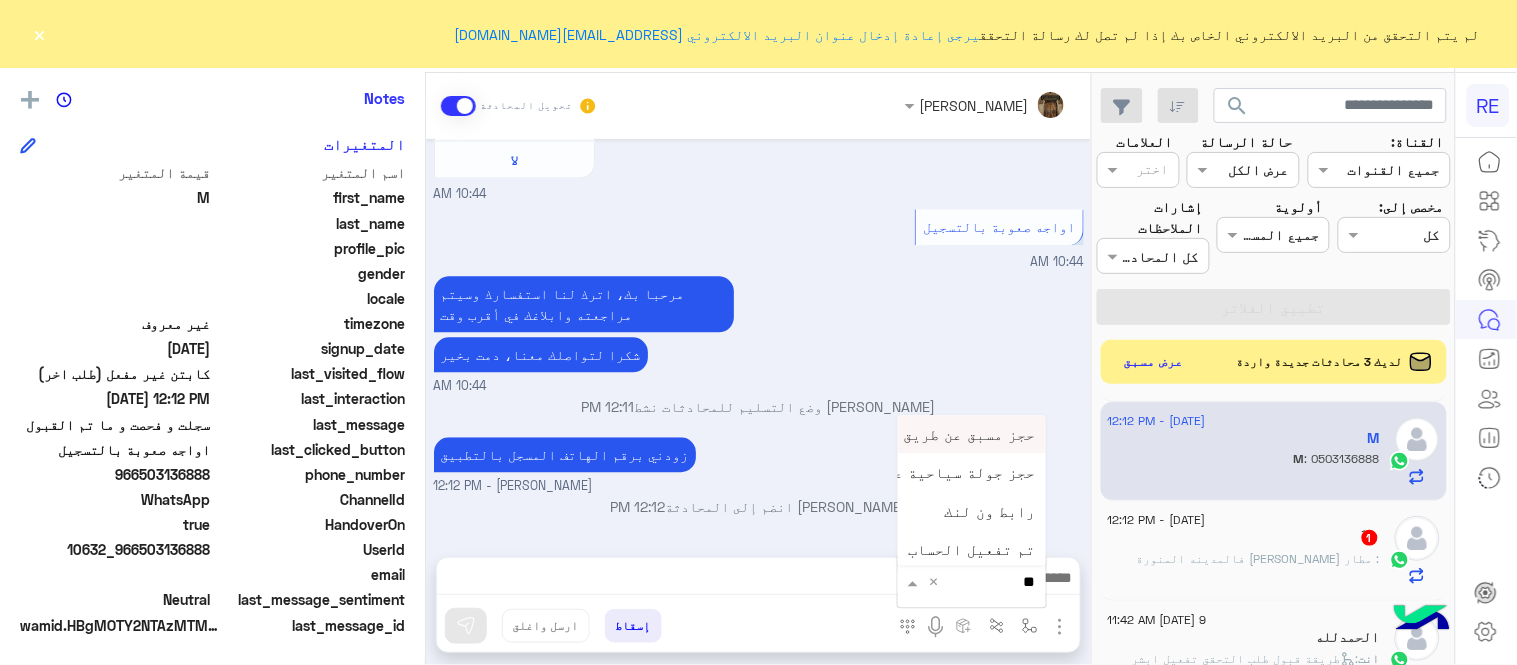type on "***" 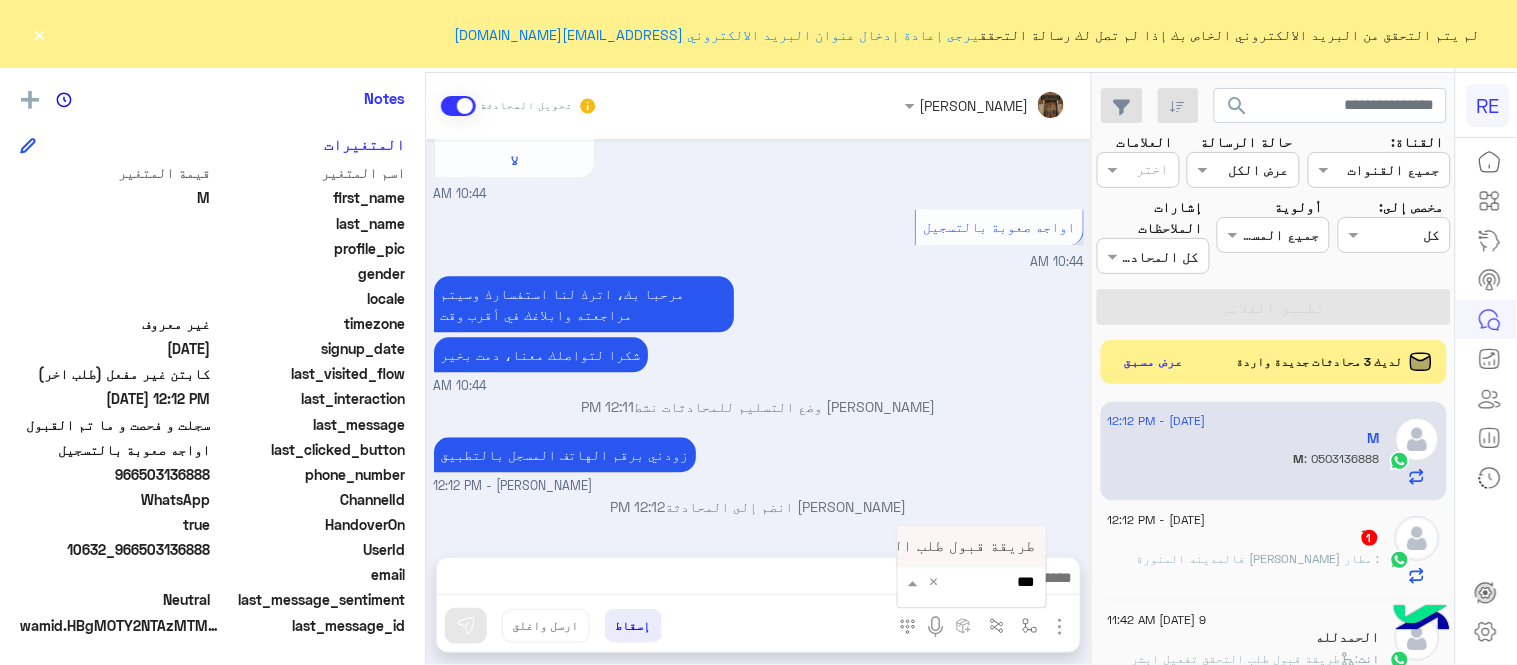 click on "طريقة قبول طلب التحقق تفعيل ابشر ككابتن" at bounding box center [872, 546] 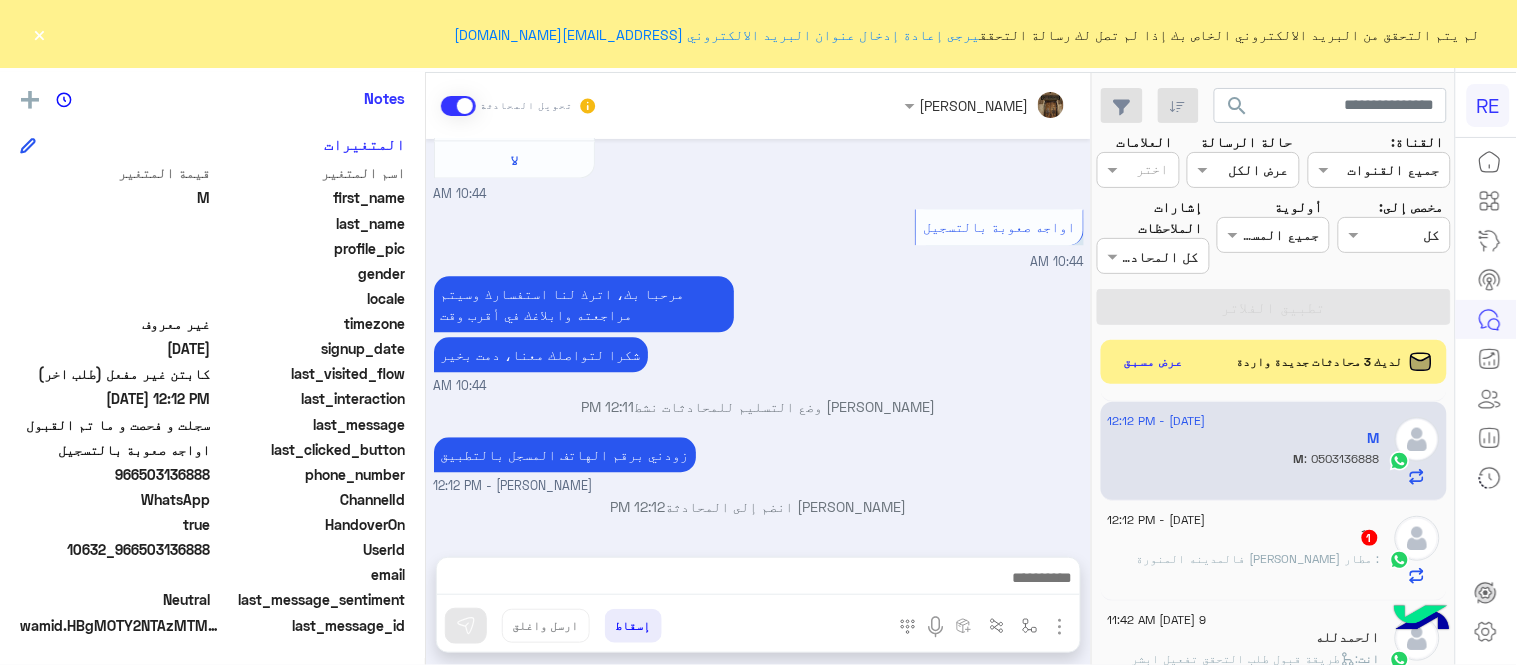 type on "**********" 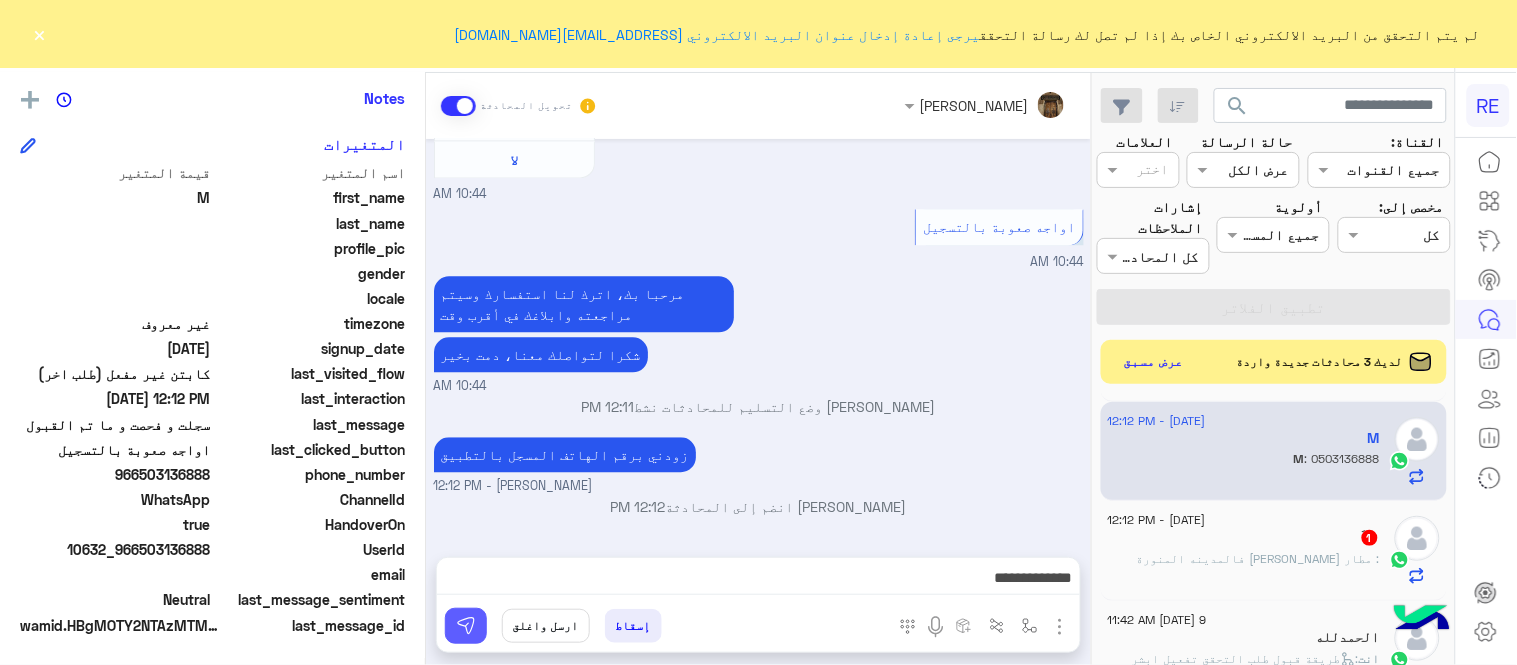 click at bounding box center (466, 626) 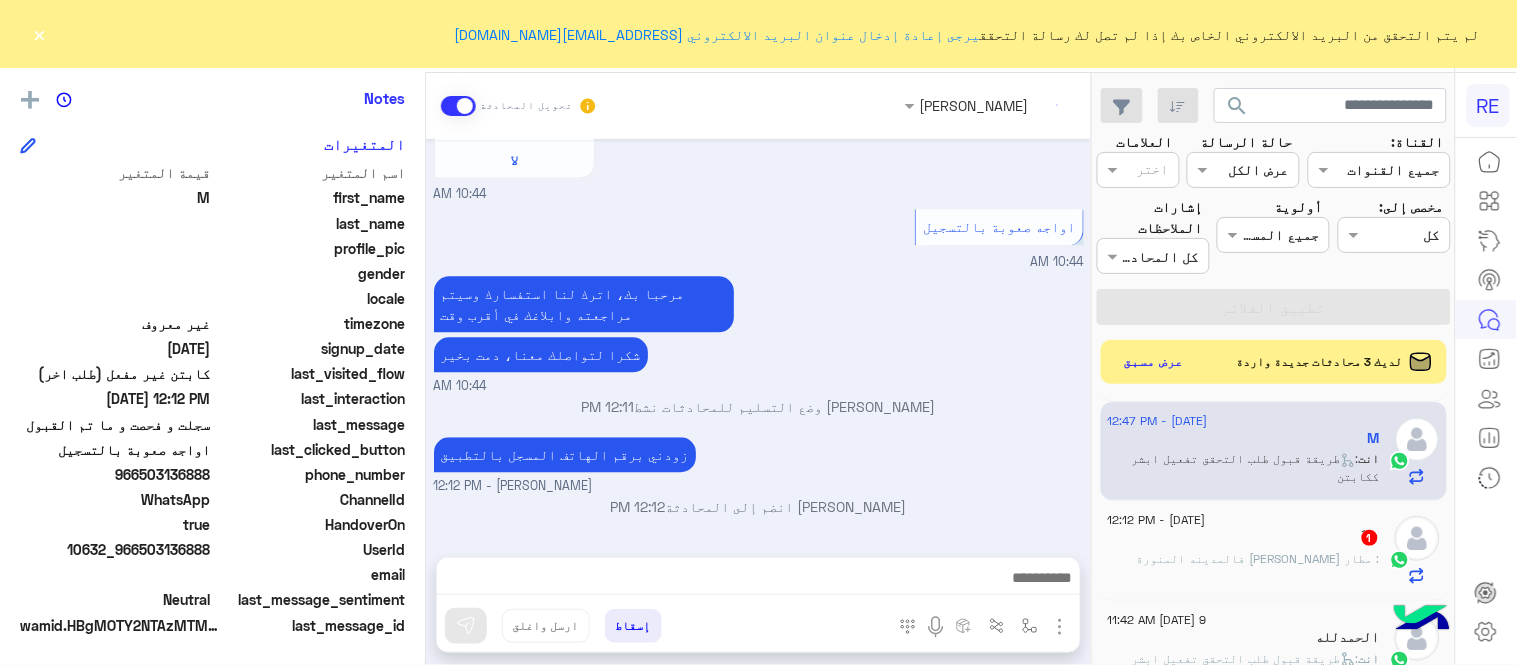 scroll, scrollTop: 1304, scrollLeft: 0, axis: vertical 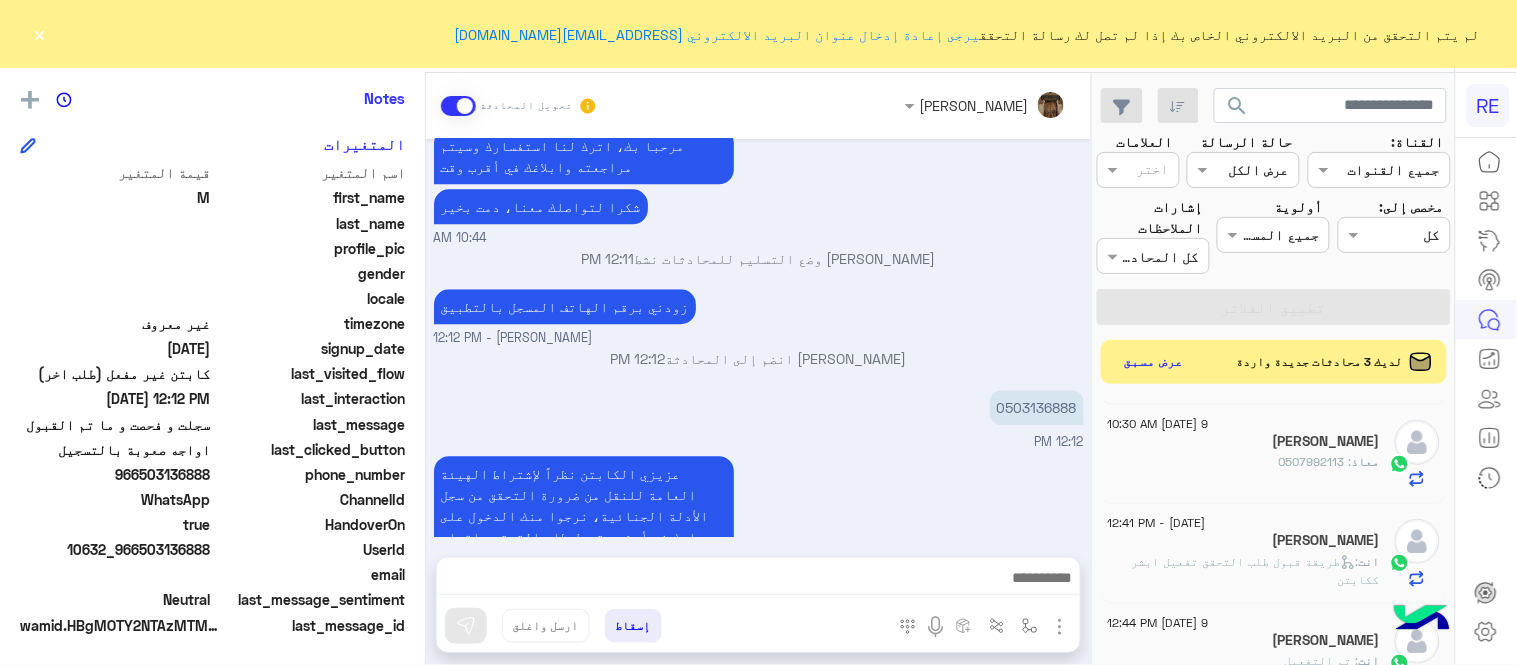 click on "معاذ : 0507992113" 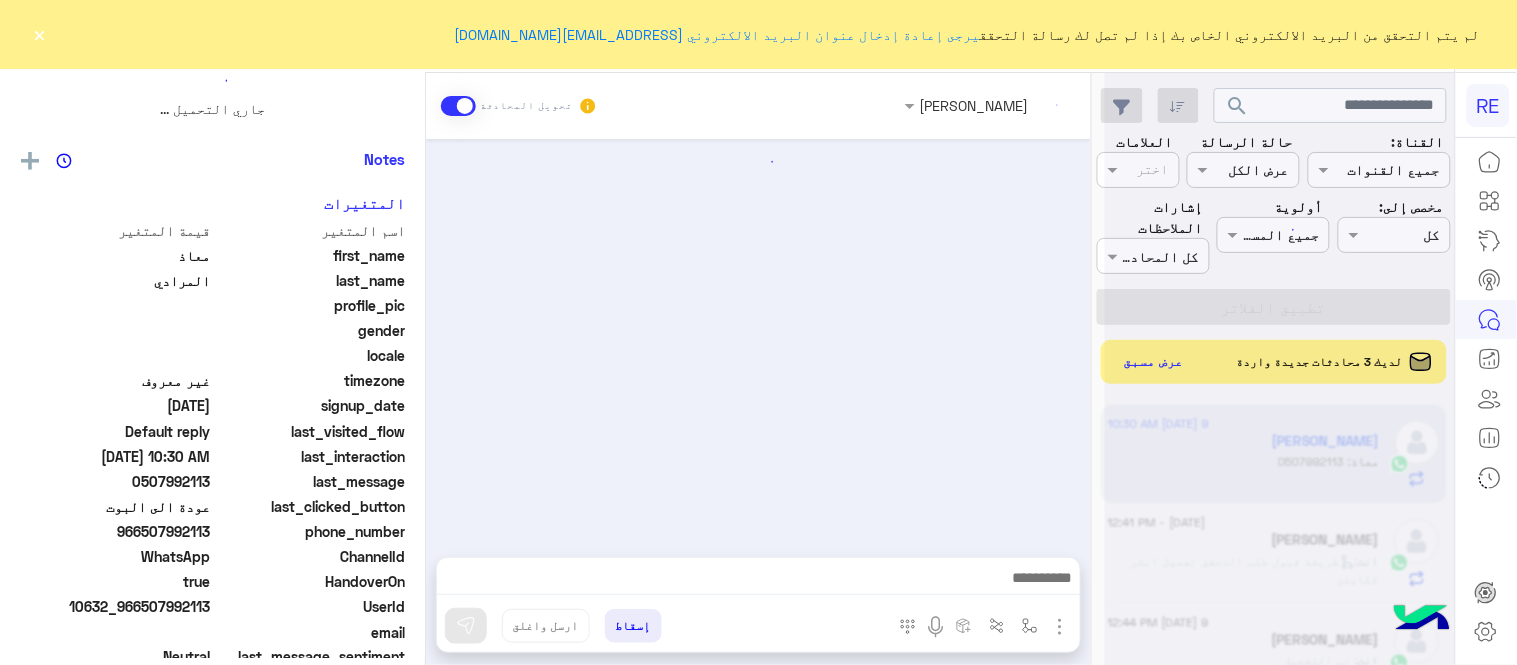 scroll, scrollTop: 0, scrollLeft: 0, axis: both 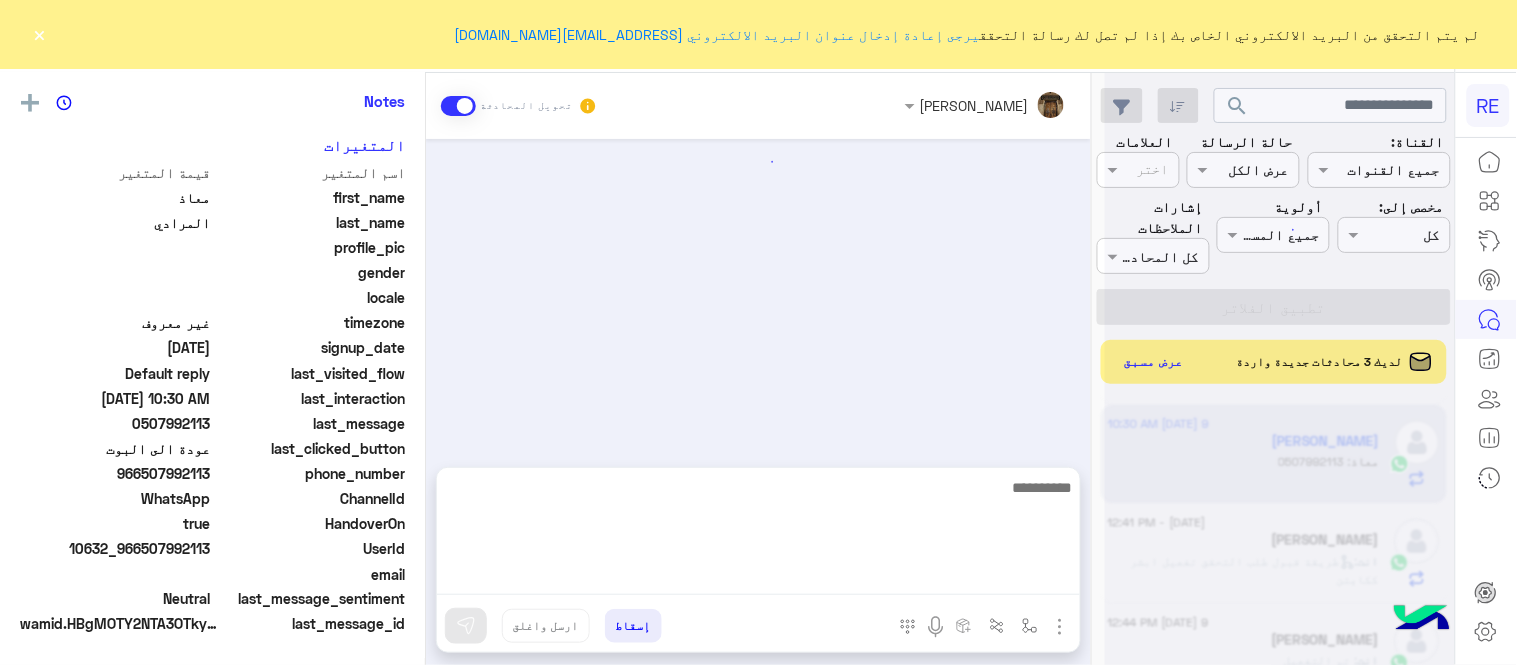 click at bounding box center (758, 535) 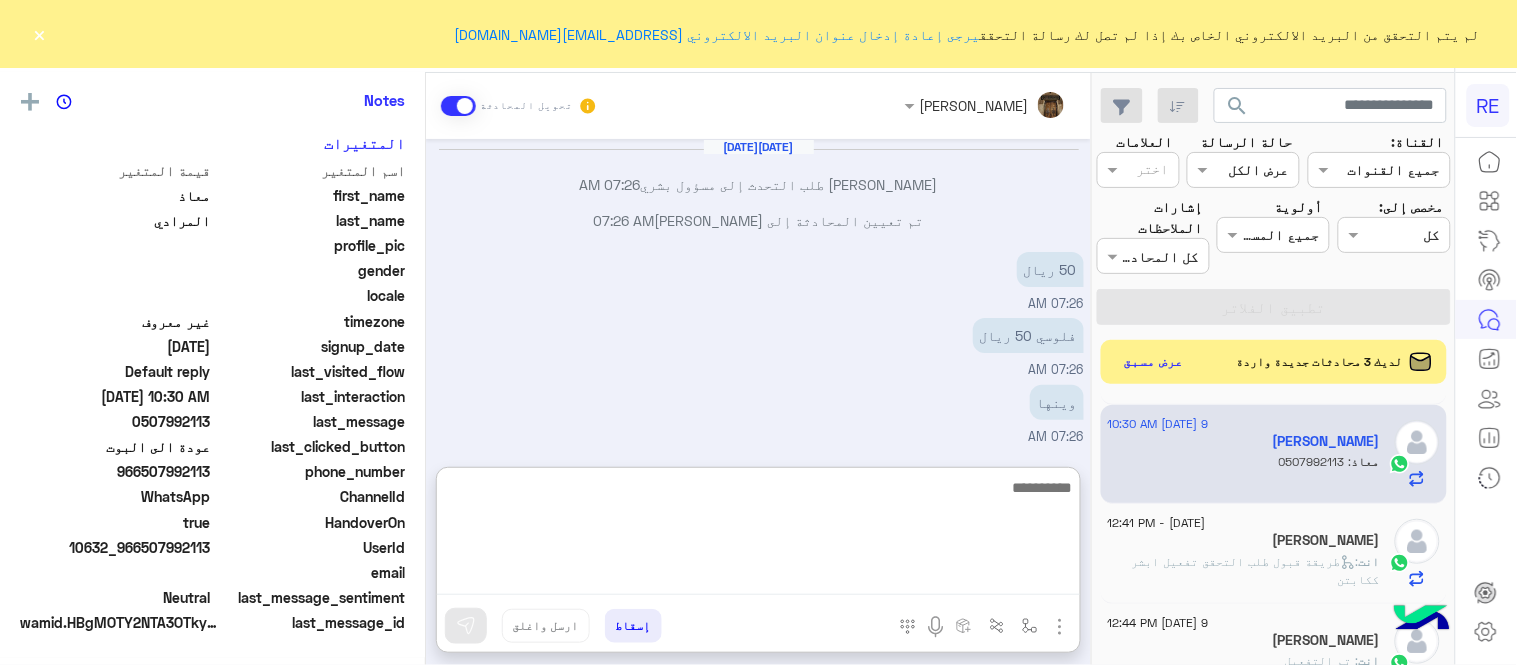 scroll, scrollTop: 405, scrollLeft: 0, axis: vertical 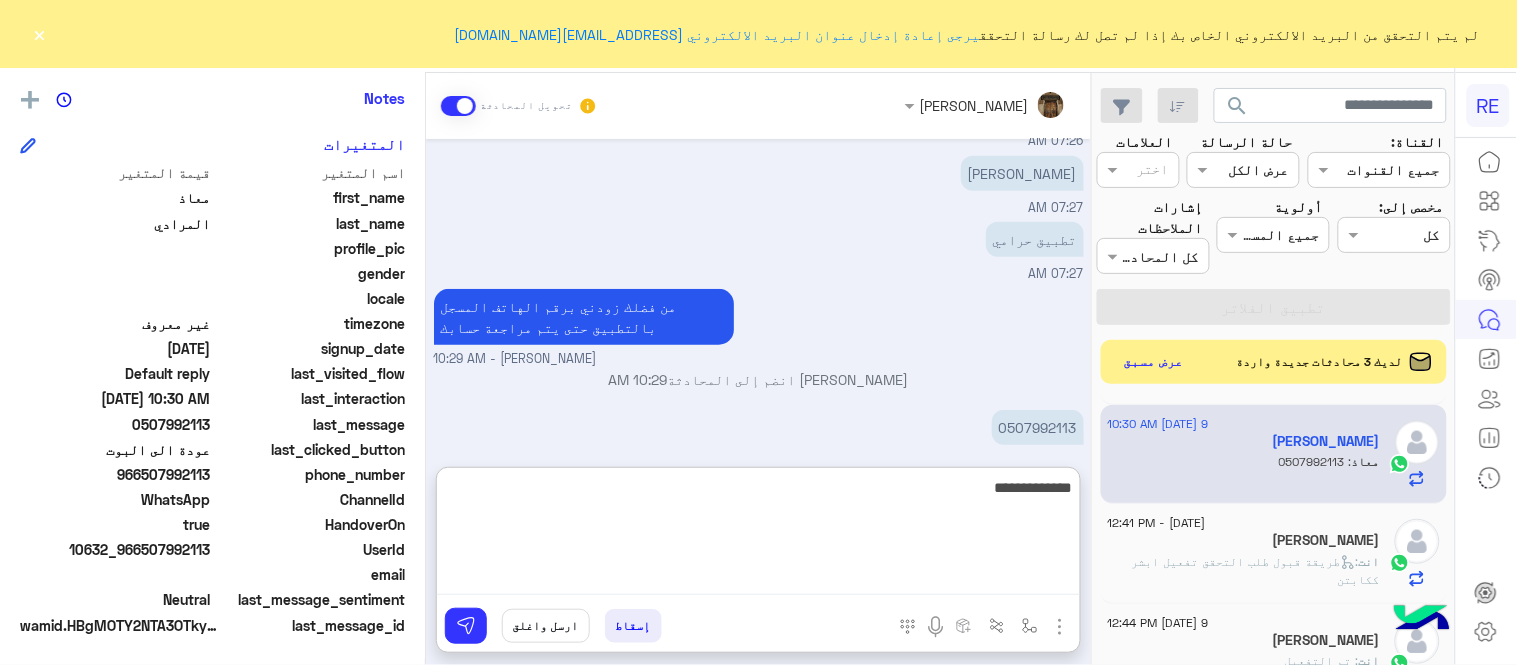 type on "**********" 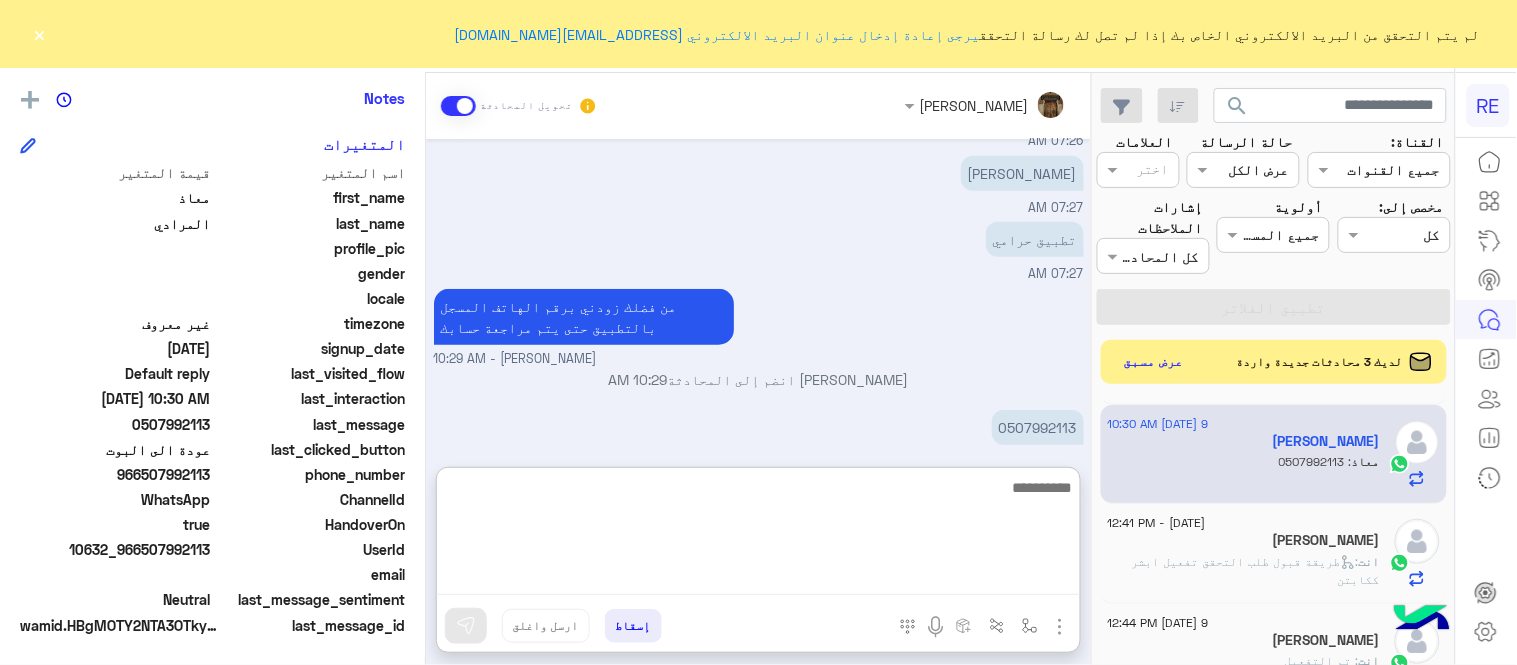 scroll, scrollTop: 383, scrollLeft: 0, axis: vertical 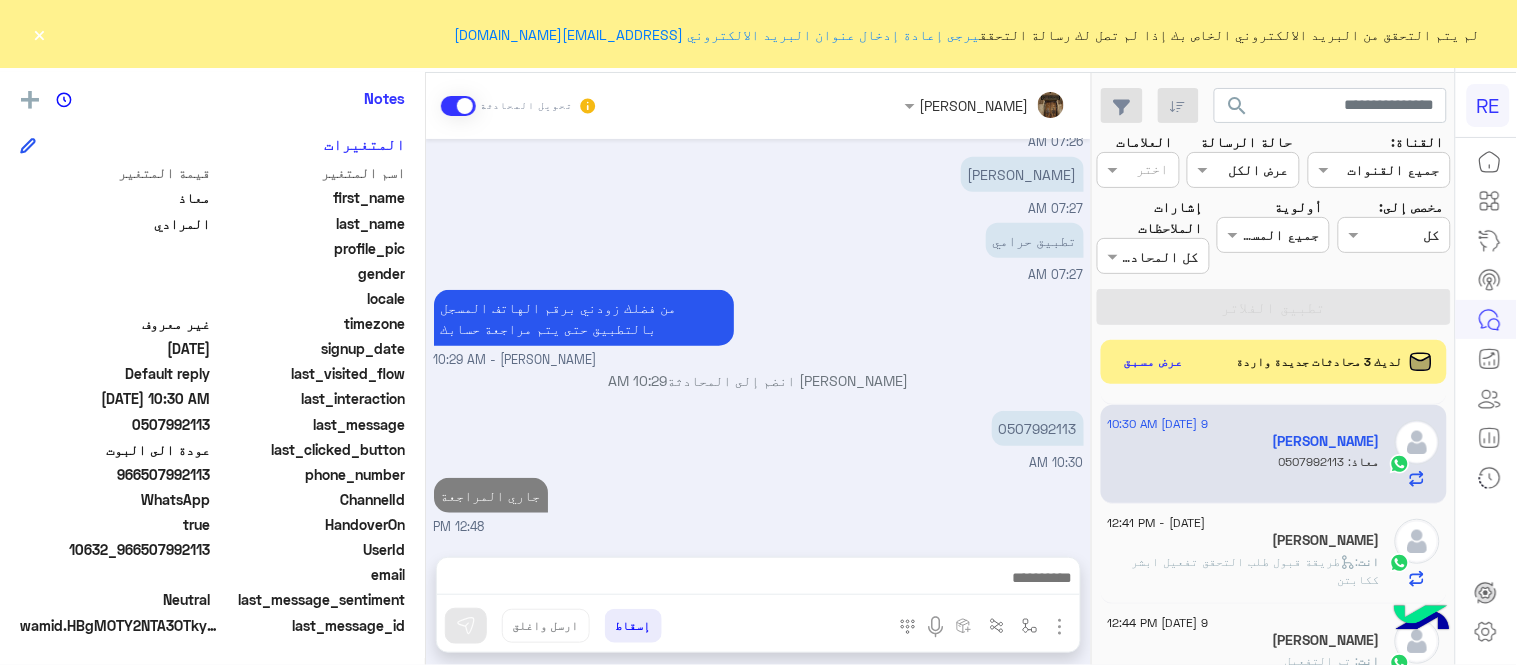 click on "Jul 9, 2025   تم تعيين المحادثة إلى Zahraa Alfadhl   07:26 AM       معاذ المرادي طلب التحدث إلى مسؤول بشري   07:26 AM      50 ريال   07:26 AM  فلوسي 50 ريال   07:26 AM  وينها   07:26 AM  عطونا حقي   07:27 AM  تطبيق حرامي   07:27 AM  من فضلك زودني برقم الهاتف المسجل بالتطبيق حتى يتم مراجعة حسابك  عبير زكريا -  10:29 AM   عبير زكريا انضم إلى المحادثة   10:29 AM      0507992113   10:30 AM  جاري المراجعة   12:48 PM" at bounding box center (758, 338) 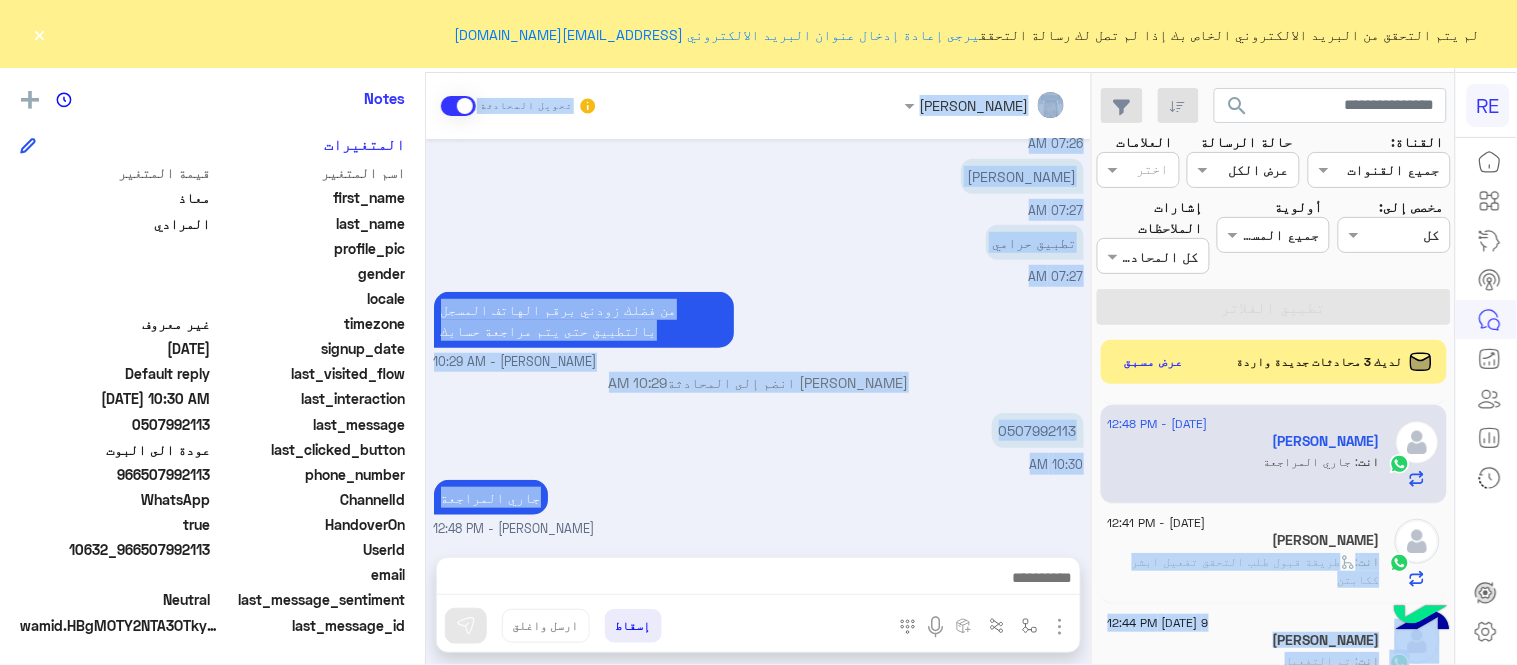 drag, startPoint x: 1100, startPoint y: 542, endPoint x: 1061, endPoint y: 514, distance: 48.010414 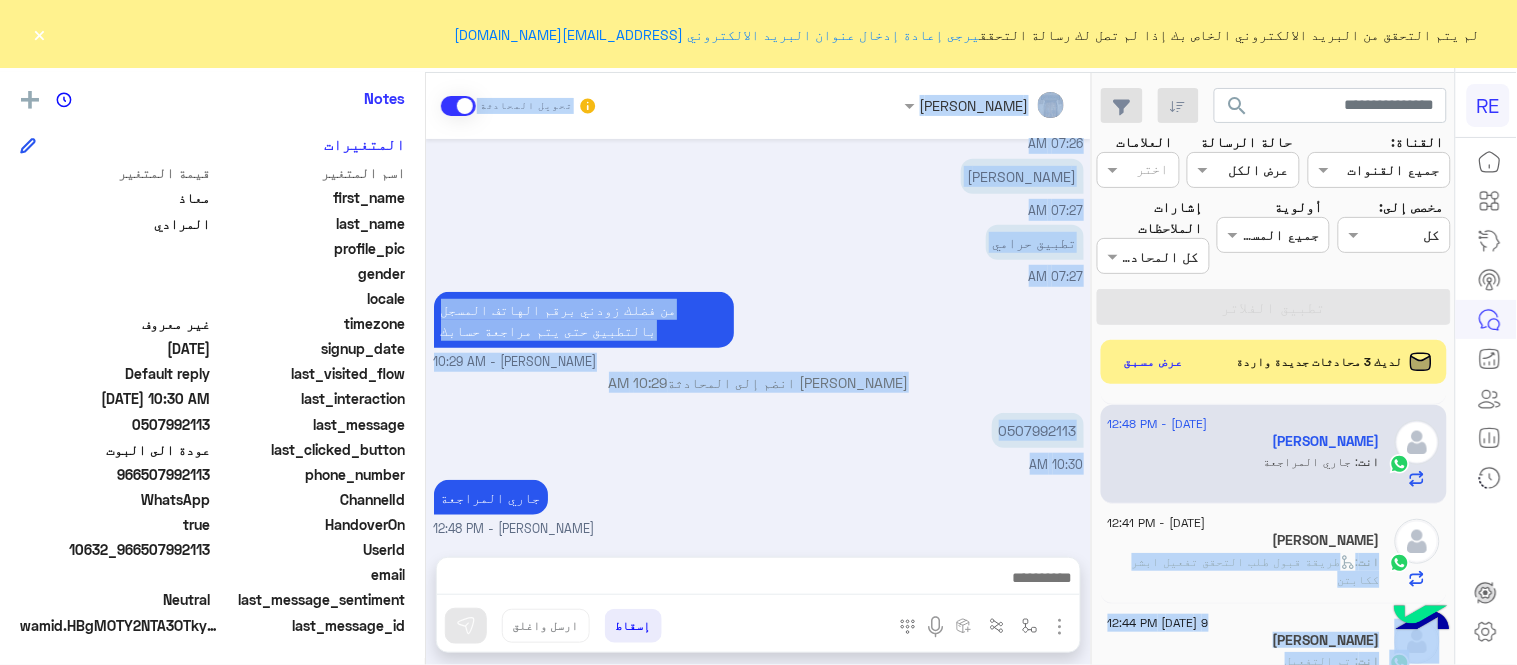 click on "جاري المراجعة  عبير زكريا -  12:48 PM" at bounding box center [759, 507] 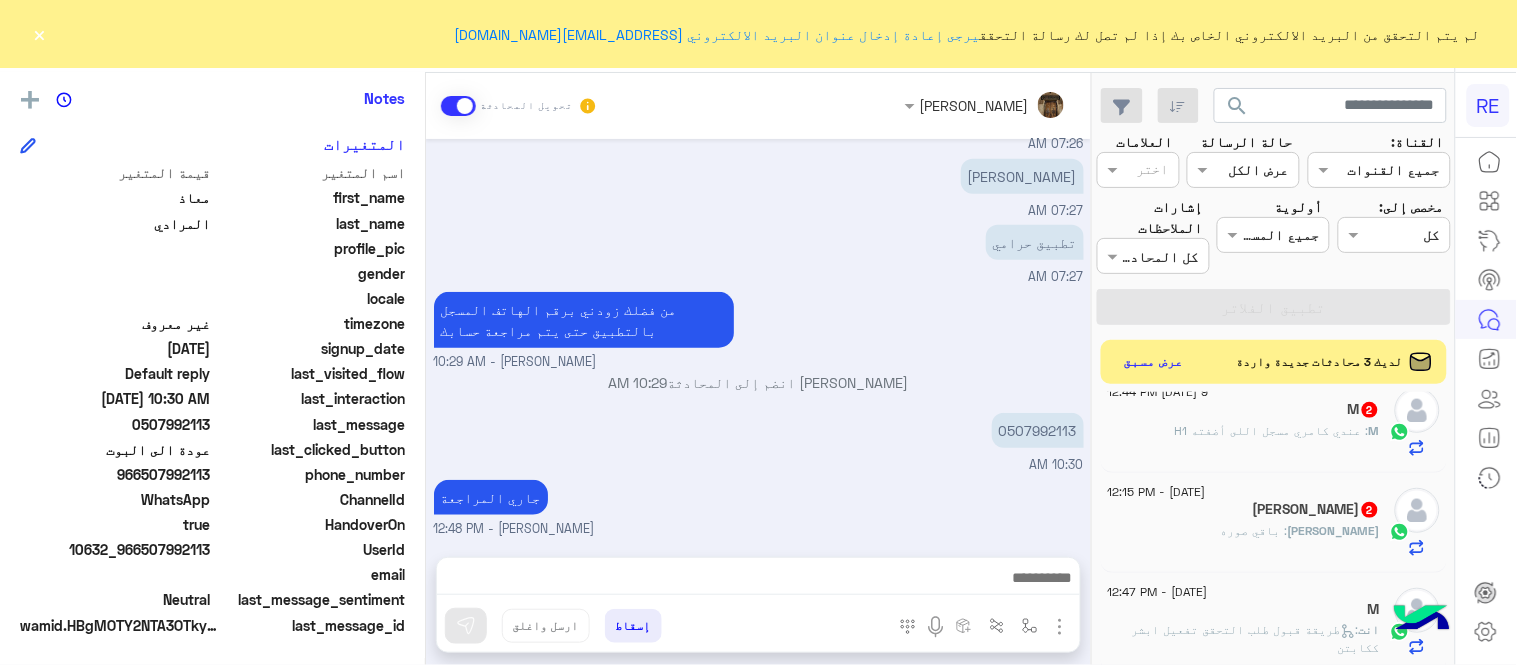 scroll, scrollTop: 0, scrollLeft: 0, axis: both 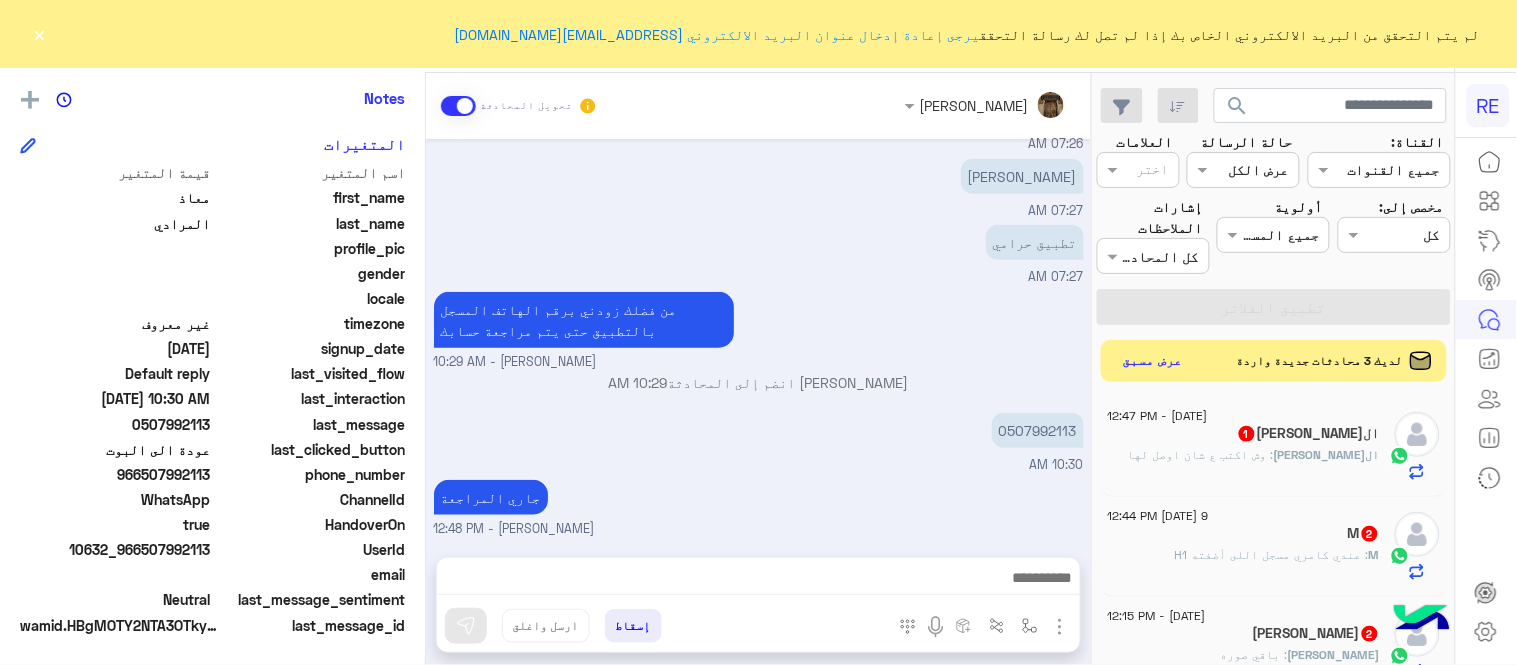 click on "عرض مسبق" 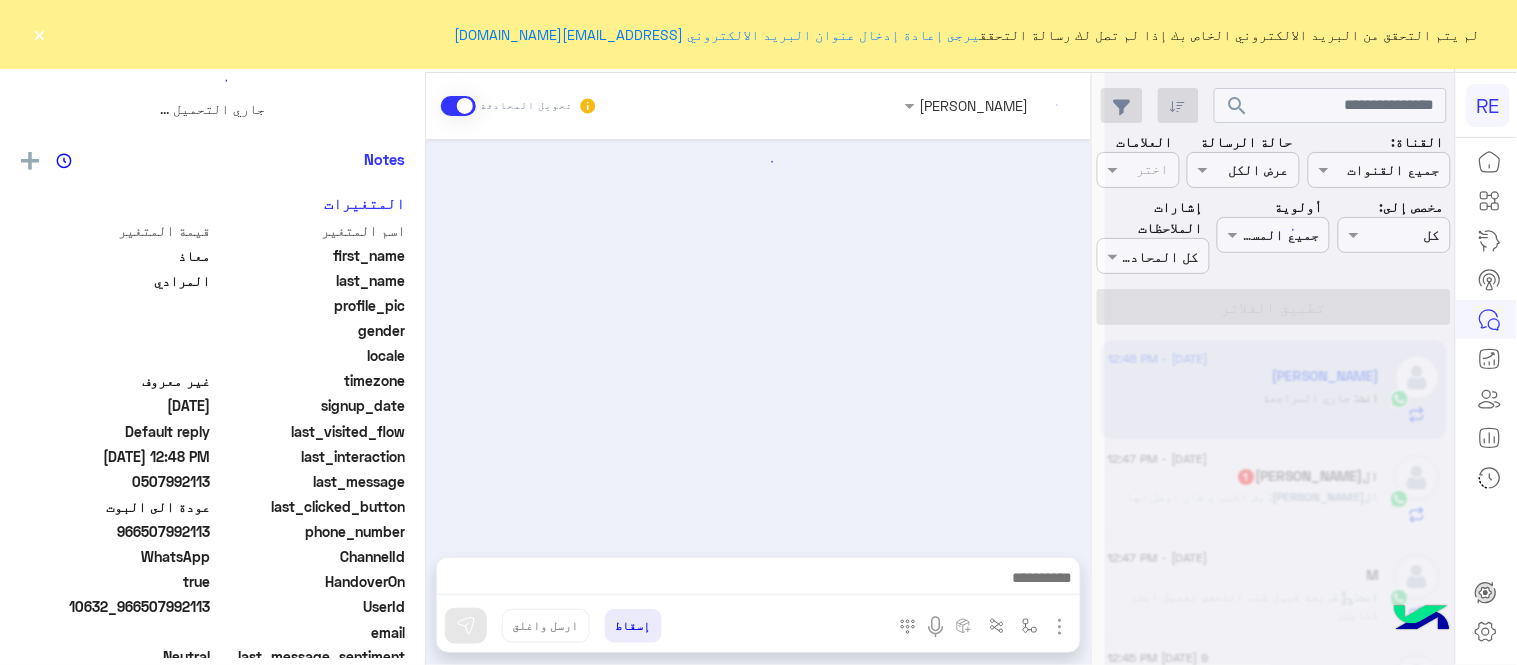 scroll, scrollTop: 0, scrollLeft: 0, axis: both 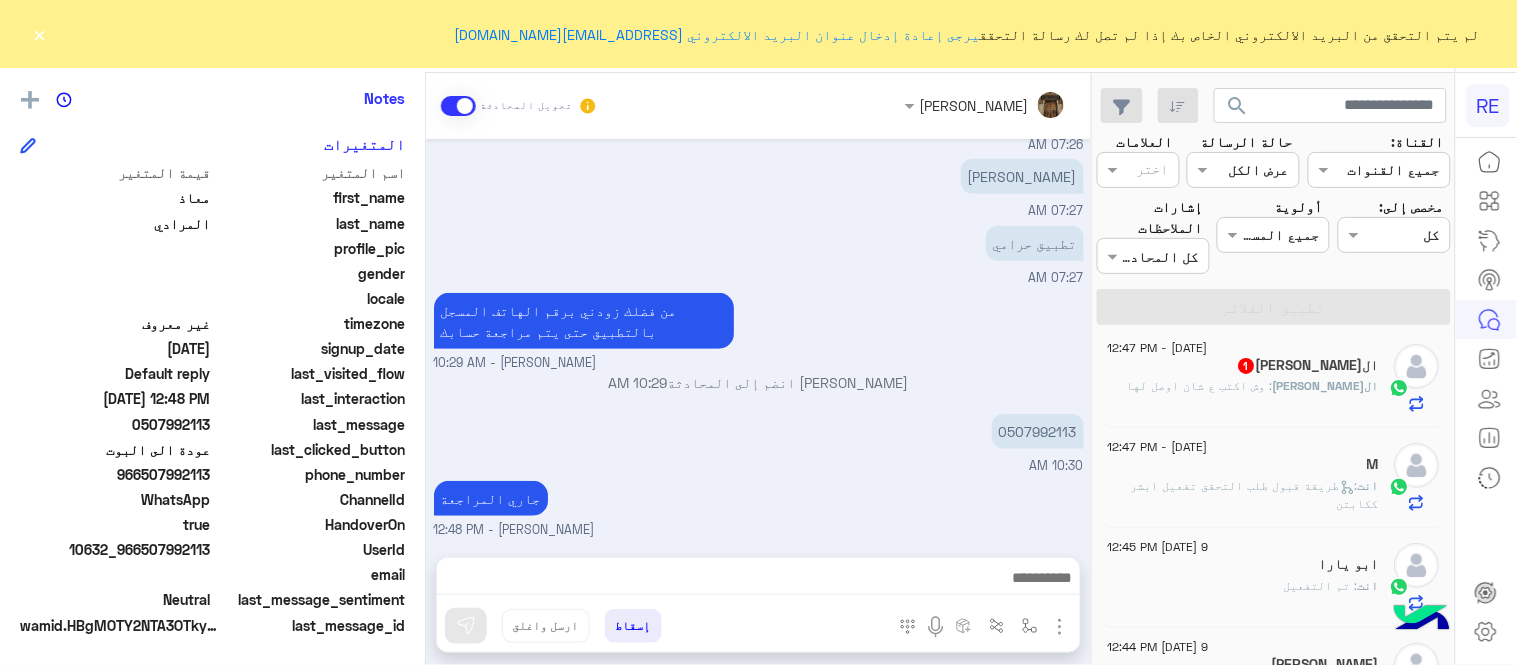 click on ": وش اكتب ع شان اوصل لها" 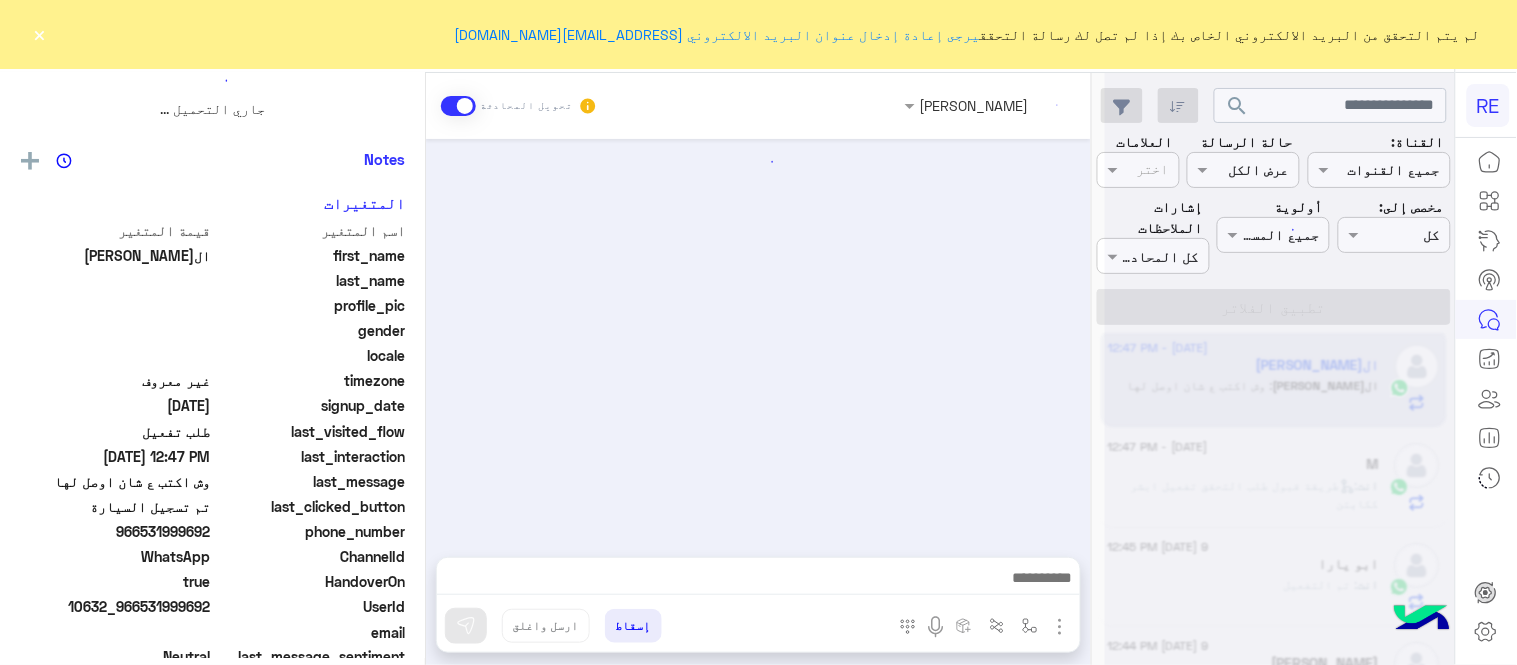 scroll, scrollTop: 0, scrollLeft: 0, axis: both 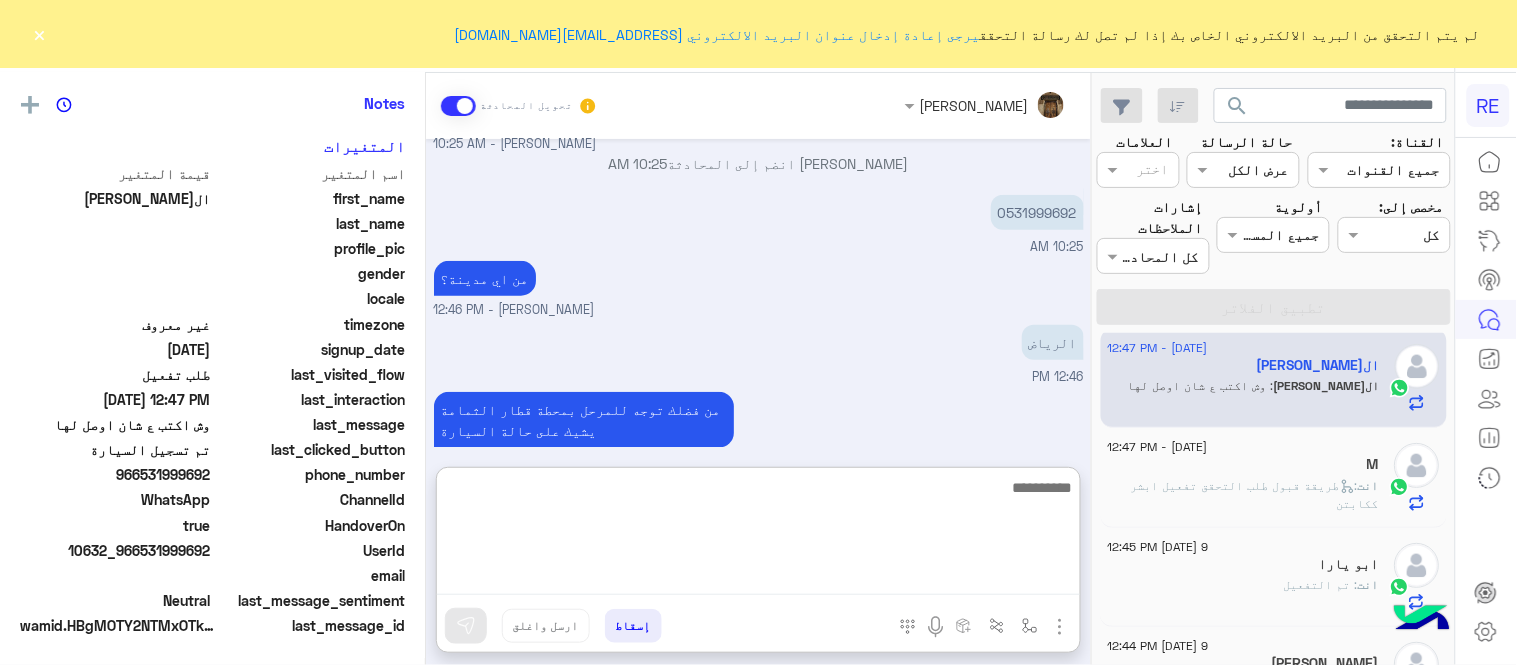 click at bounding box center [758, 535] 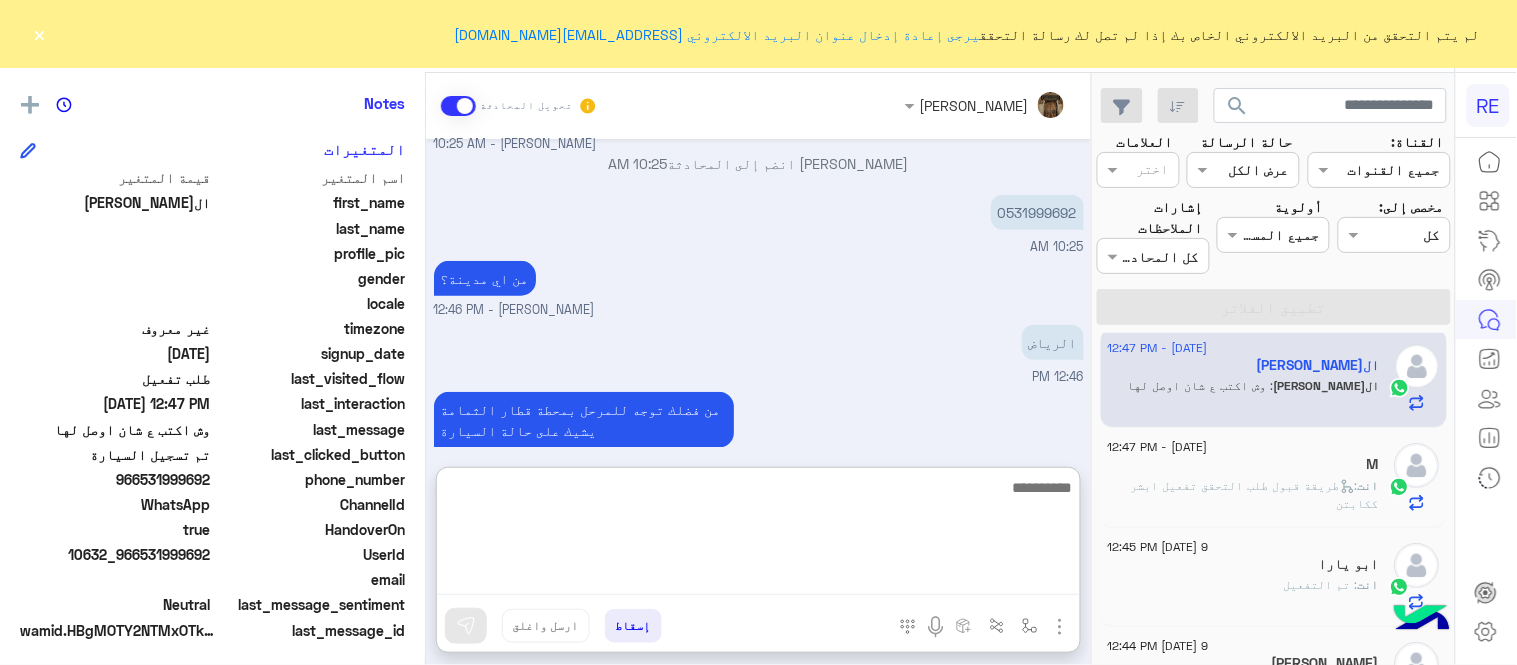 paste on "**********" 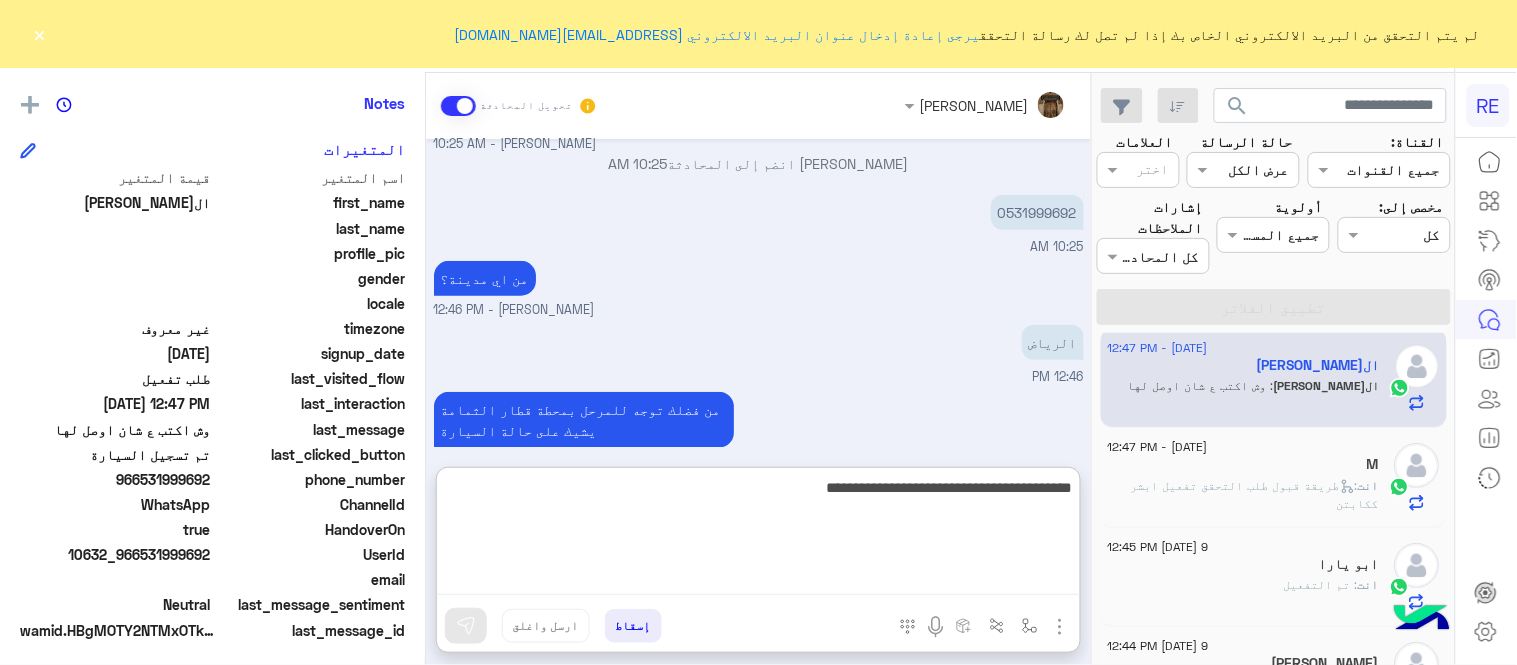 scroll, scrollTop: 410, scrollLeft: 0, axis: vertical 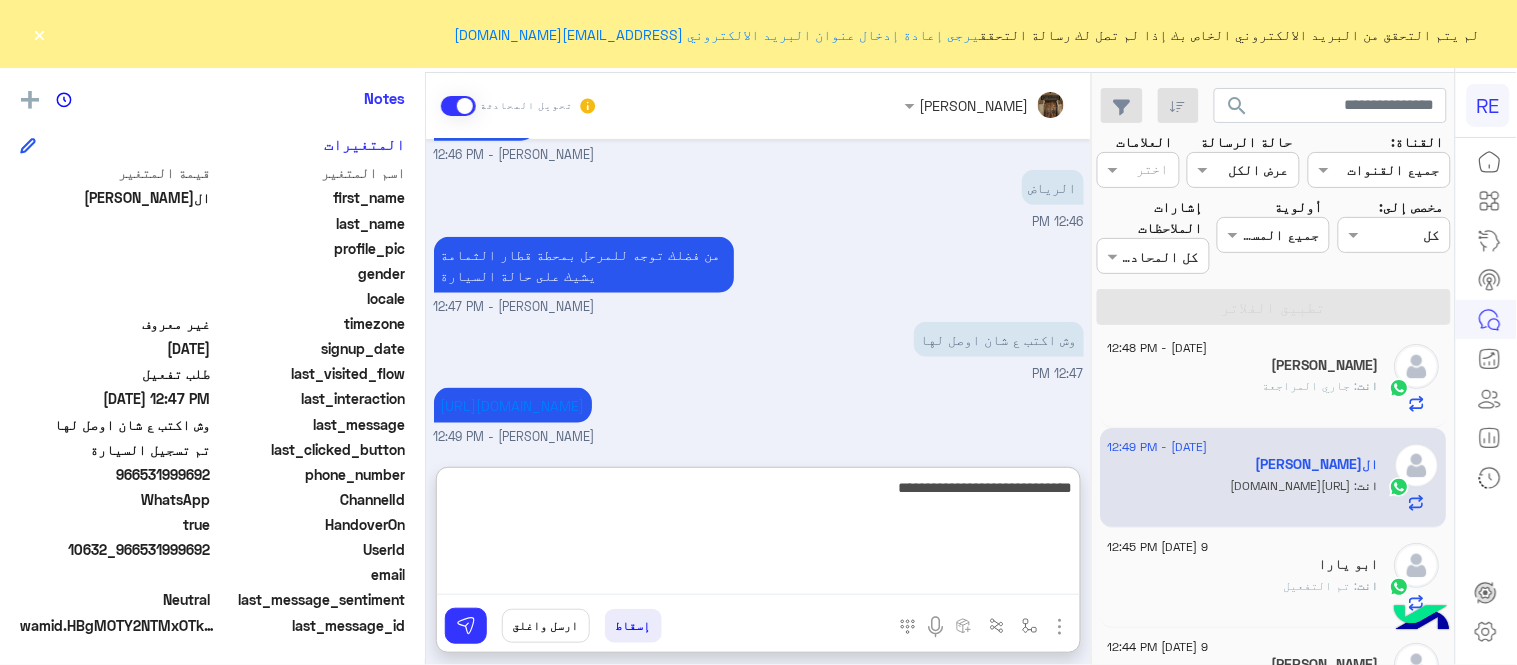 type on "**********" 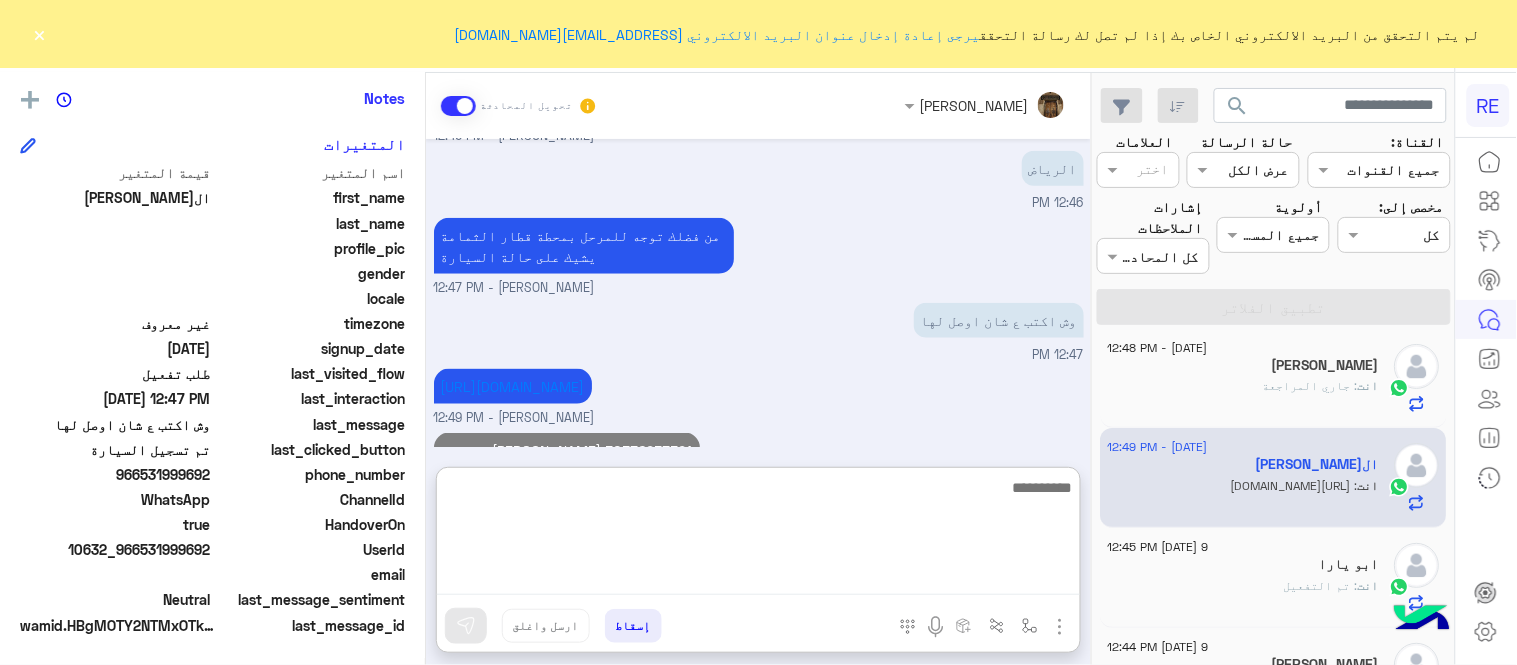 scroll, scrollTop: 573, scrollLeft: 0, axis: vertical 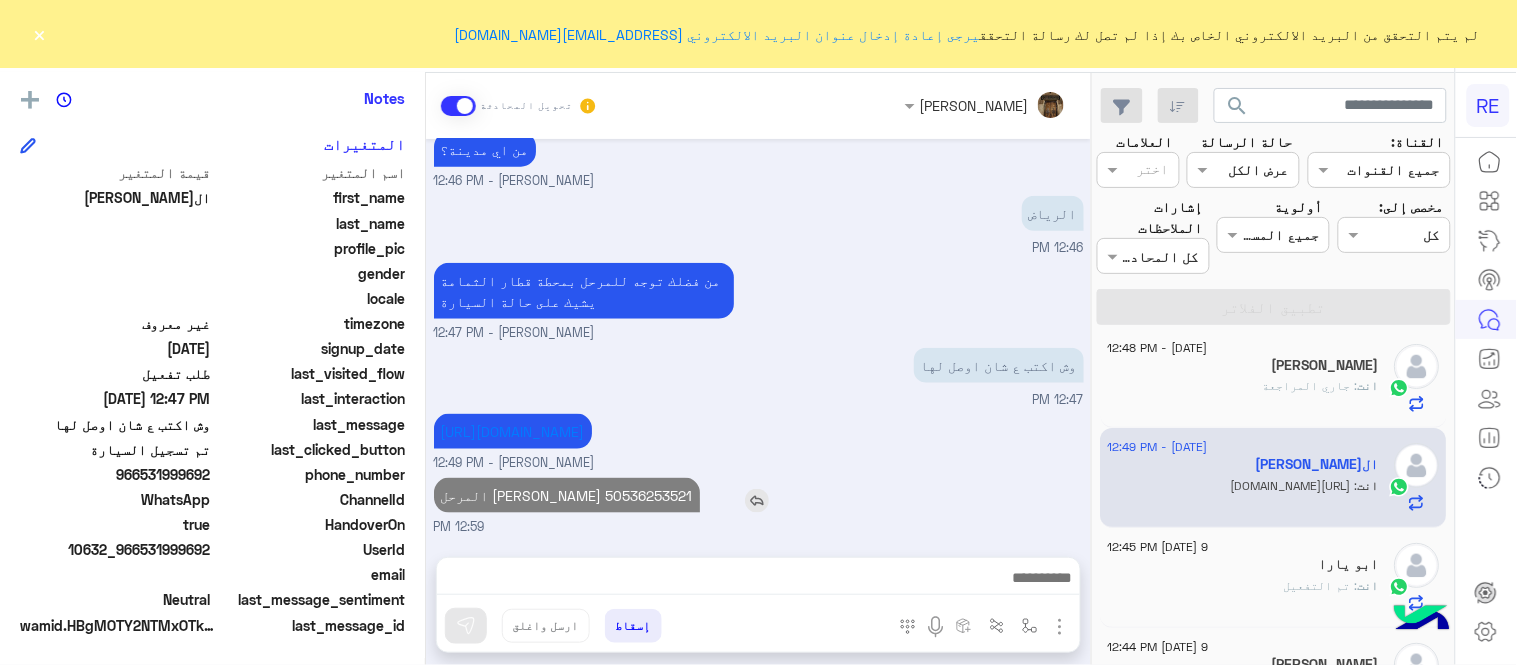 click on "Jul 9, 2025   تم تسجيل السيارة    01:48 AM  اهلا بك عزيزنا الكابتن، سيتم مراجعة حسابك وابلاغك في اقرب وقت شكرا لتواصلك، هل لديك اي استفسار او خدمة اخرى    01:48 AM   عبير زكريا وضع التسليم للمحادثات نشط   10:25 AM      زودني برقم الهاتف المسجل بالتطبيق  عبير زكريا -  10:25 AM   عبير زكريا انضم إلى المحادثة   10:25 AM      0531999692   10:25 AM  من اي مدينة؟  عبير زكريا -  12:46 PM  الرياض   12:46 PM  من فضلك توجه للمرحل بمحطة قطار الثمامة يشيك على حالة السيارة  عبير زكريا -  12:47 PM  وش اكتب ع شان اوصل لها   12:47 PM     https://maps.app.goo.gl/MV5wgoEsV7fupqoT8  عبير زكريا -  12:49 PM  المرحل فهد المطيري 50536253521   12:59 PM" at bounding box center [758, 338] 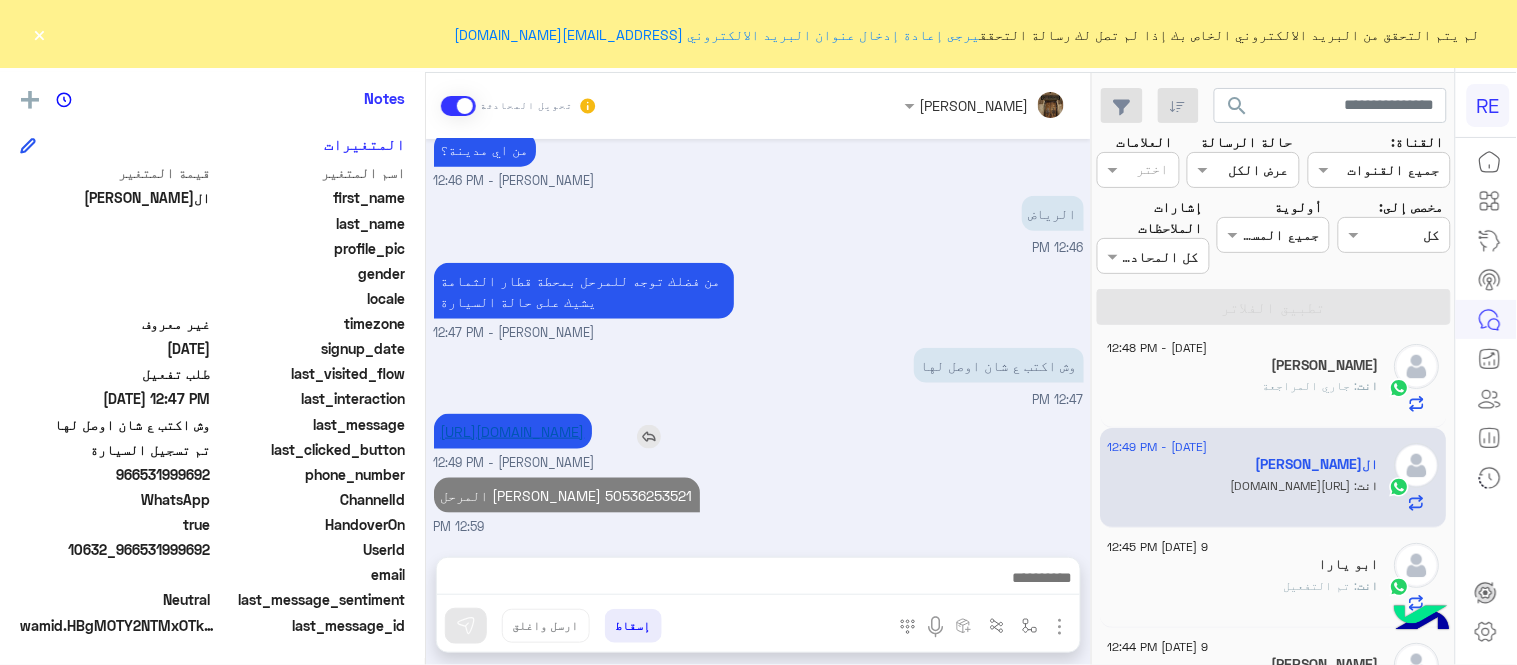 click on "https://maps.app.goo.gl/MV5wgoEsV7fupqoT8" at bounding box center (513, 431) 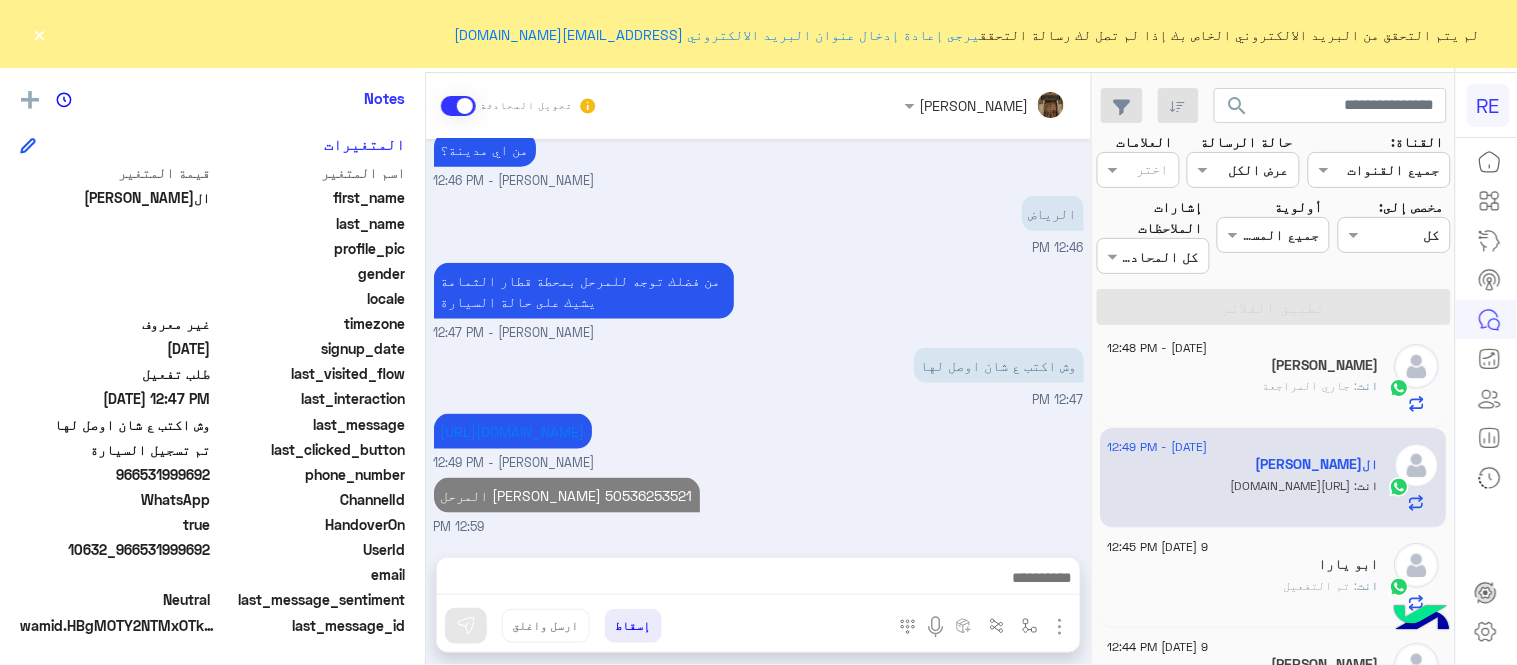 scroll, scrollTop: 483, scrollLeft: 0, axis: vertical 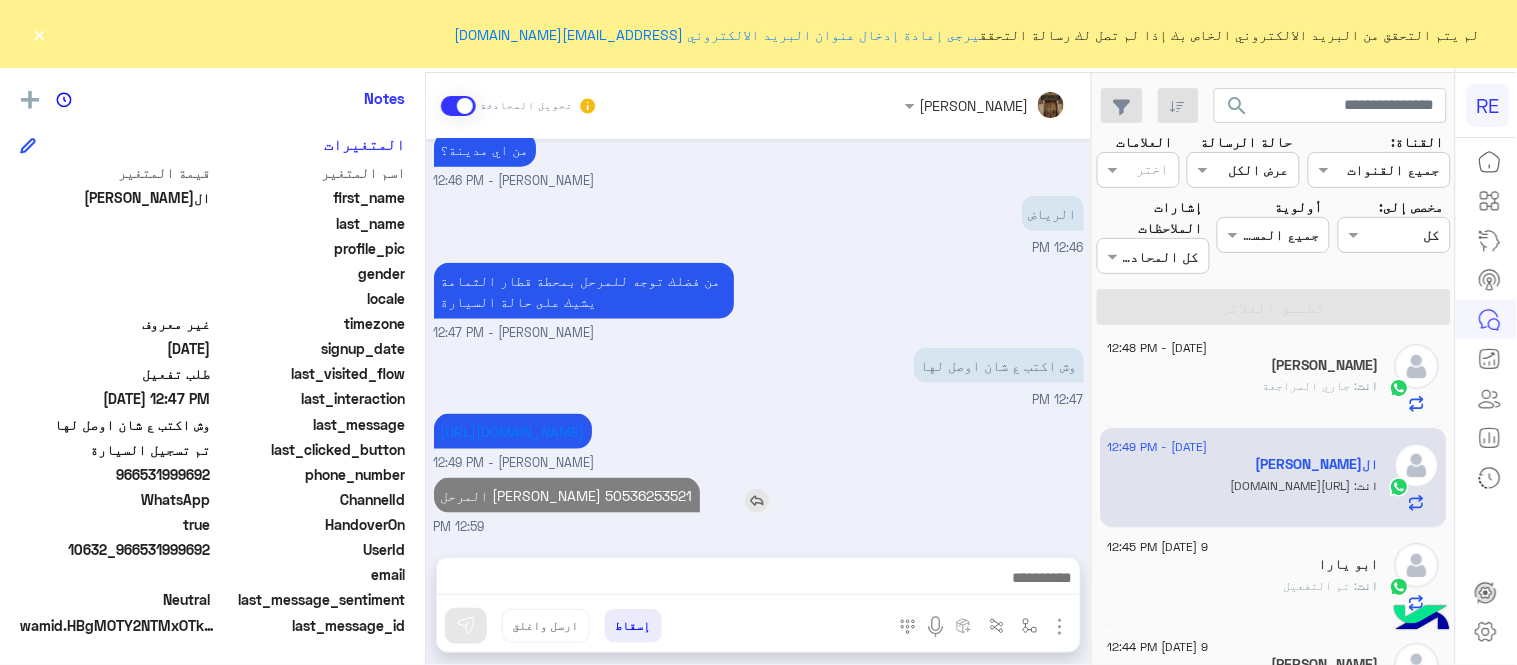 click on "المرحل فهد المطيري 50536253521" at bounding box center (567, 495) 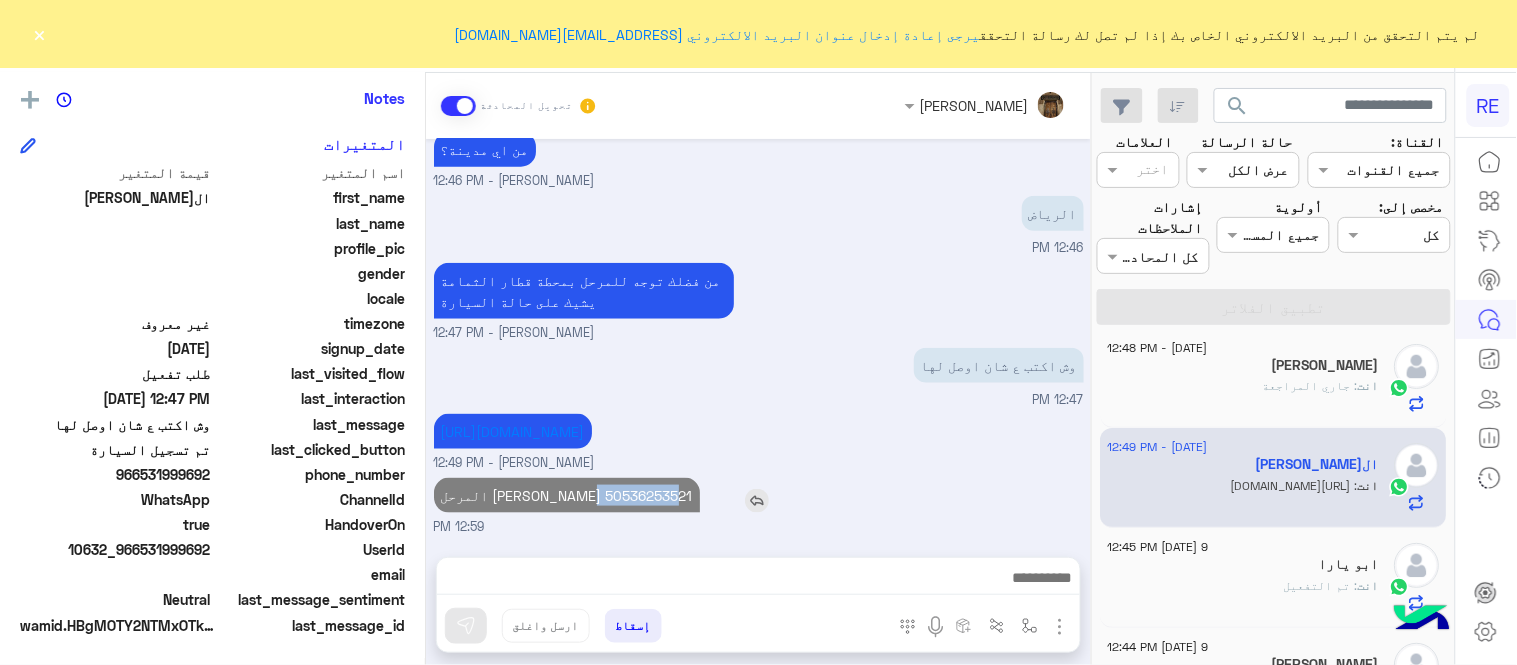 click on "المرحل فهد المطيري 50536253521" at bounding box center [567, 495] 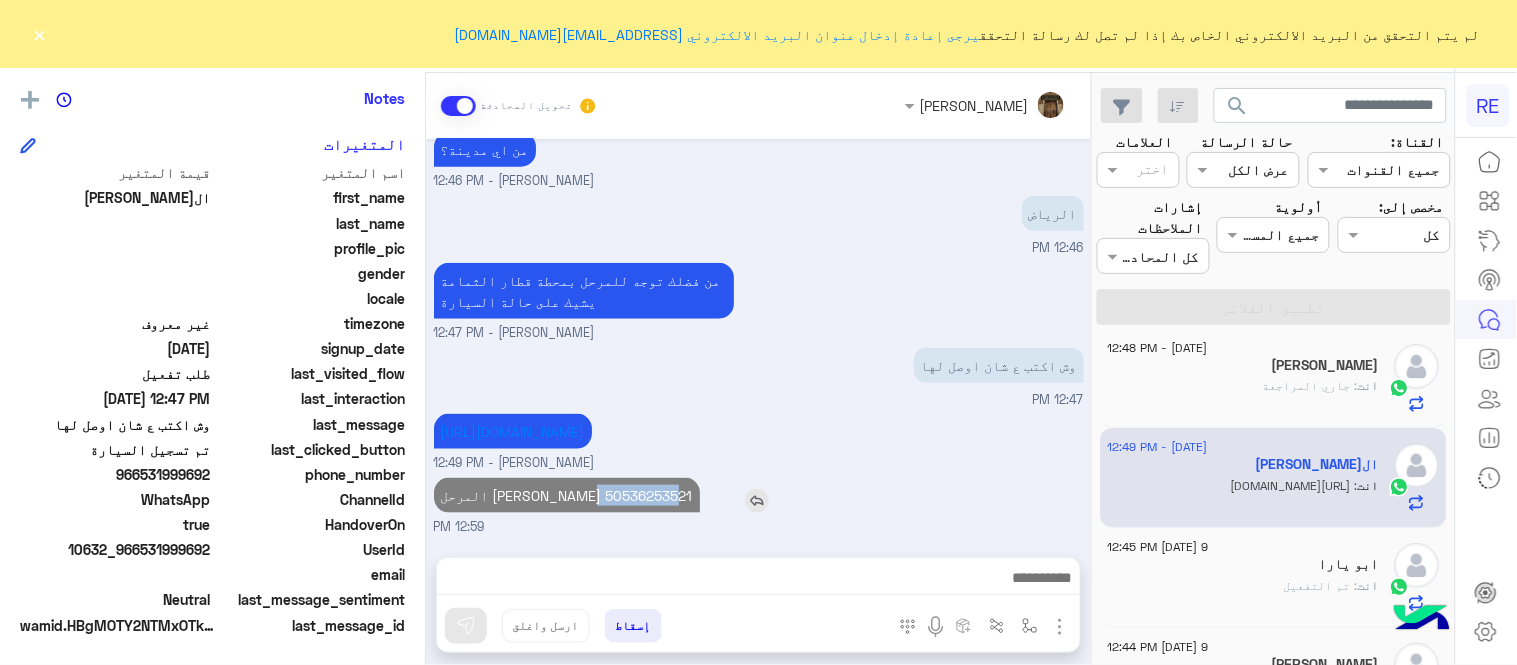 copy on "50536253521" 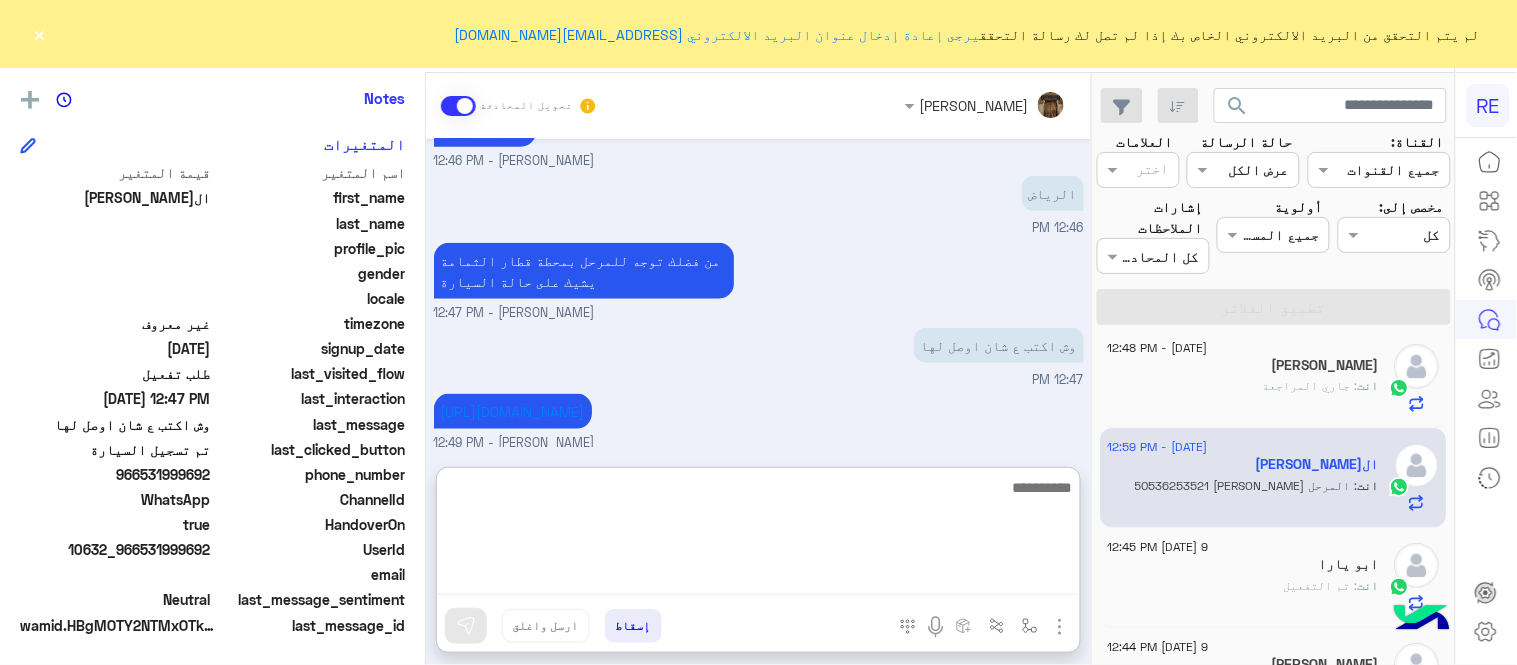 click at bounding box center [758, 535] 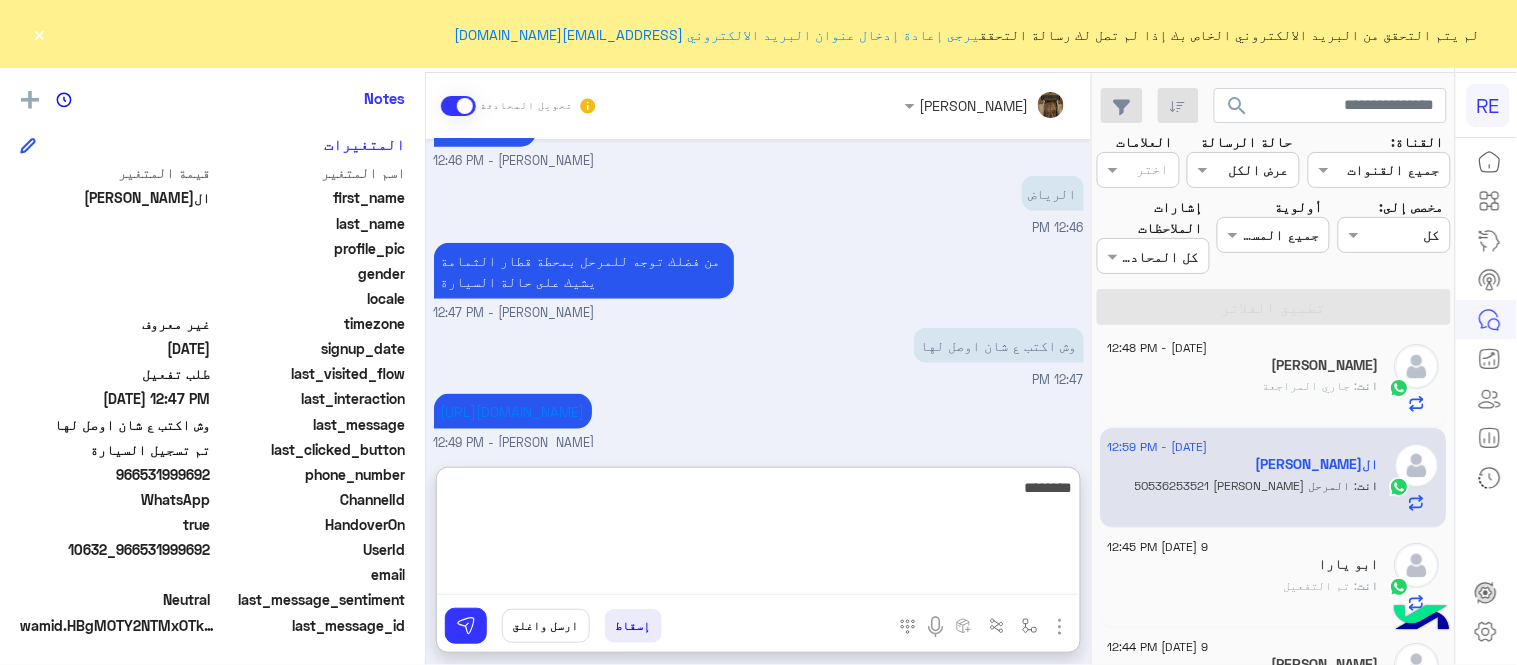 type on "*********" 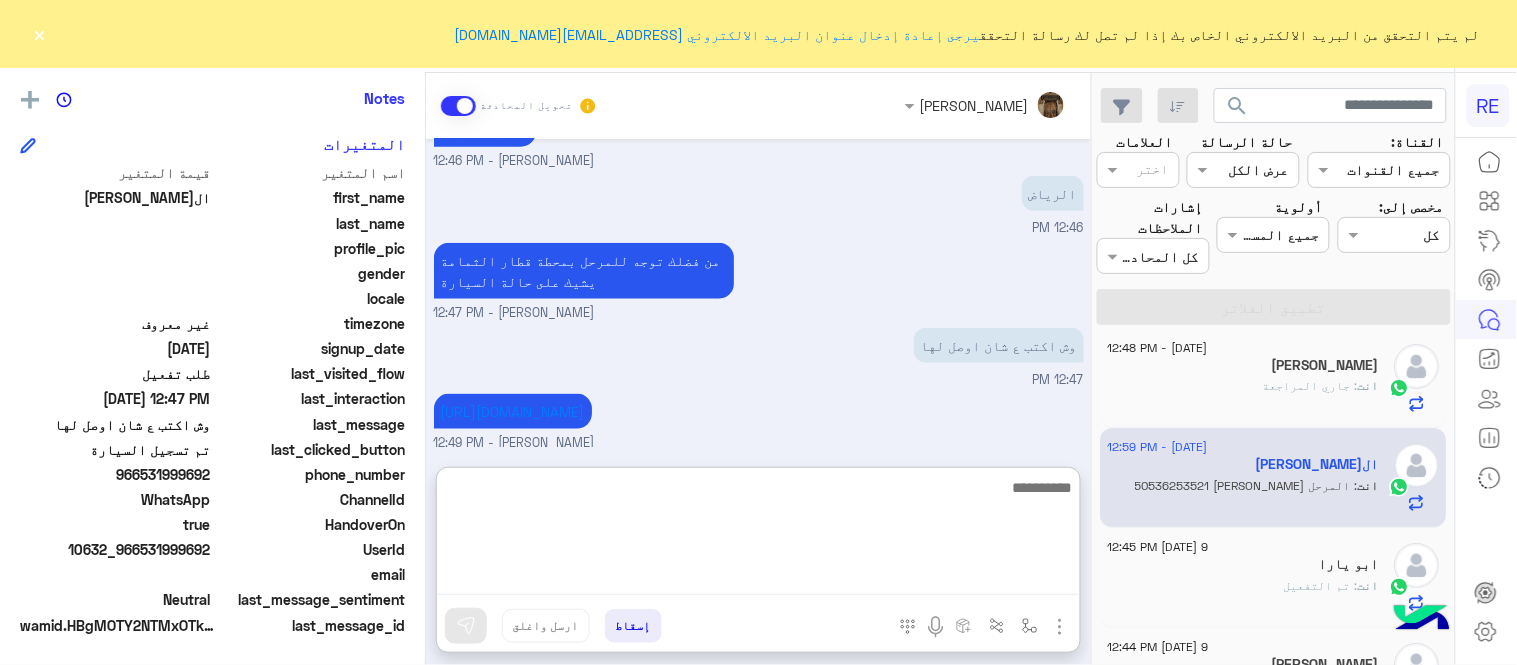 scroll, scrollTop: 636, scrollLeft: 0, axis: vertical 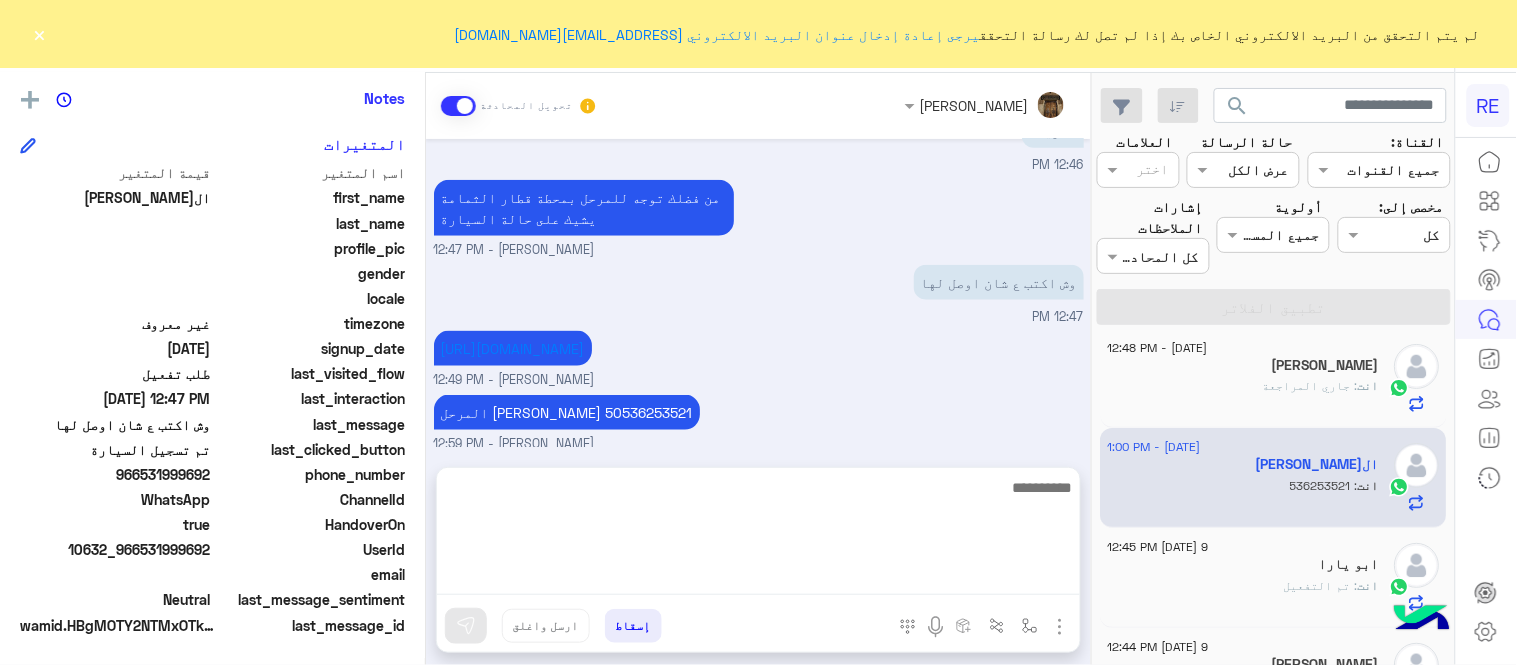 click at bounding box center [758, 535] 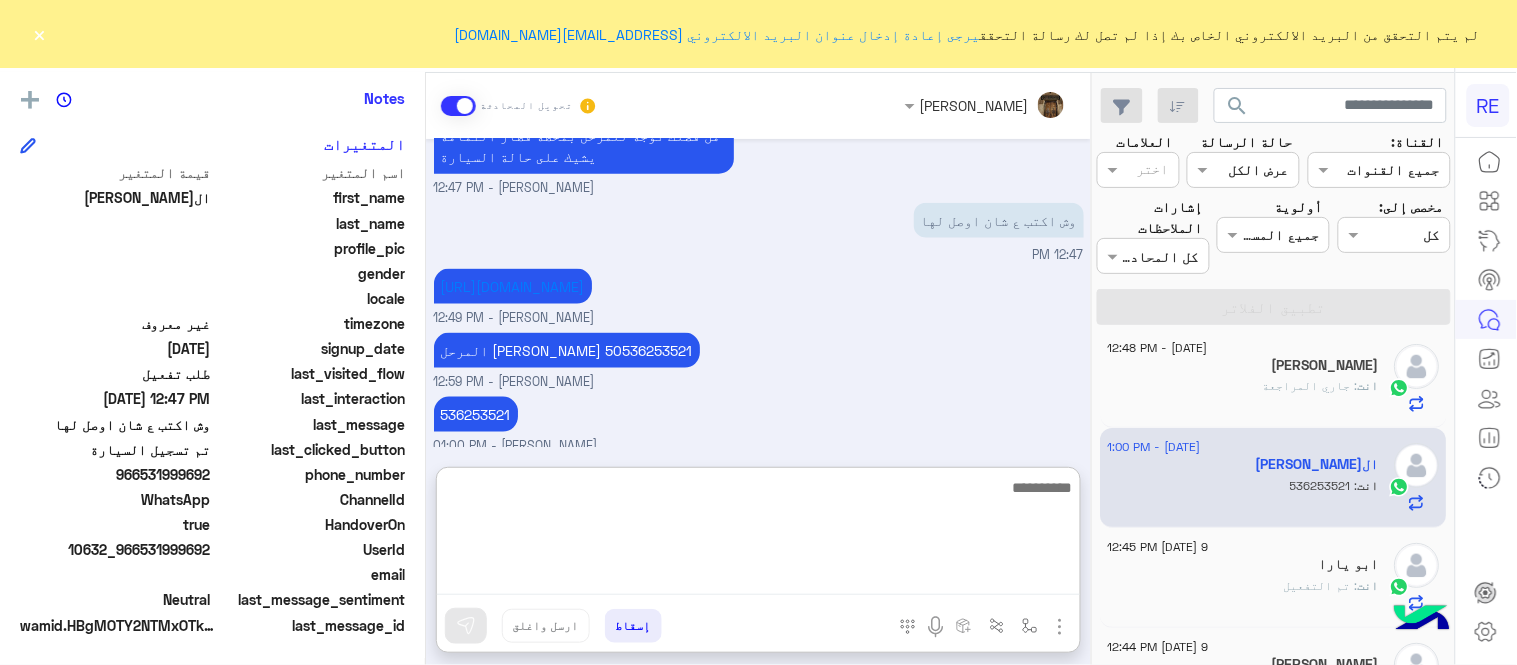 scroll, scrollTop: 636, scrollLeft: 0, axis: vertical 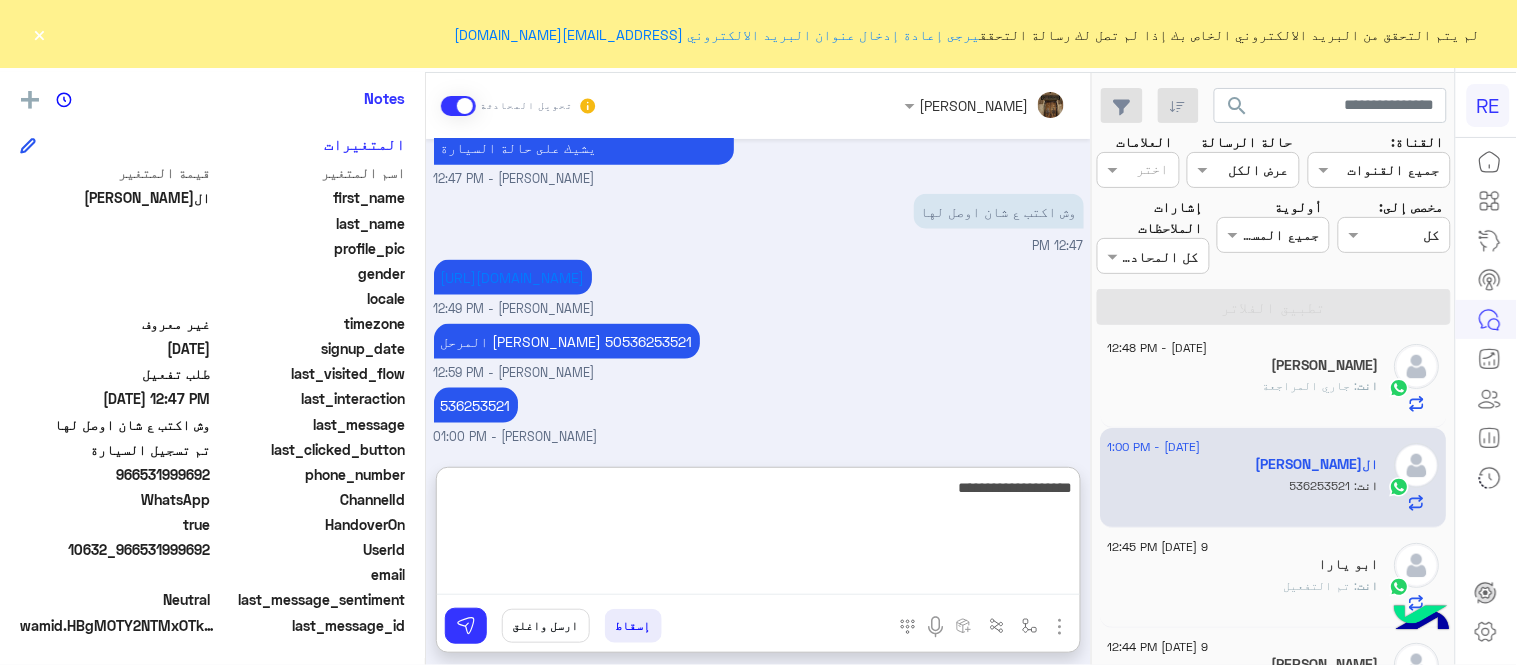 type on "**********" 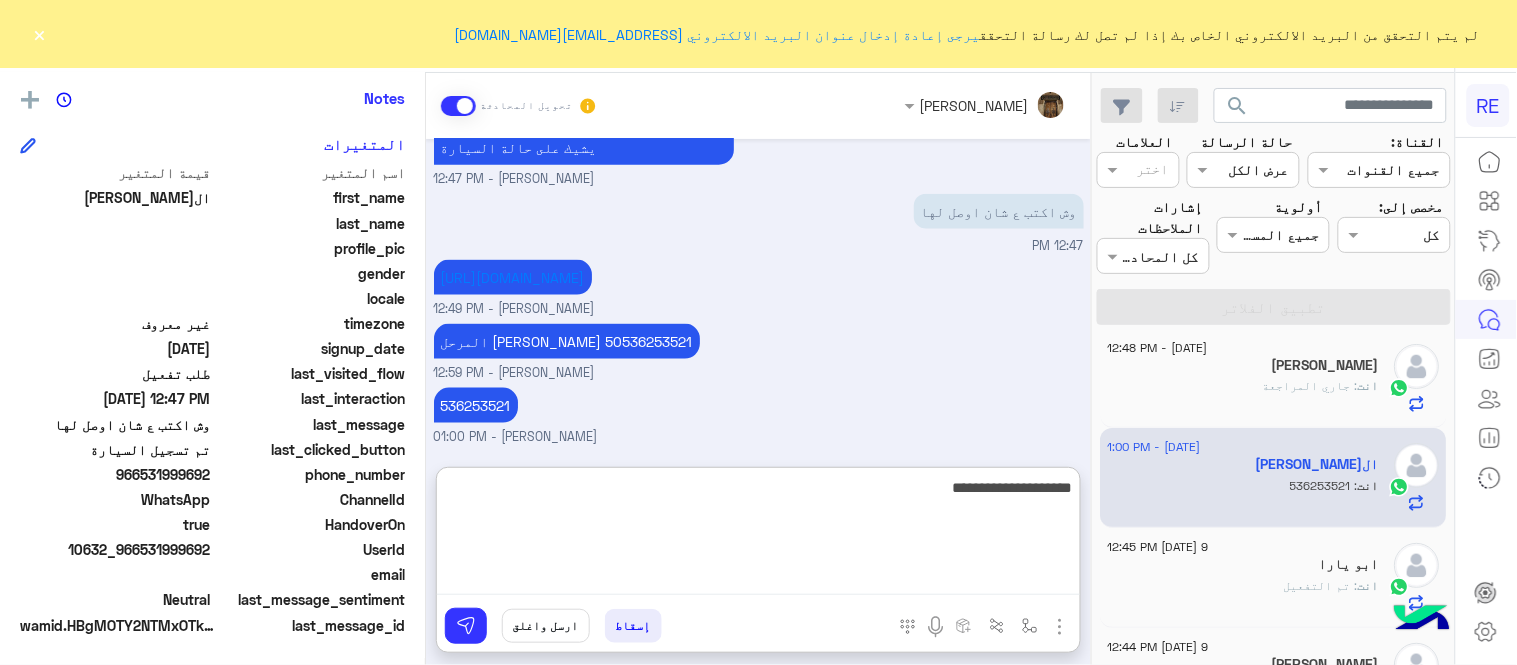 type 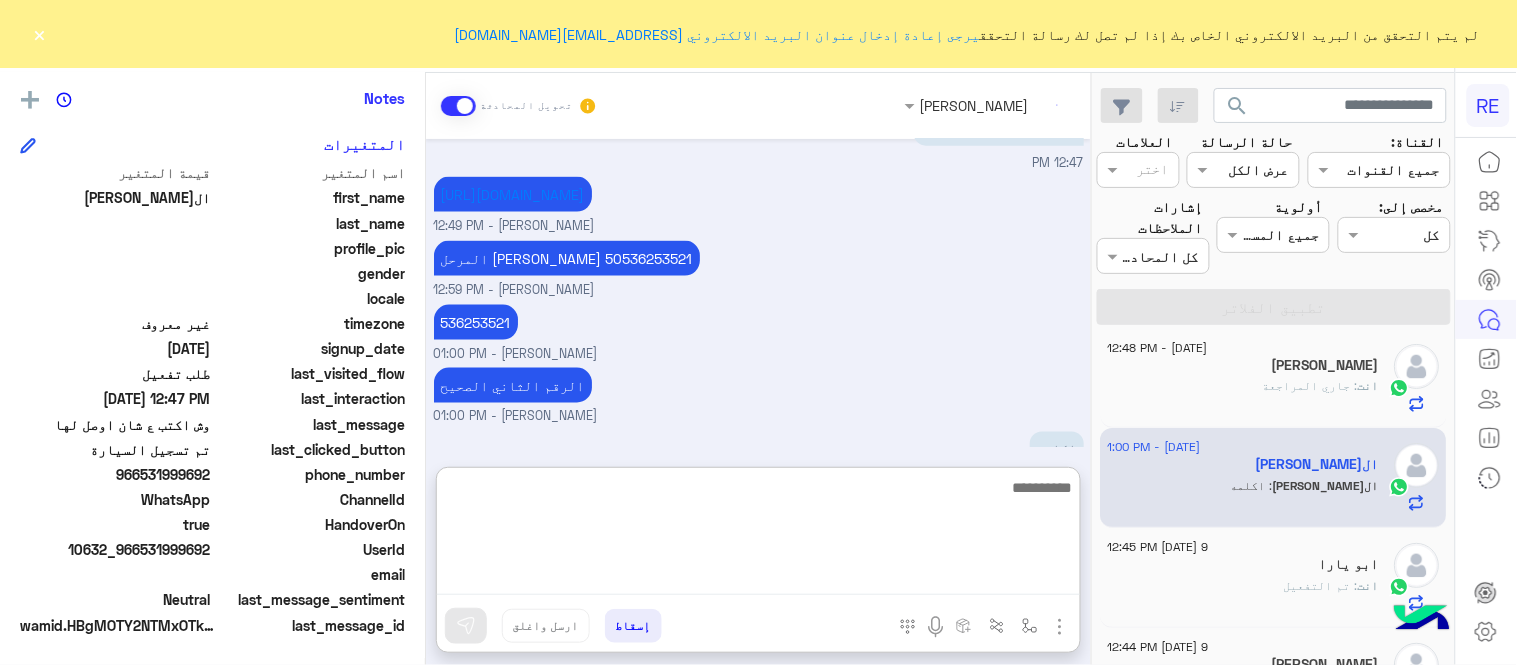scroll, scrollTop: 766, scrollLeft: 0, axis: vertical 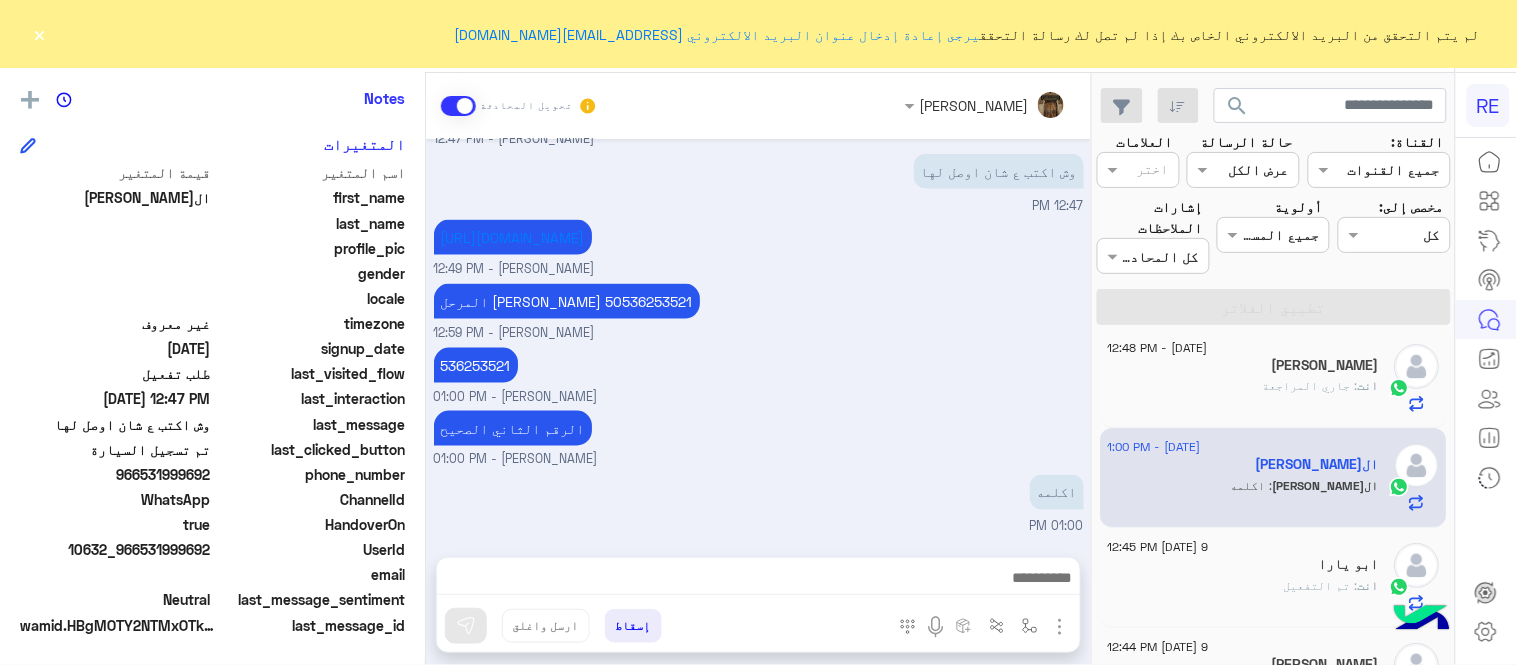 click on "Jul 9, 2025   تم تسجيل السيارة    01:48 AM  اهلا بك عزيزنا الكابتن، سيتم مراجعة حسابك وابلاغك في اقرب وقت شكرا لتواصلك، هل لديك اي استفسار او خدمة اخرى    01:48 AM   عبير زكريا وضع التسليم للمحادثات نشط   10:25 AM      زودني برقم الهاتف المسجل بالتطبيق  عبير زكريا -  10:25 AM   عبير زكريا انضم إلى المحادثة   10:25 AM      0531999692   10:25 AM  من اي مدينة؟  عبير زكريا -  12:46 PM  الرياض   12:46 PM  من فضلك توجه للمرحل بمحطة قطار الثمامة يشيك على حالة السيارة  عبير زكريا -  12:47 PM  وش اكتب ع شان اوصل لها   12:47 PM     https://maps.app.goo.gl/MV5wgoEsV7fupqoT8  عبير زكريا -  12:49 PM  المرحل فهد المطيري 50536253521  عبير زكريا -  12:59 PM  536253521 اكلمه   01:00 PM" at bounding box center (758, 338) 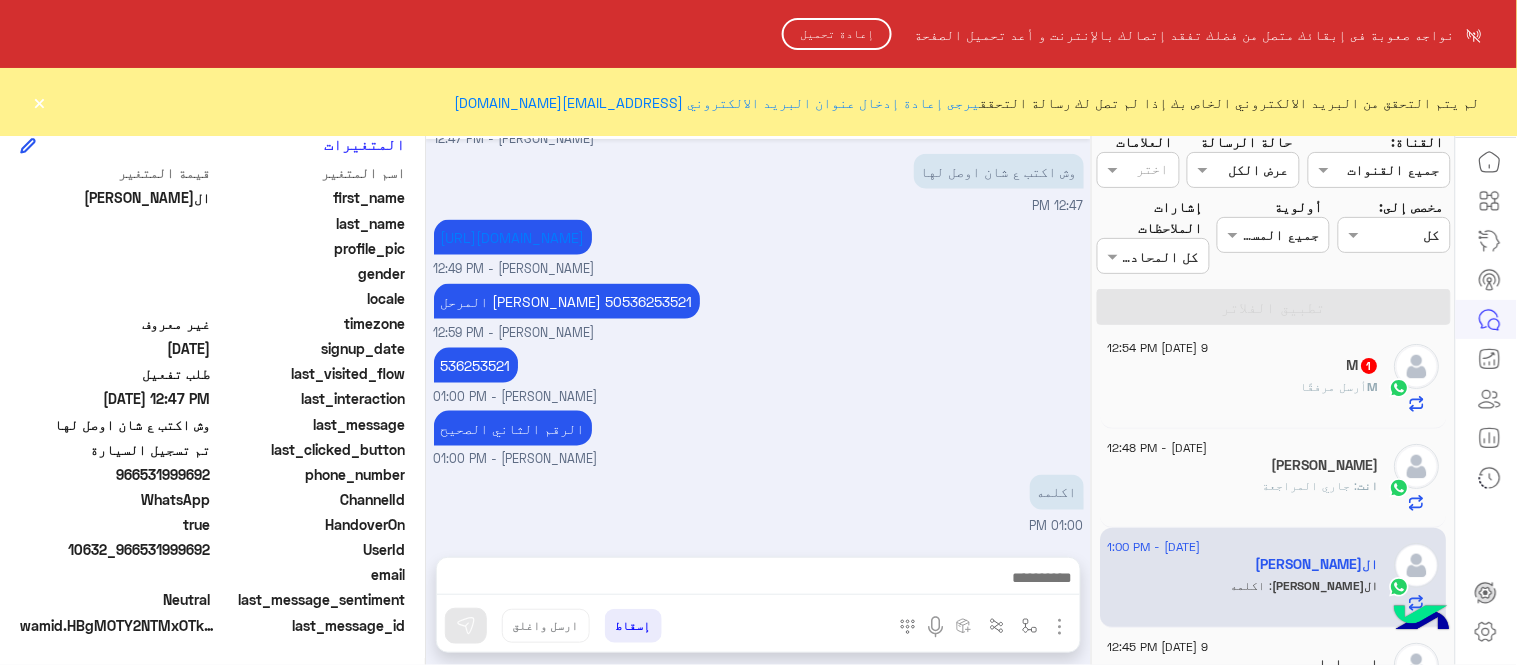 click on "إعادة تحميل" 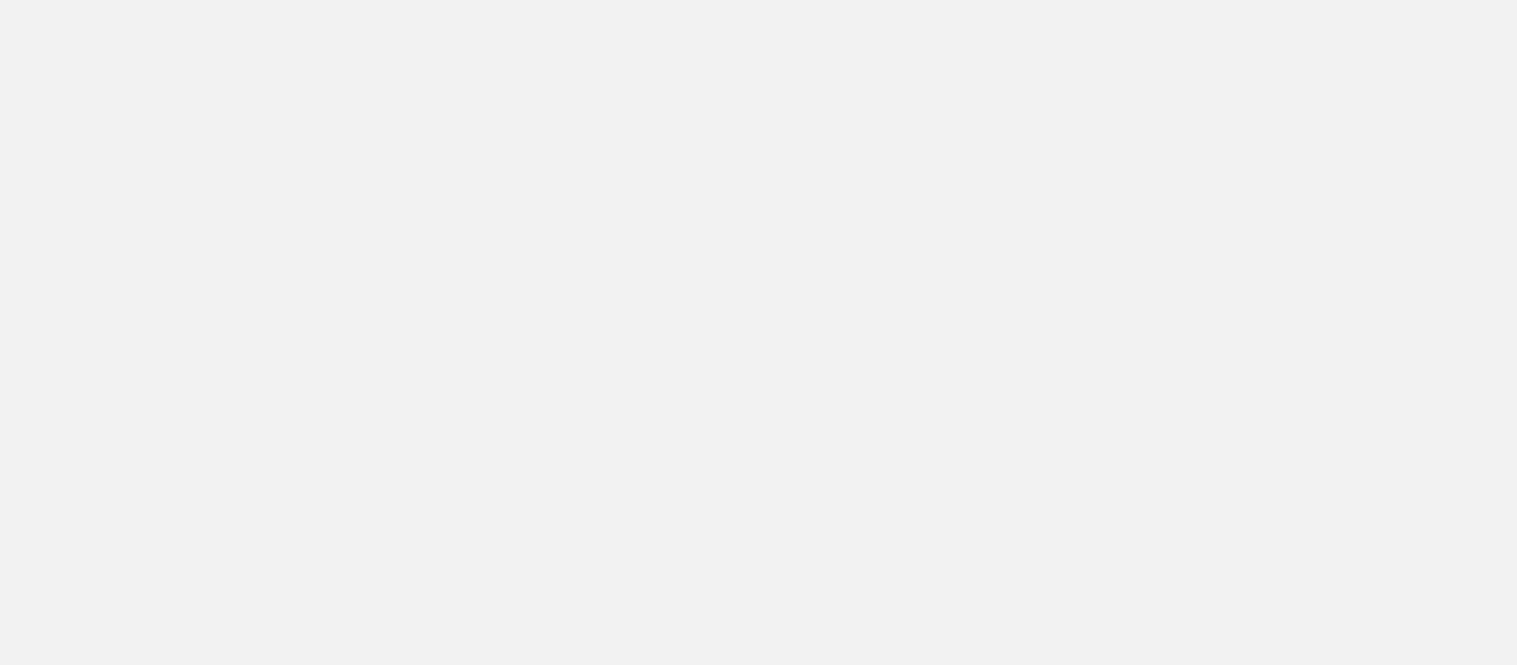 scroll, scrollTop: 0, scrollLeft: 0, axis: both 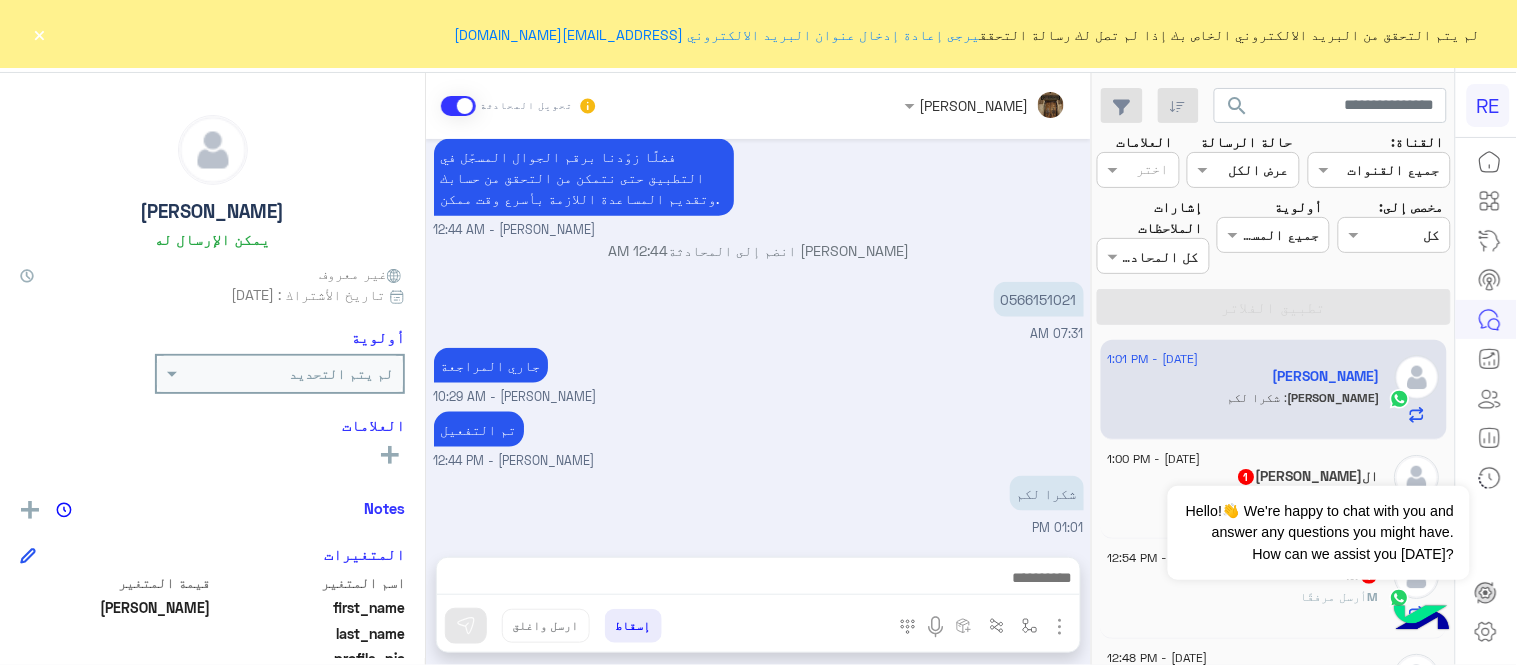 click on "الحمدالله   1" 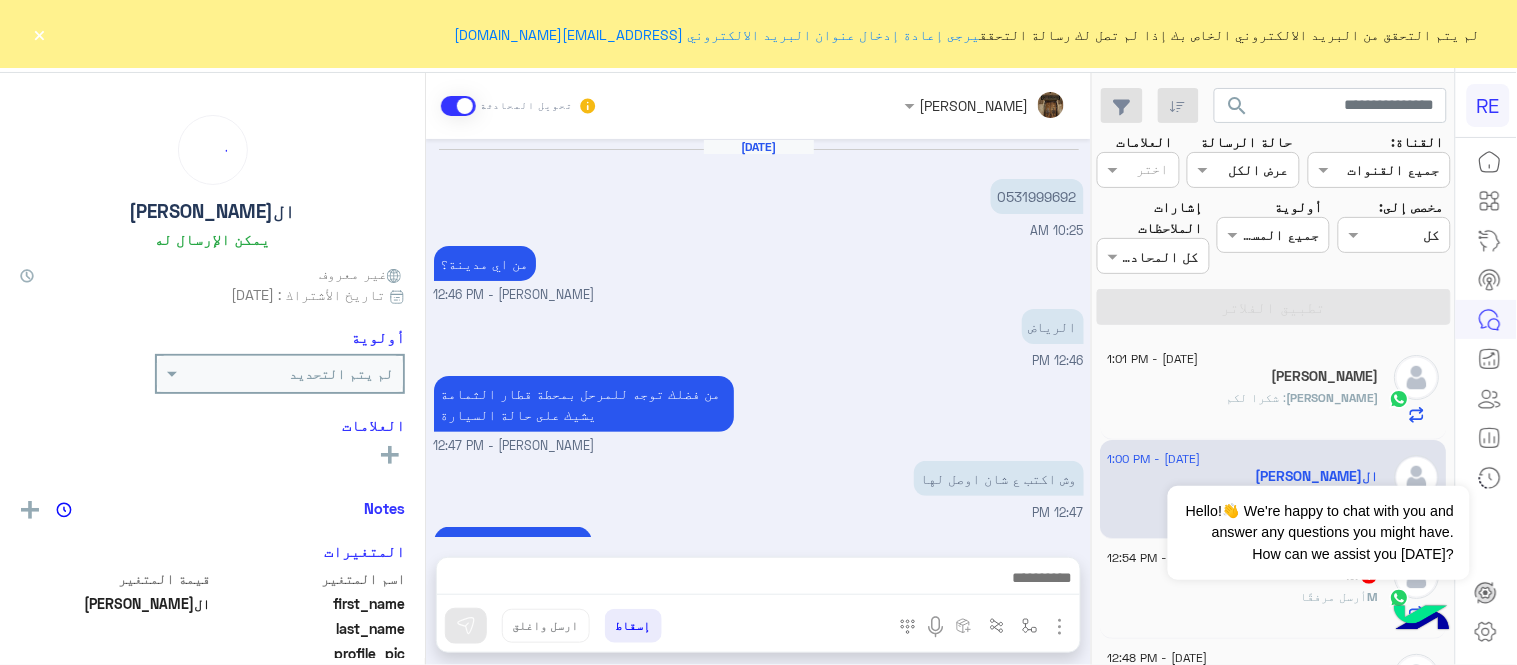 scroll, scrollTop: 326, scrollLeft: 0, axis: vertical 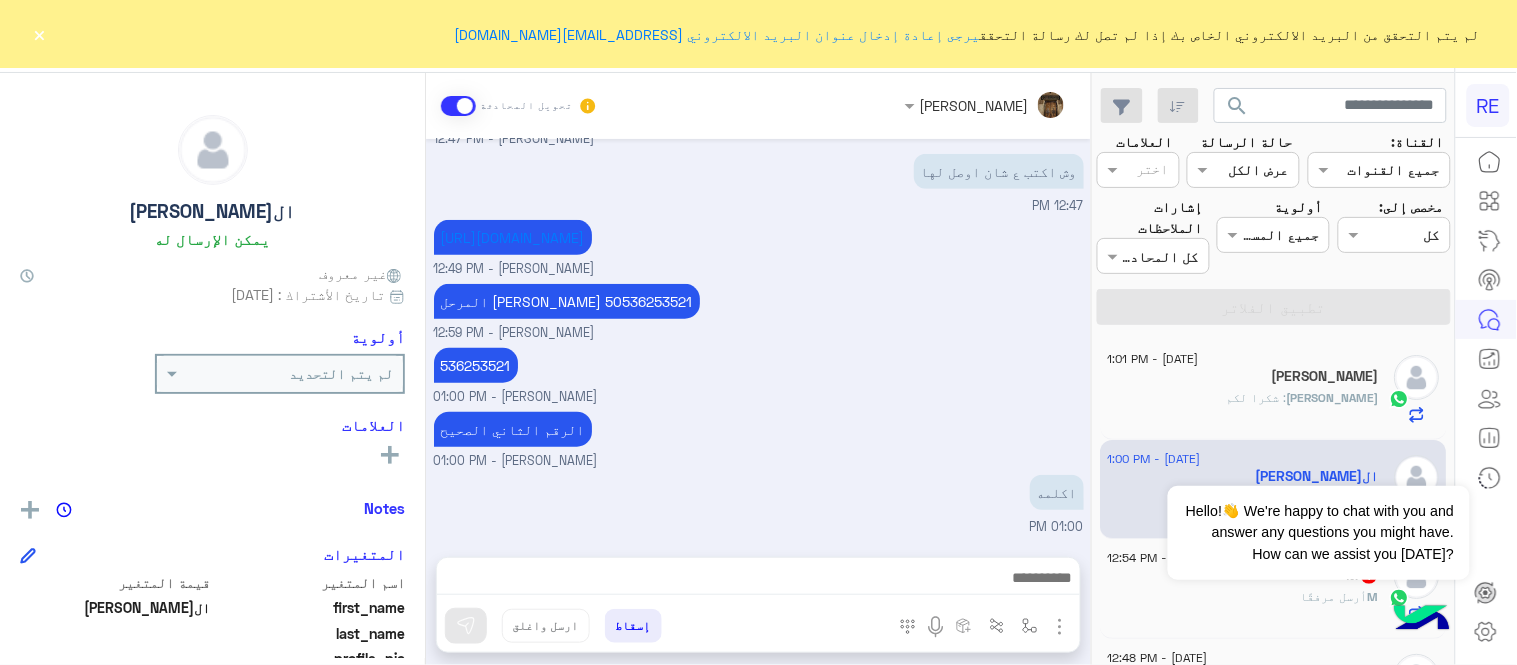 click on "M  أرسل مرفقًا" 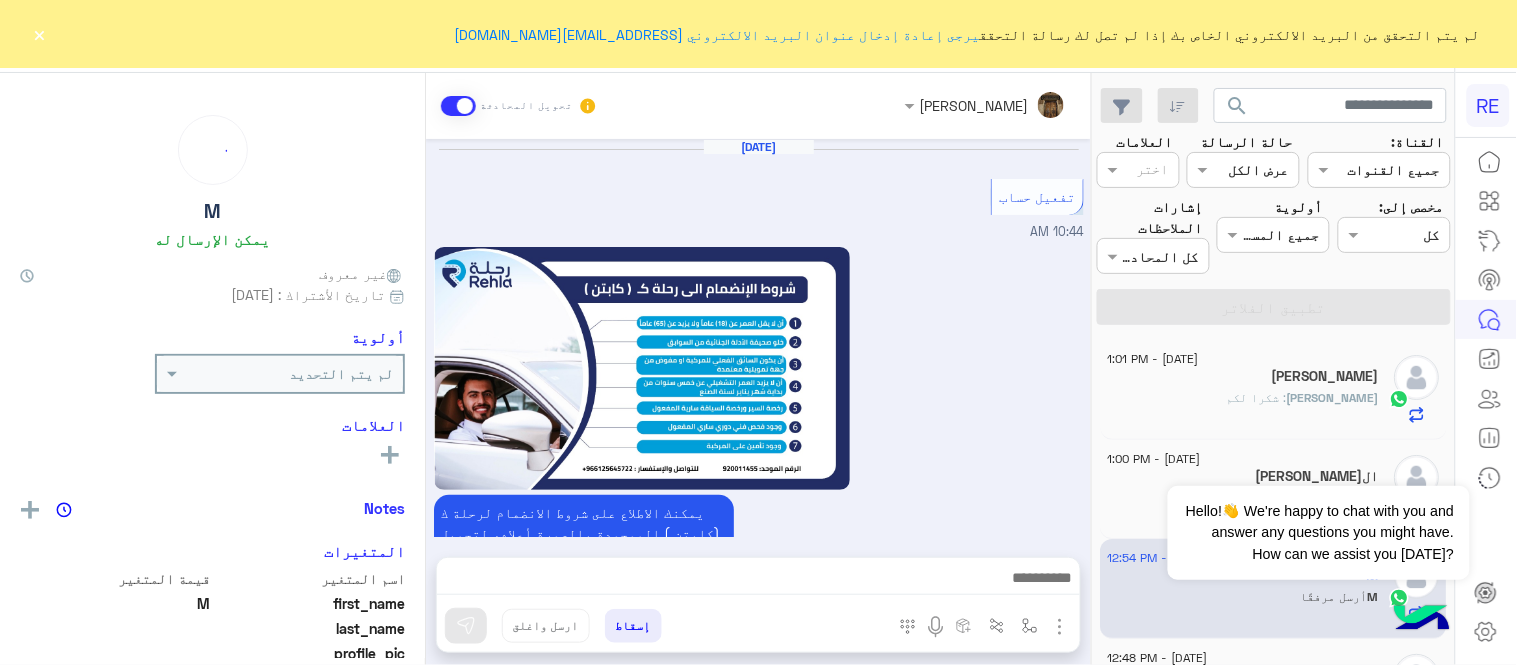 scroll, scrollTop: 1413, scrollLeft: 0, axis: vertical 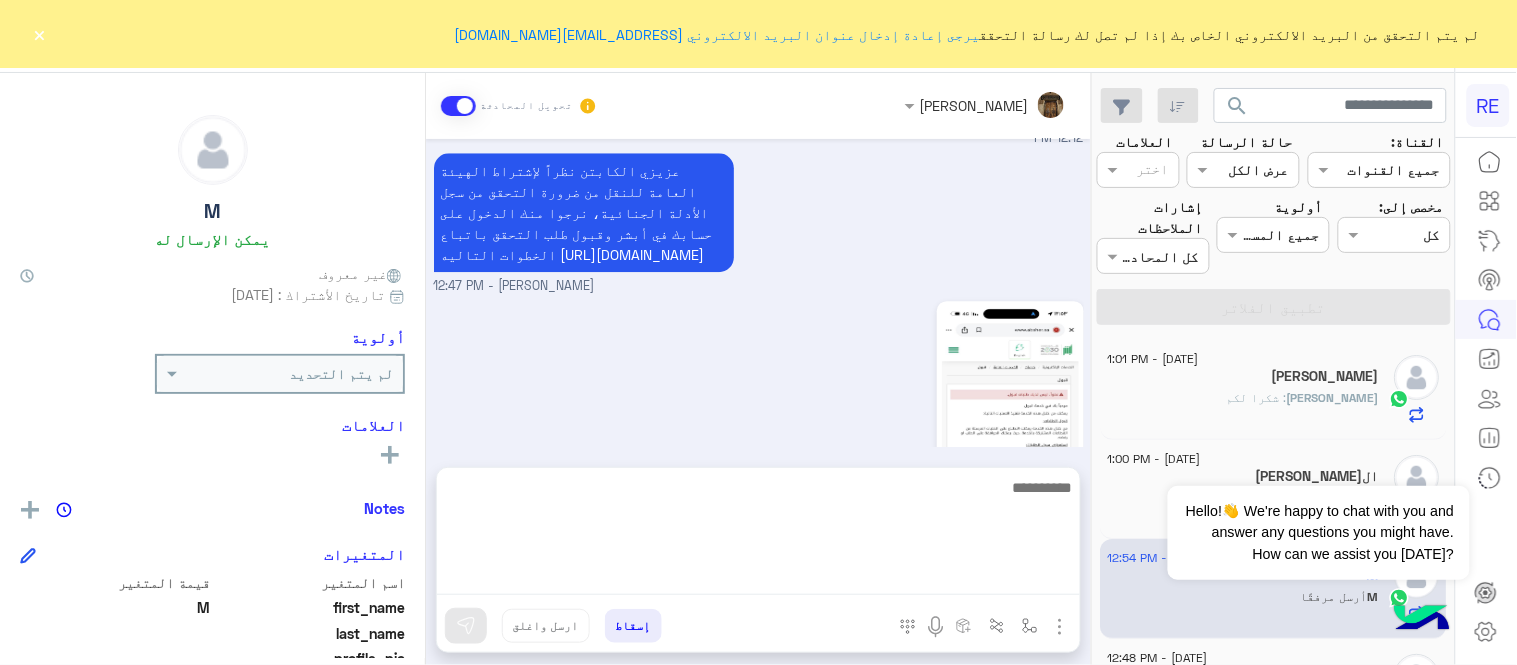 click at bounding box center (758, 535) 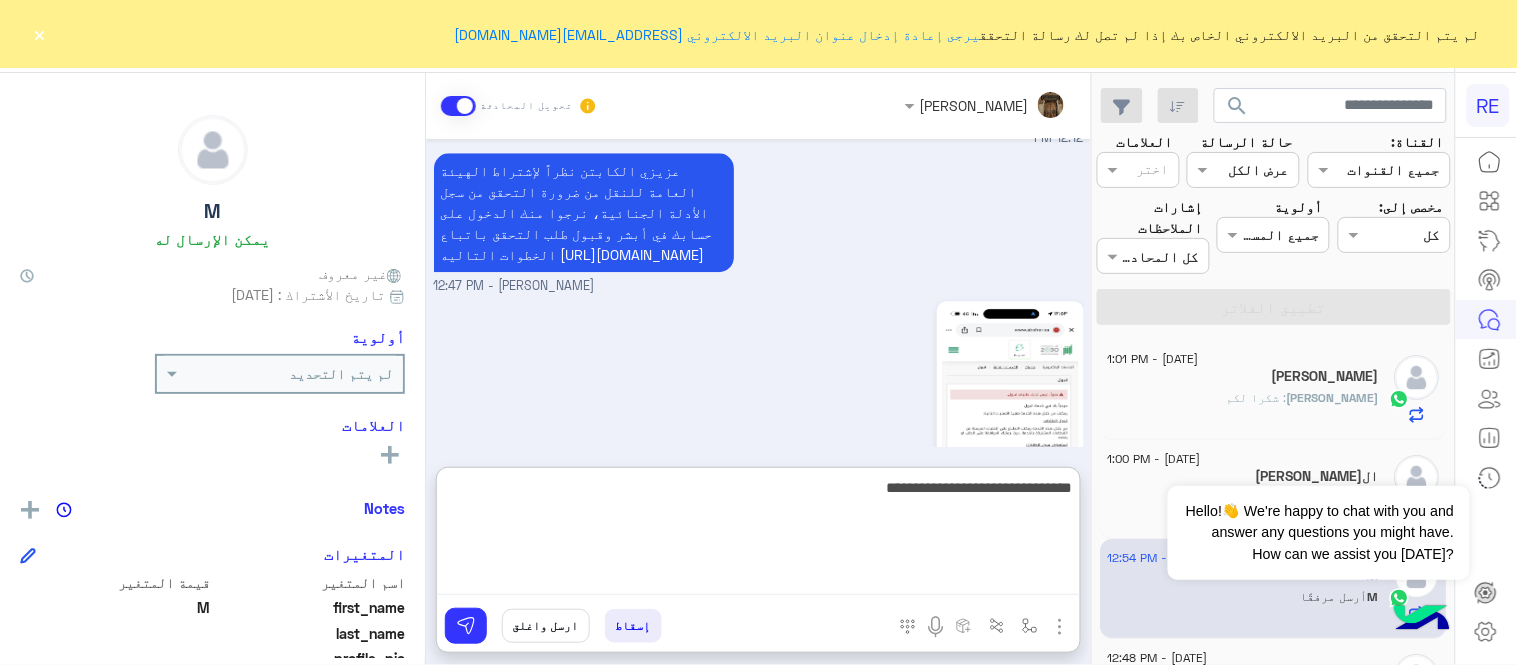 type on "**********" 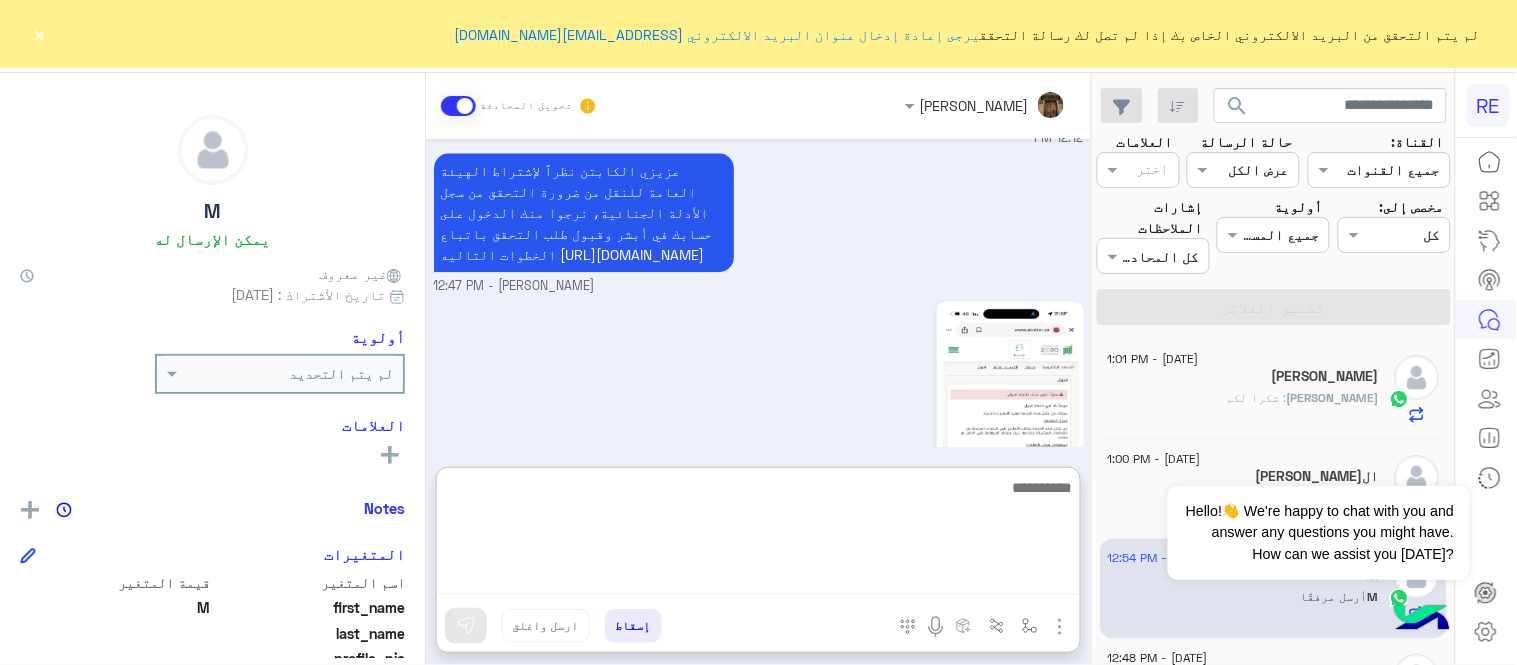 scroll, scrollTop: 1567, scrollLeft: 0, axis: vertical 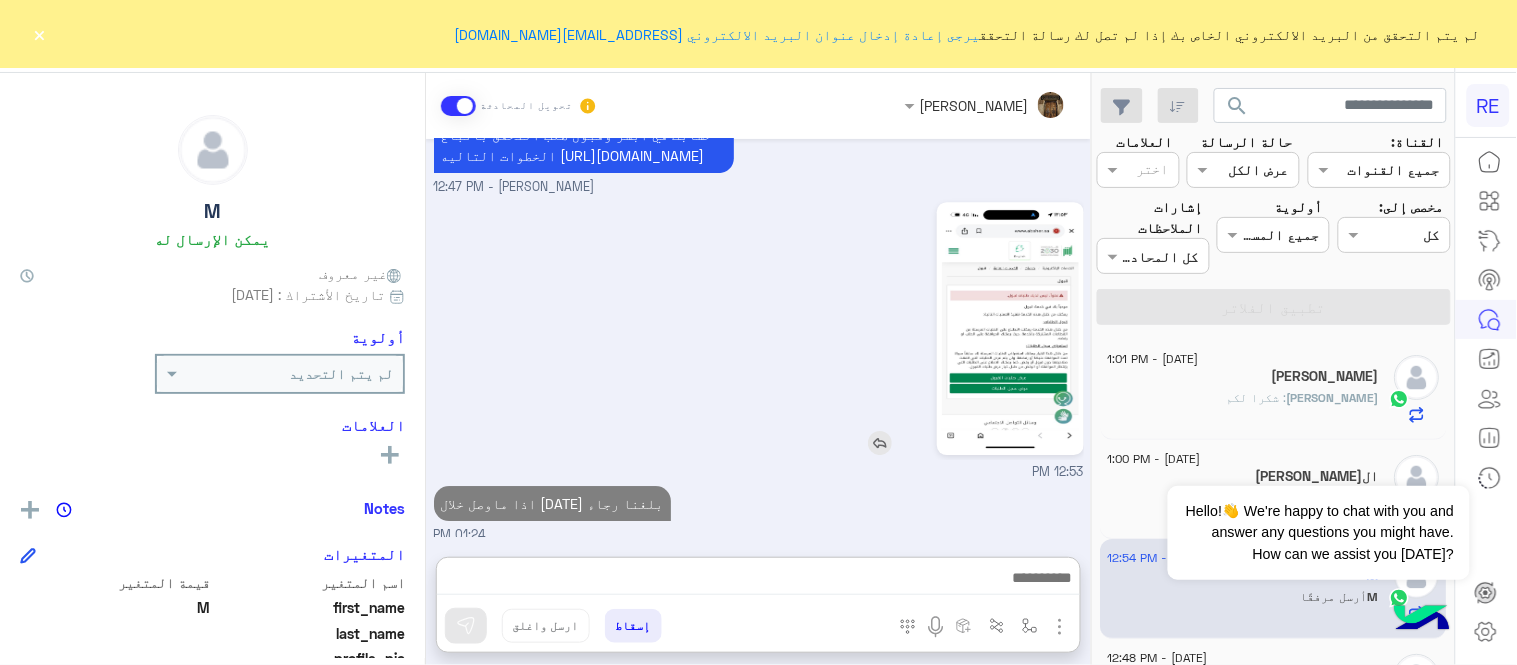 click 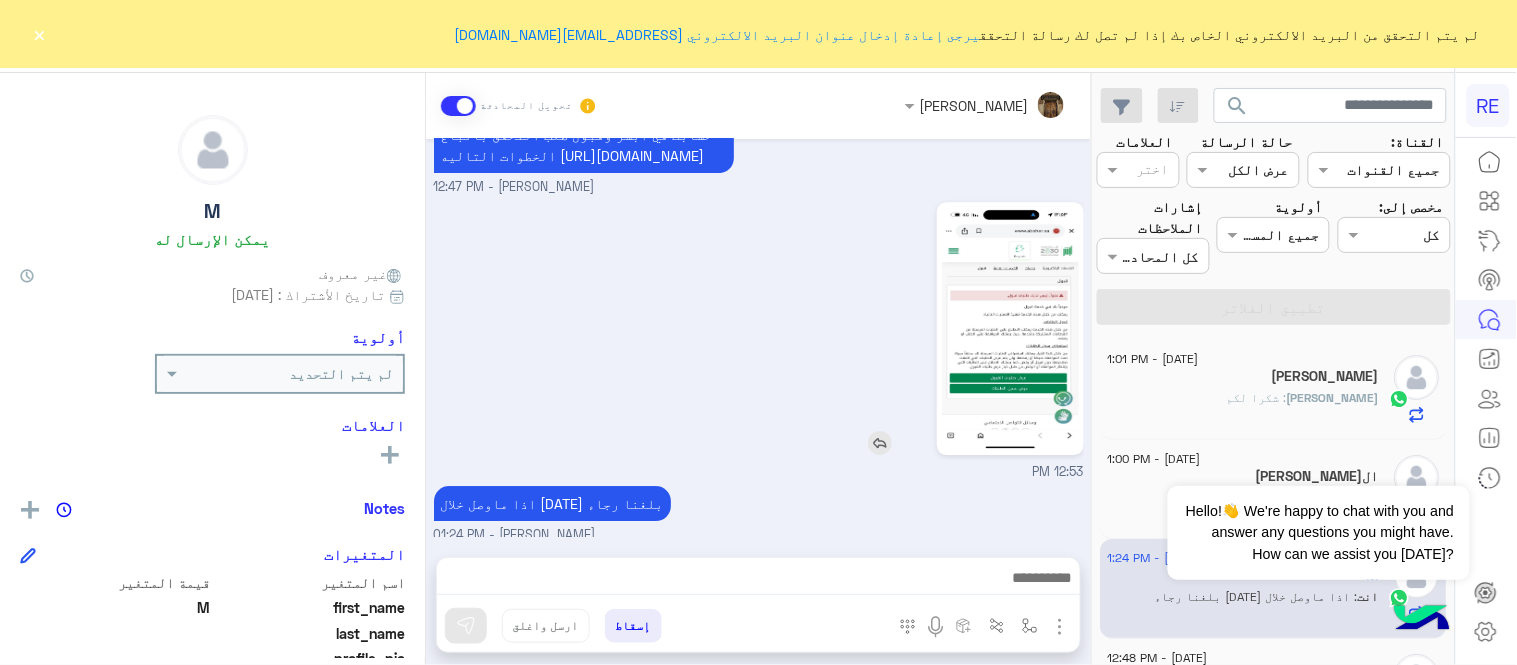 scroll, scrollTop: 1477, scrollLeft: 0, axis: vertical 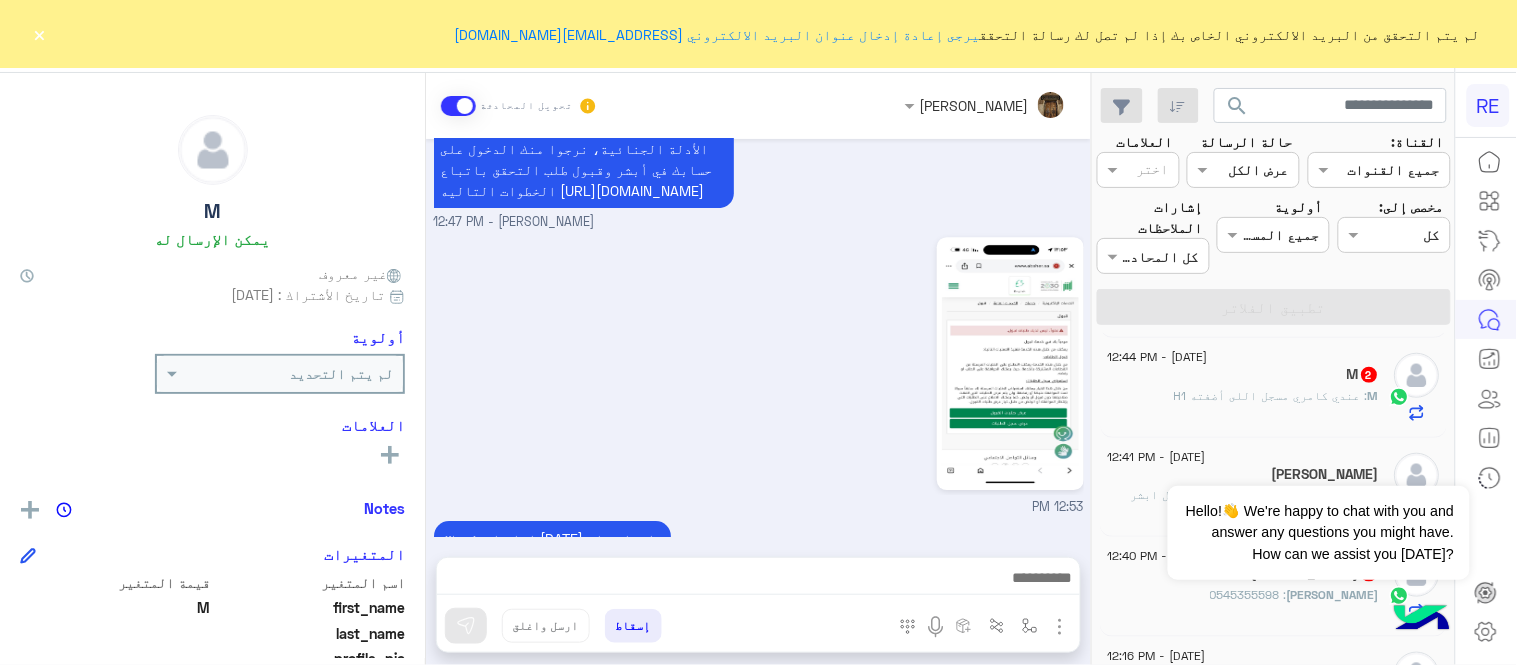 click on "M   2" 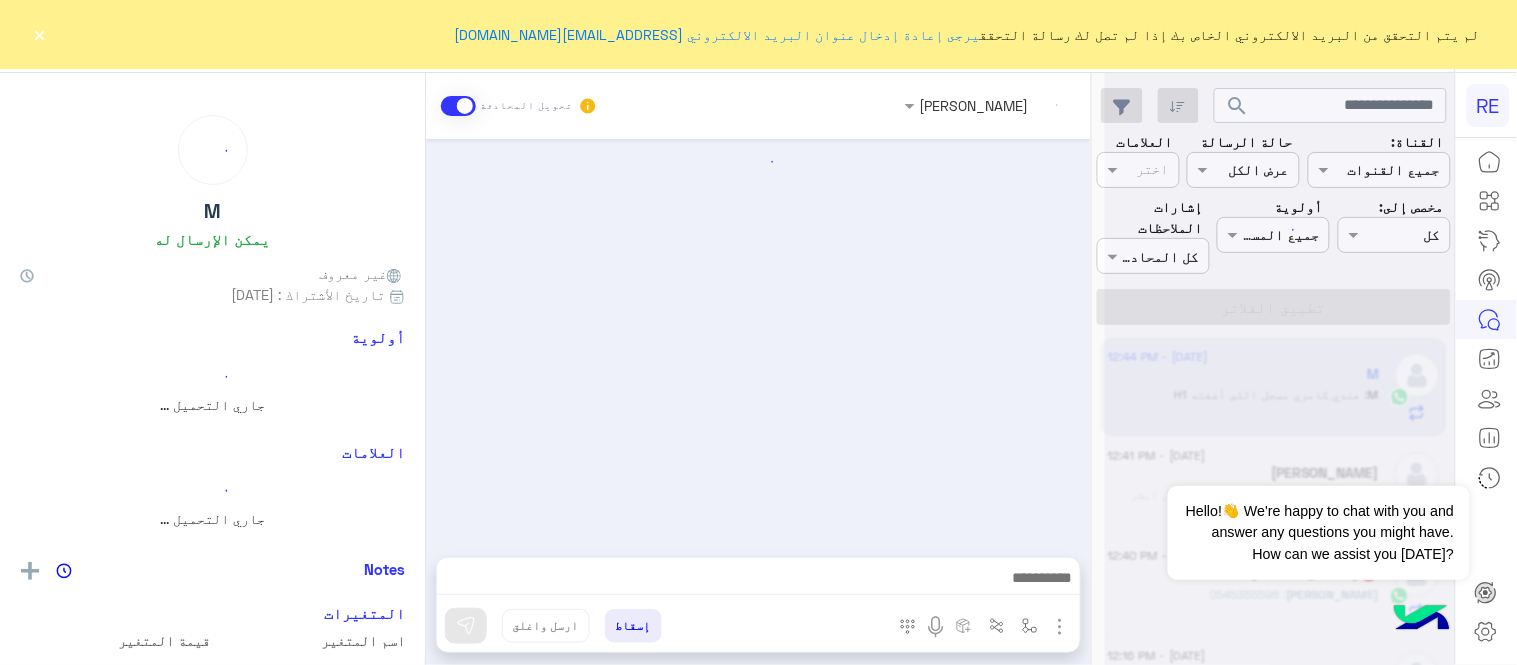 scroll, scrollTop: 1156, scrollLeft: 0, axis: vertical 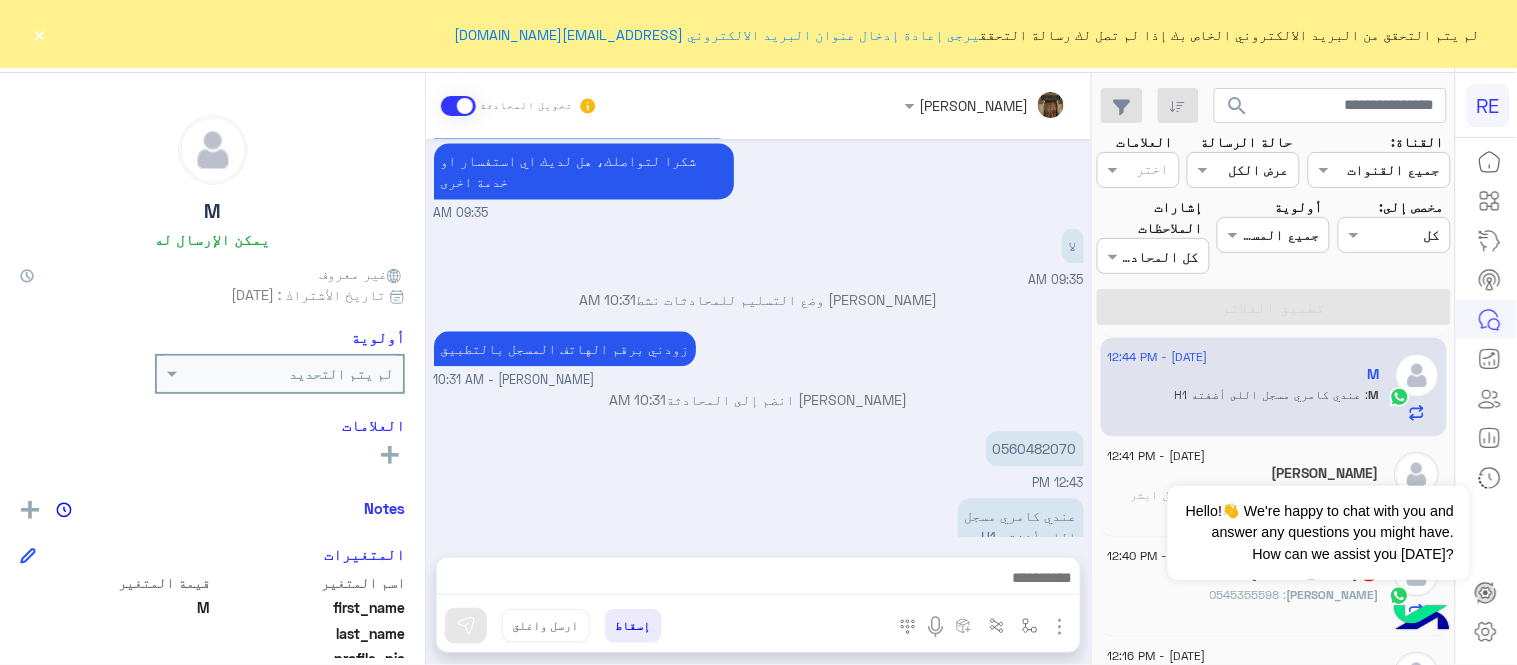 click at bounding box center (1422, 620) 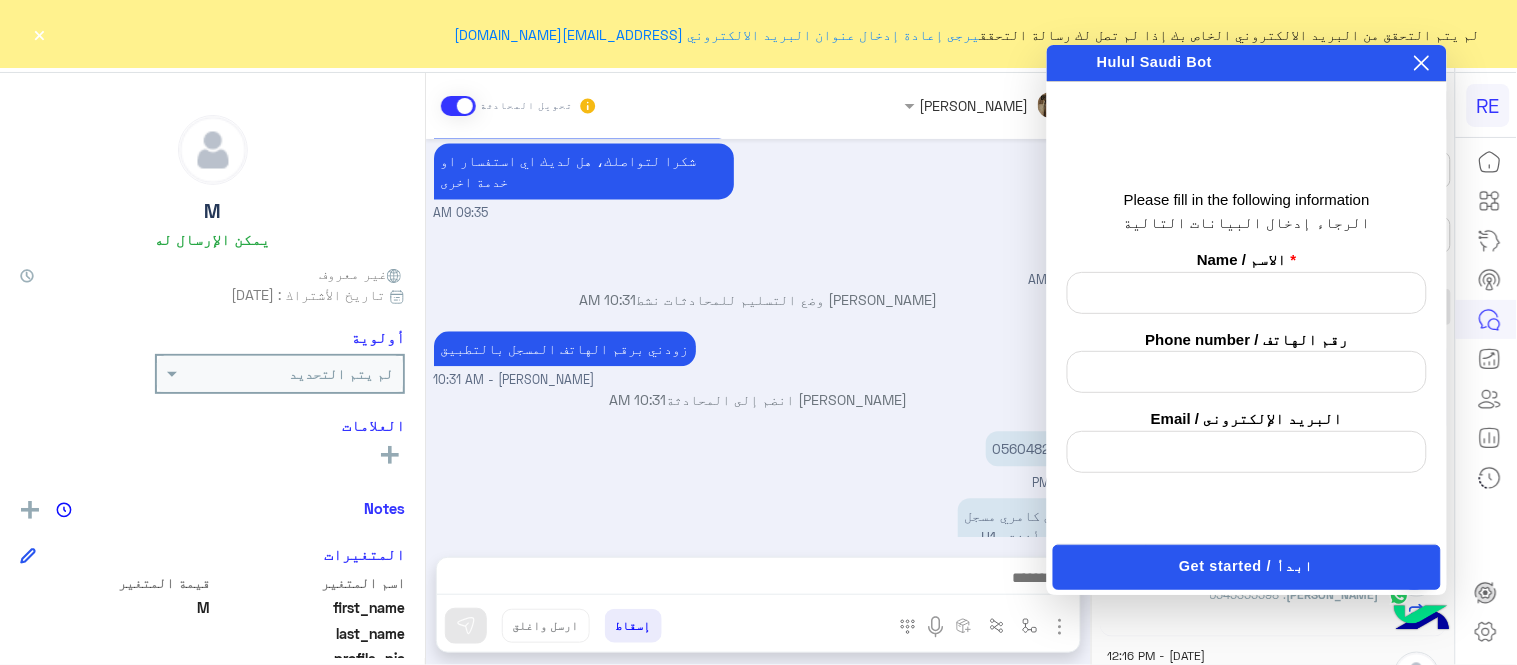 click 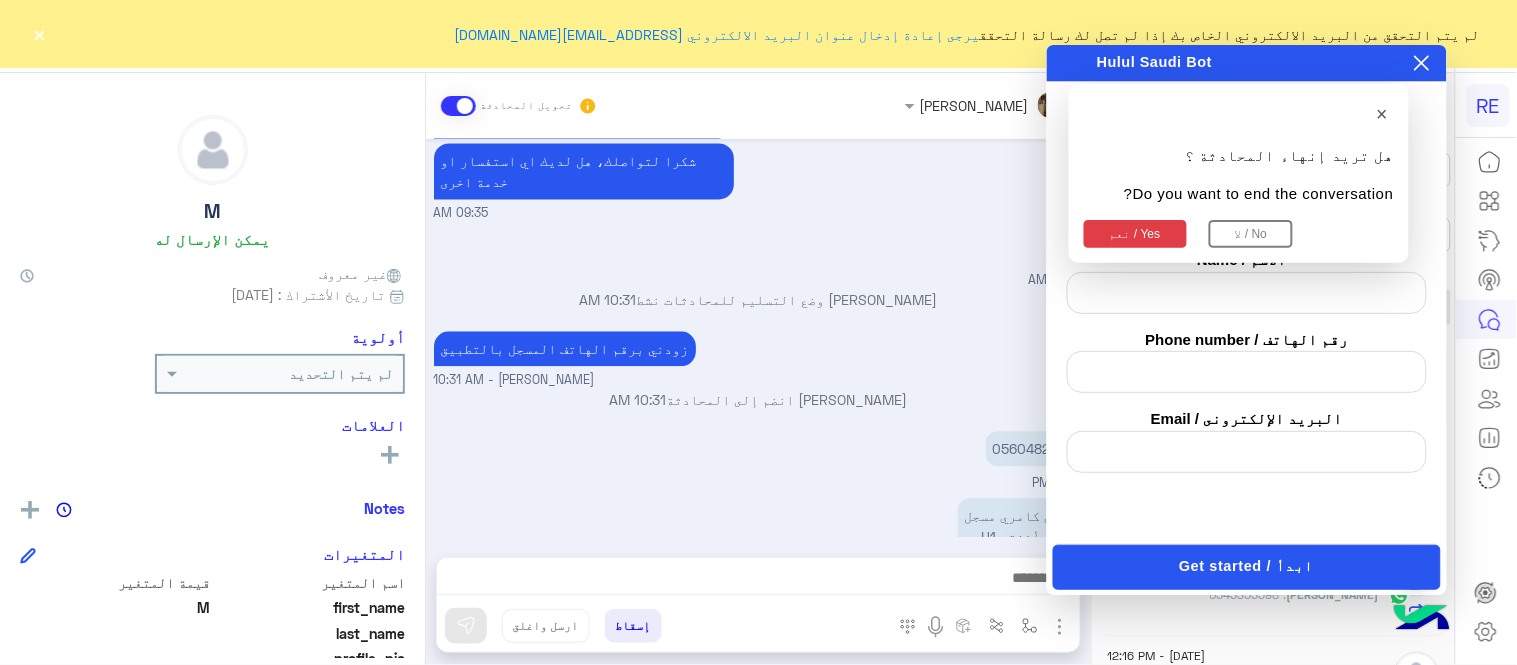 click on "نعم / Yes" at bounding box center (1135, 234) 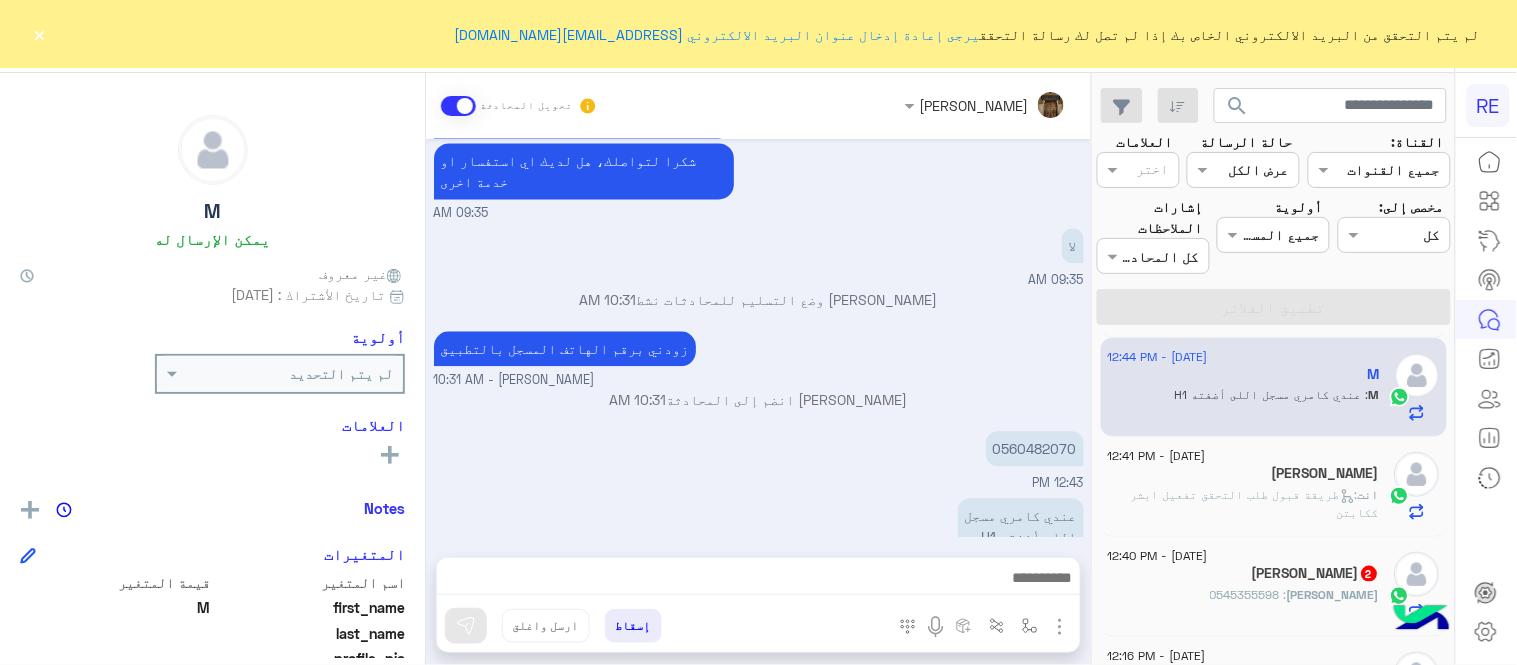 drag, startPoint x: 1423, startPoint y: 617, endPoint x: 723, endPoint y: 448, distance: 720.1118 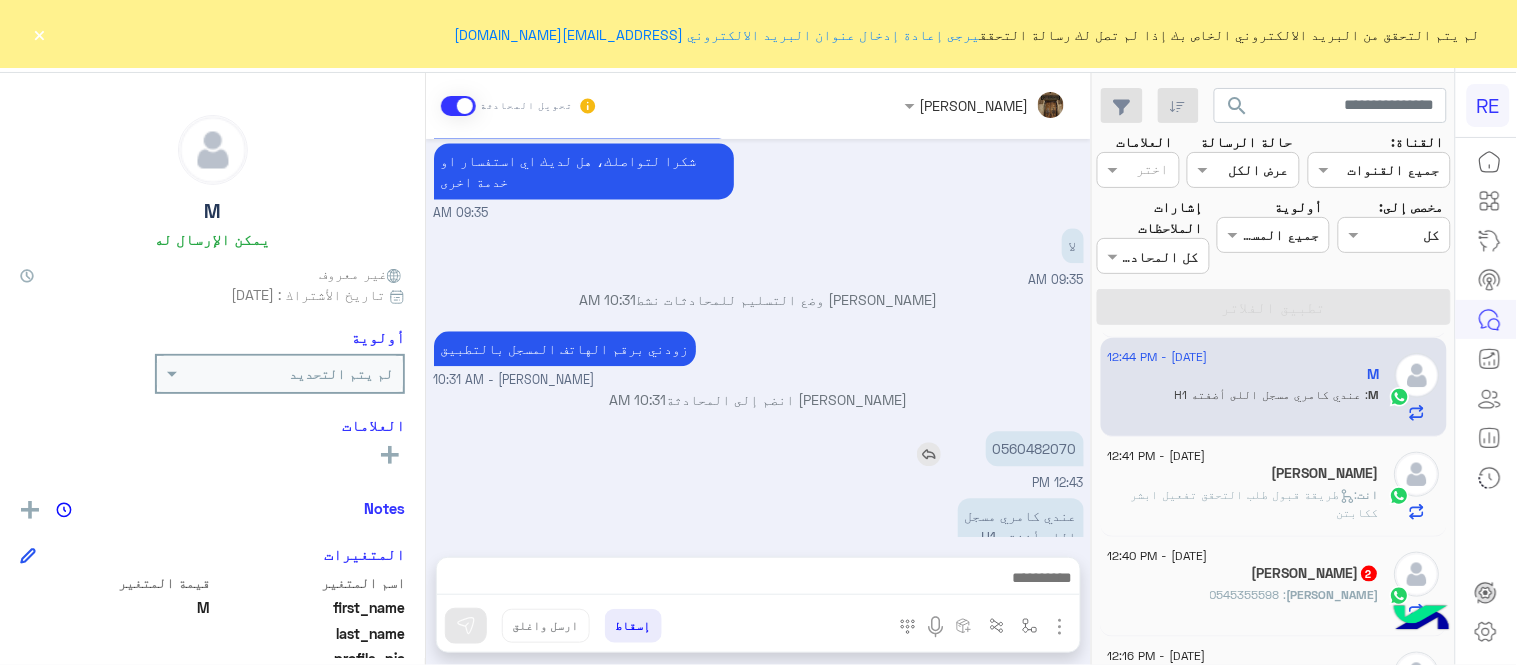 click on "0560482070" at bounding box center (1035, 448) 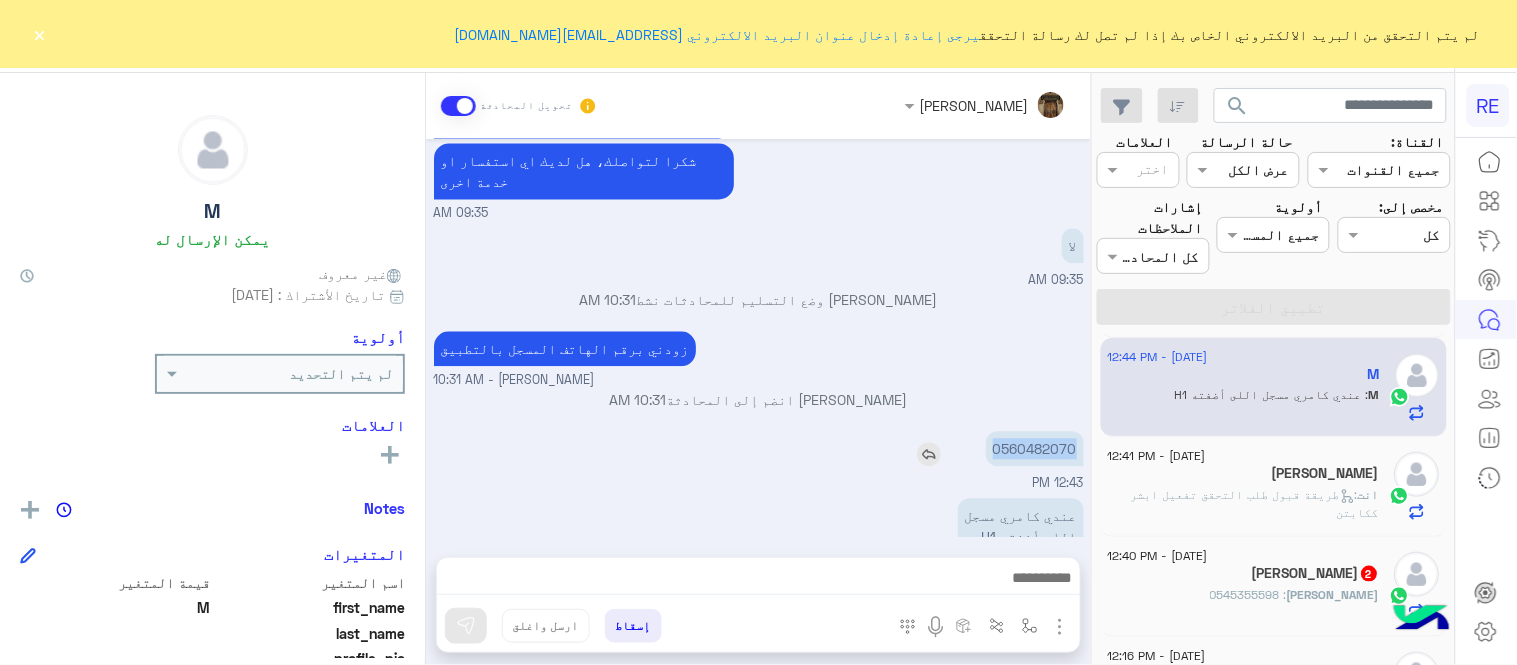 click on "0560482070" at bounding box center (1035, 448) 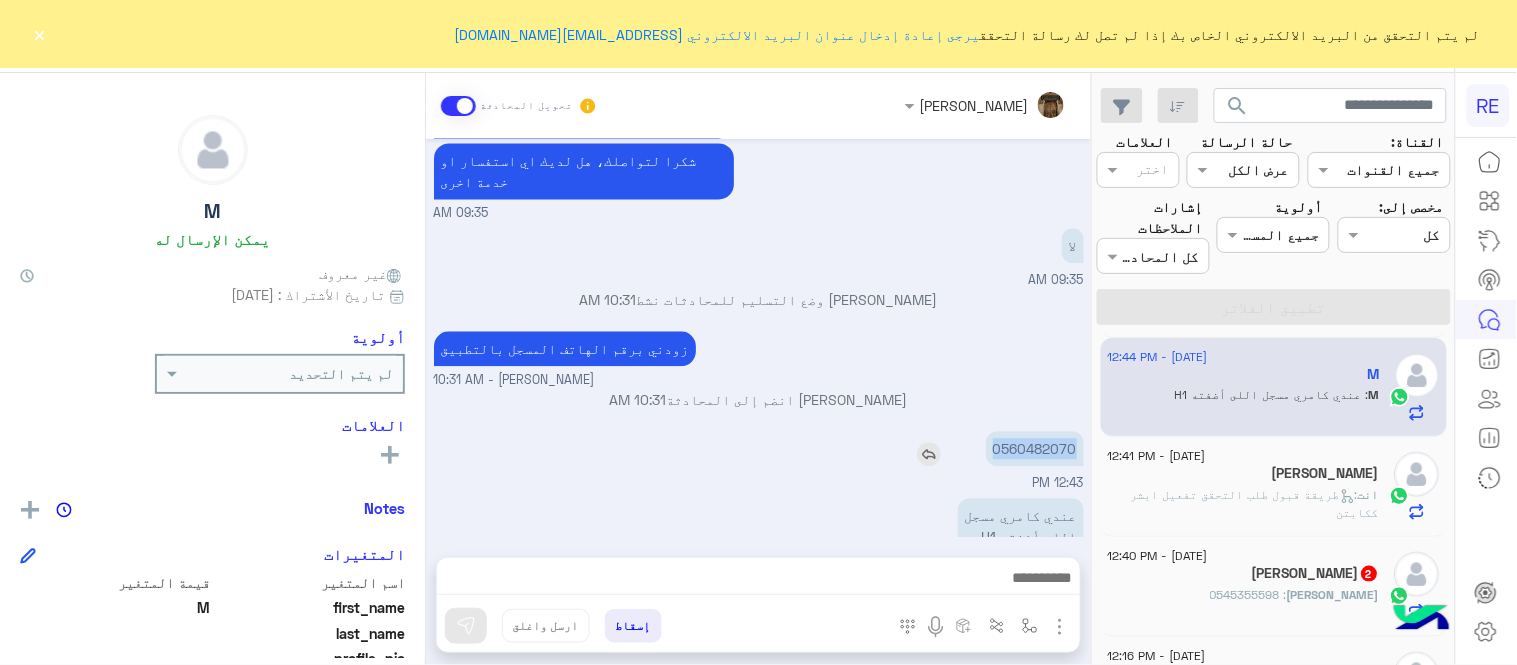 copy on "0560482070" 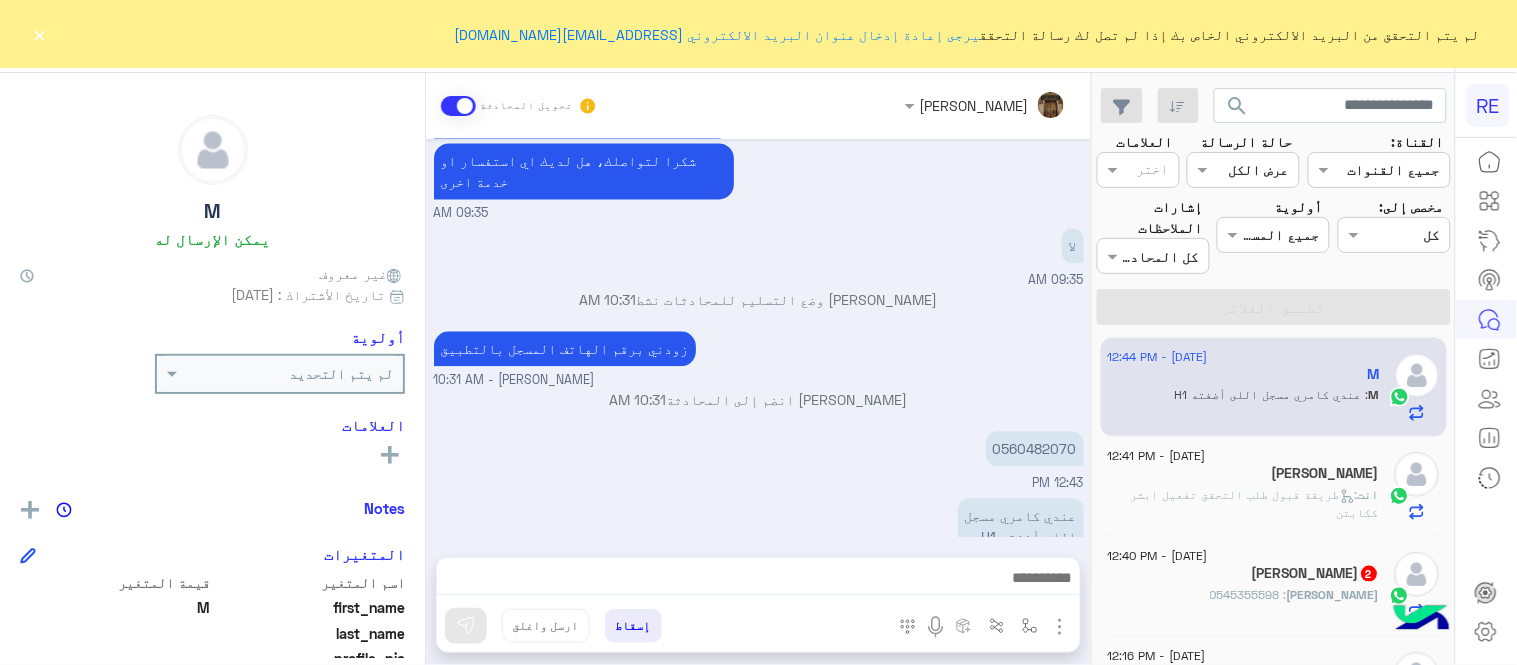 click at bounding box center (758, 583) 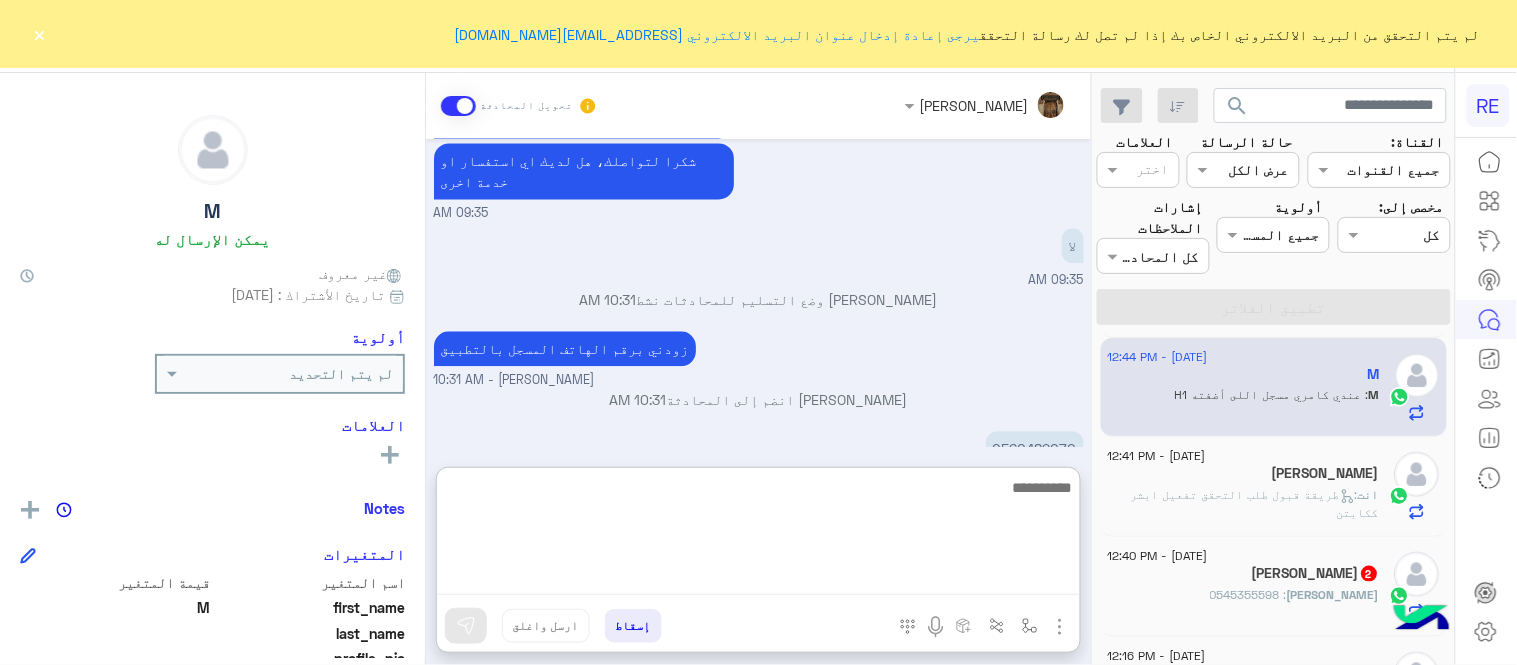 click at bounding box center [758, 535] 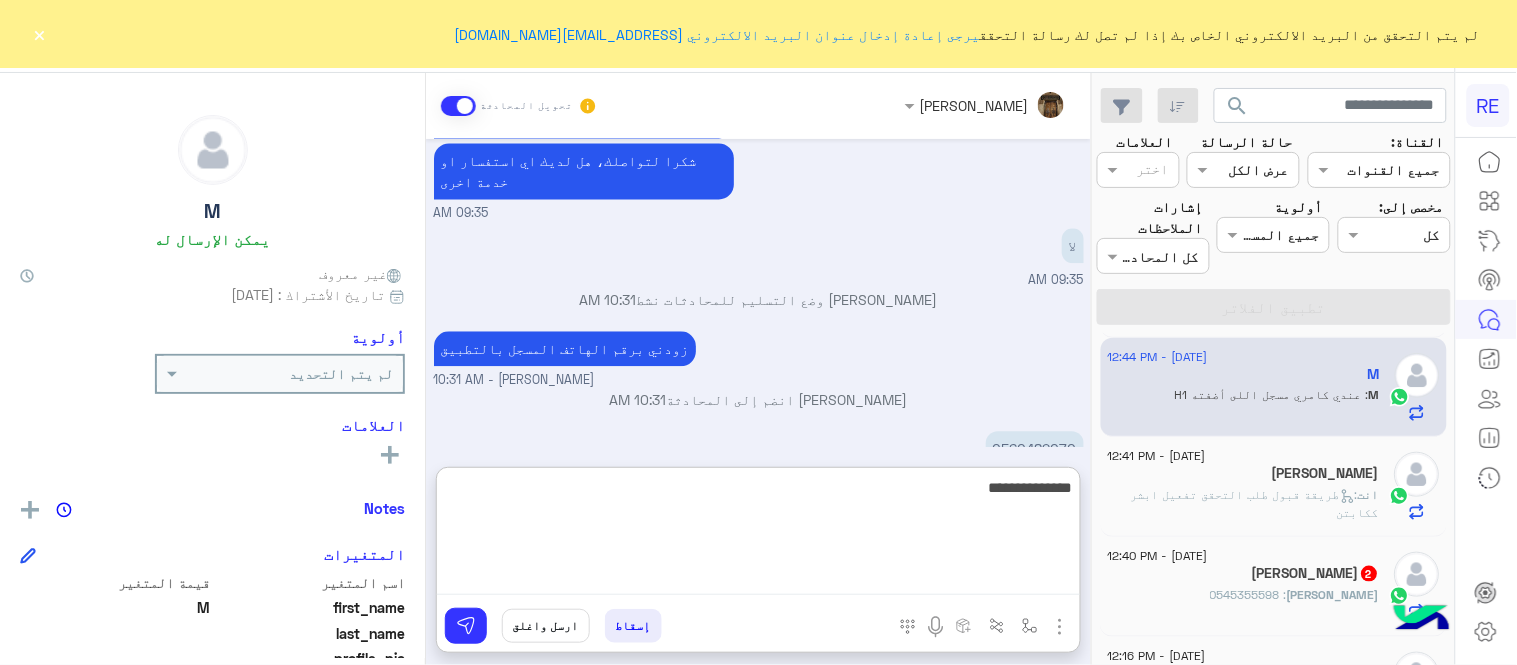 type on "**********" 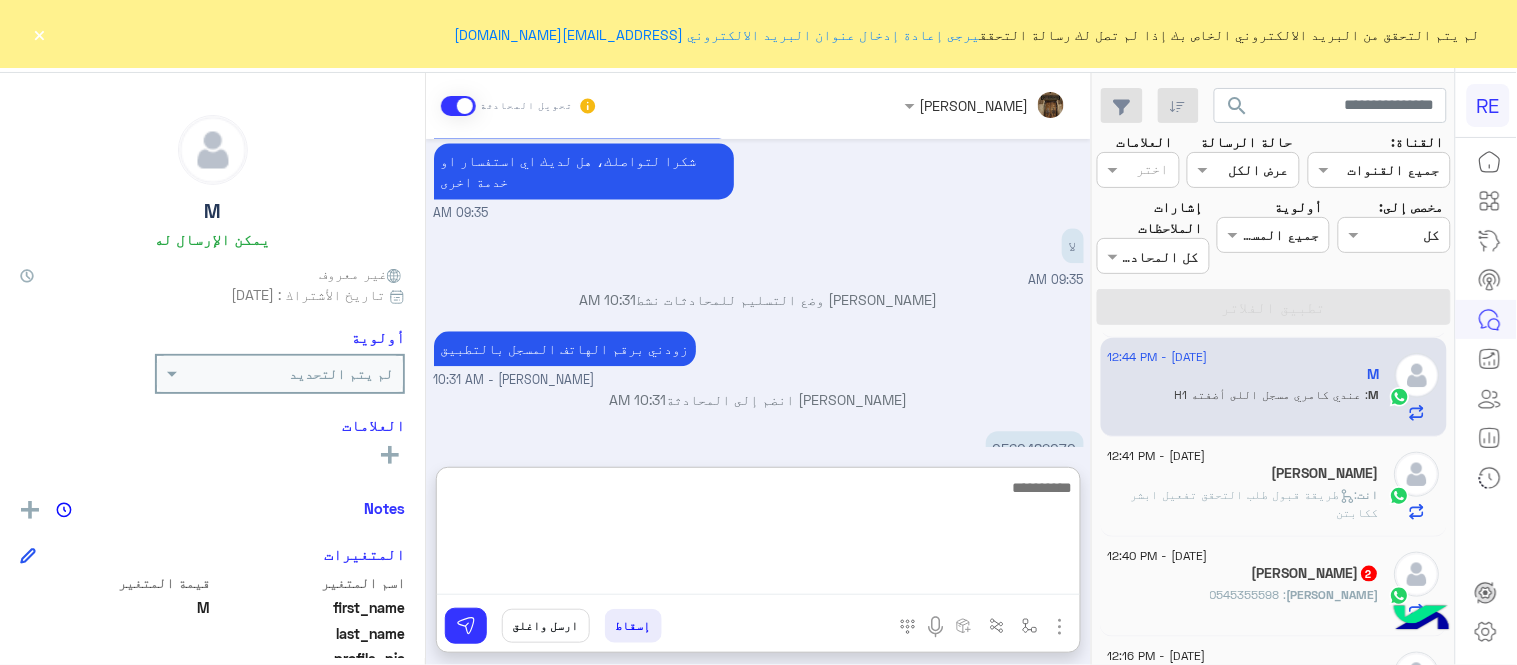 scroll, scrollTop: 1310, scrollLeft: 0, axis: vertical 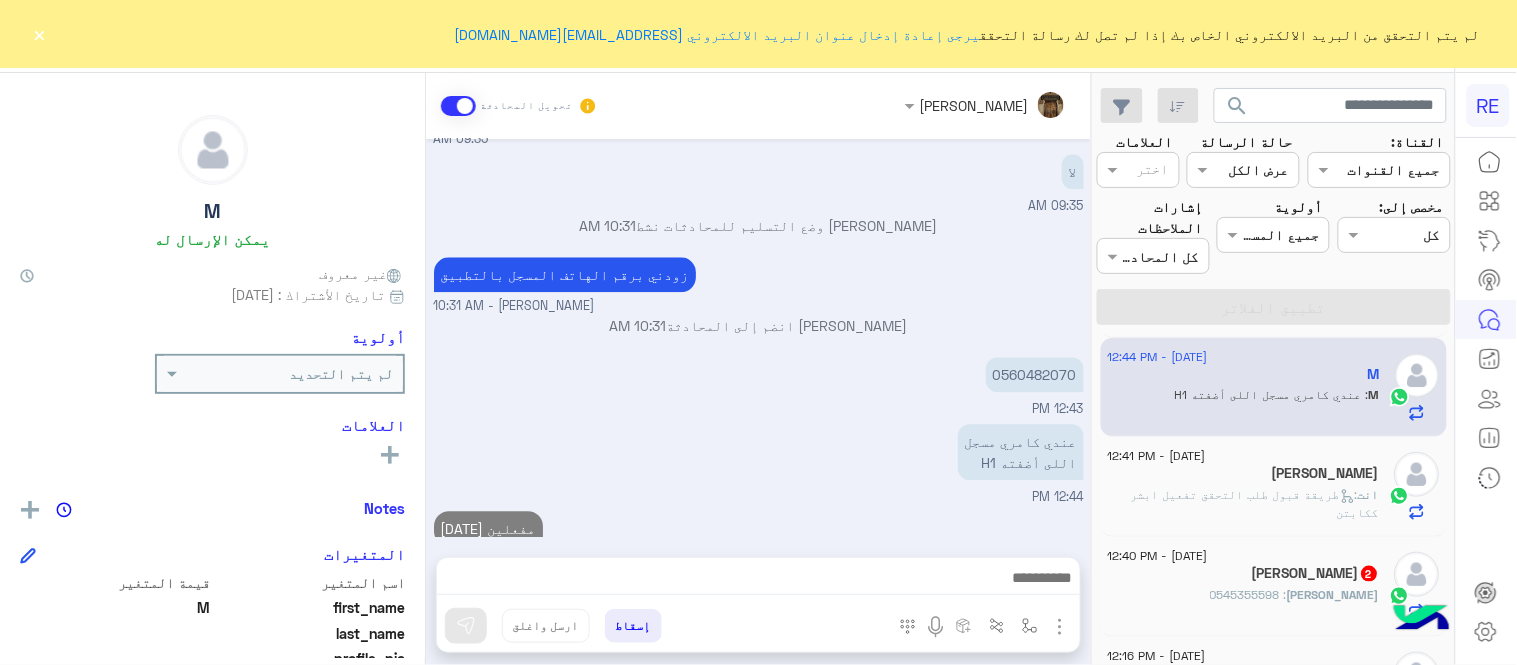 click on "Jul 9, 2025   تفعيل حساب    09:34 AM  يمكنك الاطلاع على شروط الانضمام لرحلة ك (كابتن ) الموجودة بالصورة أعلاه،
لتحميل التطبيق عبر الرابط التالي : 📲
http://onelink.to/Rehla    يسعدنا انضمامك لتطبيق رحلة يمكنك اتباع الخطوات الموضحة لتسجيل بيانات سيارتك بالفيديو التالي  : عزيزي الكابتن، فضلًا ، للرغبة بتفعيل الحساب قم برفع البيانات عبر التطبيق والتواصل معنا  تم تسجيل السيارة   اواجه صعوبة بالتسجيل  اي خدمة اخرى ؟  الرجوع للقائمة الرئ   لا     09:34 AM   تم تسجيل السيارة    09:35 AM  اهلا بك عزيزنا الكابتن، سيتم مراجعة حسابك وابلاغك في اقرب وقت شكرا لتواصلك، هل لديك اي استفسار او خدمة اخرى    09:35 AM" at bounding box center [758, 338] 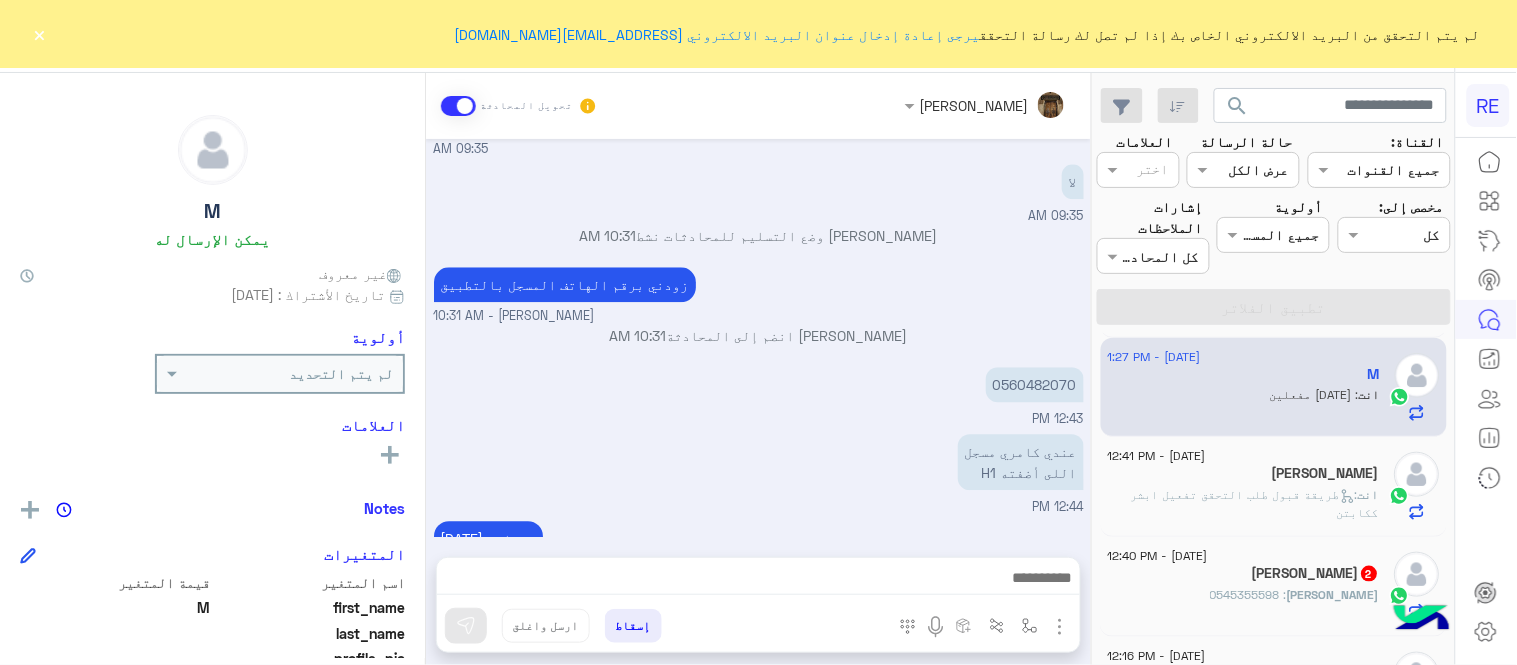 click on "عادل : 0545355598" 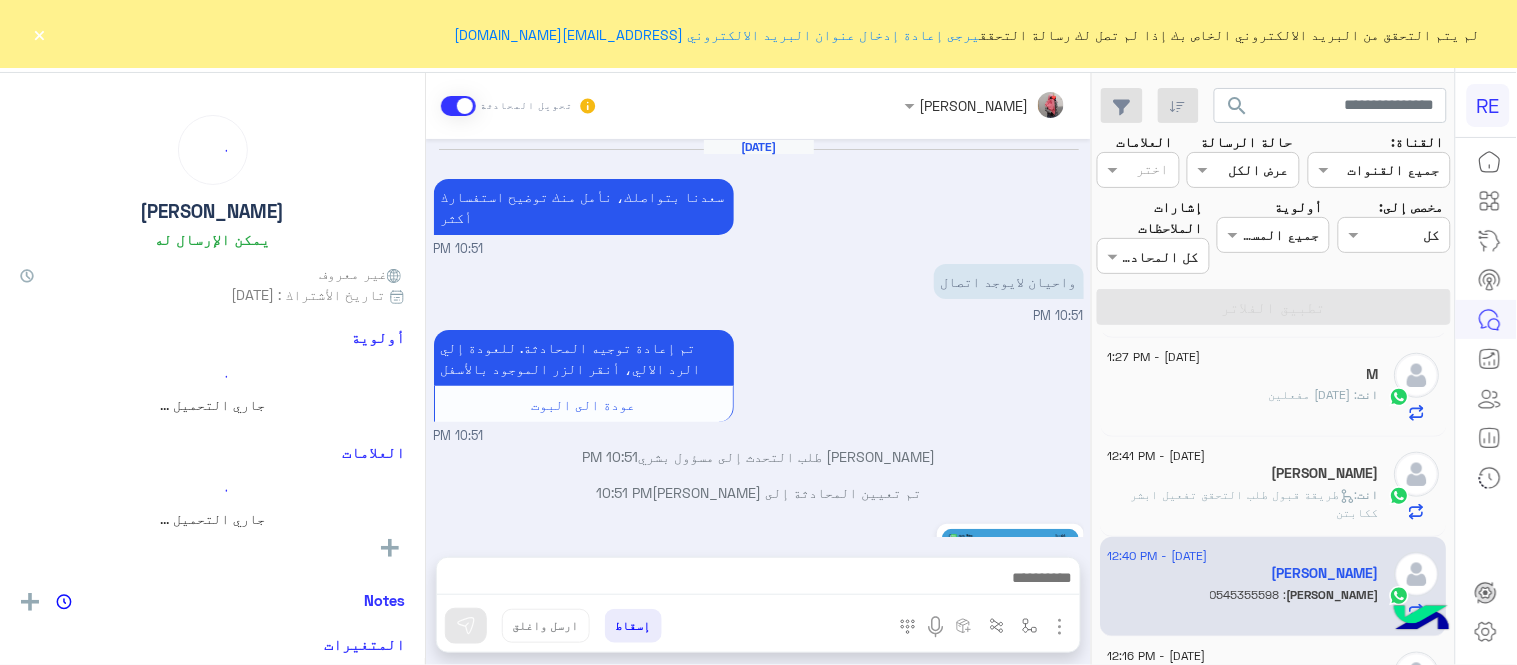 scroll, scrollTop: 606, scrollLeft: 0, axis: vertical 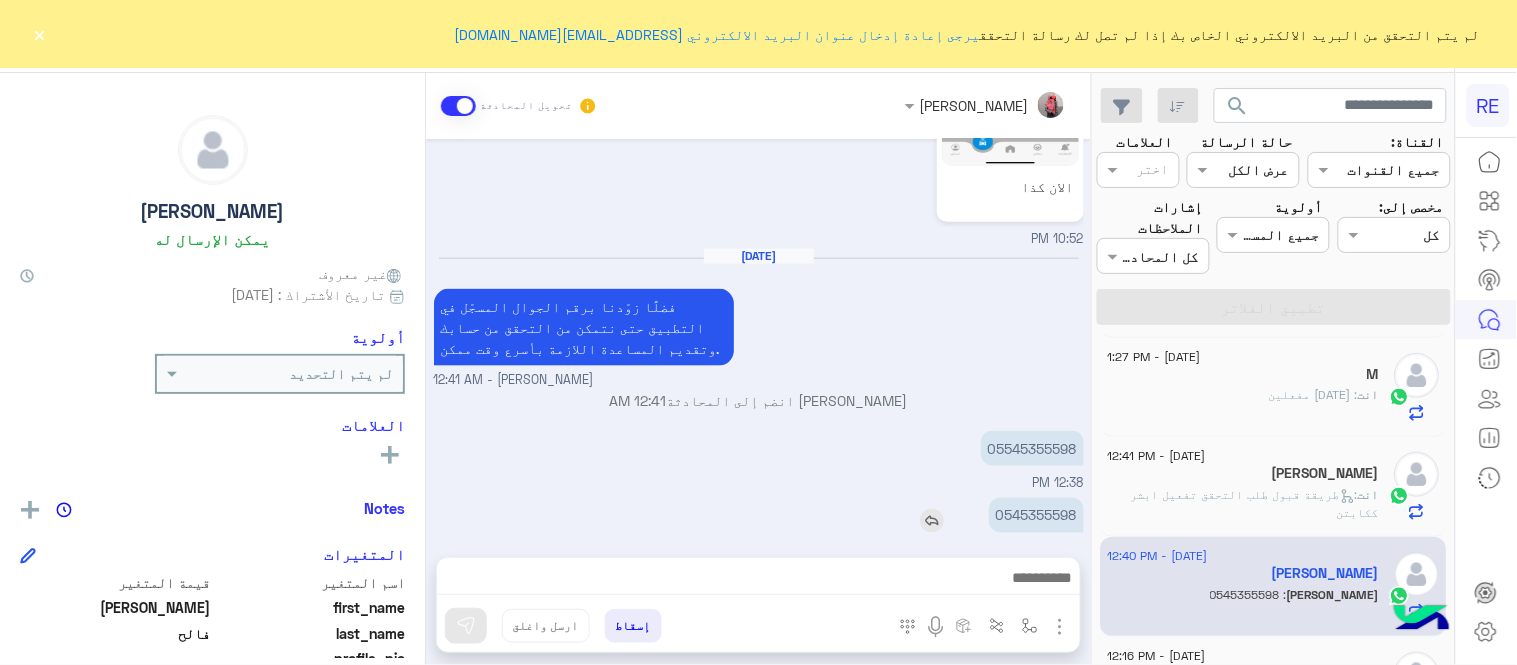 click on "0545355598" at bounding box center [1036, 515] 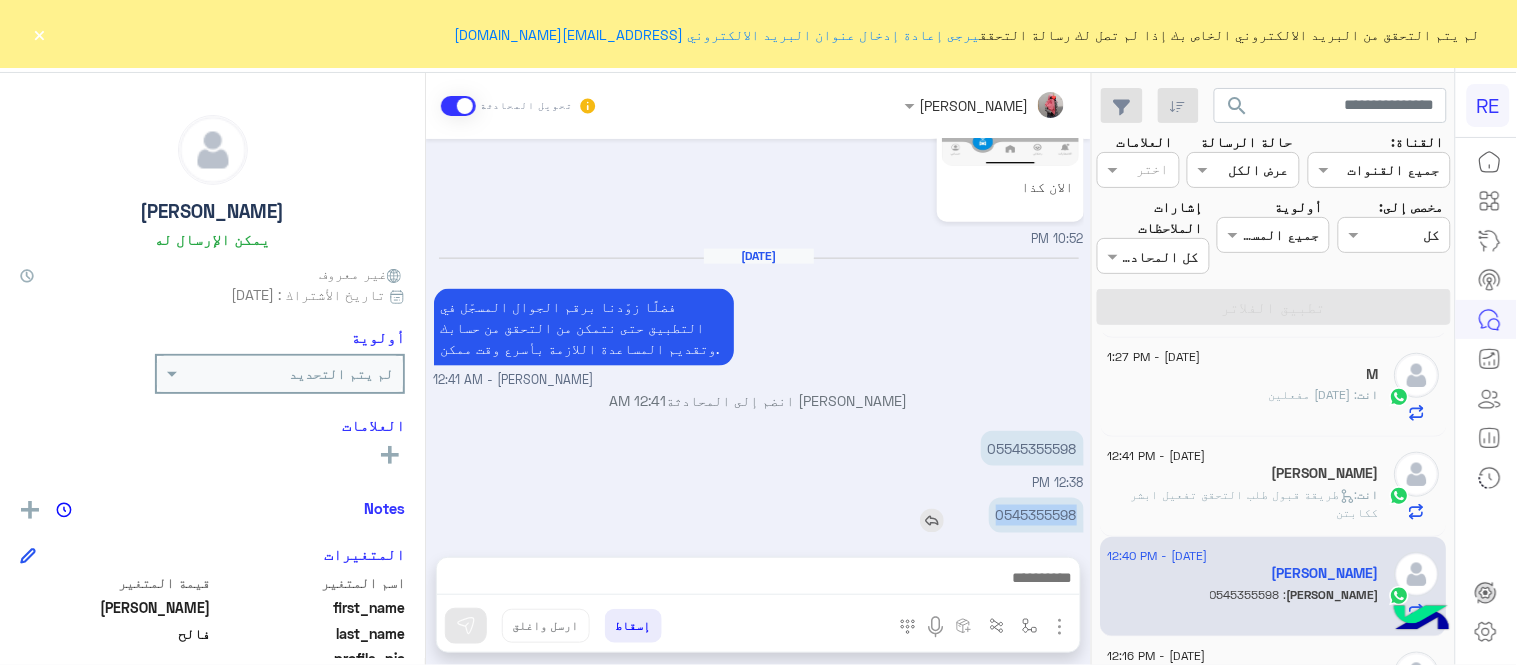click on "0545355598" at bounding box center [1036, 515] 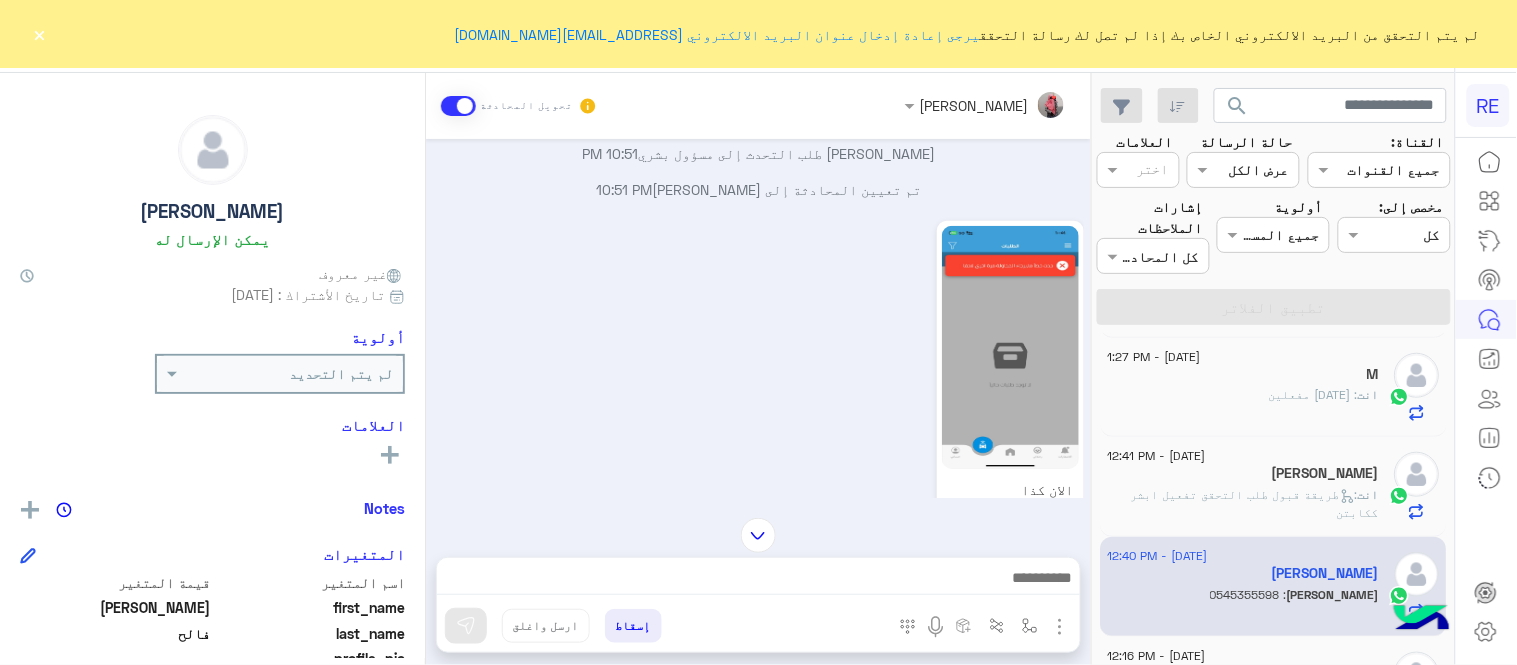 scroll, scrollTop: 274, scrollLeft: 0, axis: vertical 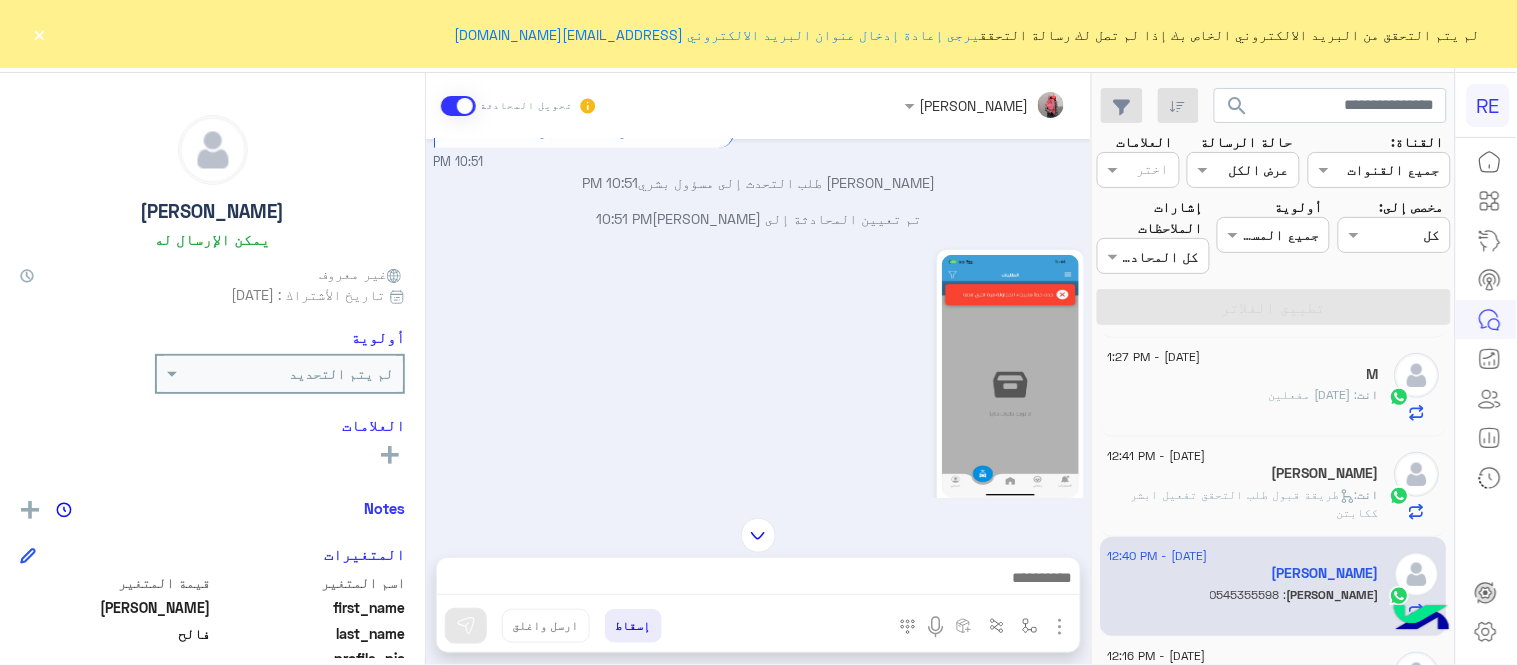 click 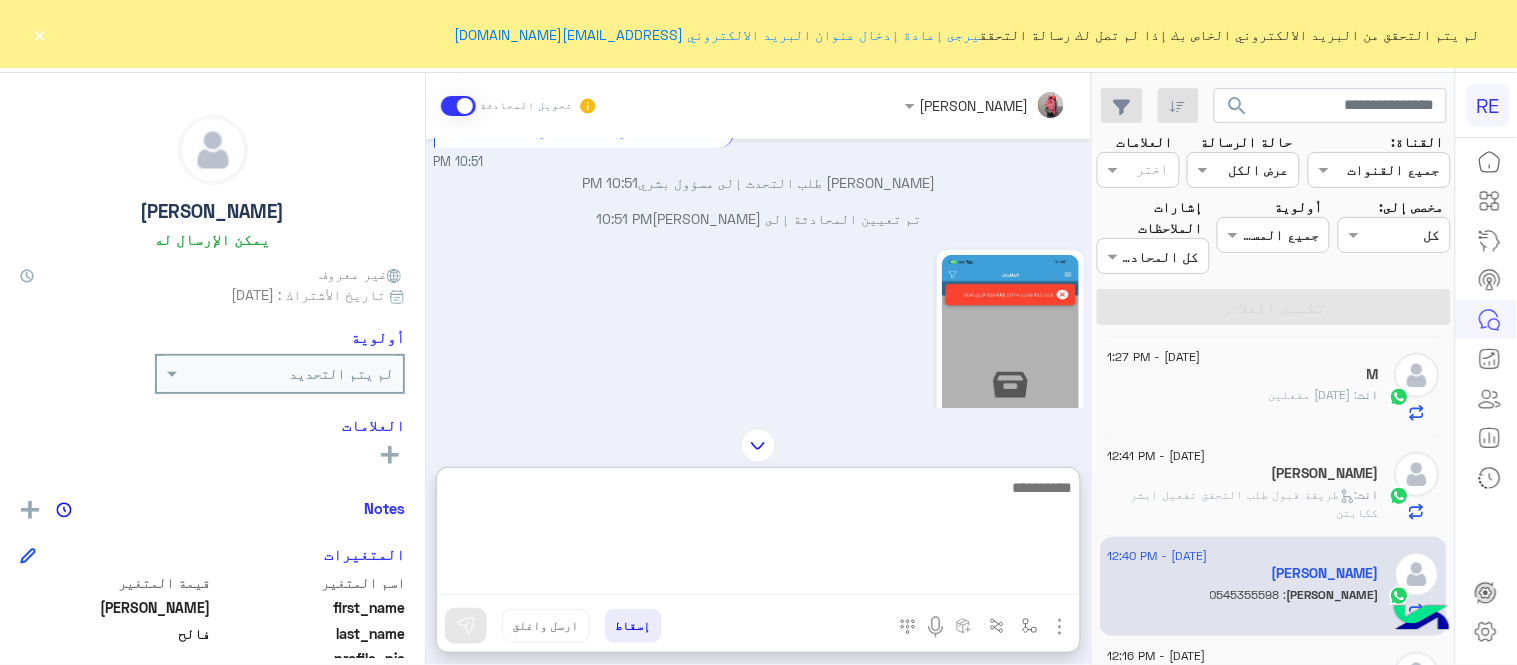 click at bounding box center [758, 535] 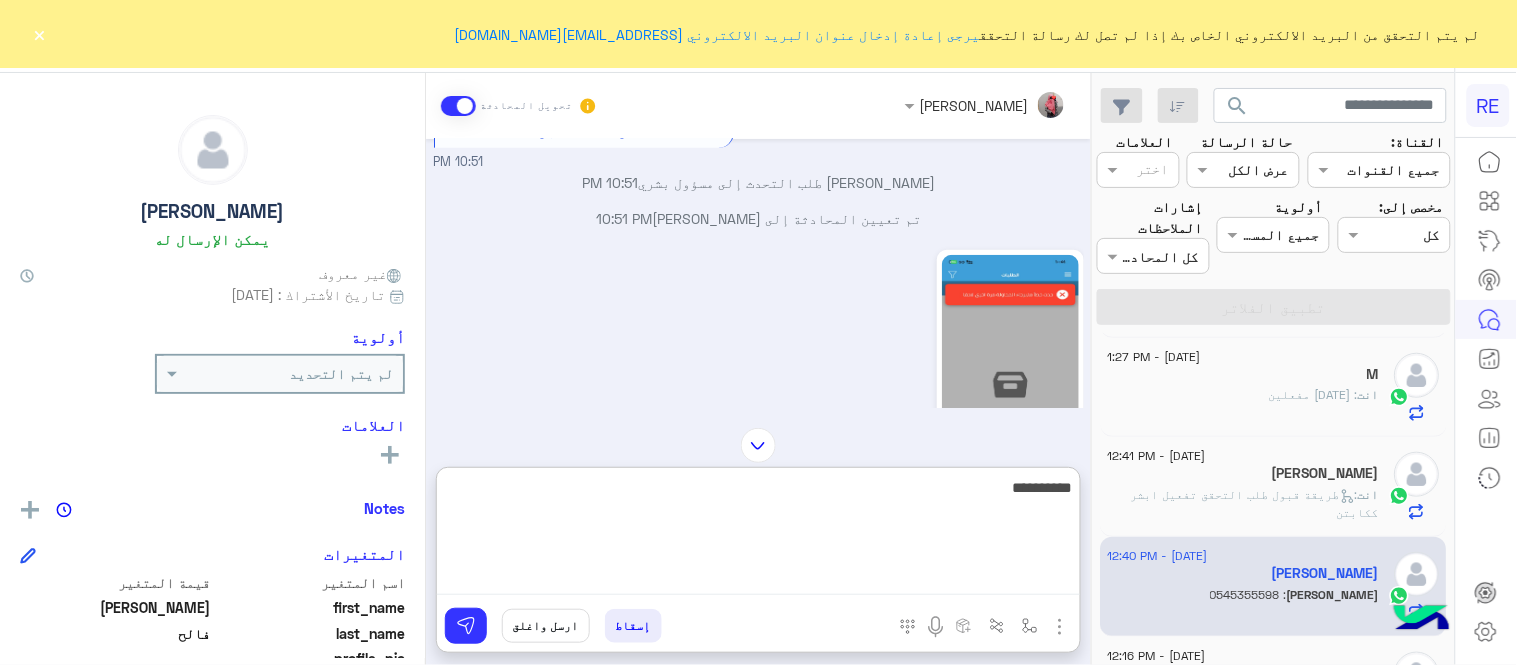 type on "**********" 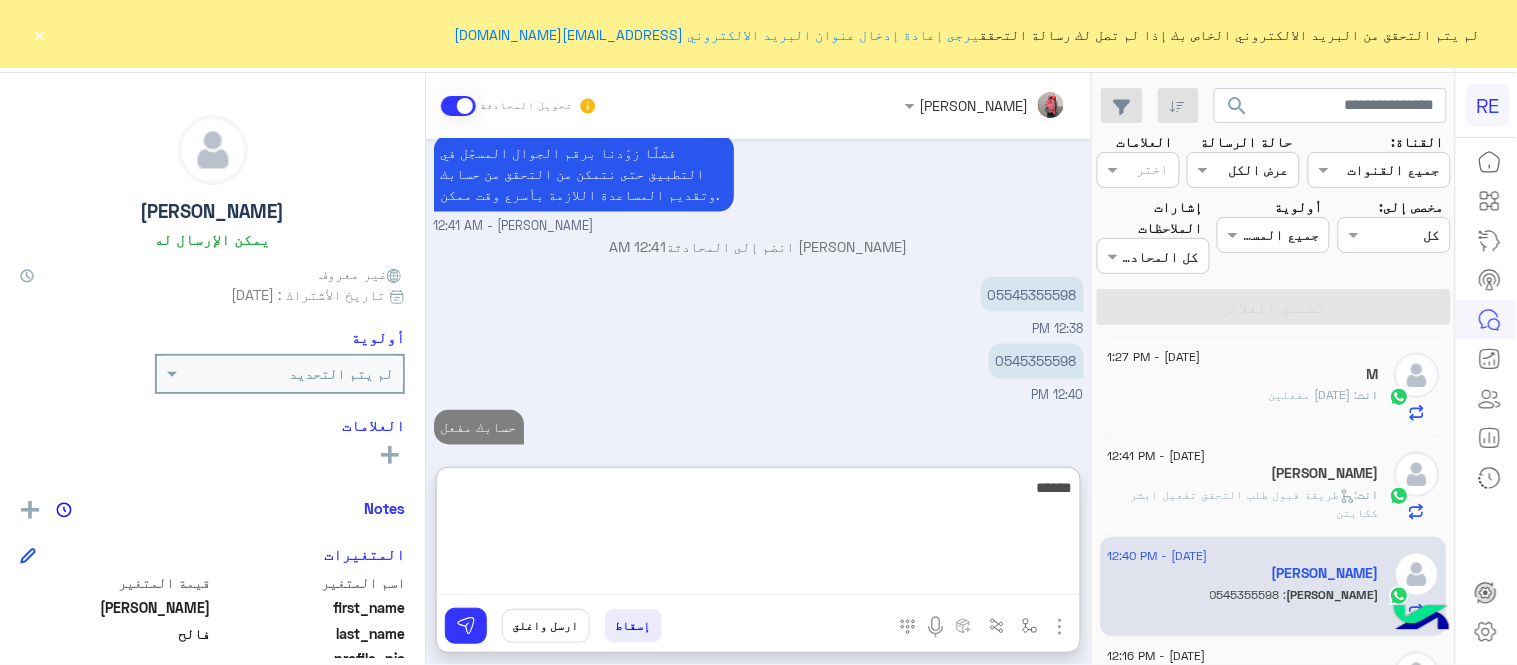 scroll, scrollTop: 796, scrollLeft: 0, axis: vertical 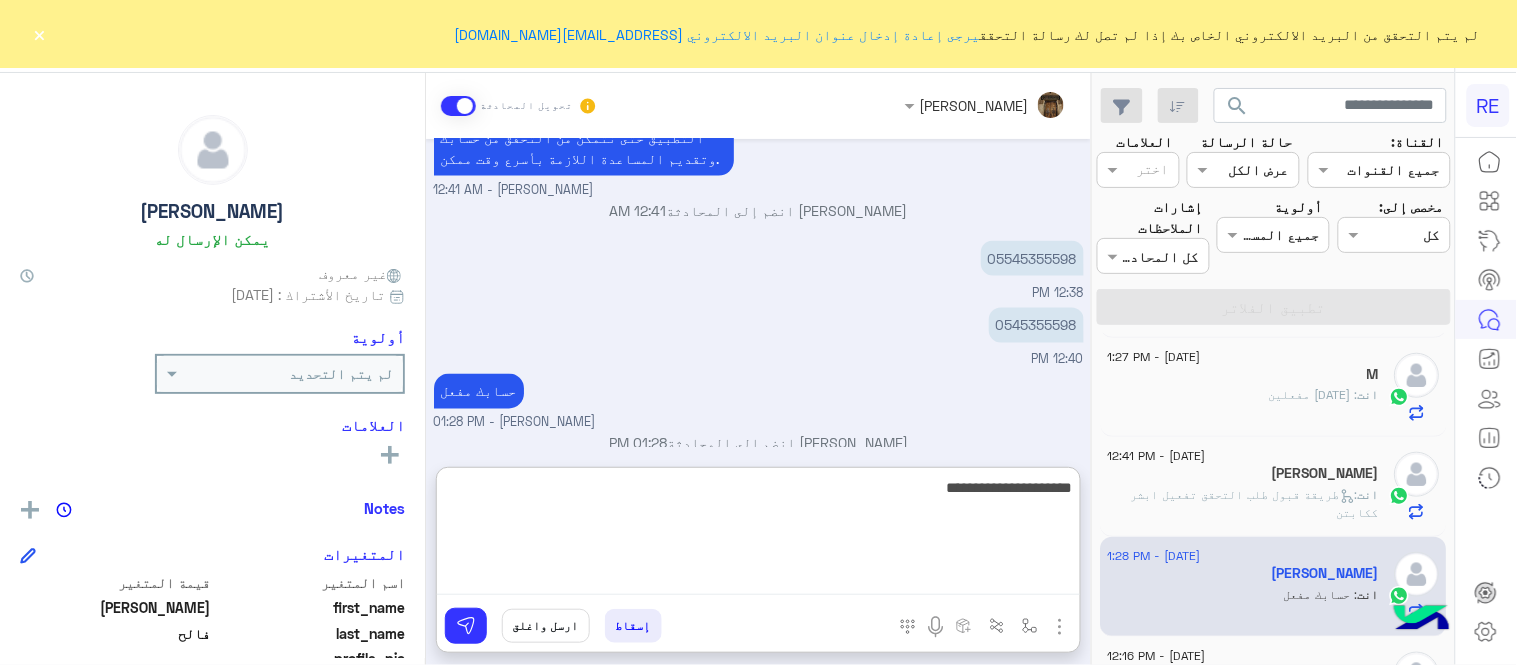 type on "**********" 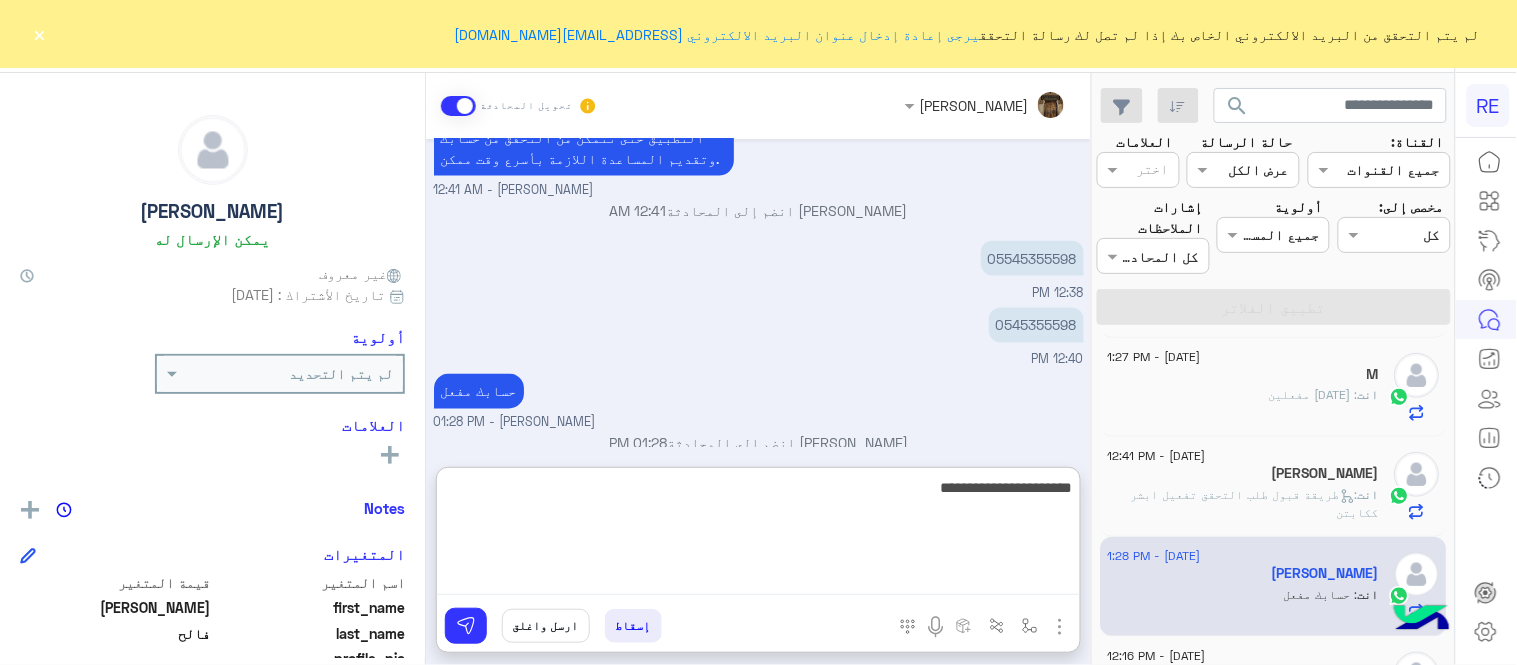 type 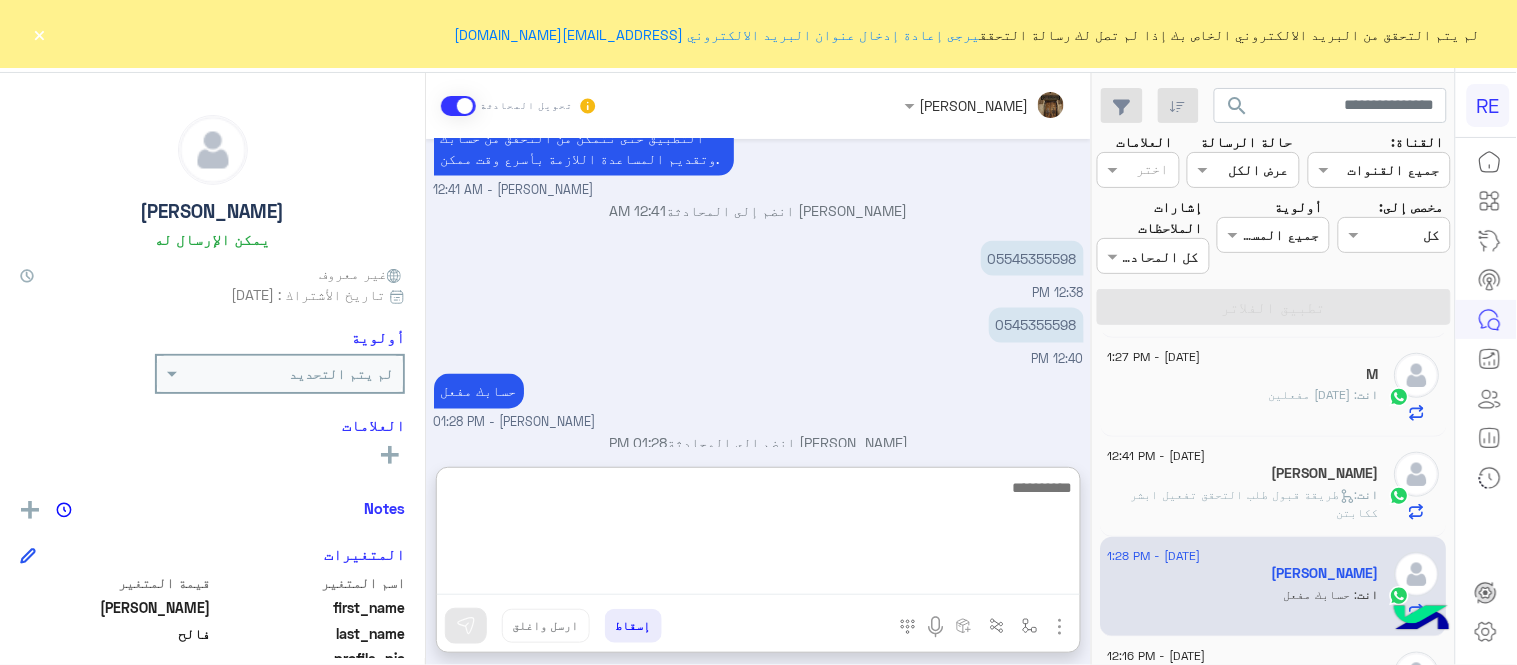 scroll, scrollTop: 860, scrollLeft: 0, axis: vertical 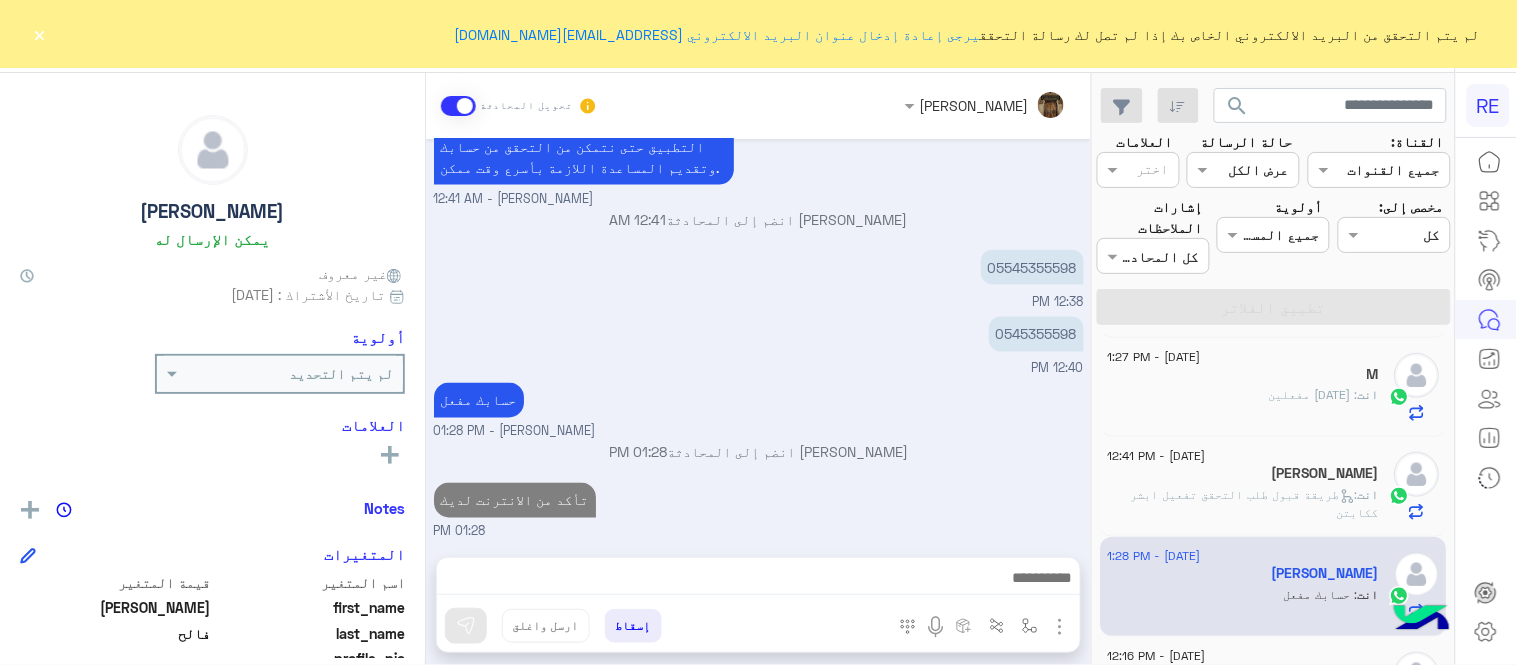 click on "Jul 8, 2025  سعدنا بتواصلك، نأمل منك توضيح استفسارك أكثر    10:51 PM  واحيان لايوجد اتصال   10:51 PM  تم إعادة توجيه المحادثة. للعودة إلي الرد الالي، أنقر الزر الموجود بالأسفل  عودة الى البوت     10:51 PM   عادل فالح طلب التحدث إلى مسؤول بشري   10:51 PM       تم تعيين المحادثة إلى Zahraa Alfadhl   10:51 PM       الان كذا    10:52 PM   Jul 9, 2025  فضلًا زوّدنا برقم الجوال المسجّل في التطبيق حتى نتمكن من التحقق من حسابك وتقديم المساعدة اللازمة بأسرع وقت ممكن.  مروه احمد -  12:41 AM   مروه احمد انضم إلى المحادثة   12:41 AM      05545355598   12:38 PM  0545355598   12:40 PM  حسابك مفعل  عبير زكريا -  01:28 PM   عبير زكريا انضم إلى المحادثة   01:28 PM        01:28 PM" at bounding box center [758, 338] 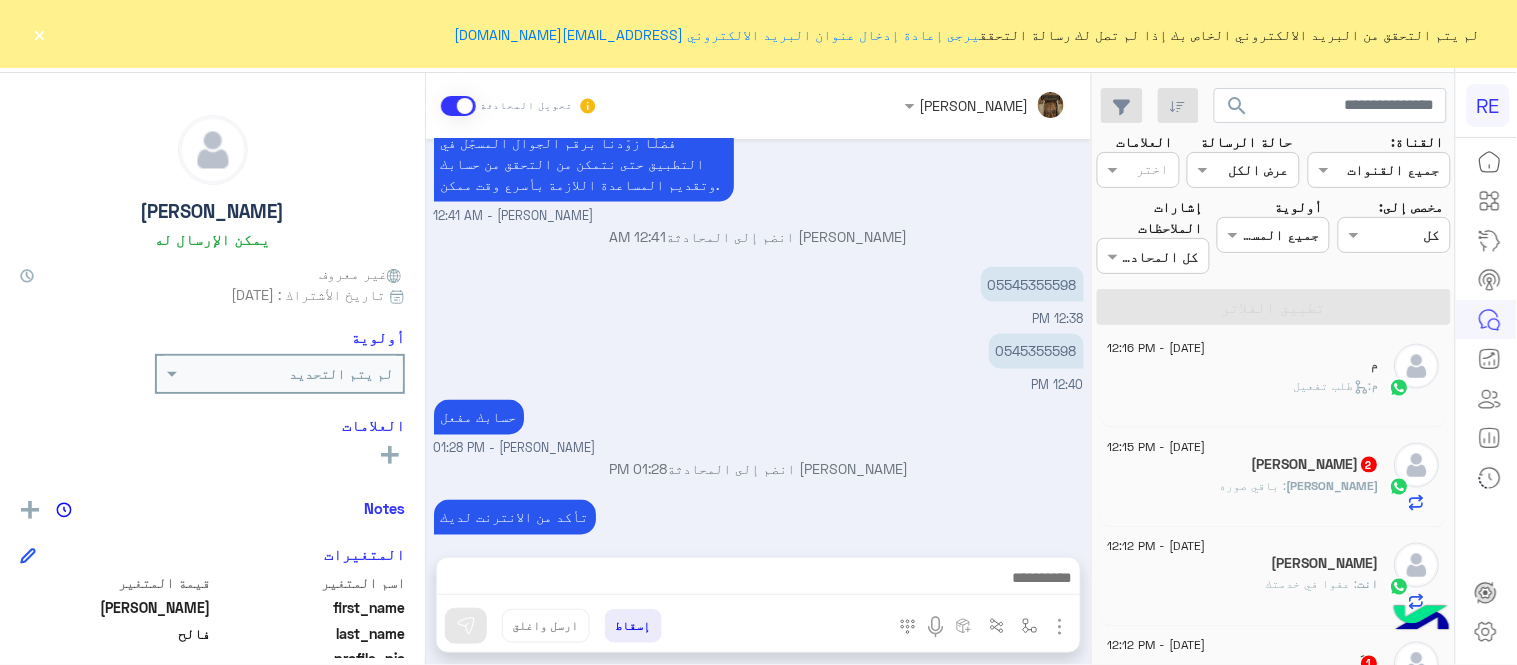scroll, scrollTop: 814, scrollLeft: 0, axis: vertical 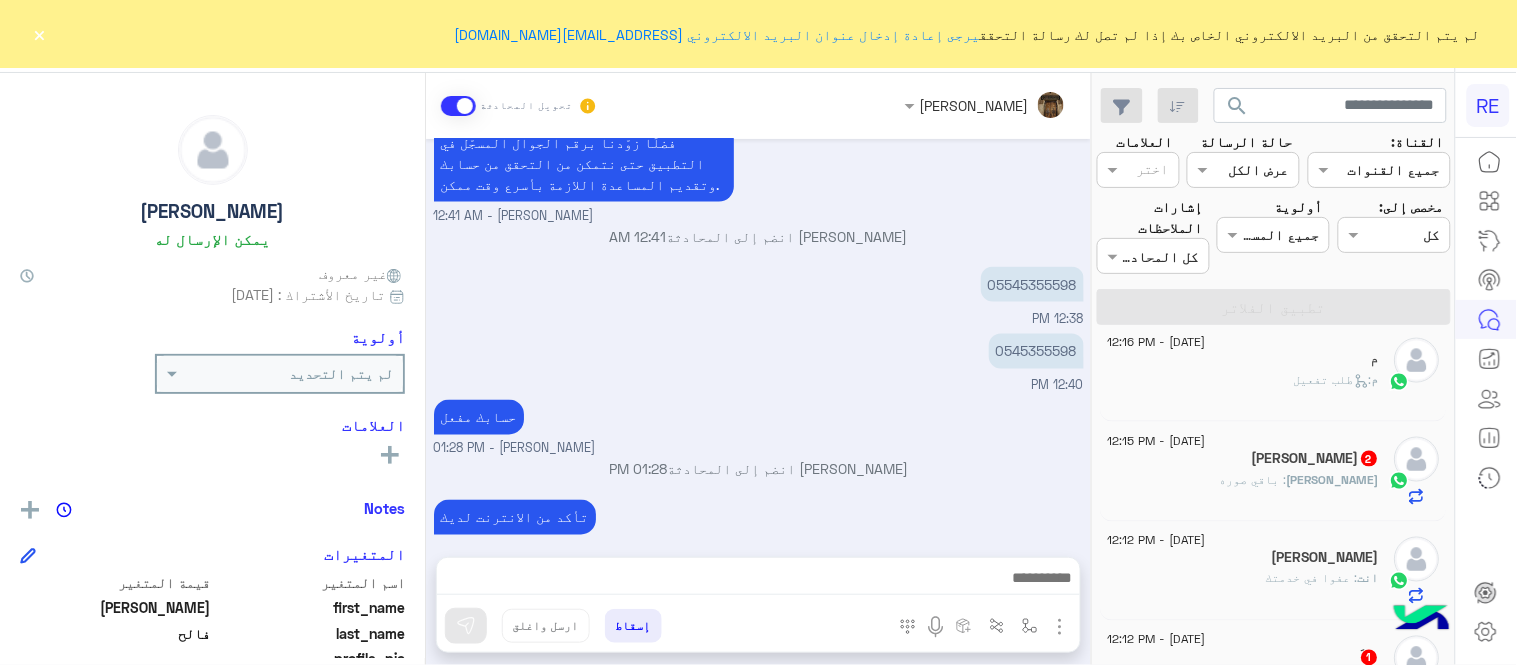 click on "عبدالرحمن : باقي صوره" 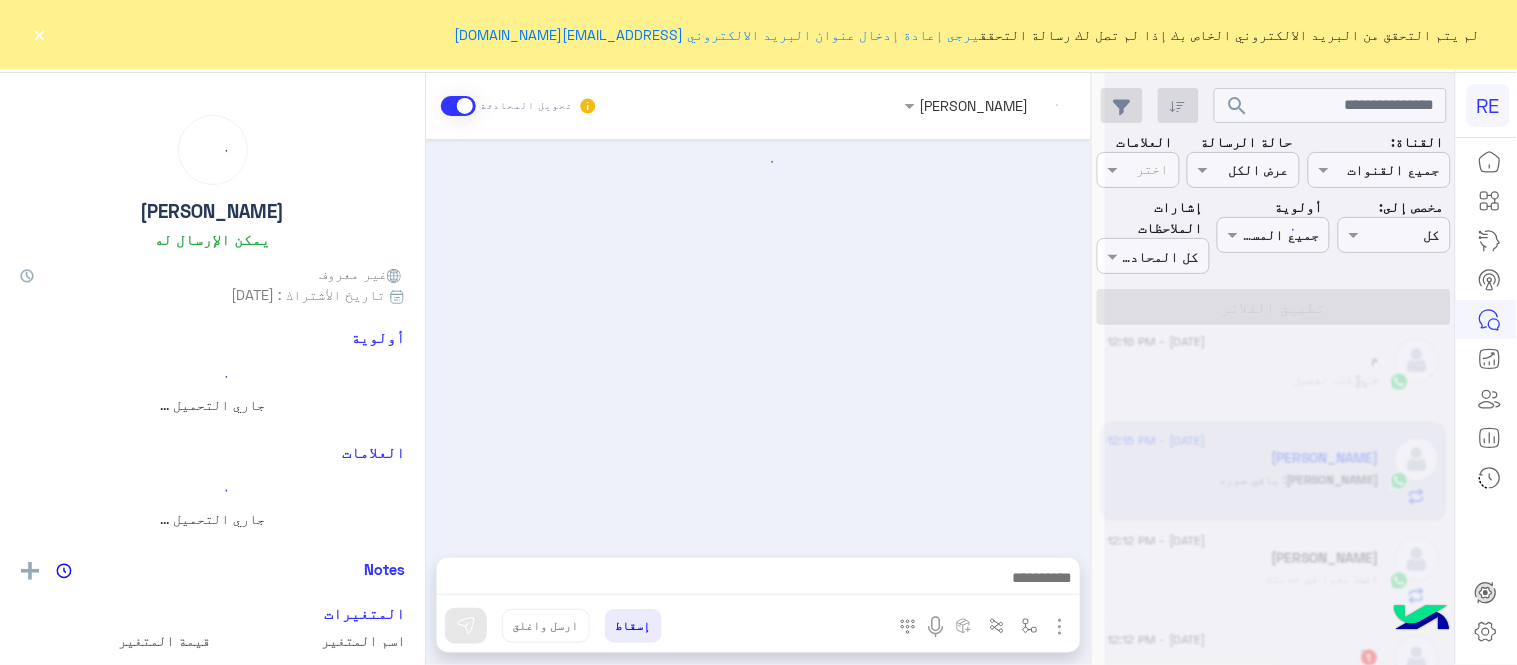scroll, scrollTop: 236, scrollLeft: 0, axis: vertical 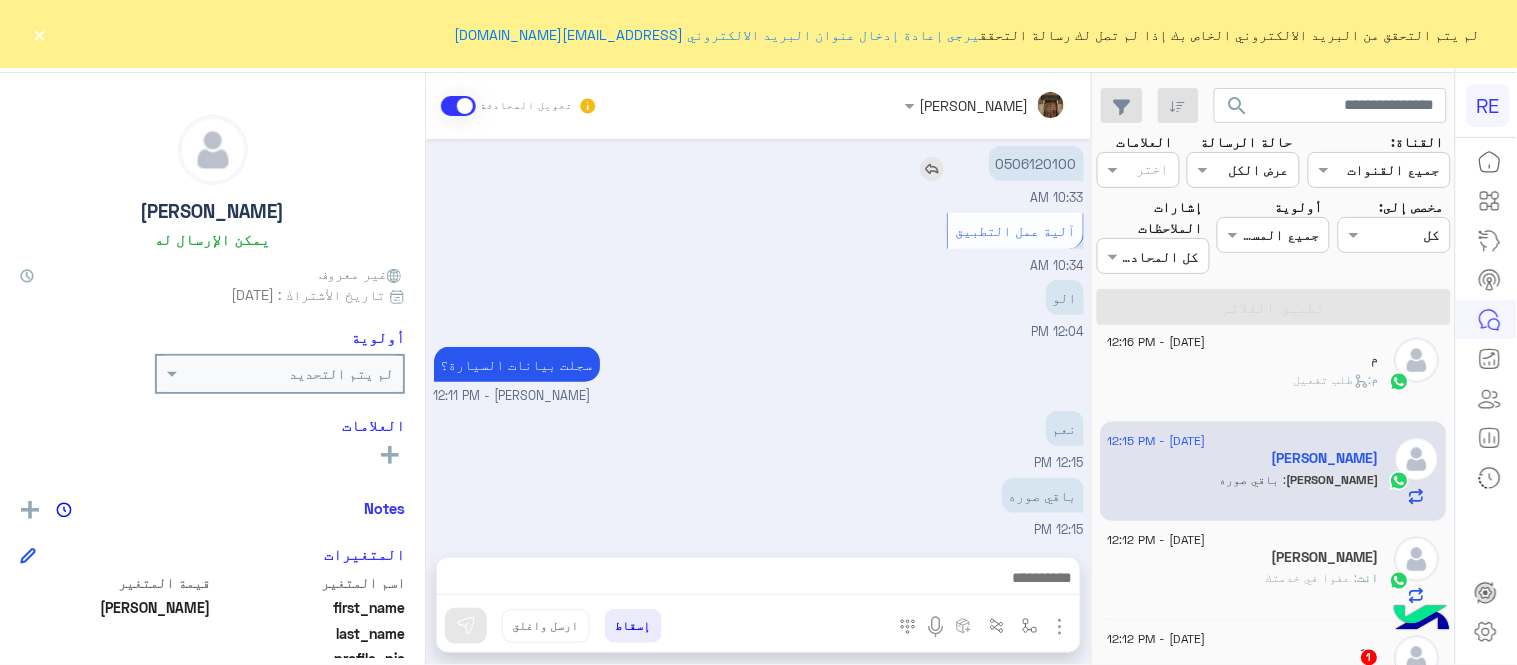 click on "0506120100" at bounding box center [1036, 163] 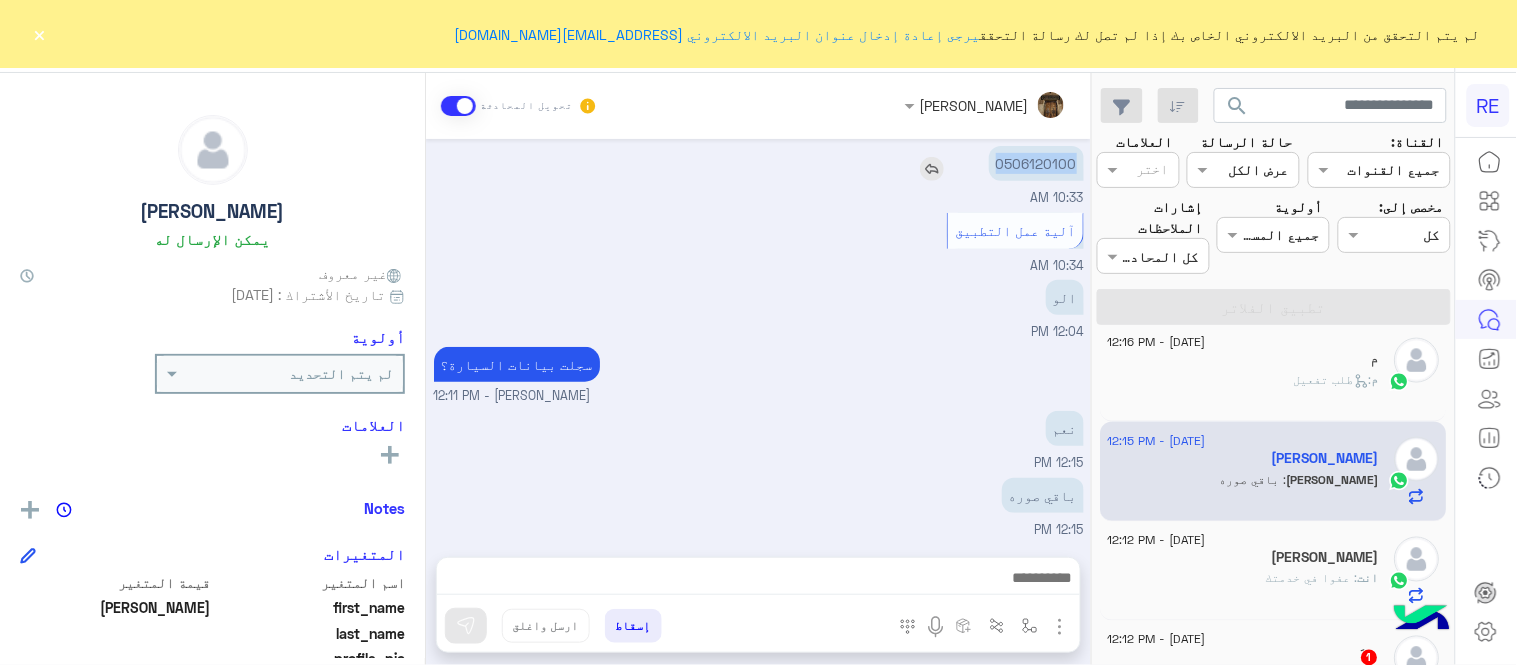 click on "0506120100" at bounding box center [1036, 163] 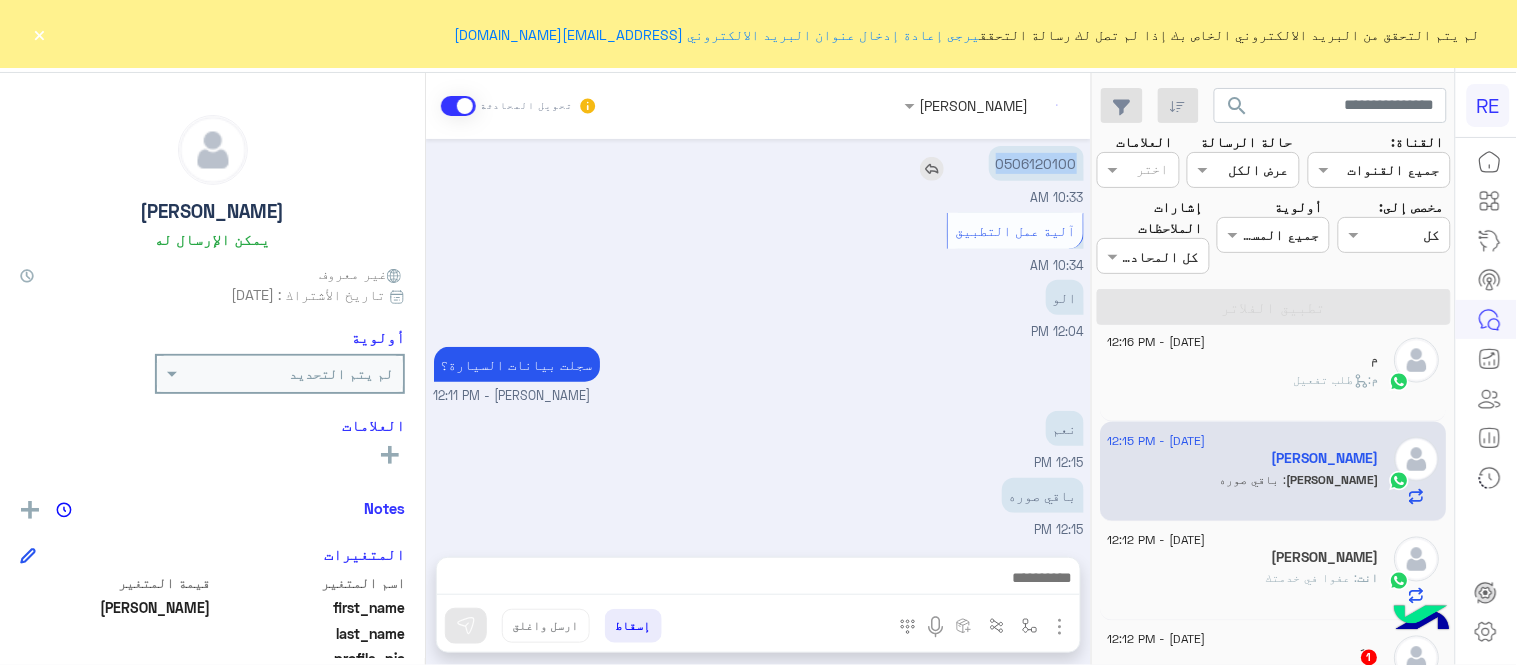 copy on "0506120100" 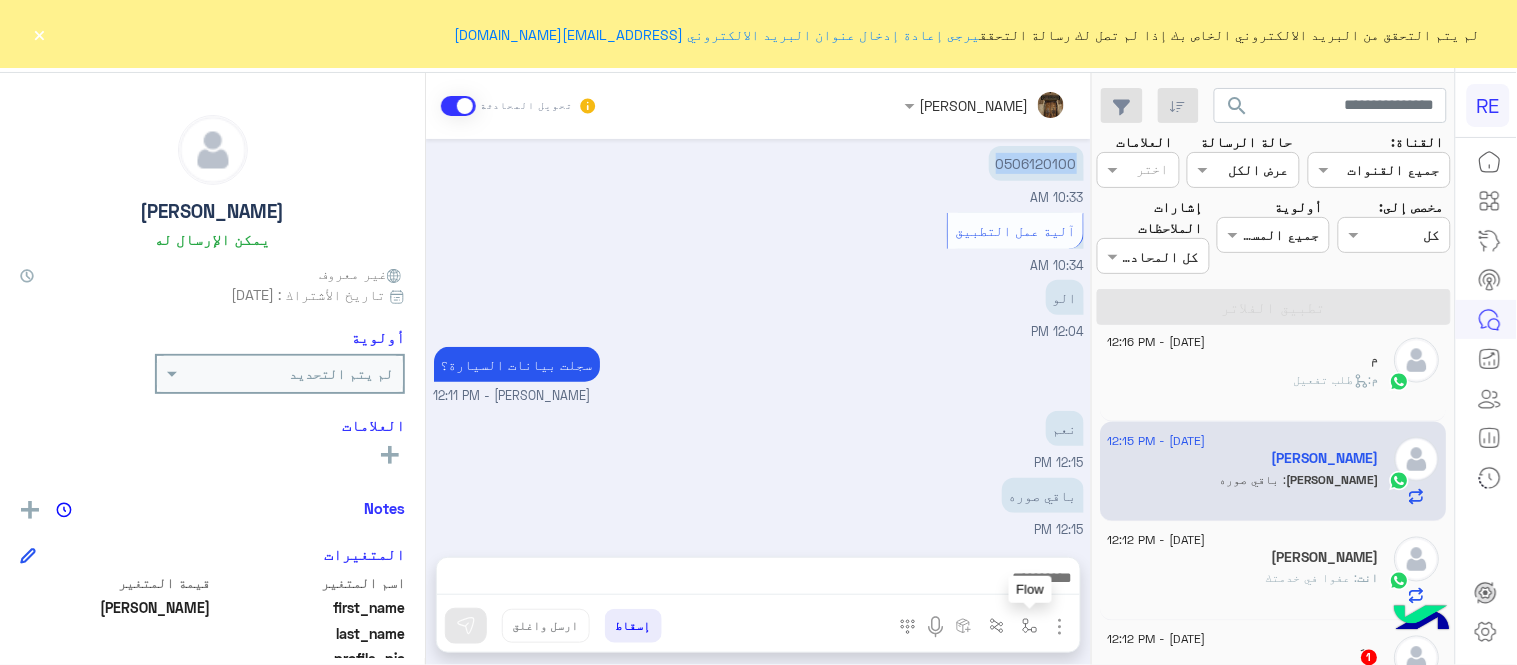 click at bounding box center (1030, 626) 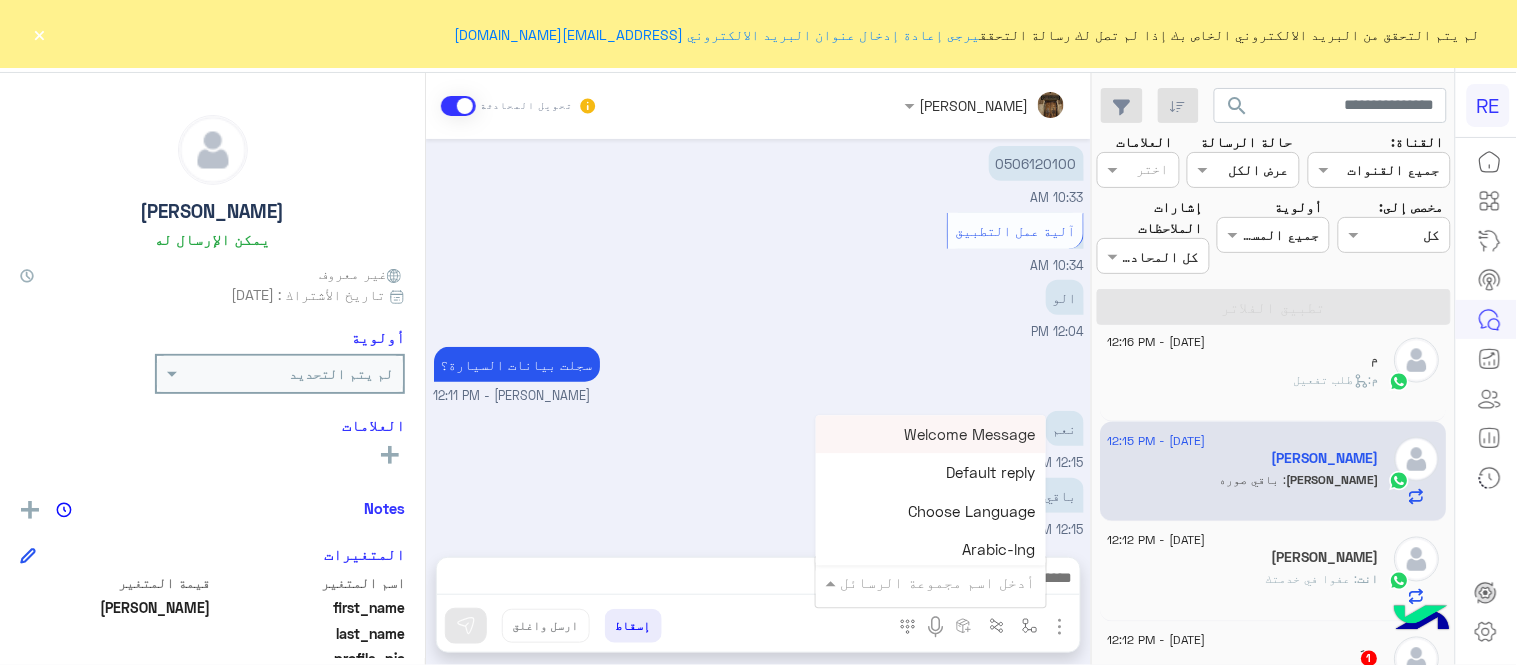 click at bounding box center [959, 582] 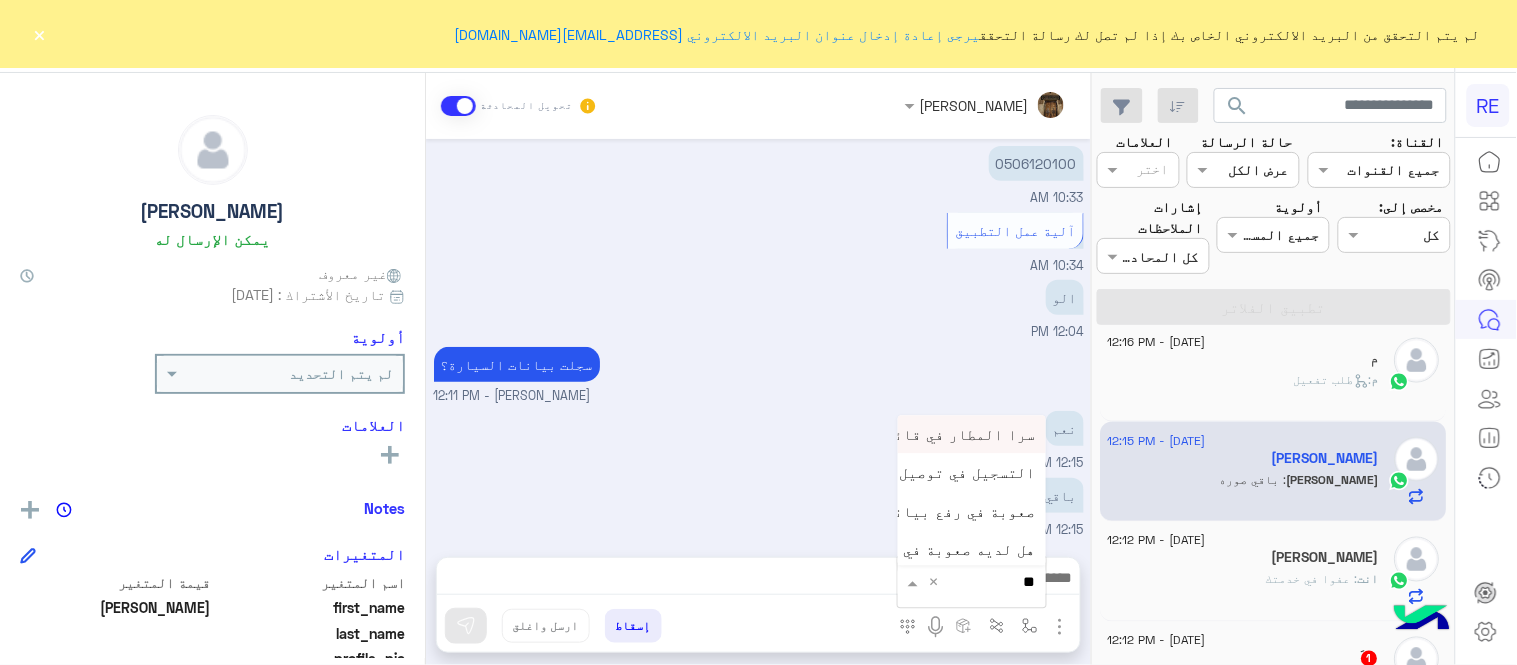 type on "***" 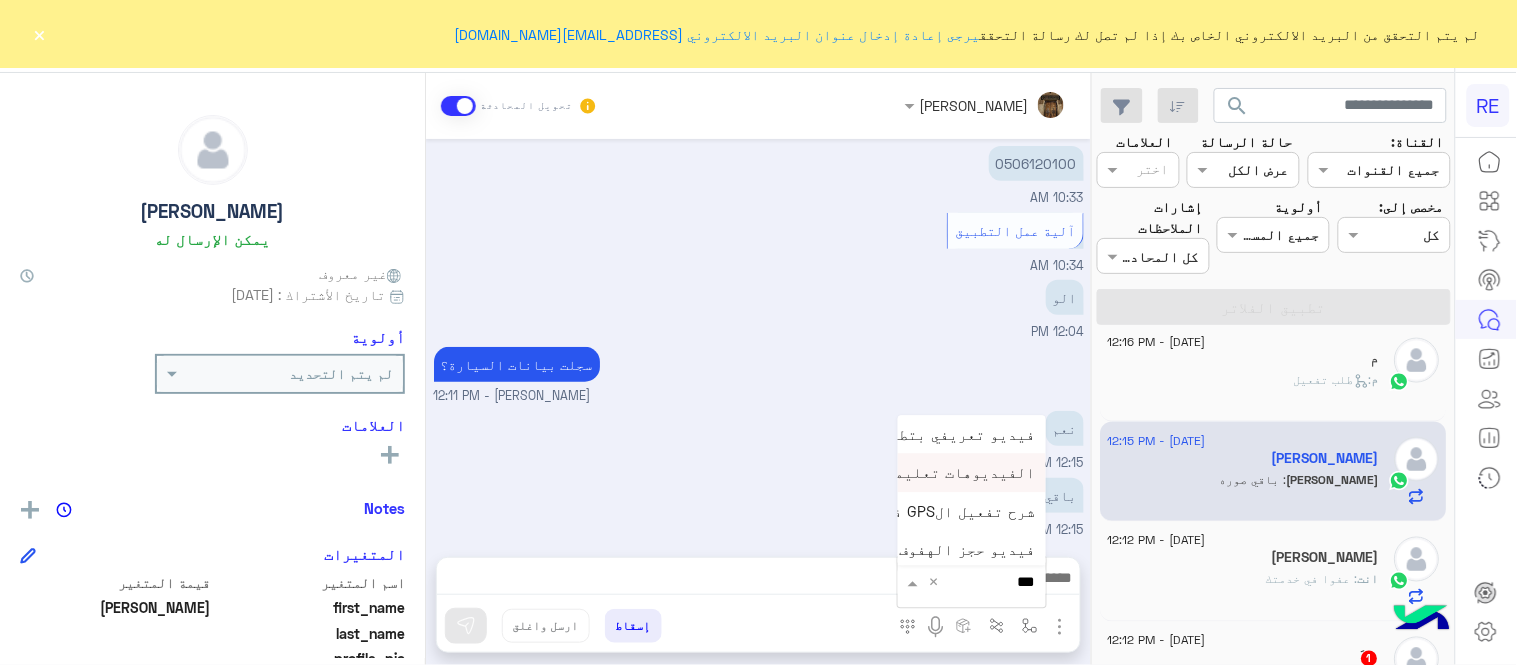scroll, scrollTop: 81, scrollLeft: 0, axis: vertical 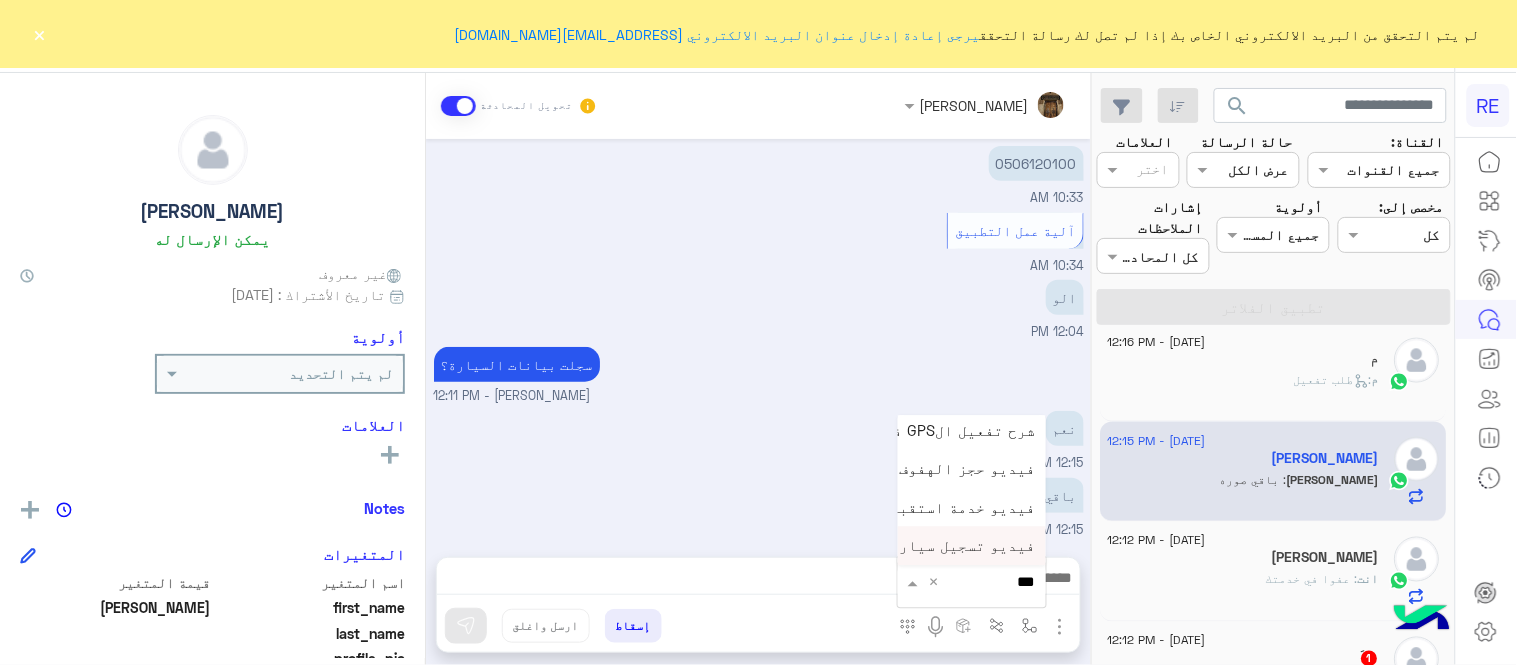 click on "فيديو تسجيل سيارة" at bounding box center (963, 546) 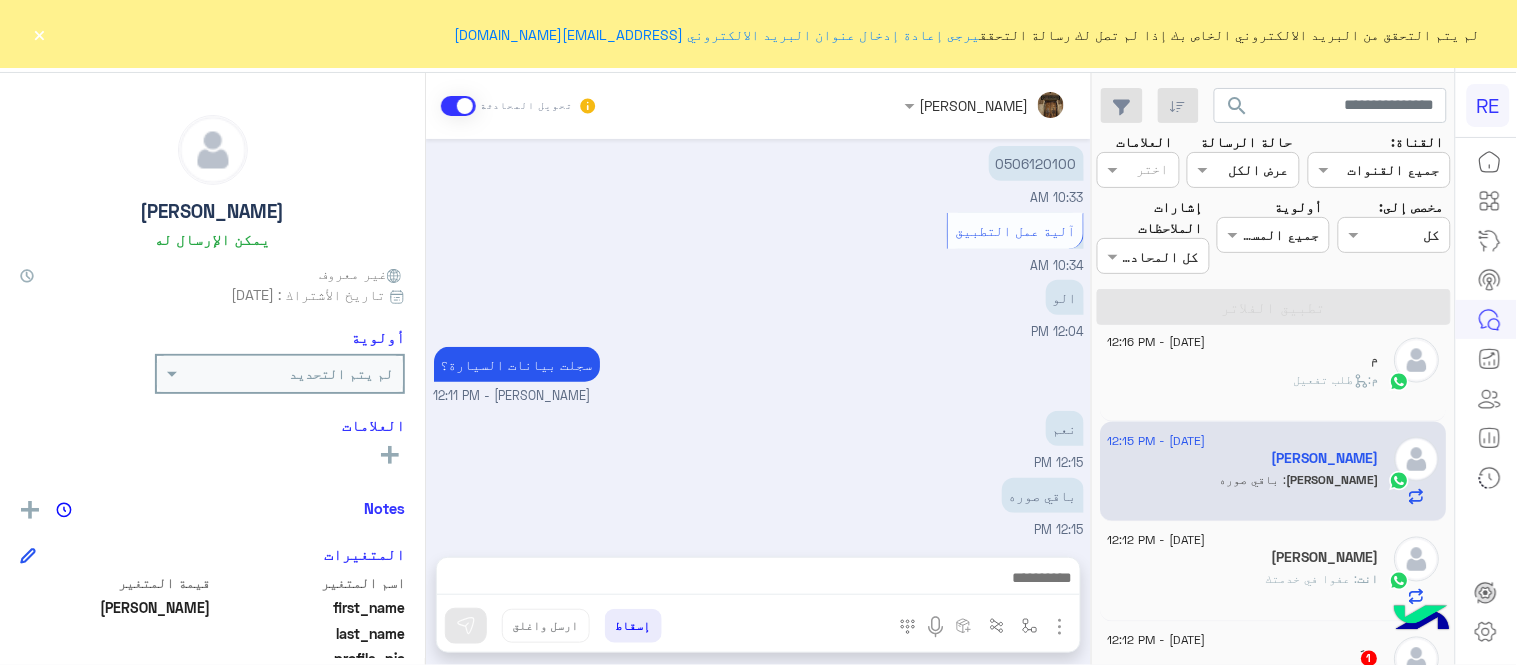 type on "**********" 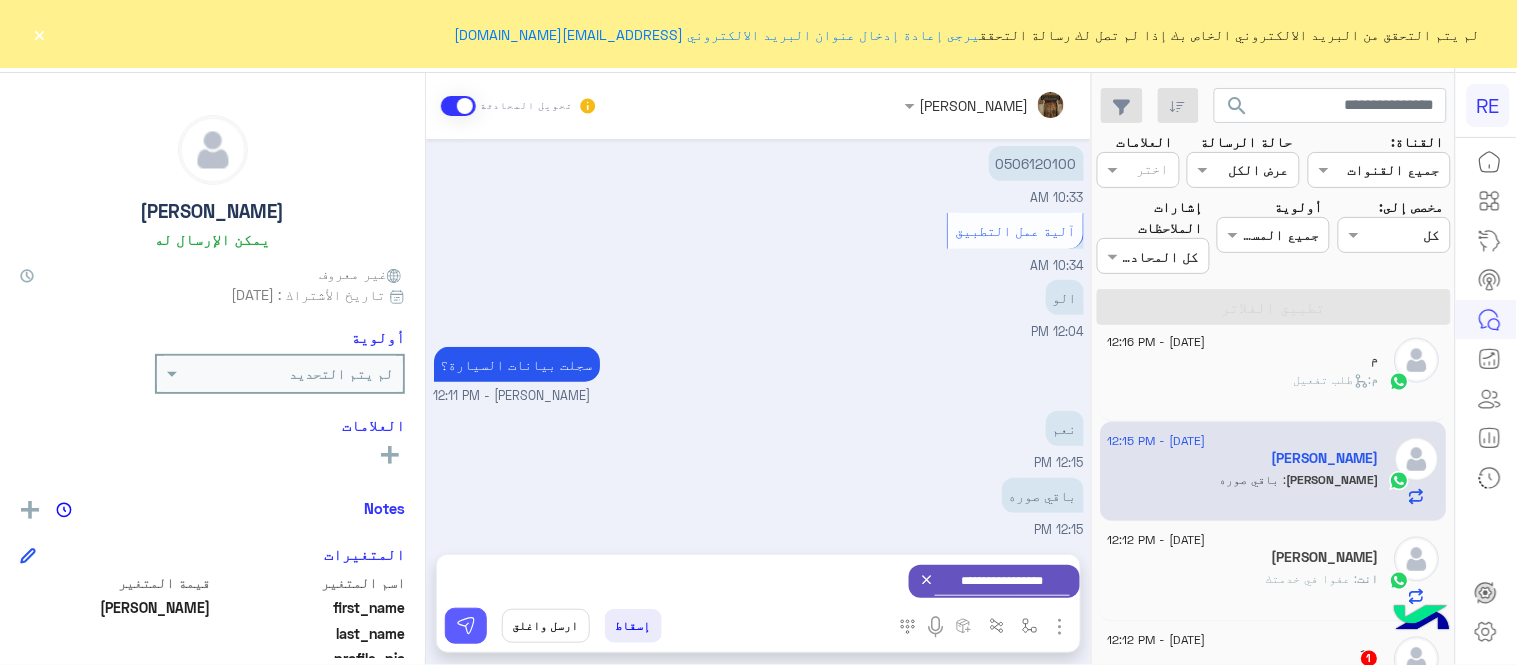 click at bounding box center [466, 626] 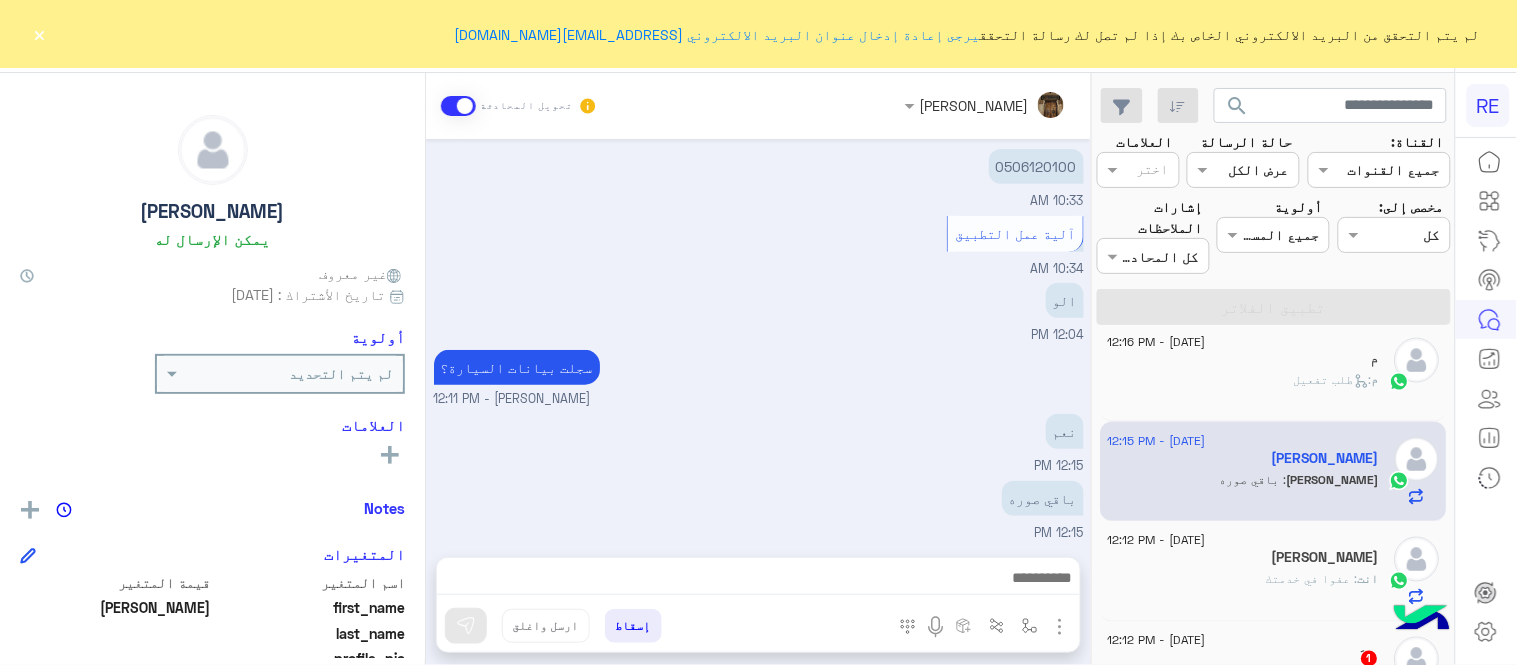 scroll, scrollTop: 236, scrollLeft: 0, axis: vertical 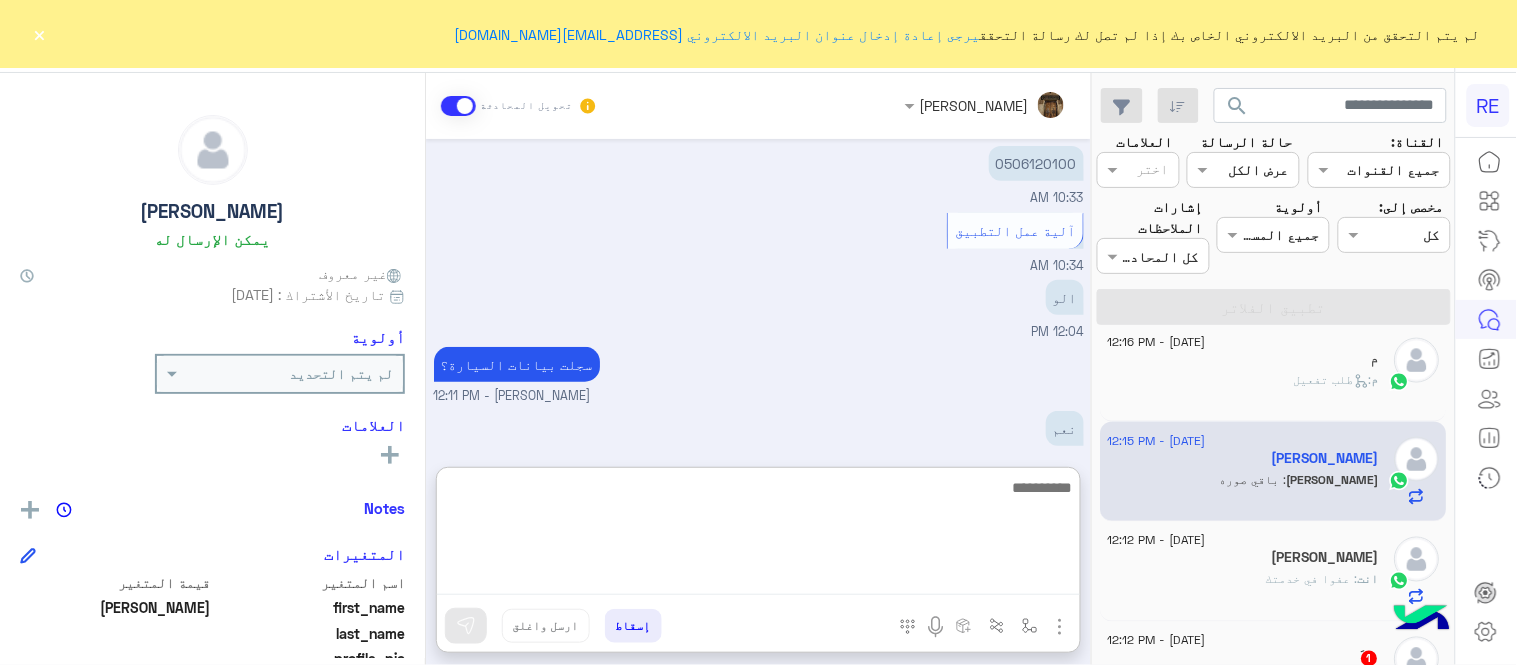 click at bounding box center (758, 535) 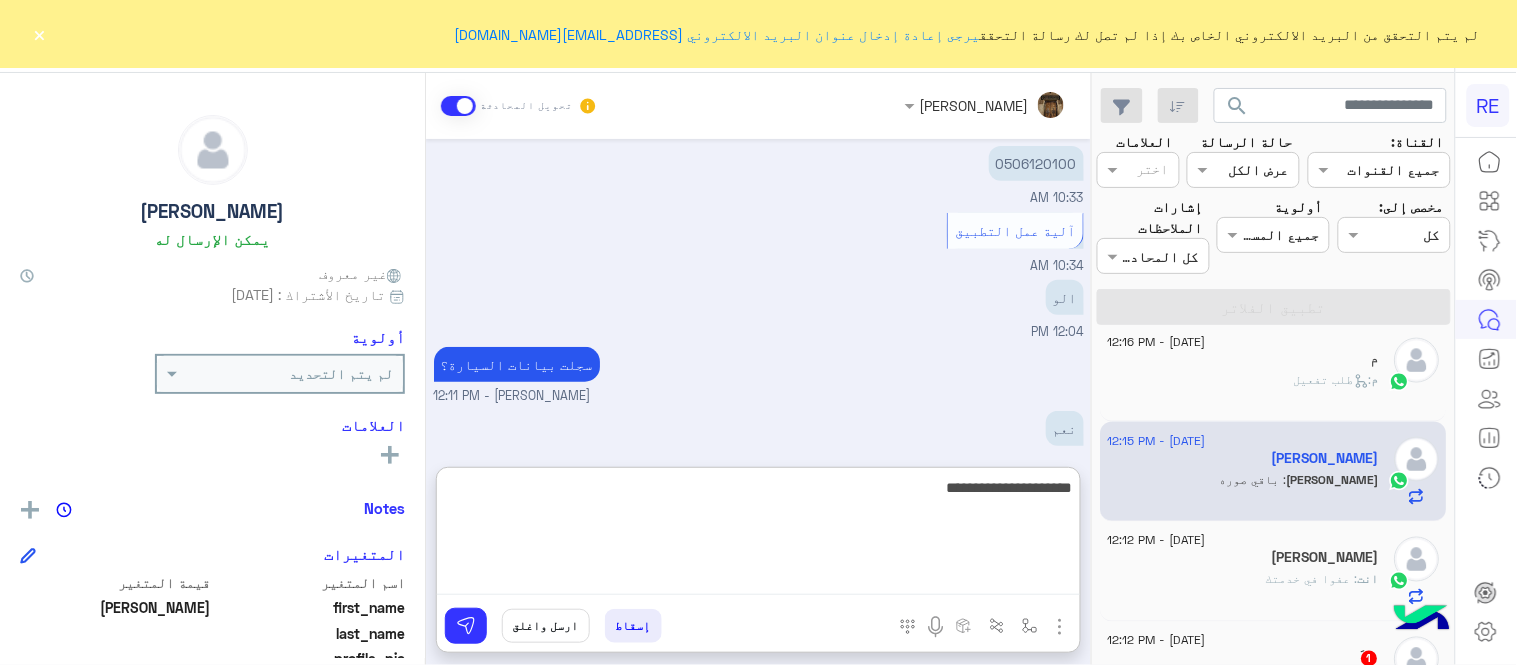 type on "**********" 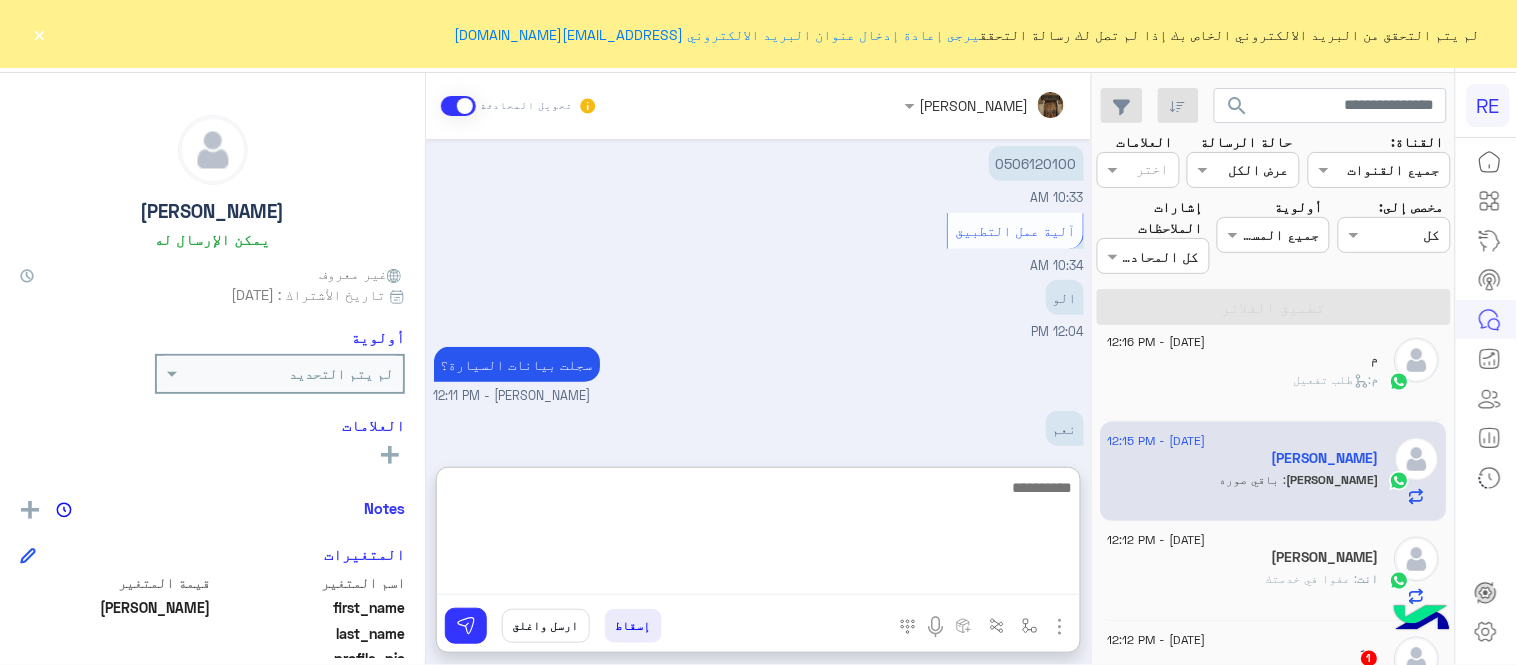 scroll, scrollTop: 391, scrollLeft: 0, axis: vertical 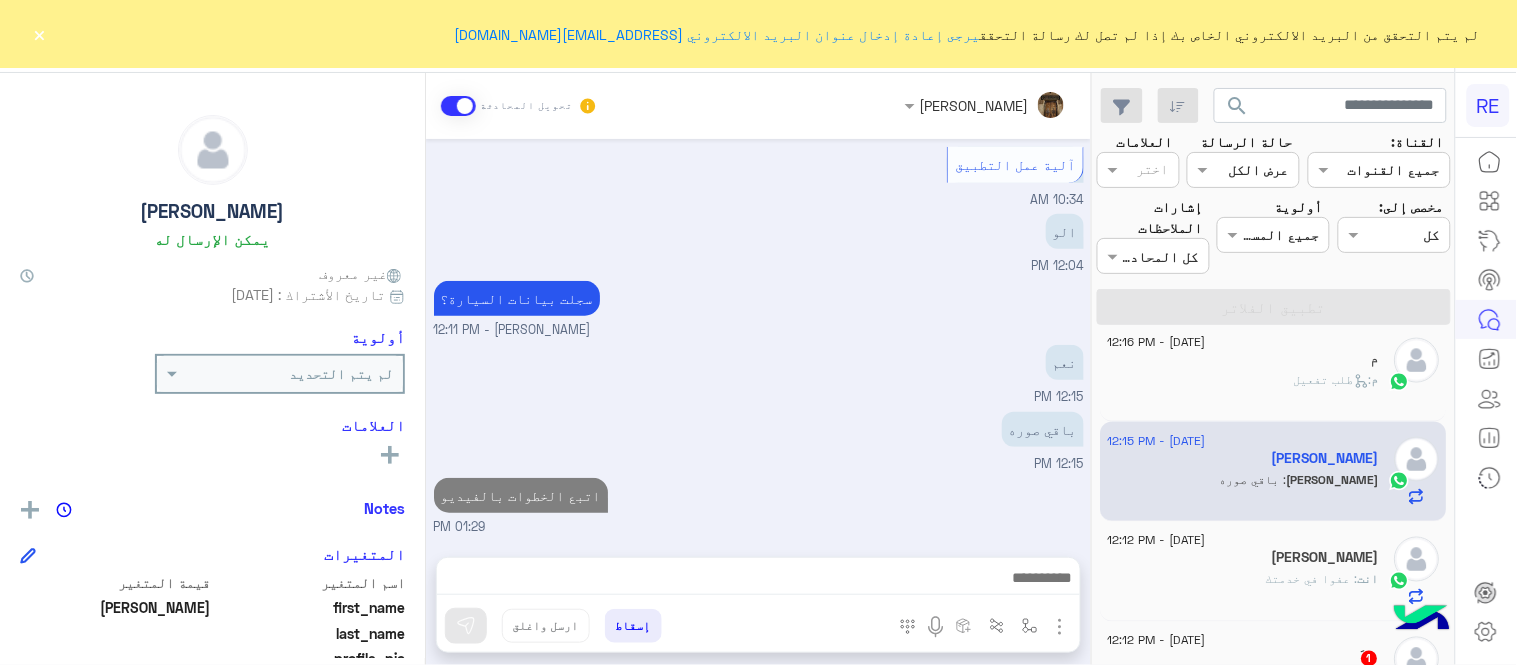 click on "Jul 9, 2025   عبير زكريا وضع التسليم للمحادثات نشط   10:28 AM      زودني برقم الهاتف المسجل بالتطبيق  عبير زكريا -  10:28 AM   عبير زكريا انضم إلى المحادثة   10:28 AM      طيب   10:33 AM  0506120100   10:33 AM   آلية عمل التطبيق    10:34 AM  الو   12:04 PM  سجلت بيانات السيارة؟  عبير زكريا -  12:11 PM  نعم   12:15 PM  باقي صوره   12:15 PM  اتبع الخطوات بالفيديو   01:29 PM" at bounding box center [758, 338] 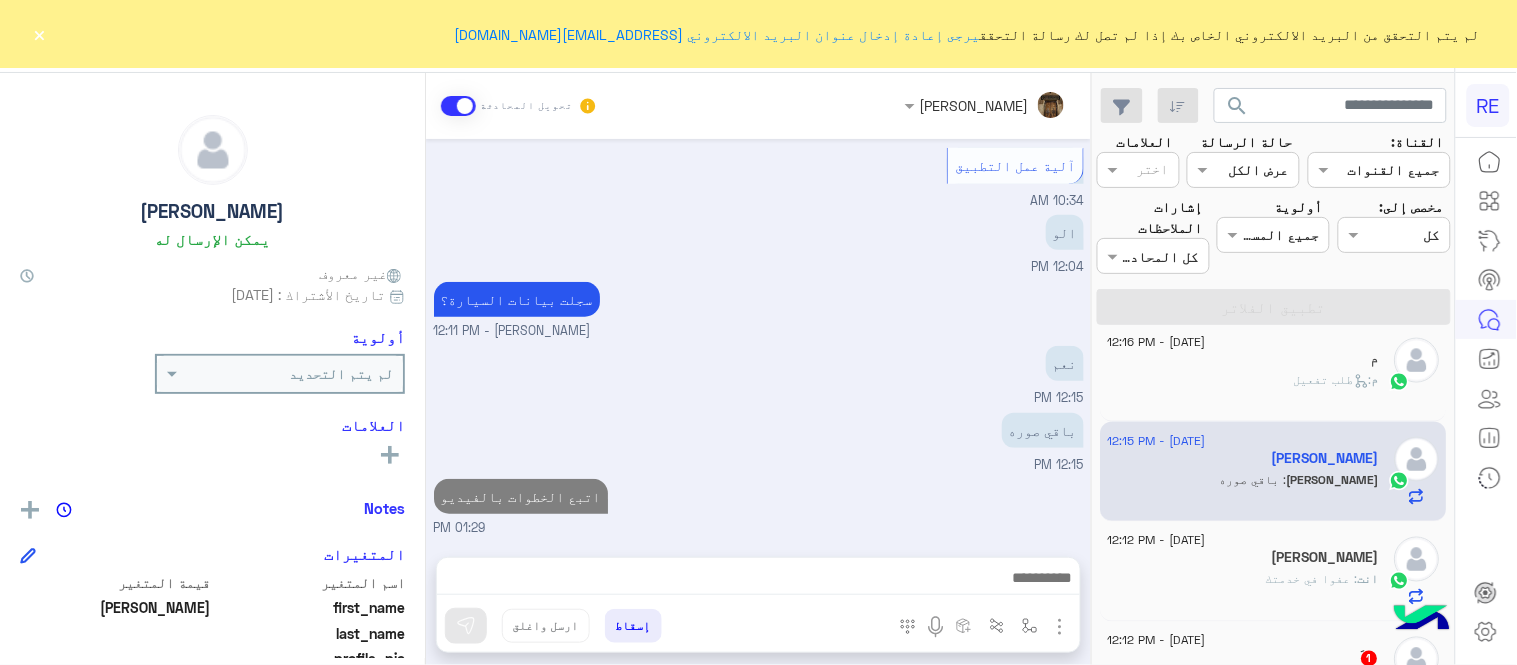 scroll, scrollTop: 478, scrollLeft: 0, axis: vertical 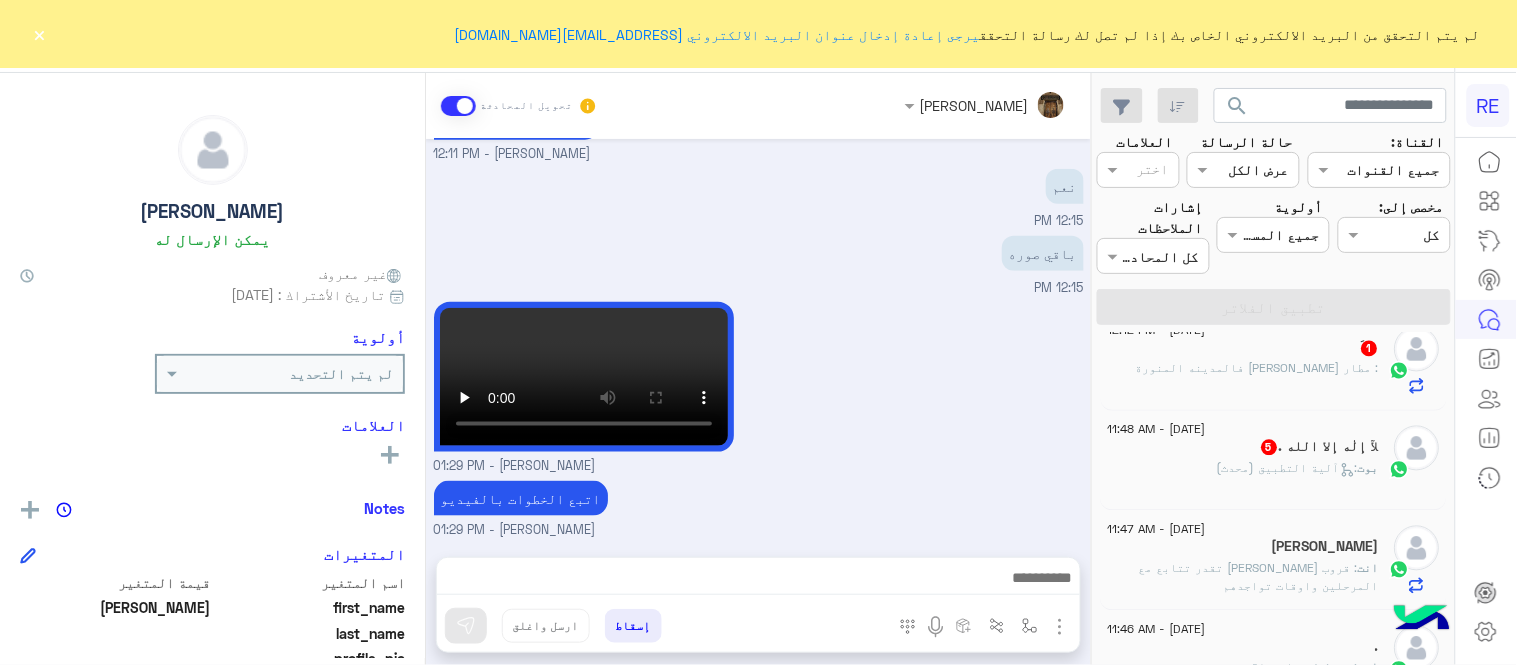 click on "بوت :   آلية التطبيق (محدث)" 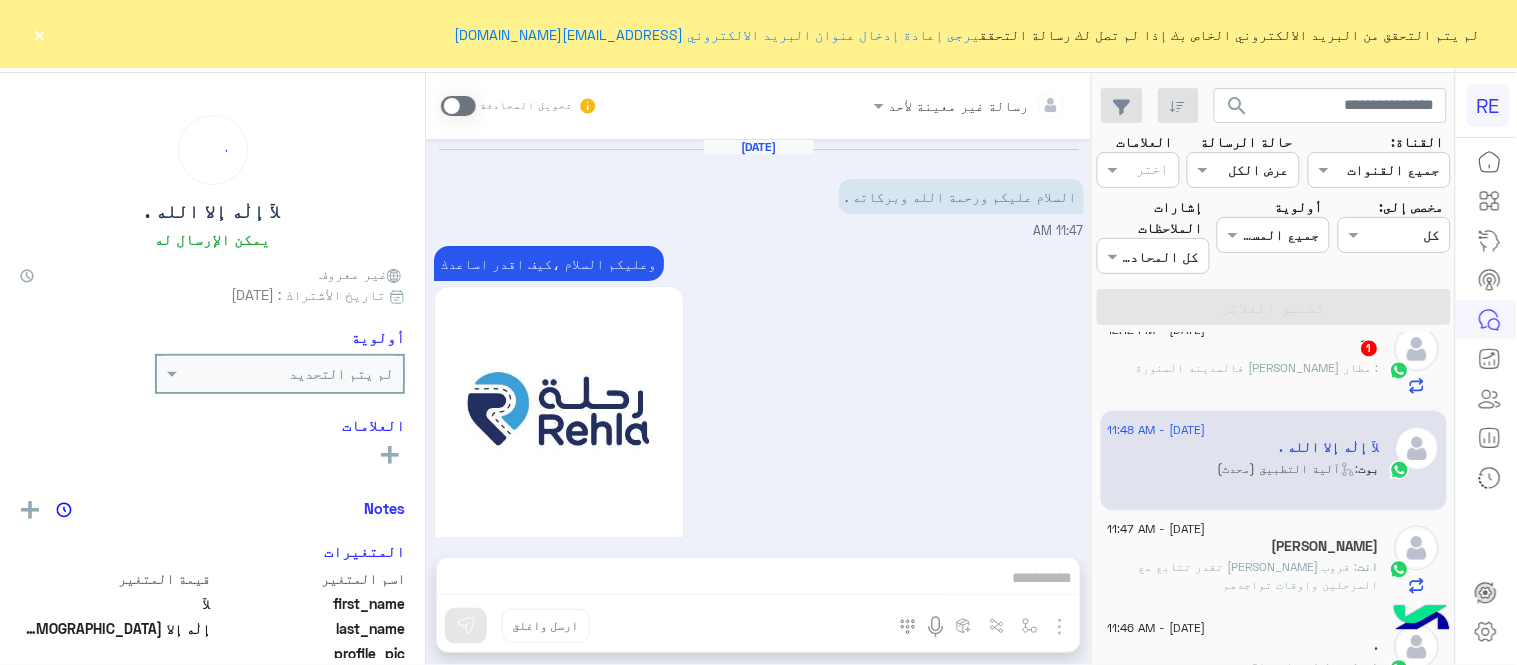 scroll, scrollTop: 1756, scrollLeft: 0, axis: vertical 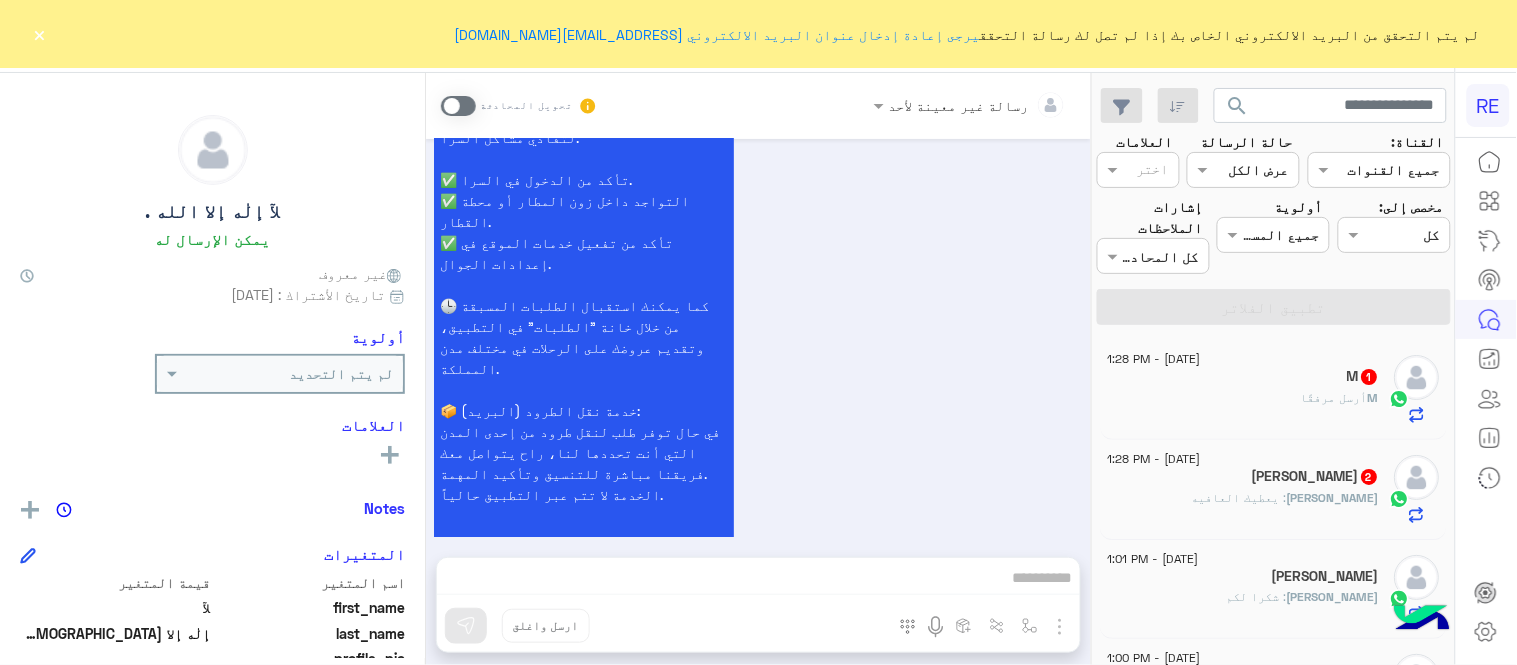 click on "عادل : يعطيك العافيه" 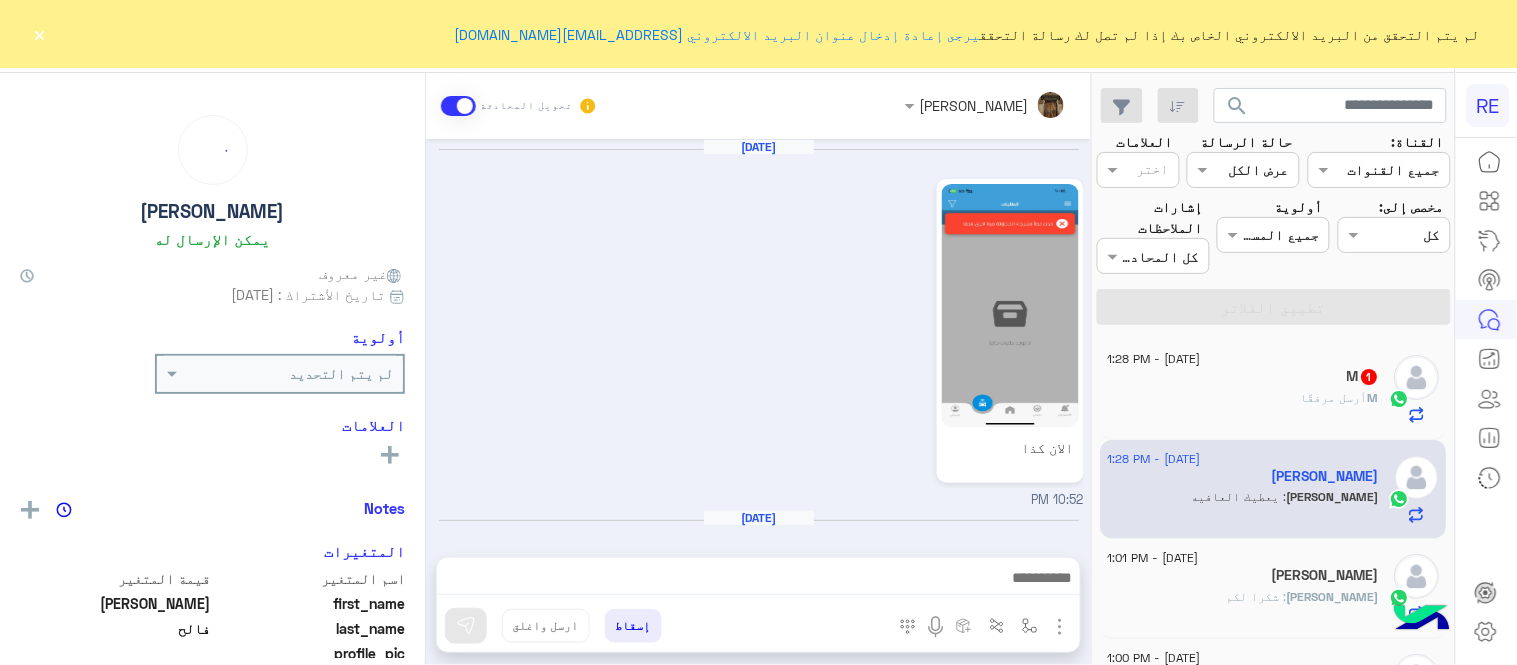 scroll, scrollTop: 580, scrollLeft: 0, axis: vertical 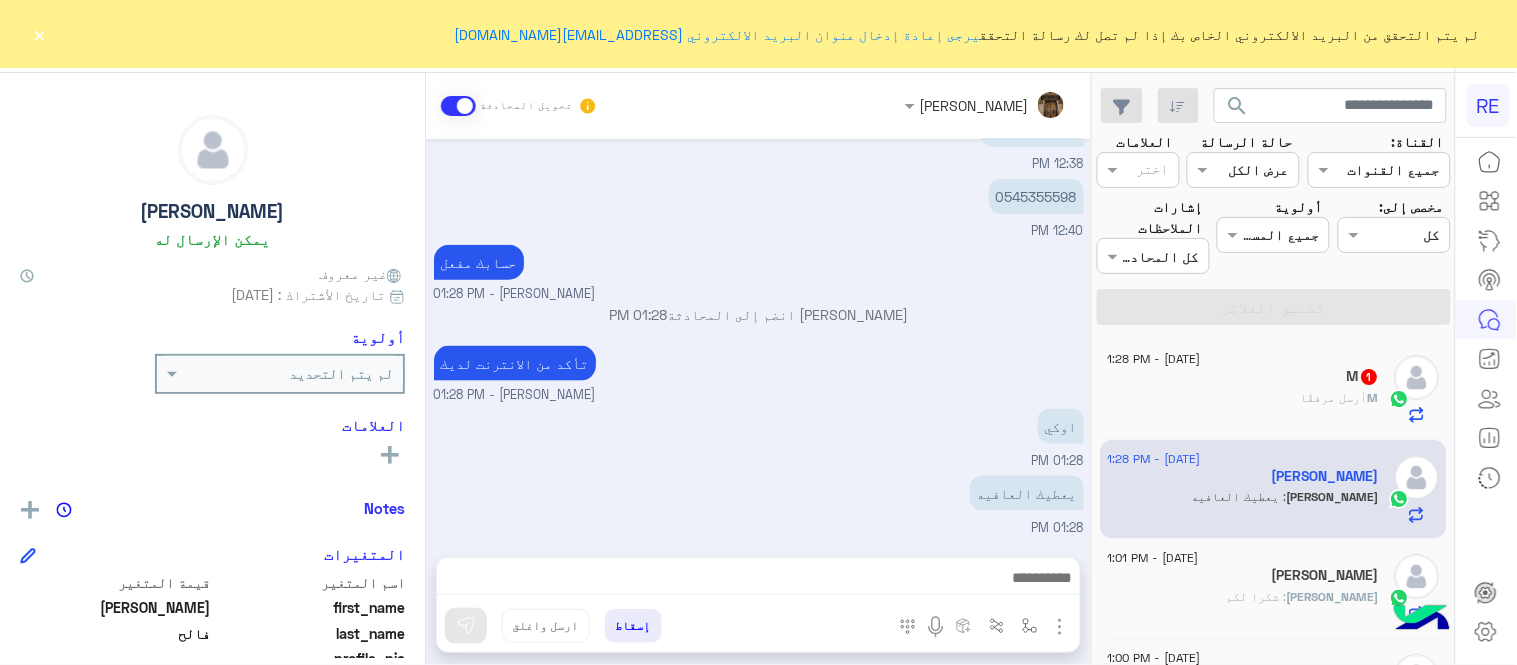 click on "M   1" 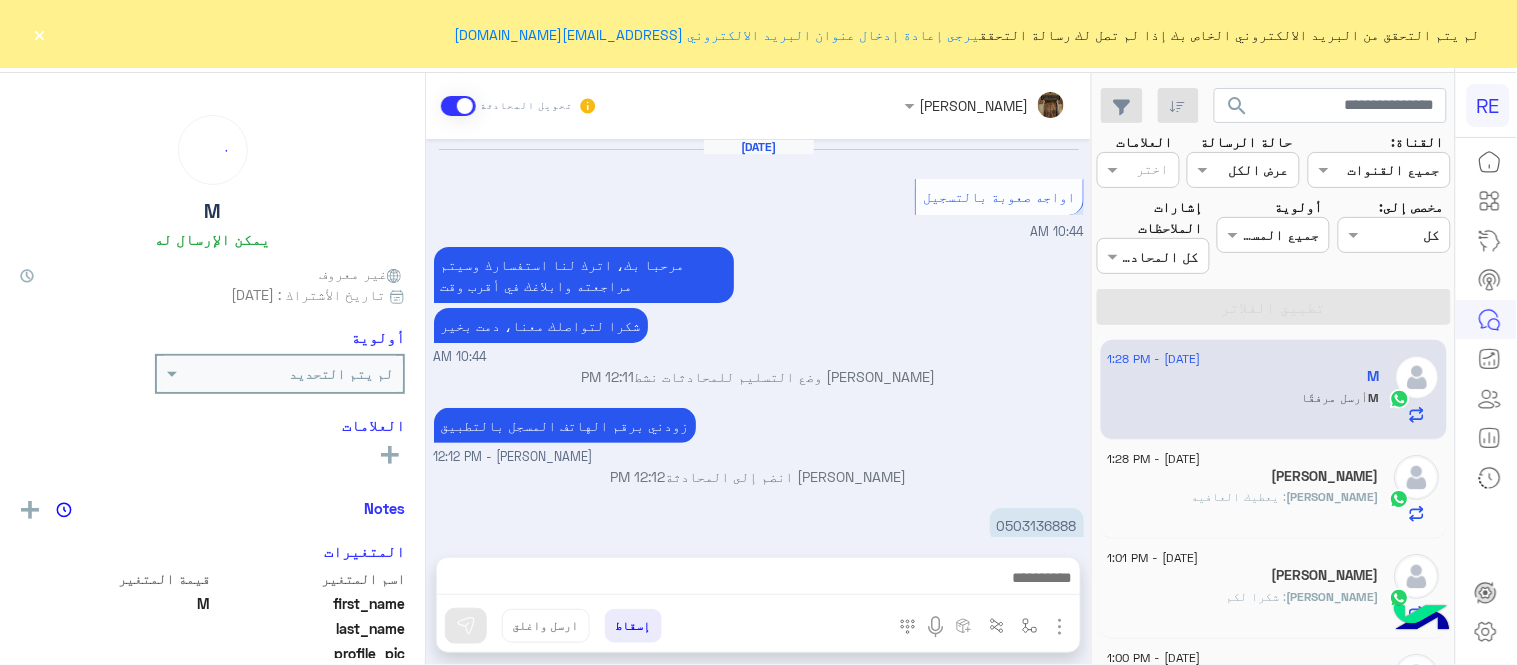 scroll, scrollTop: 812, scrollLeft: 0, axis: vertical 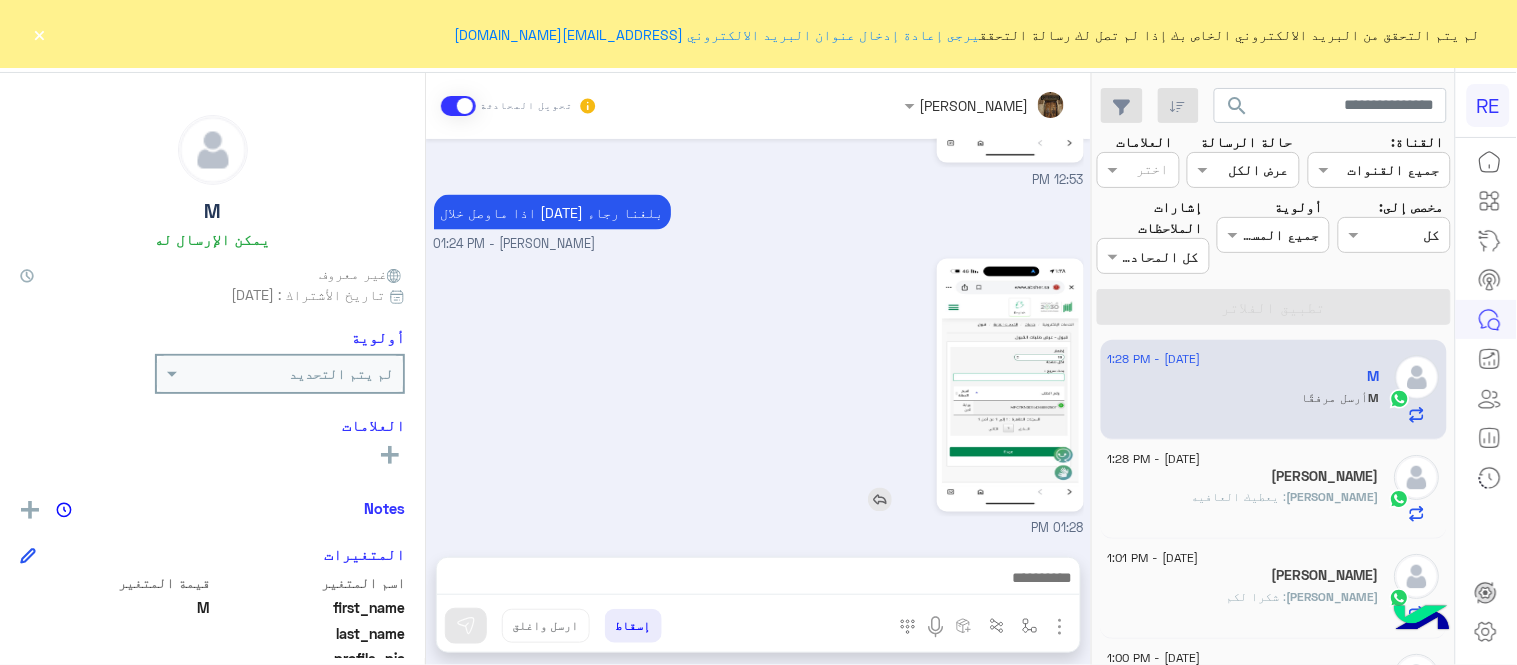 click 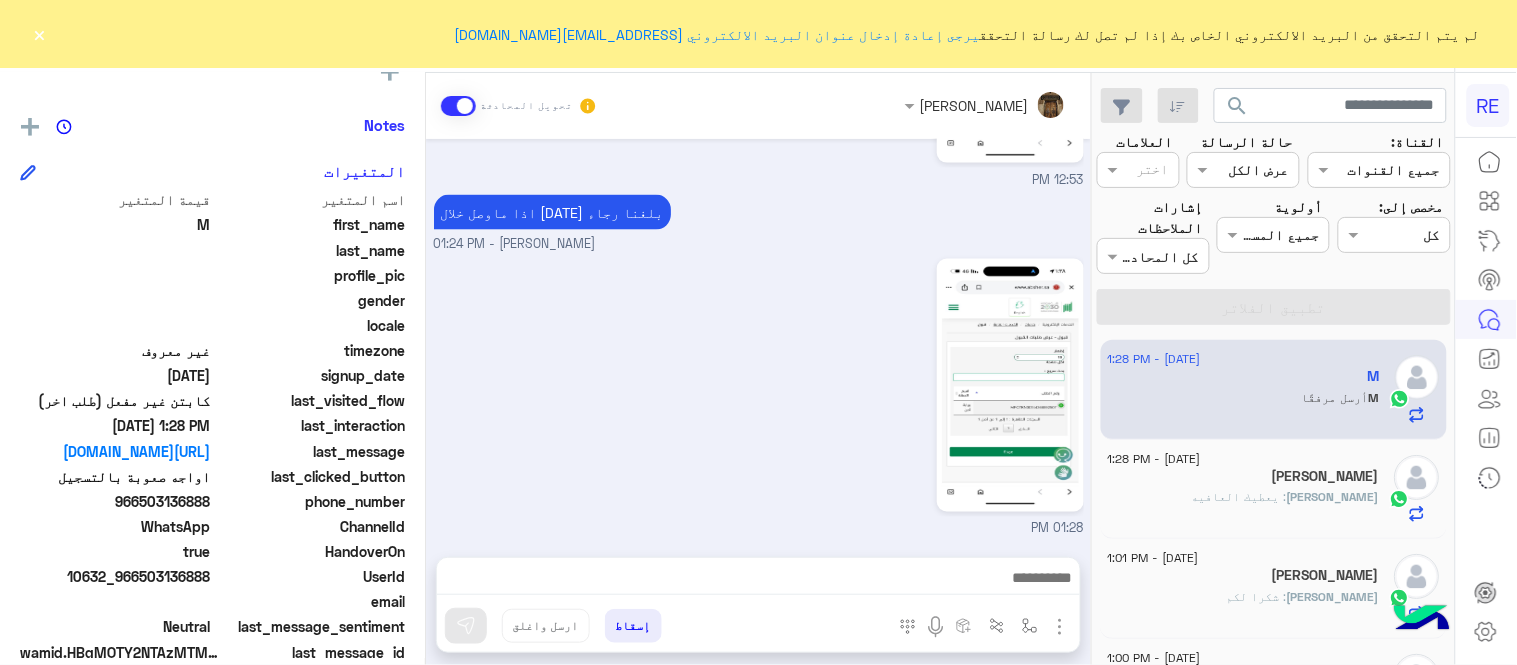 scroll, scrollTop: 410, scrollLeft: 0, axis: vertical 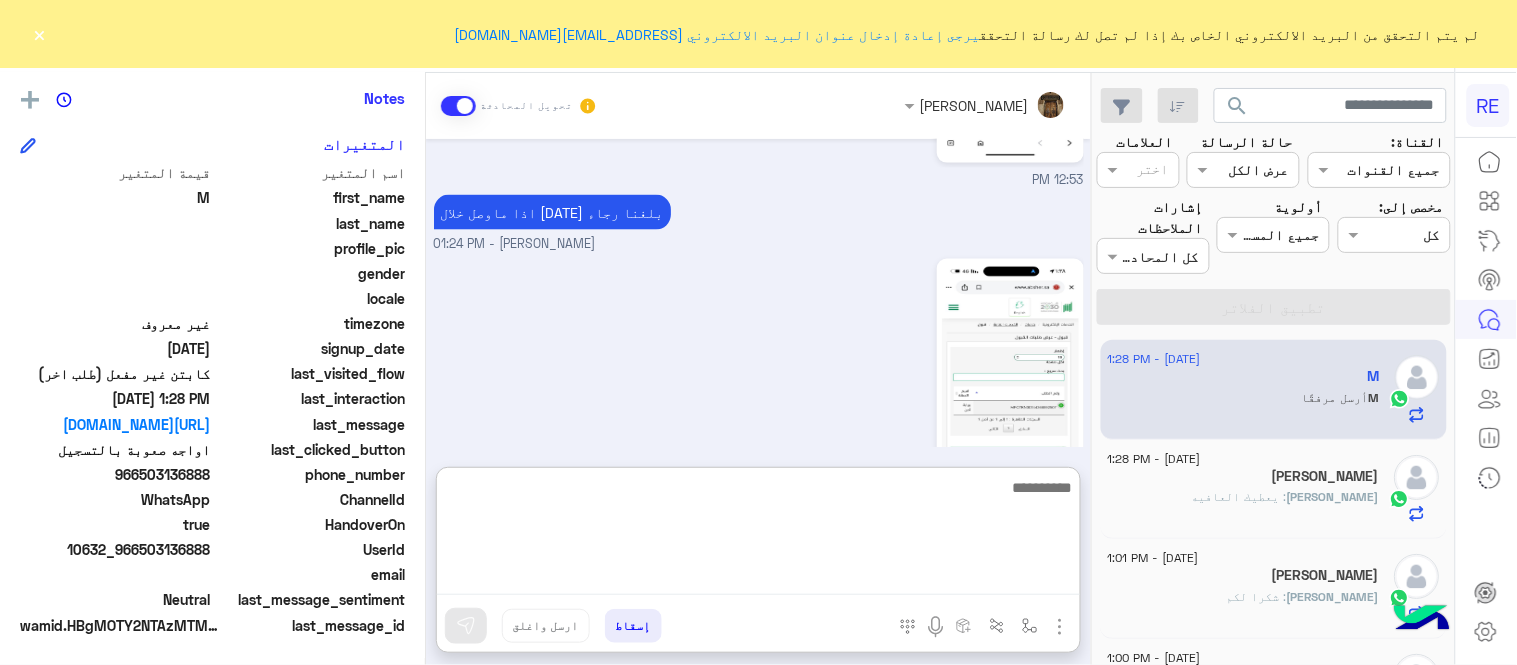 click at bounding box center [758, 535] 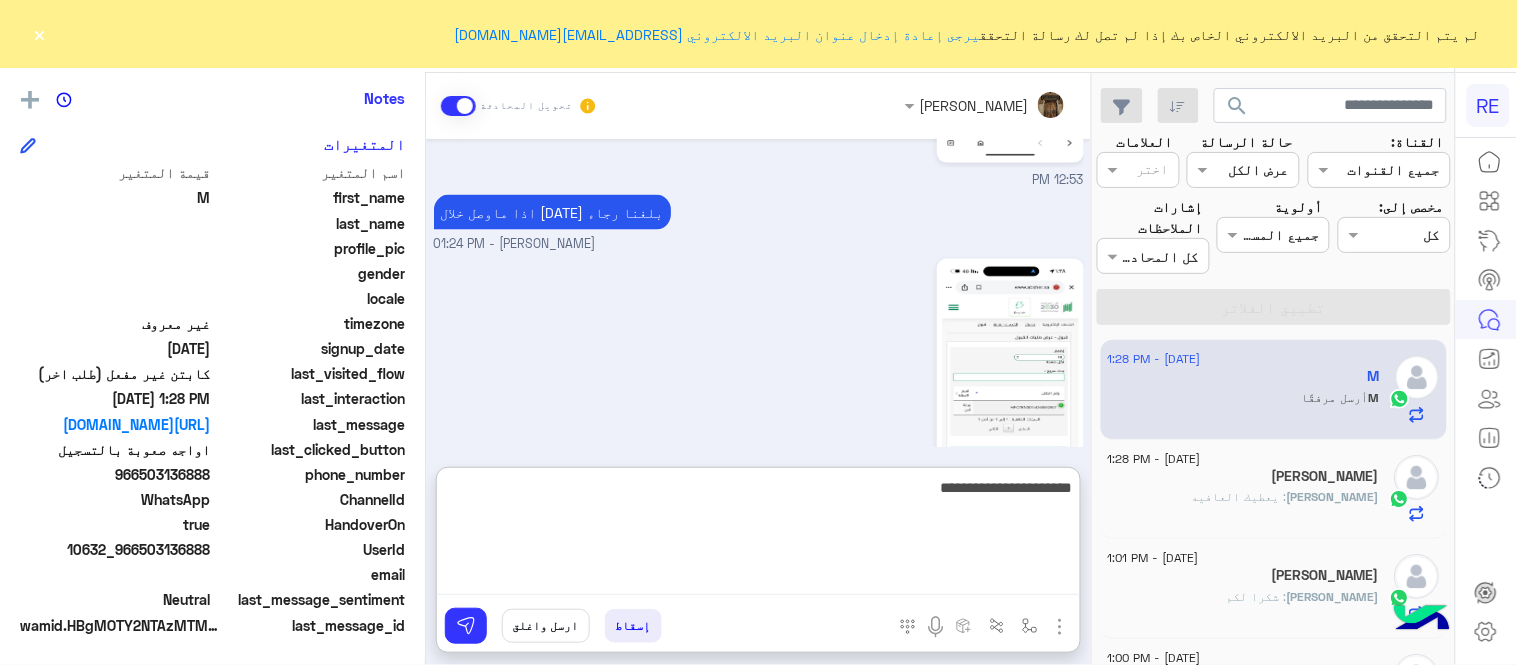 type on "**********" 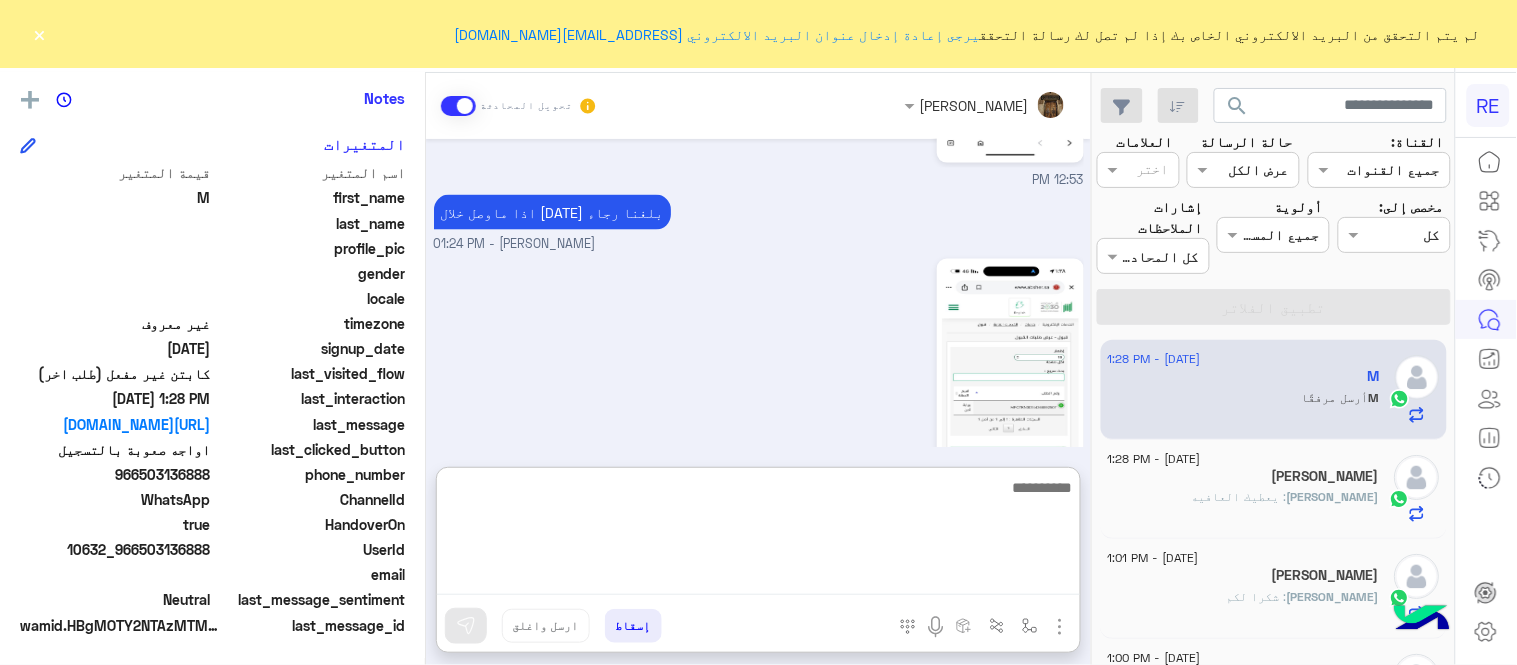 scroll, scrollTop: 966, scrollLeft: 0, axis: vertical 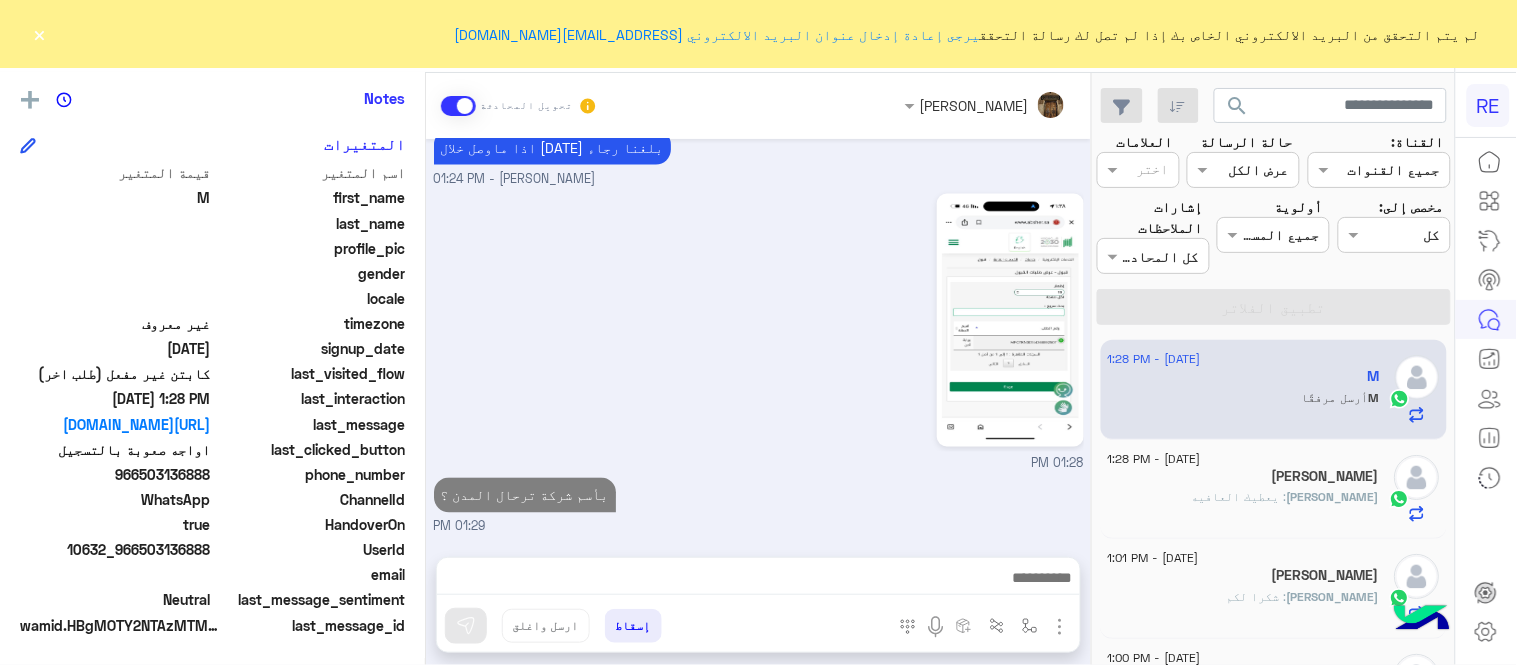 click on "01:28 PM" at bounding box center (759, 331) 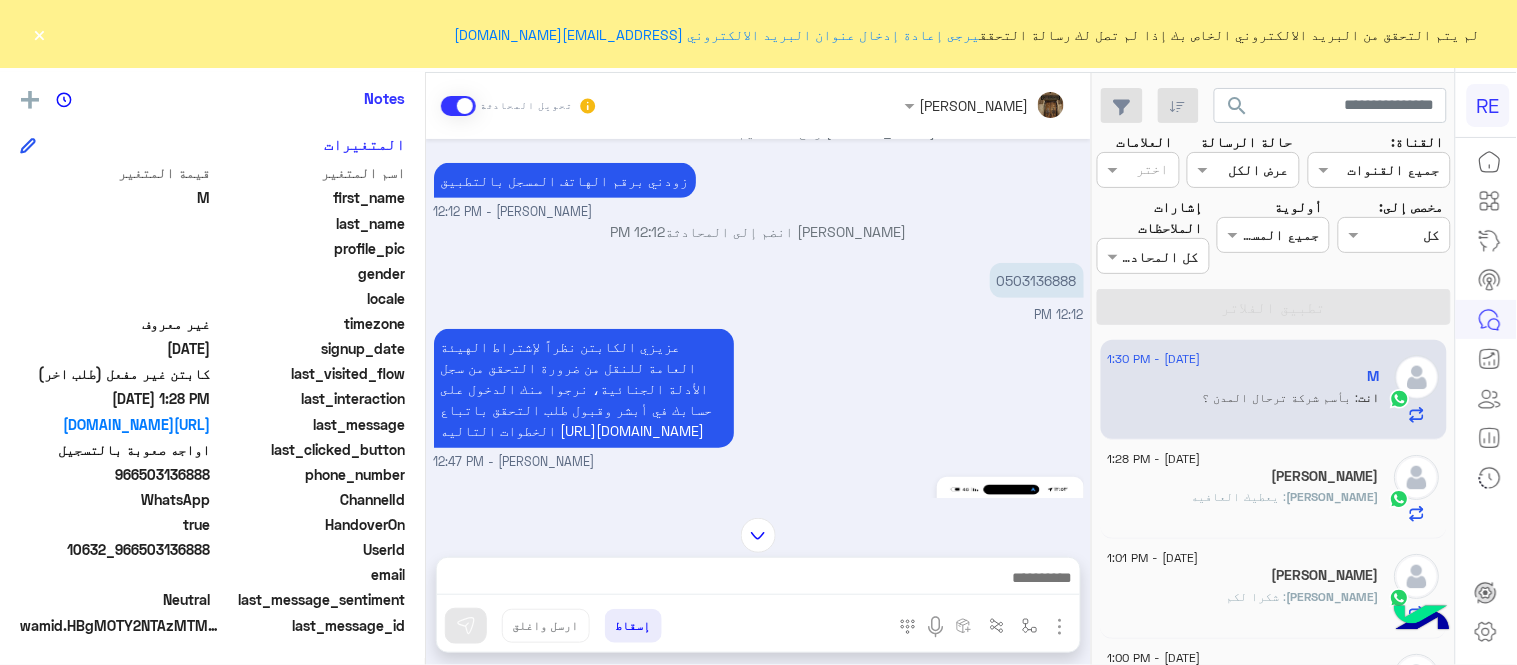 scroll, scrollTop: 237, scrollLeft: 0, axis: vertical 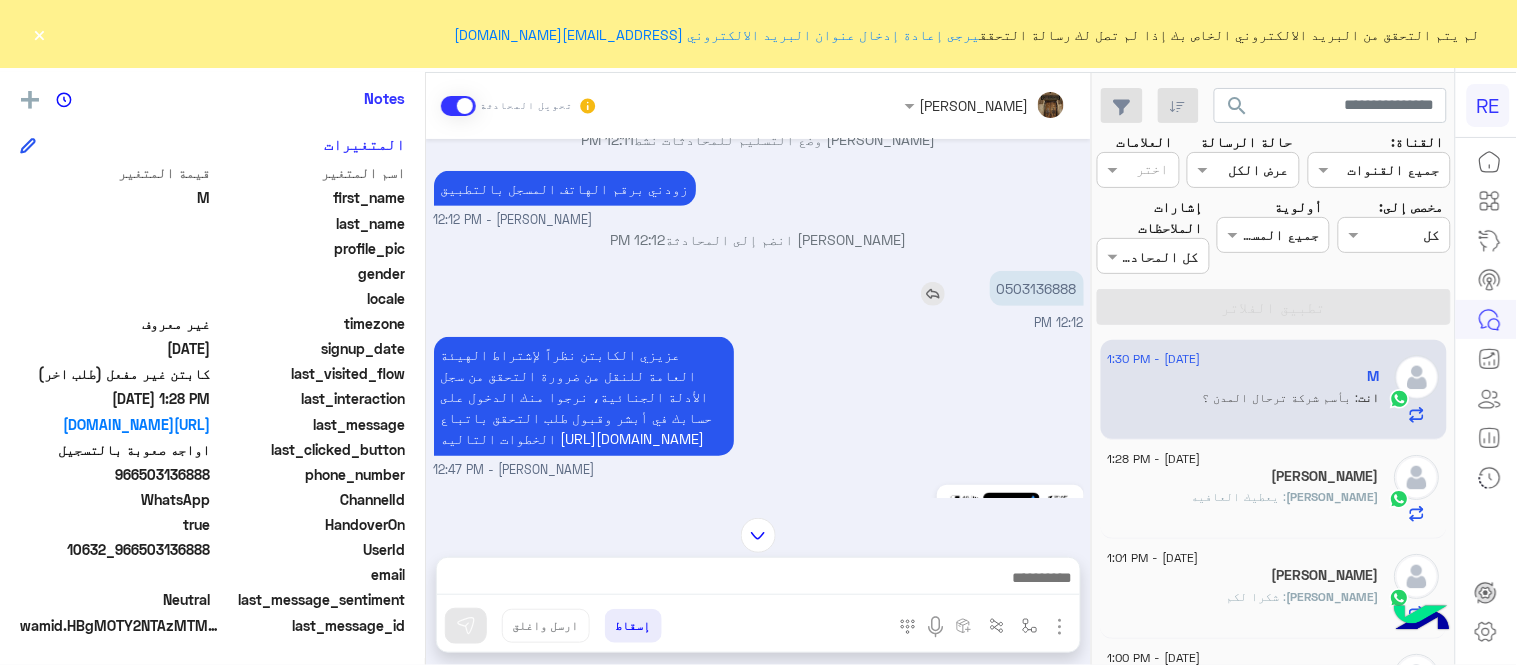 click on "0503136888" at bounding box center (1037, 288) 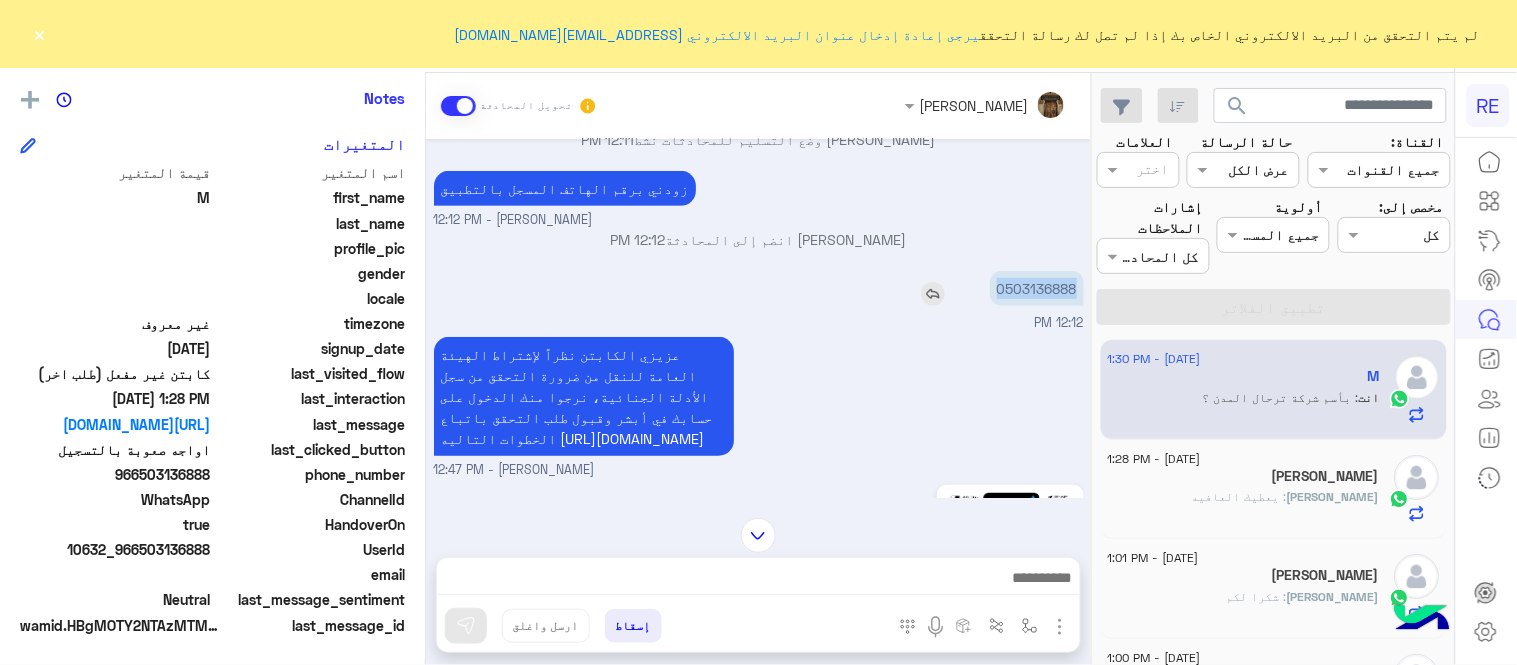 click on "0503136888" at bounding box center [1037, 288] 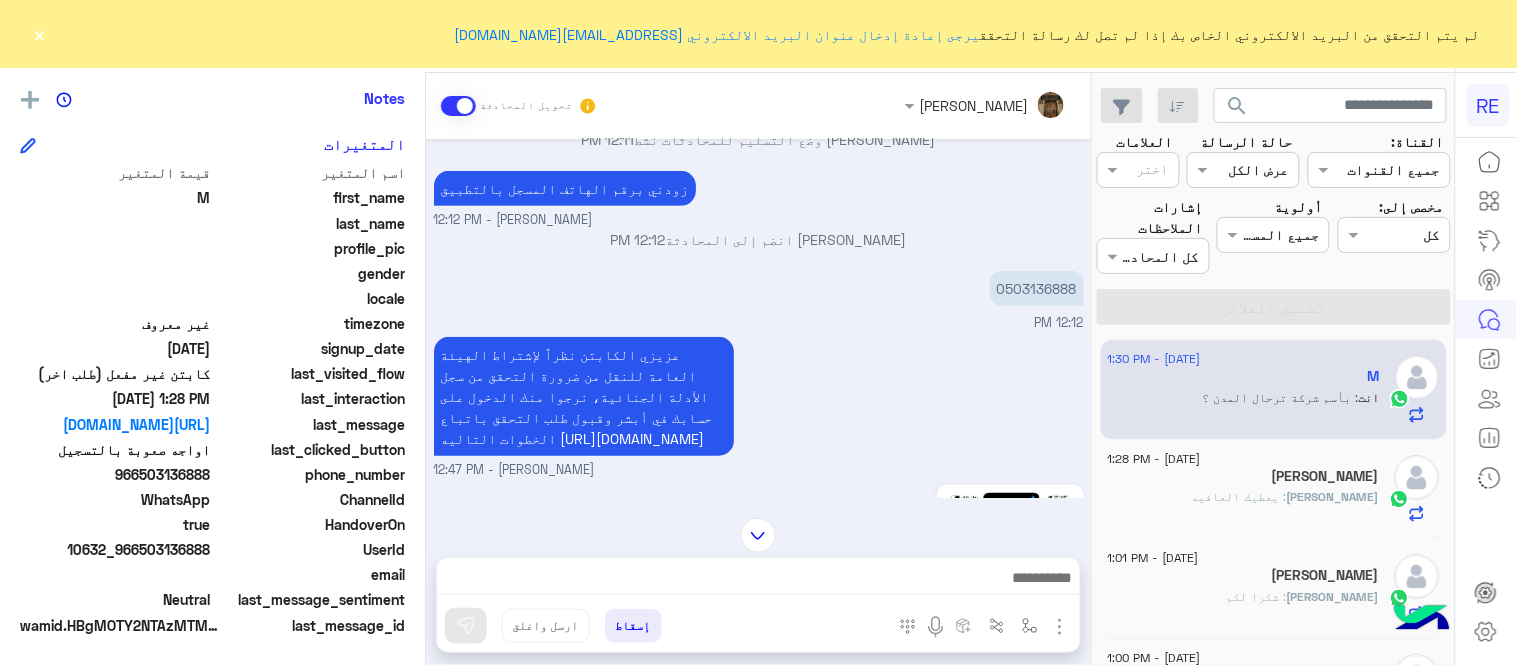 click on "عبدالله : شكرا لكم" 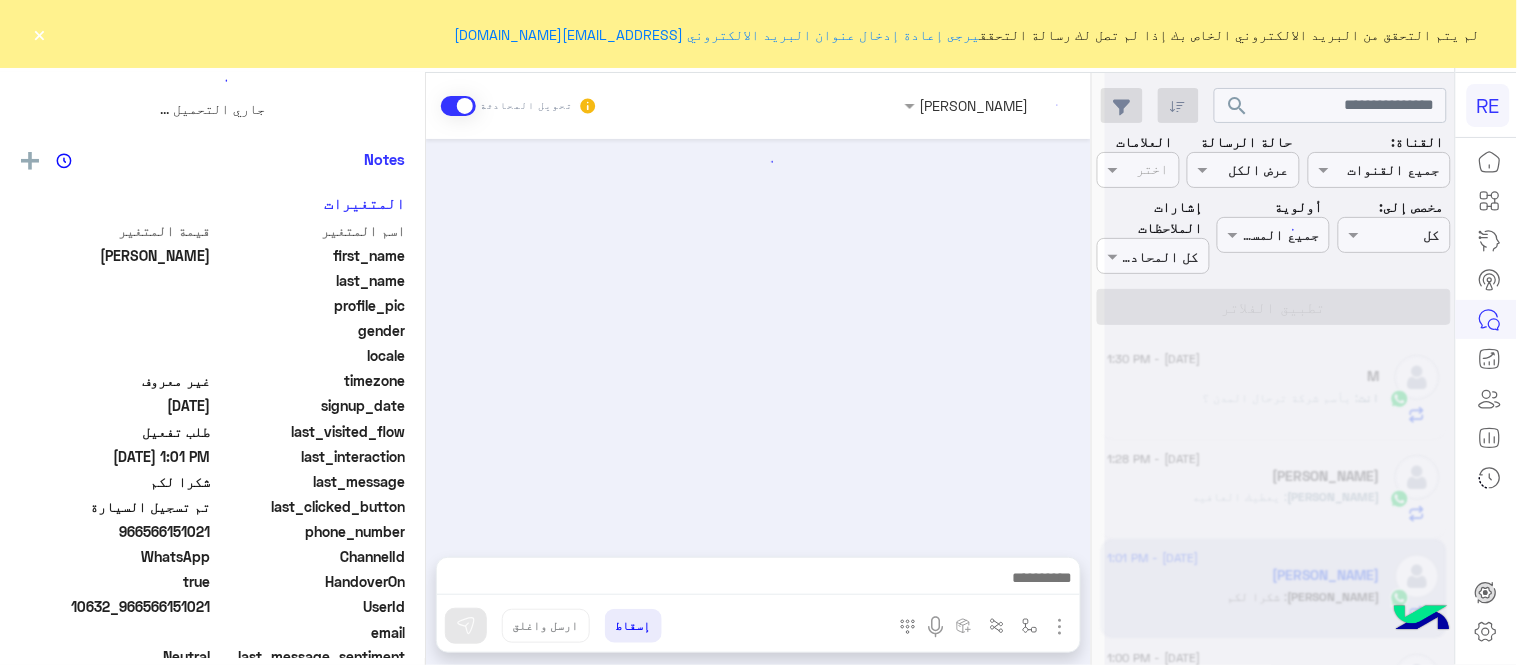 scroll, scrollTop: 0, scrollLeft: 0, axis: both 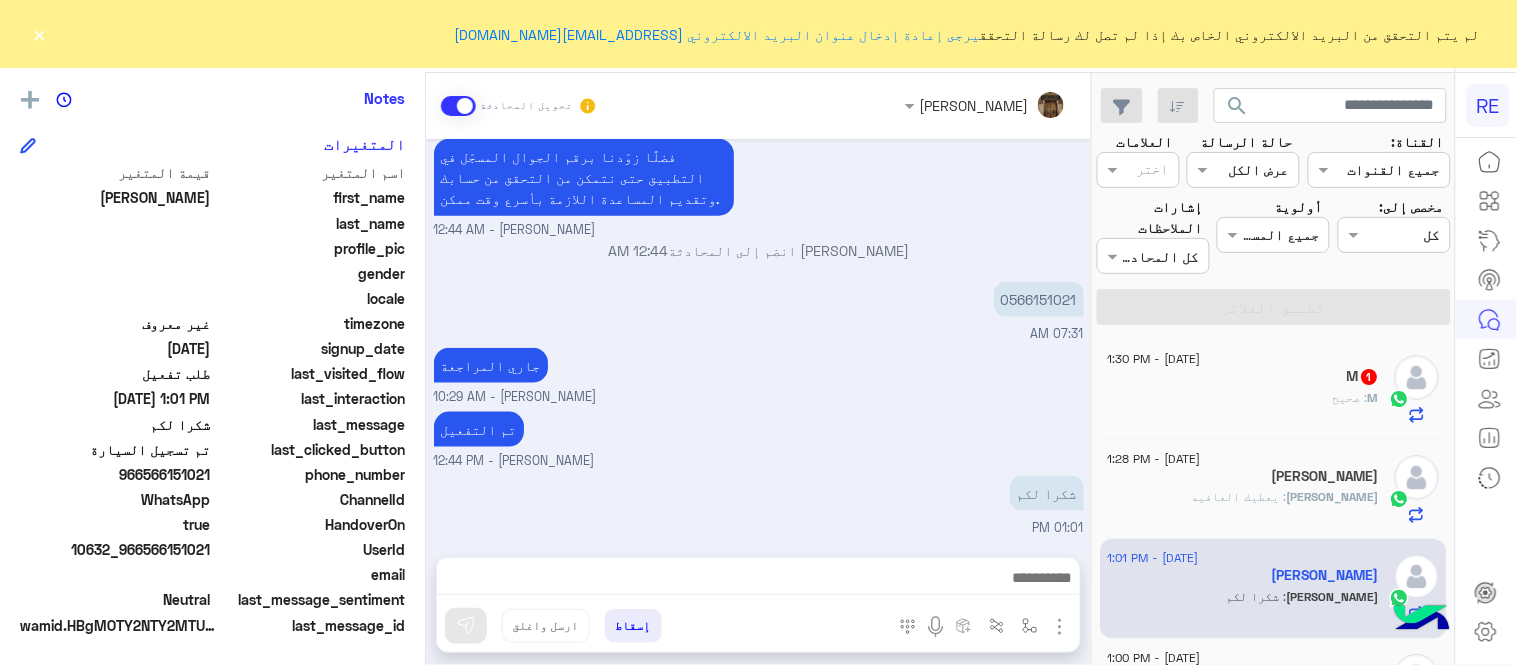 click on "M   1" 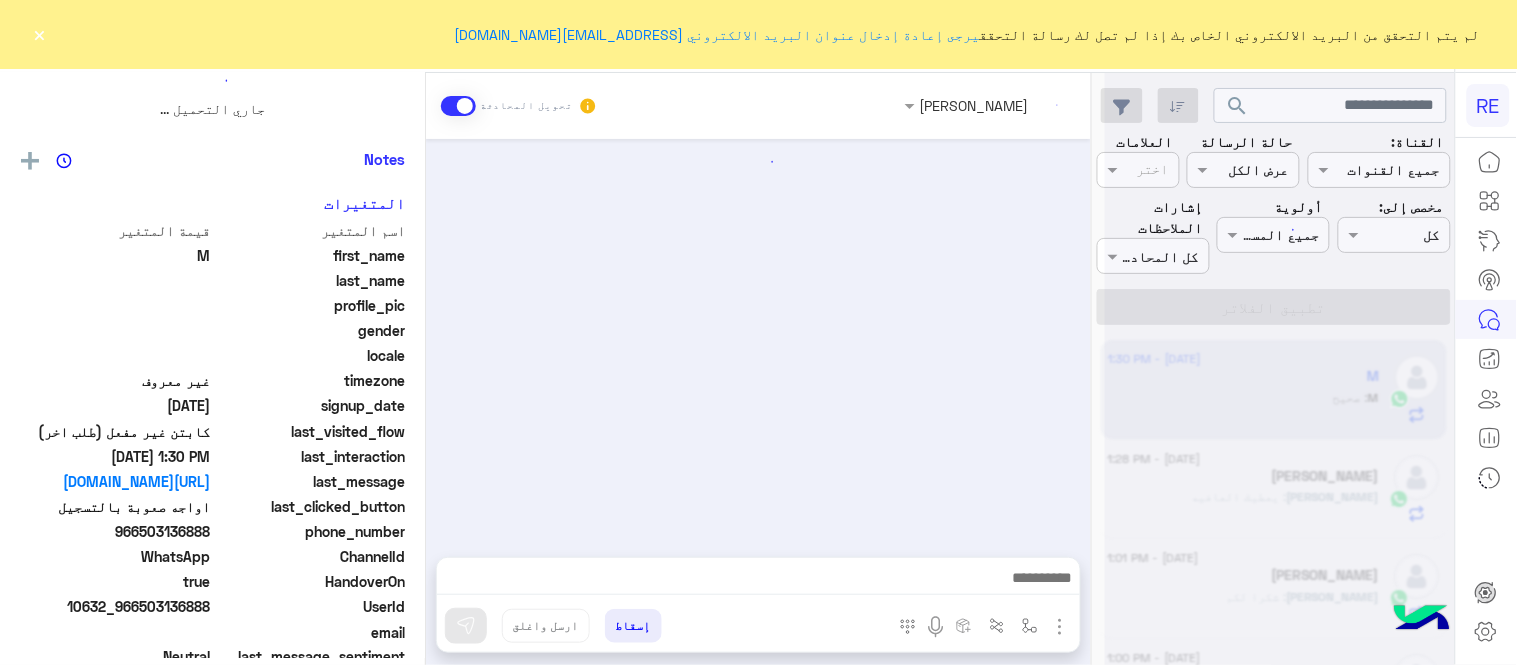 scroll, scrollTop: 0, scrollLeft: 0, axis: both 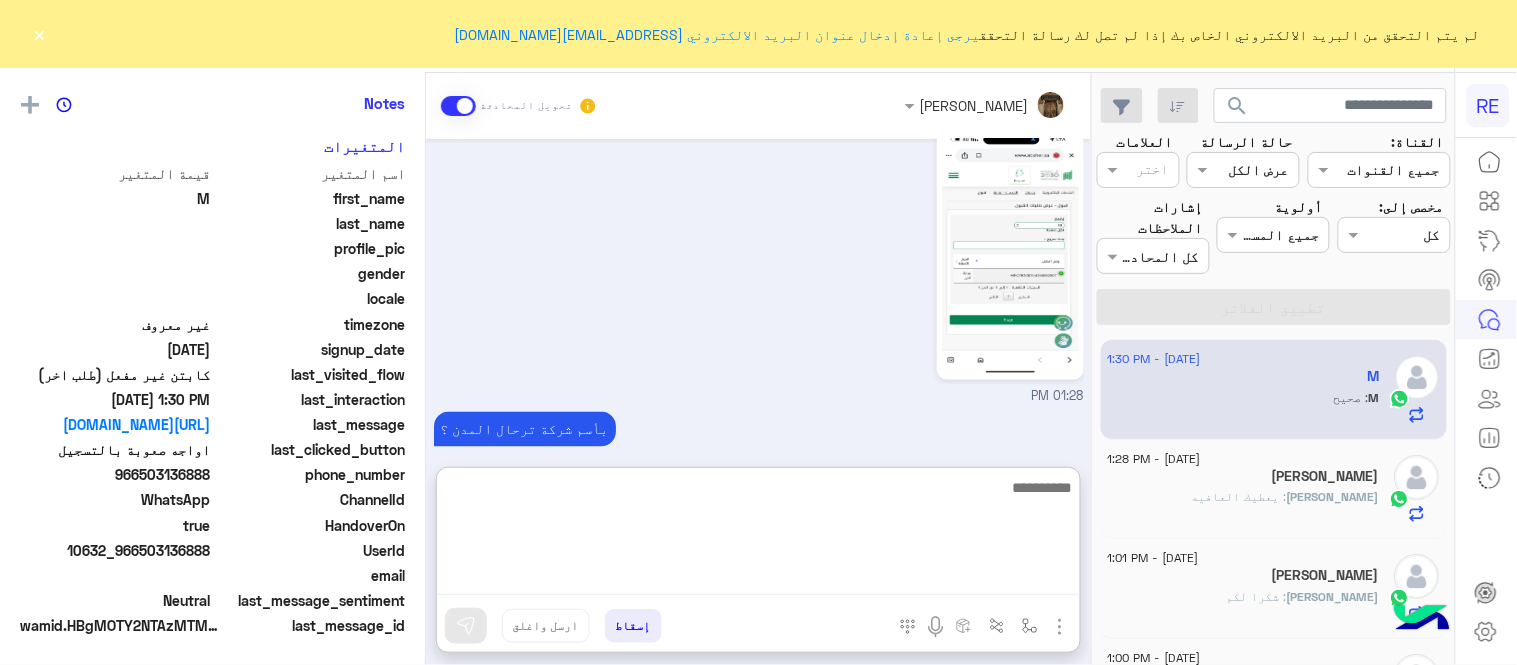 click at bounding box center (758, 535) 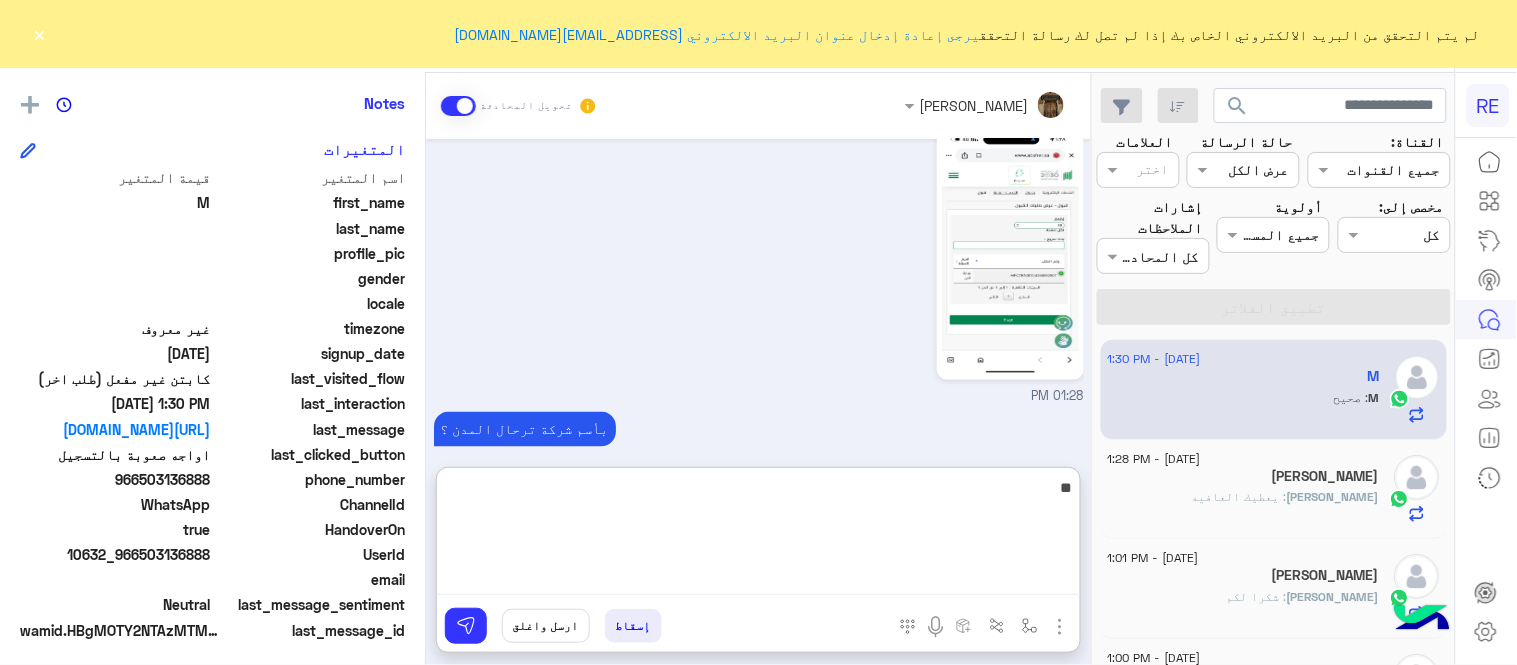 scroll, scrollTop: 410, scrollLeft: 0, axis: vertical 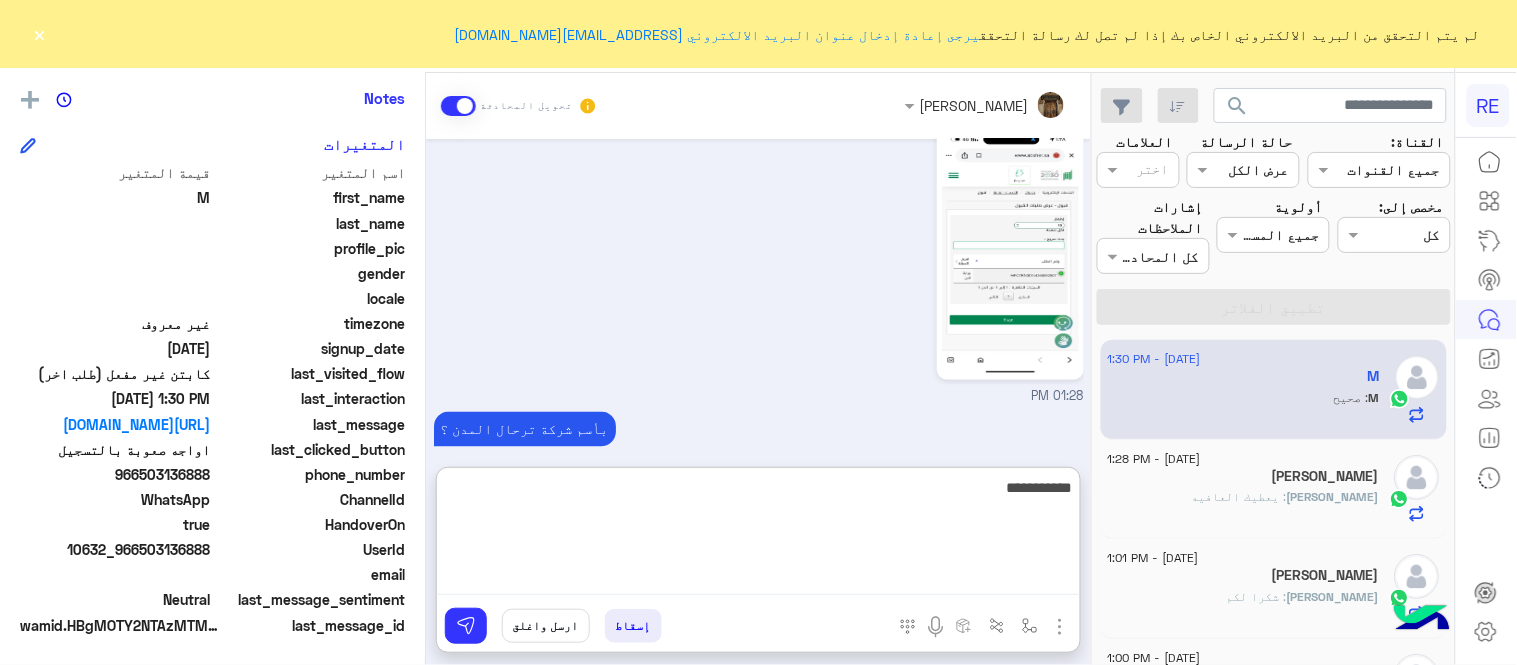type on "**********" 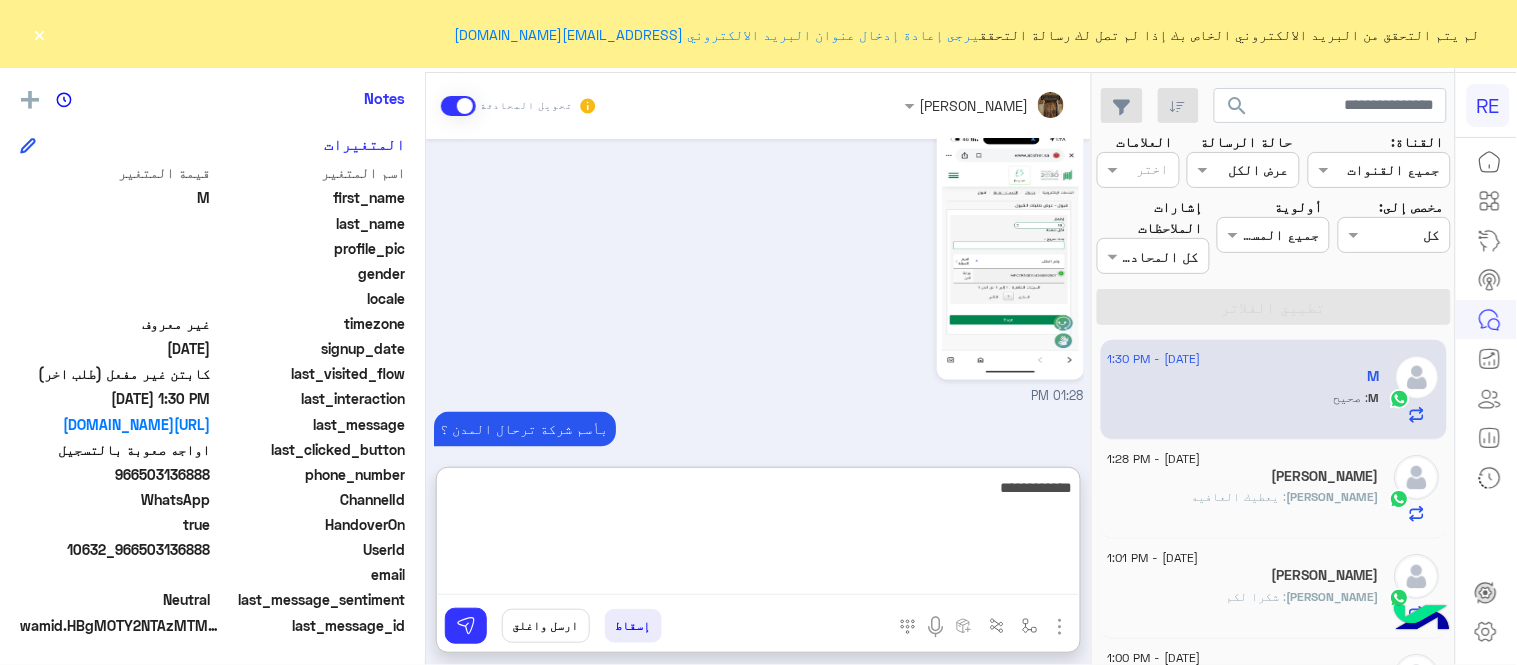 type 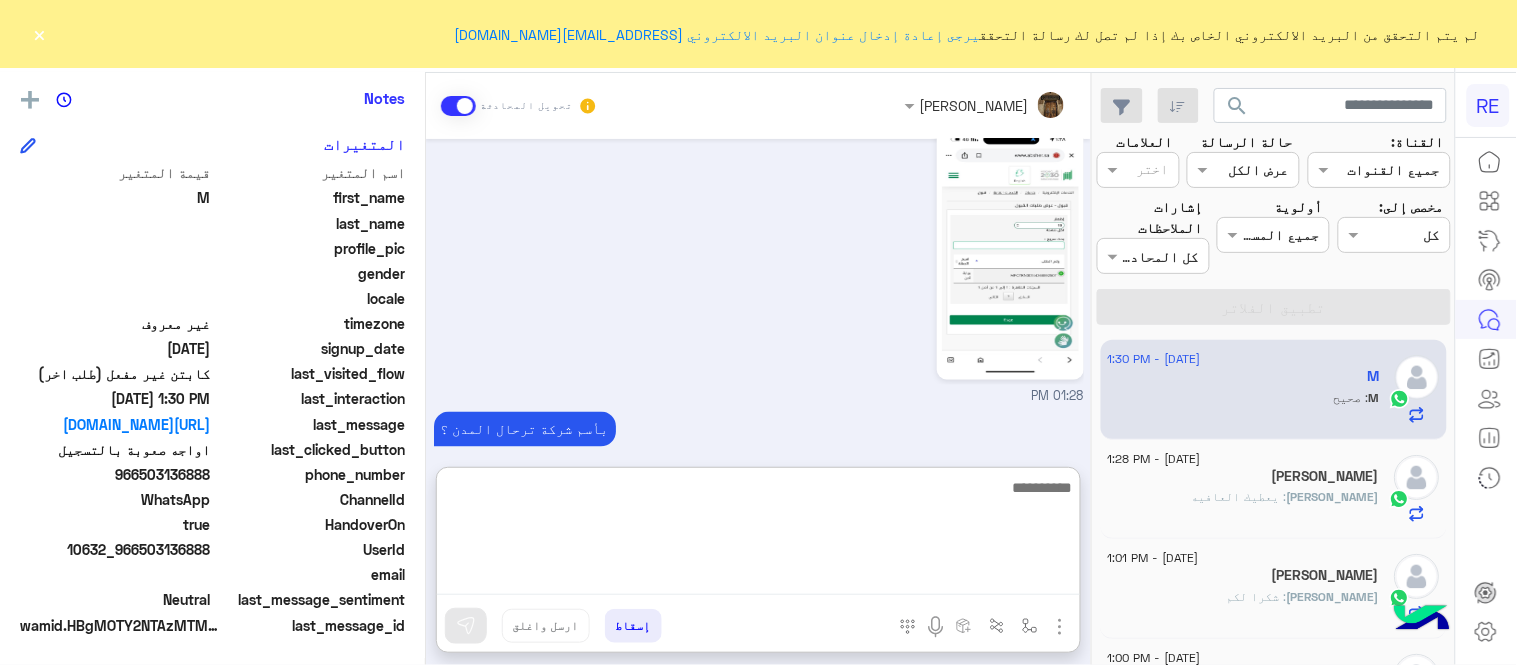 scroll, scrollTop: 904, scrollLeft: 0, axis: vertical 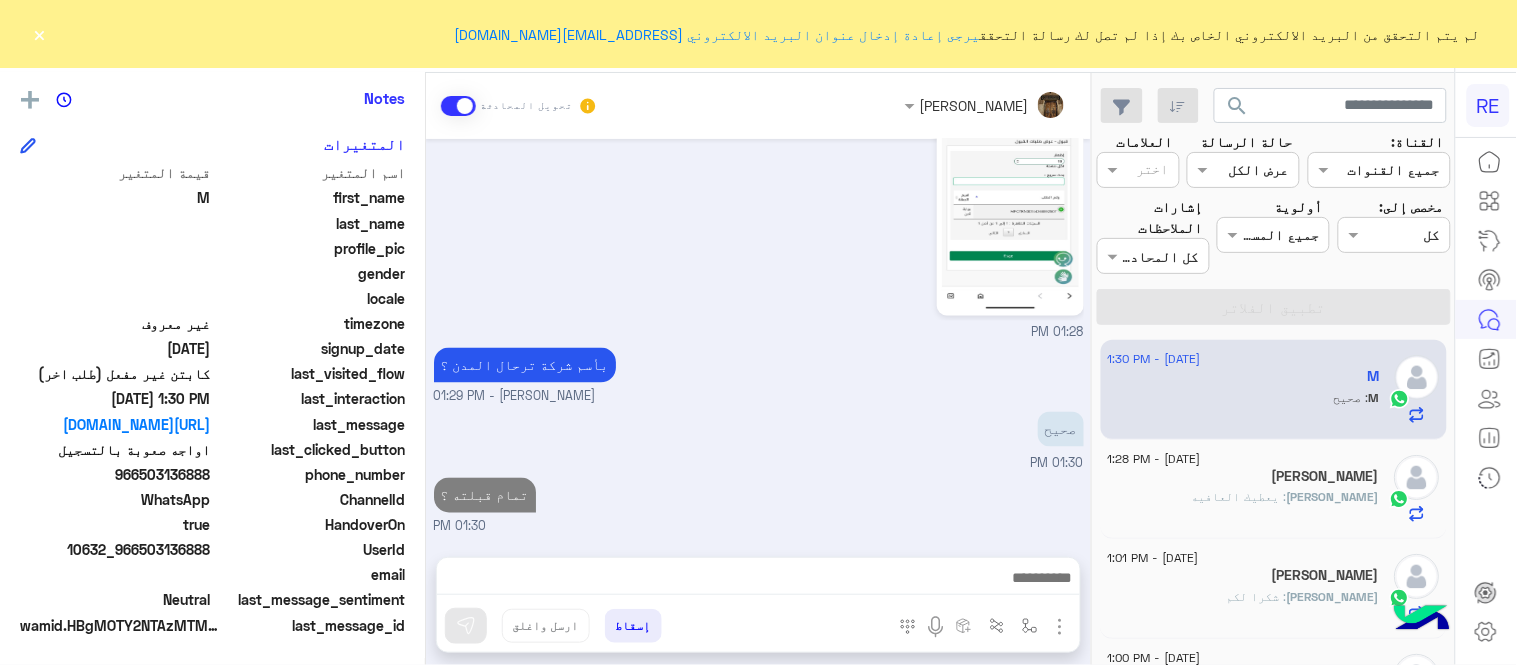 click on "عادل : يعطيك العافيه" 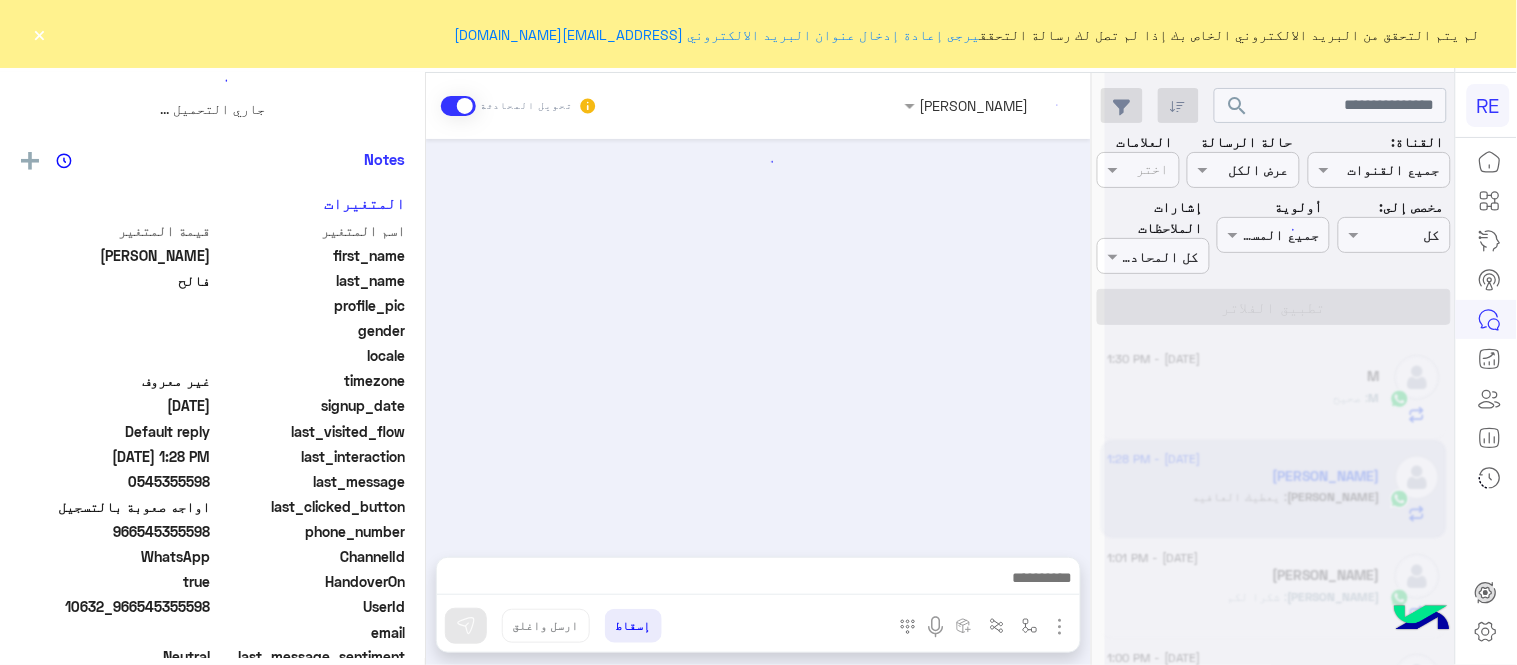 scroll, scrollTop: 0, scrollLeft: 0, axis: both 